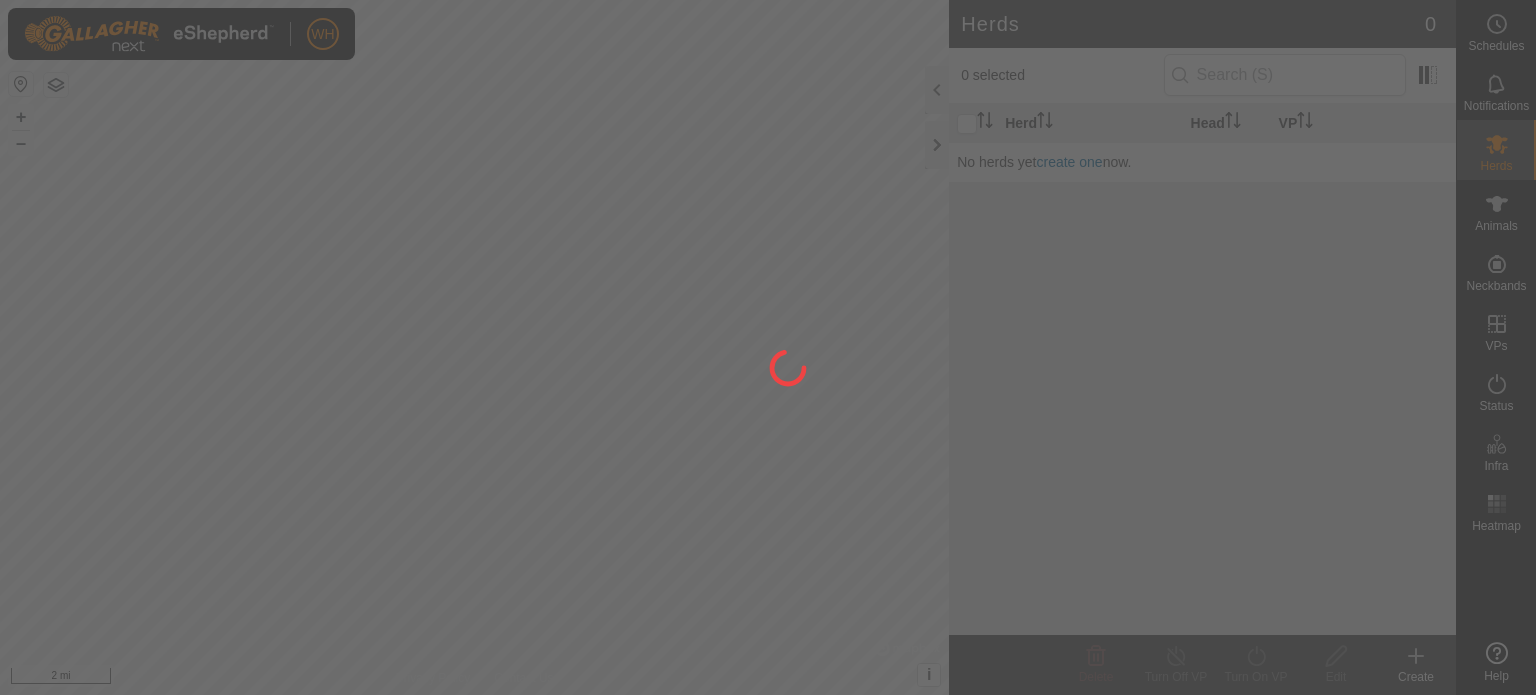 scroll, scrollTop: 0, scrollLeft: 0, axis: both 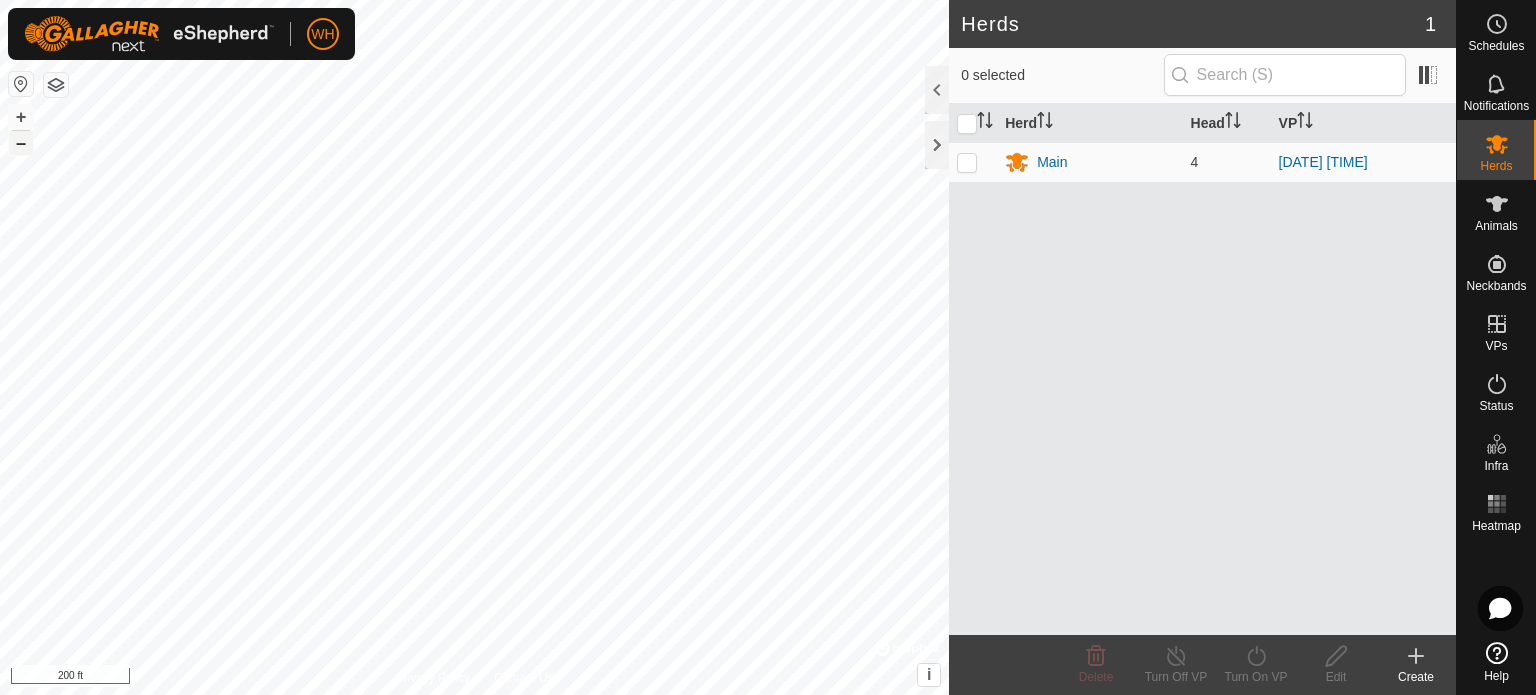click on "–" at bounding box center (21, 143) 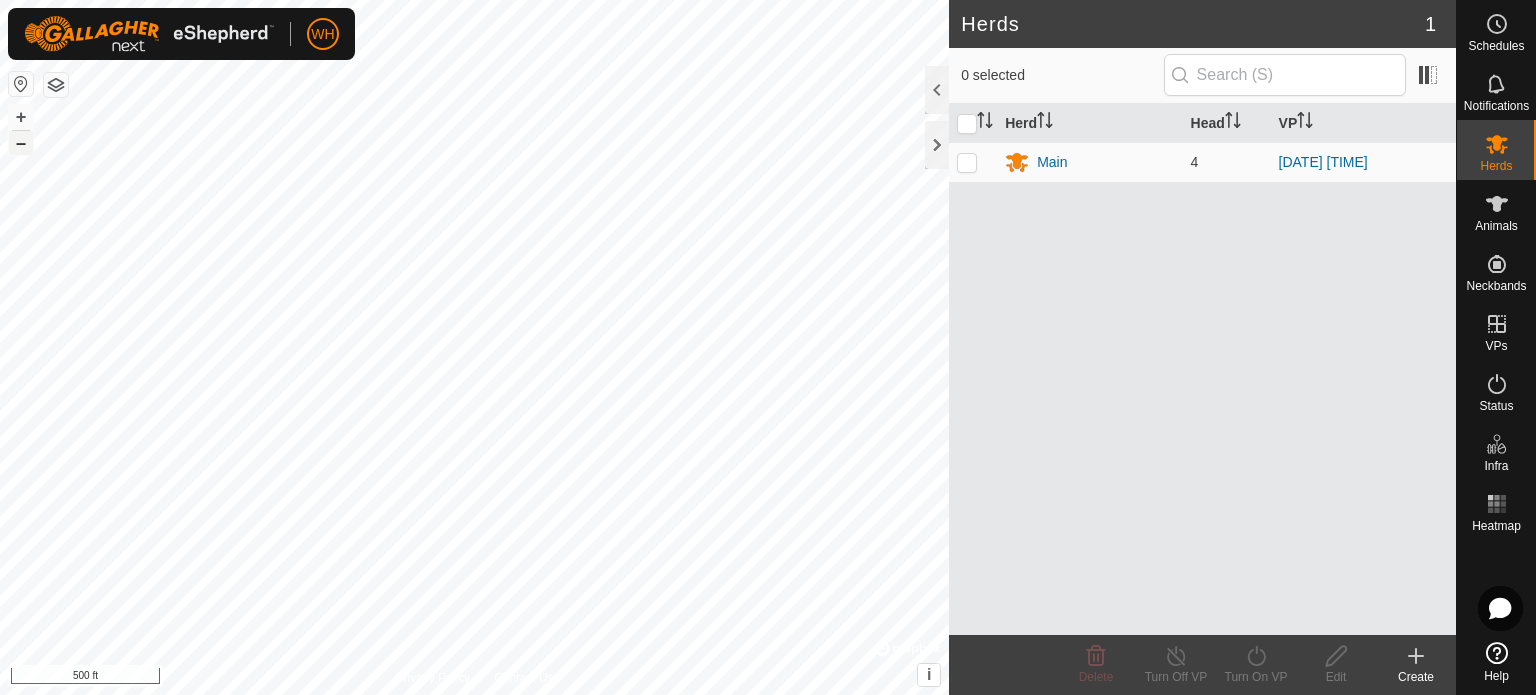 click on "–" at bounding box center [21, 143] 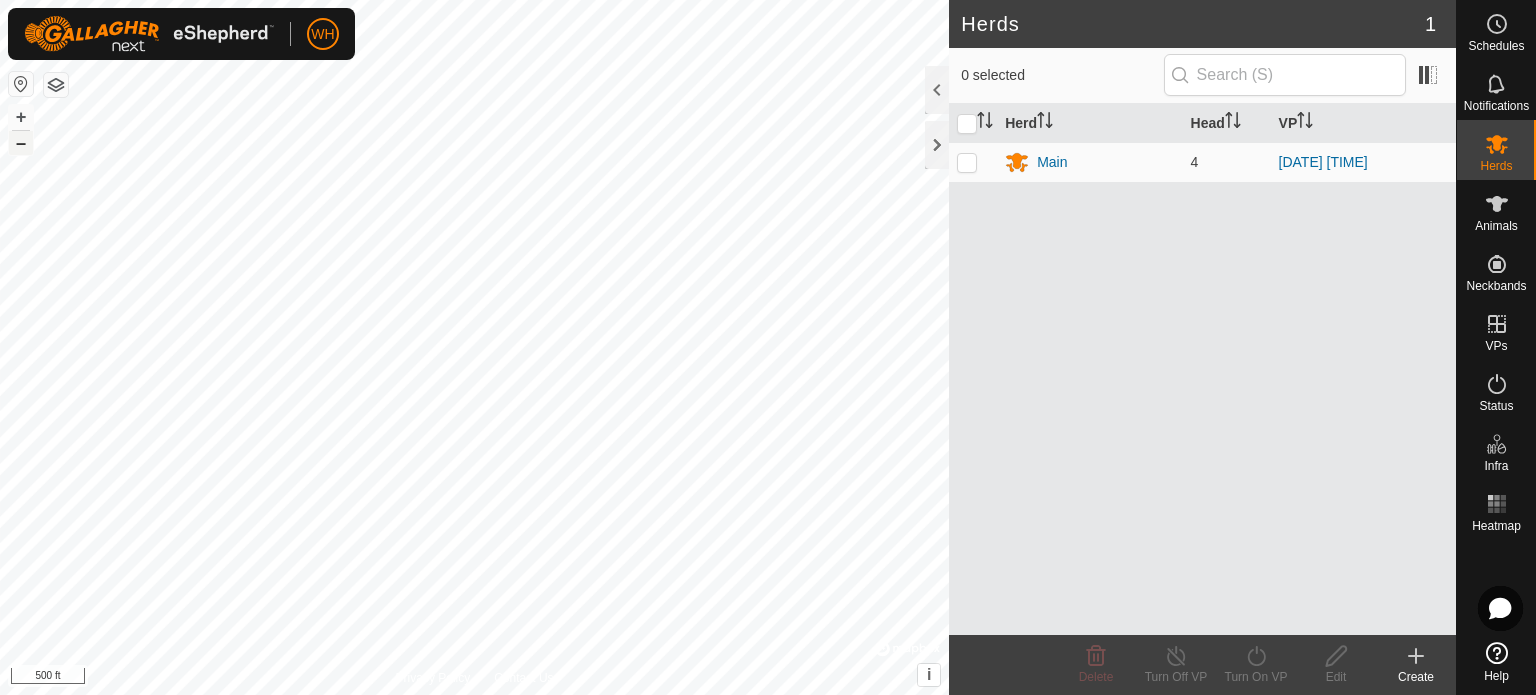 click on "–" at bounding box center [21, 143] 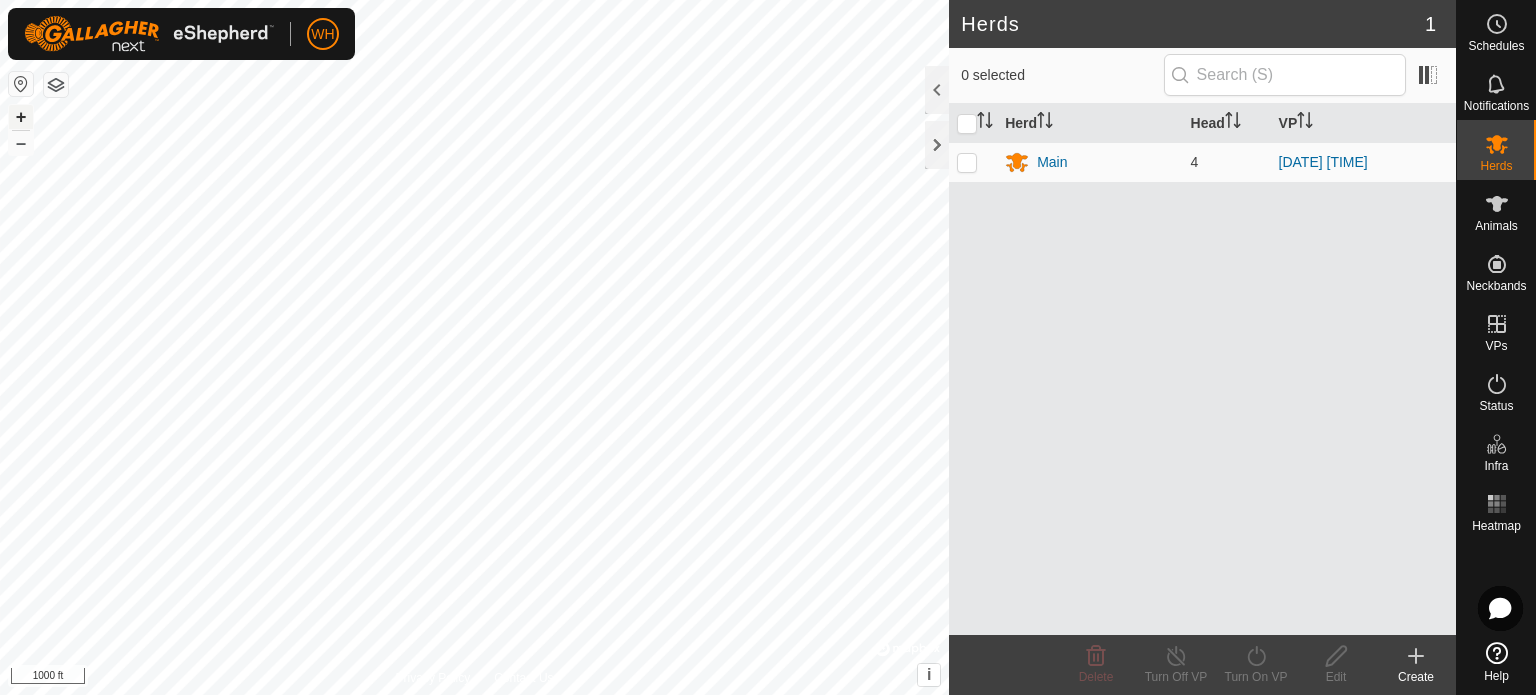 click on "+" at bounding box center (21, 117) 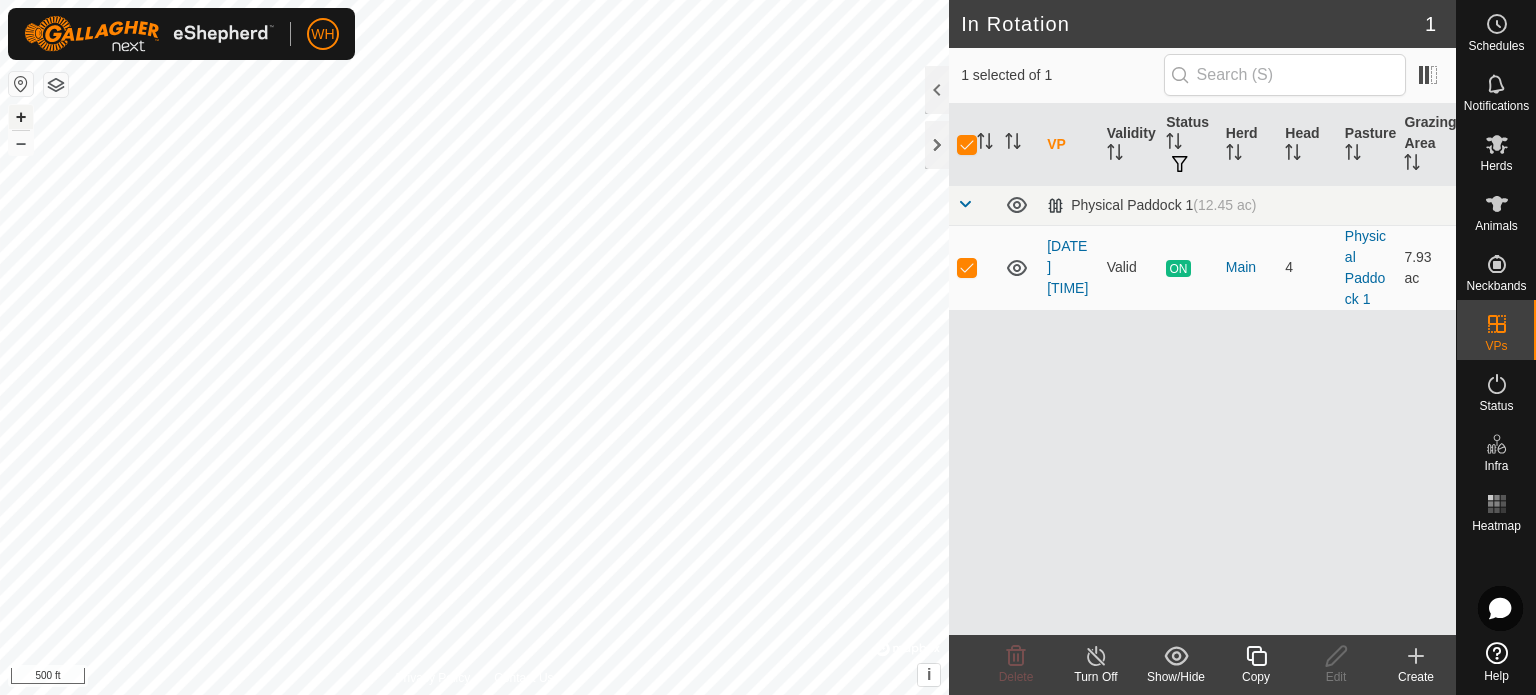 checkbox on "false" 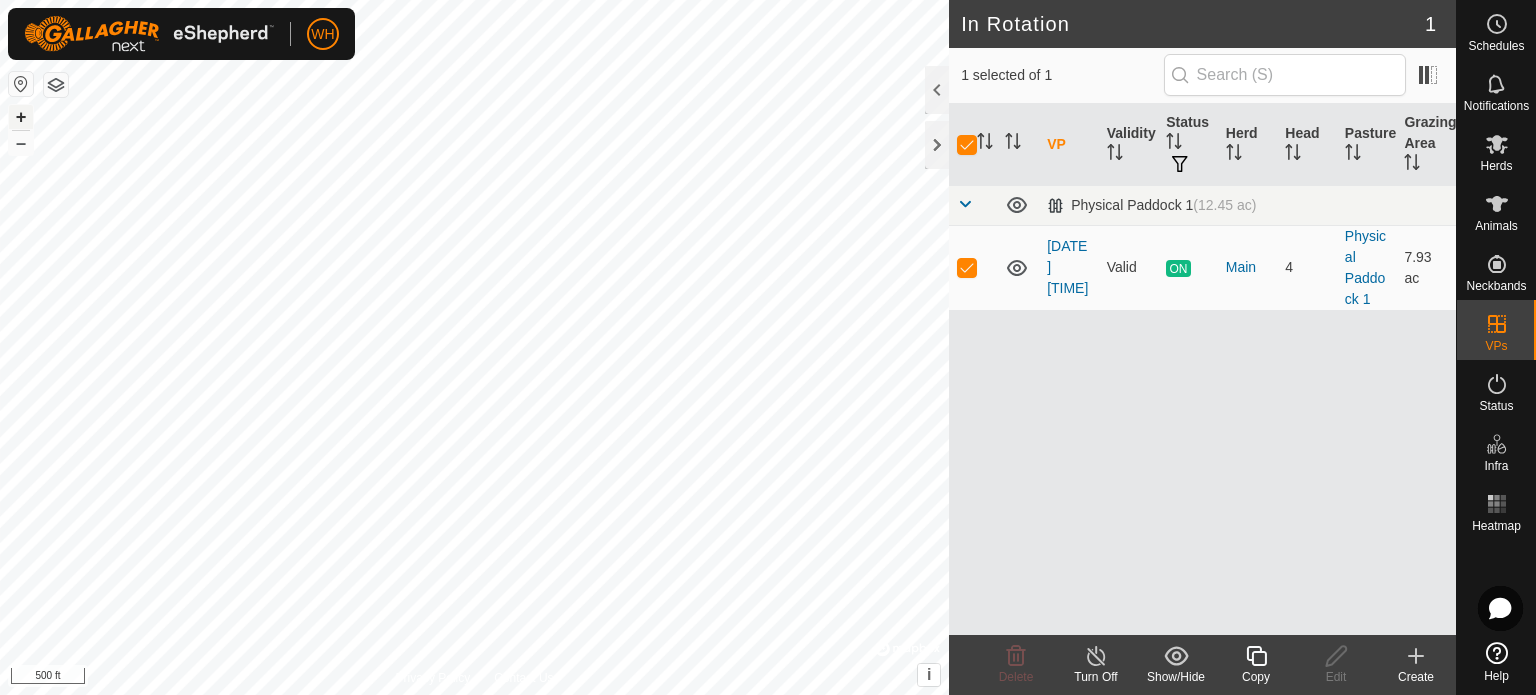 checkbox on "false" 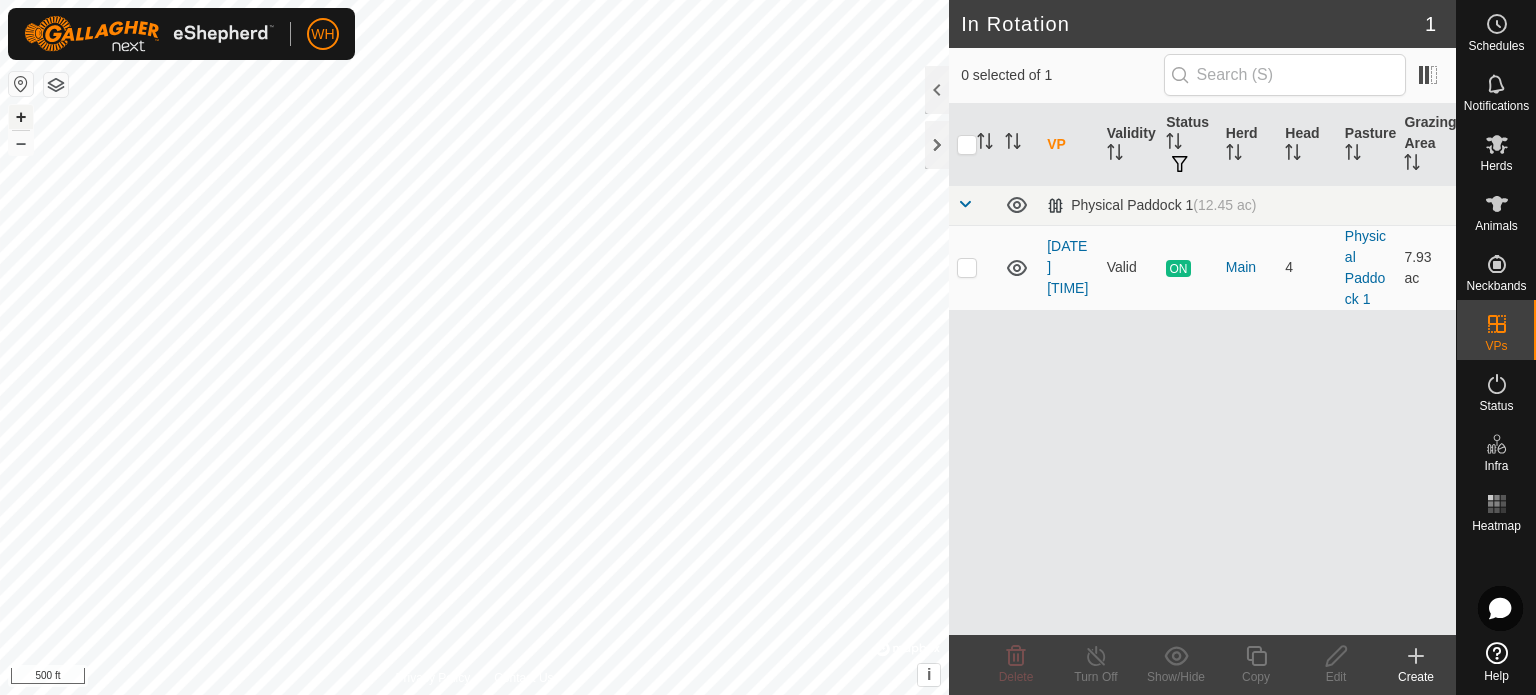 click on "+" at bounding box center [21, 117] 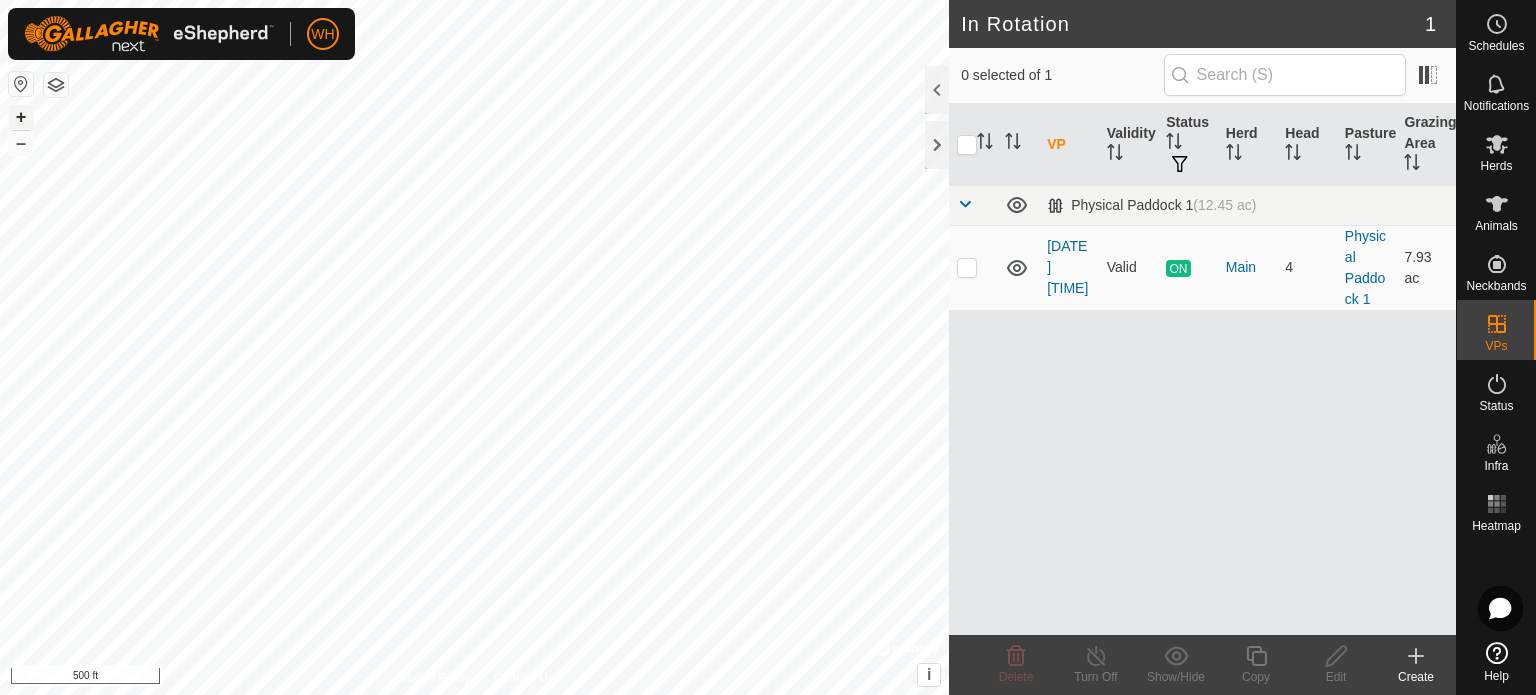 click on "+" at bounding box center [21, 117] 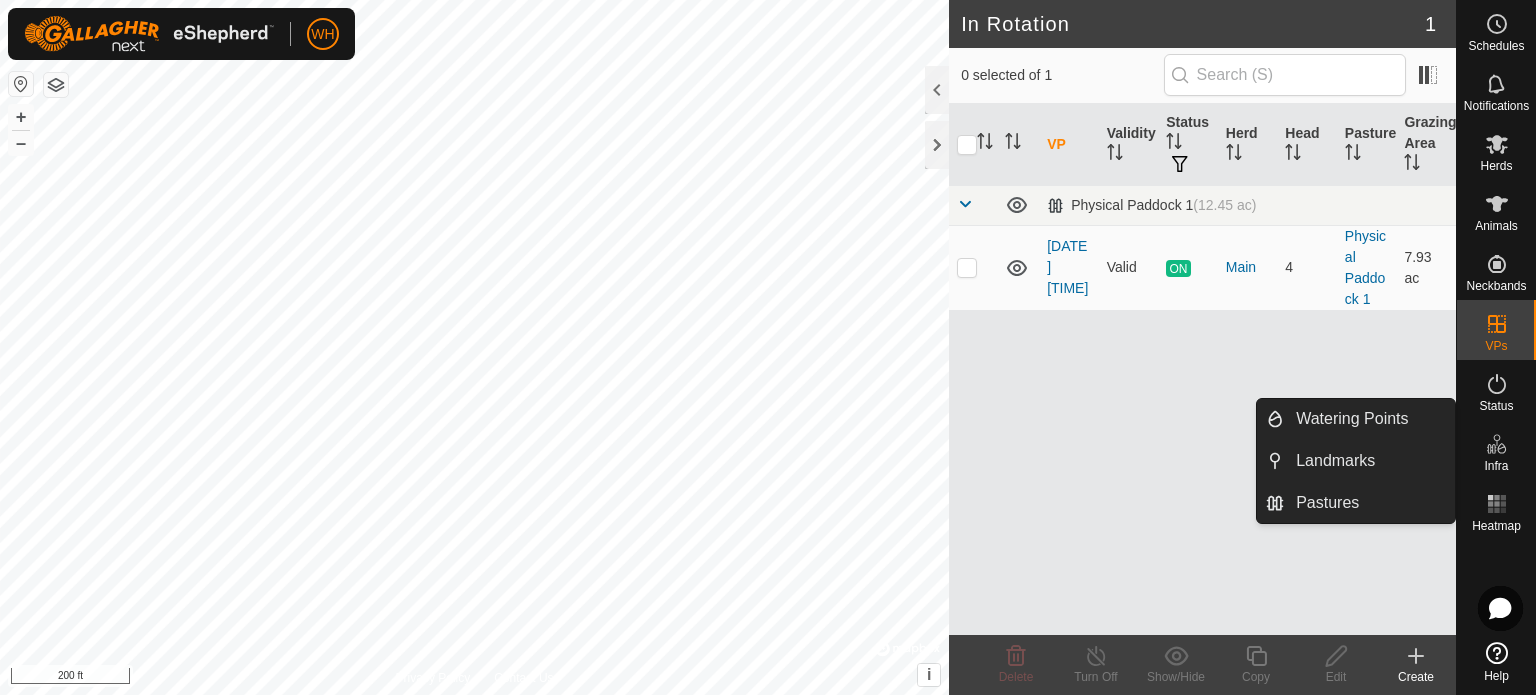 click 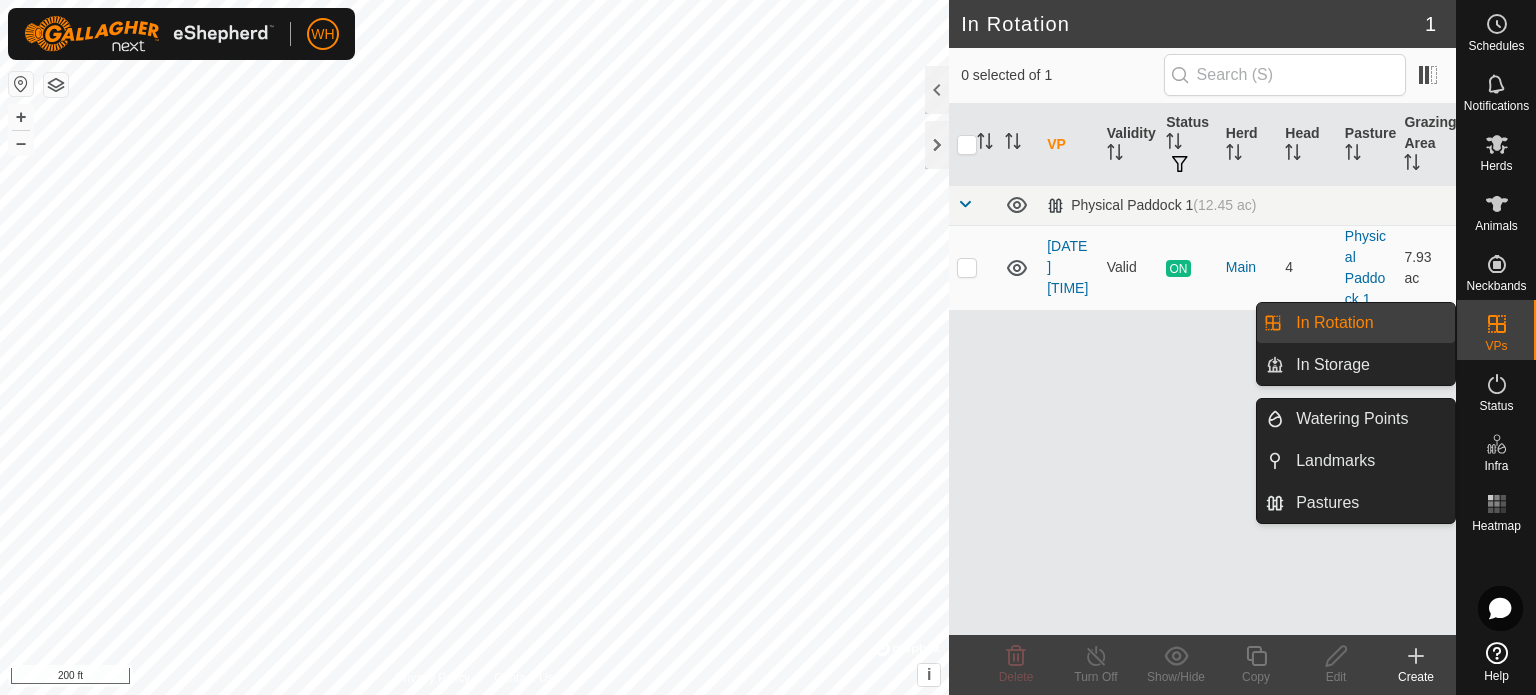 click 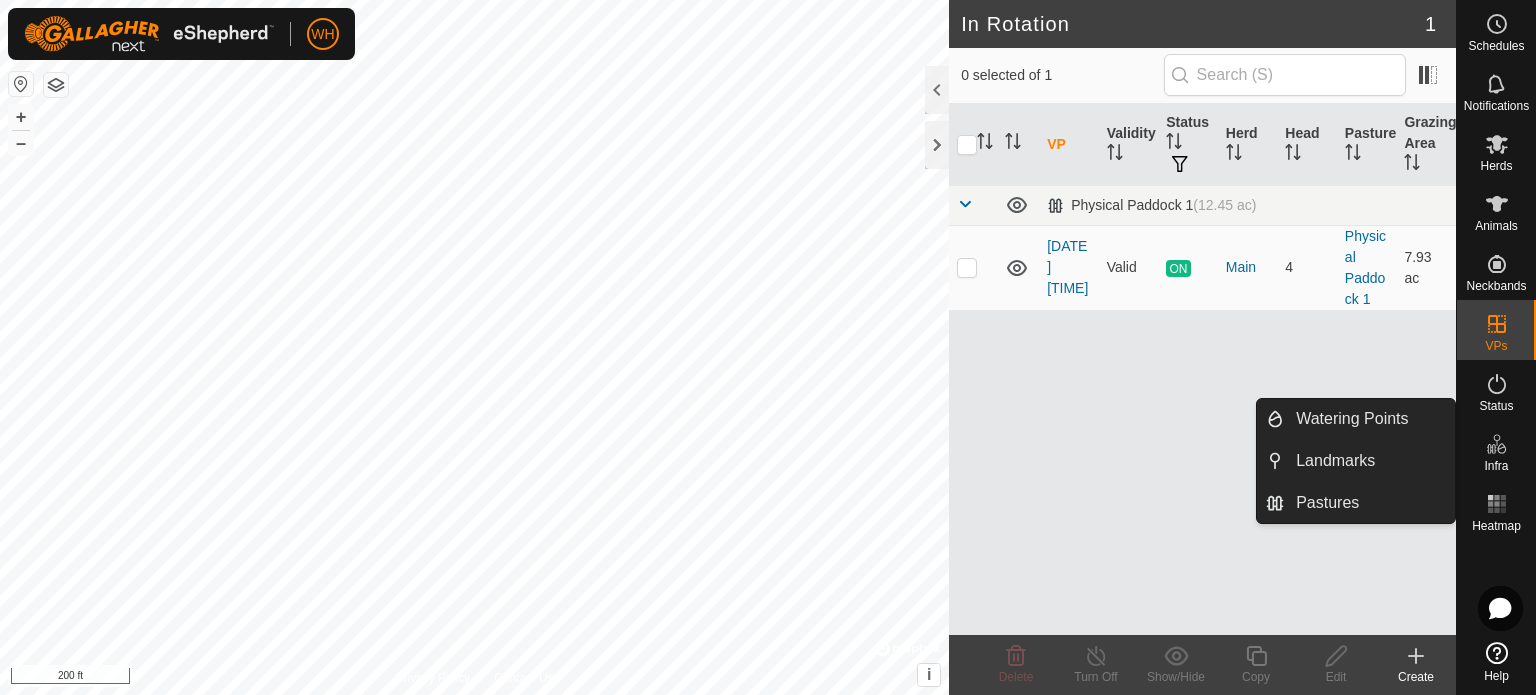 click on "Infra" at bounding box center (1496, 466) 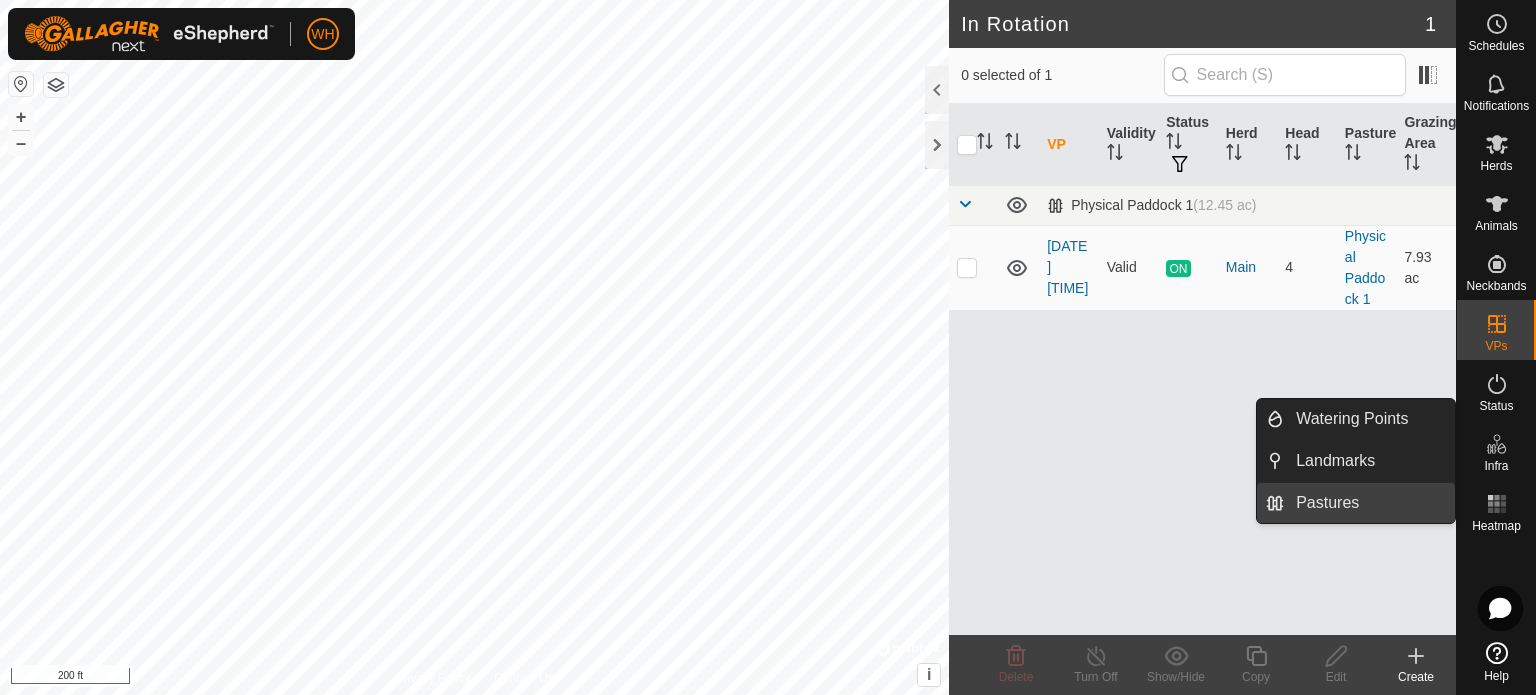 click on "Pastures" at bounding box center [1369, 503] 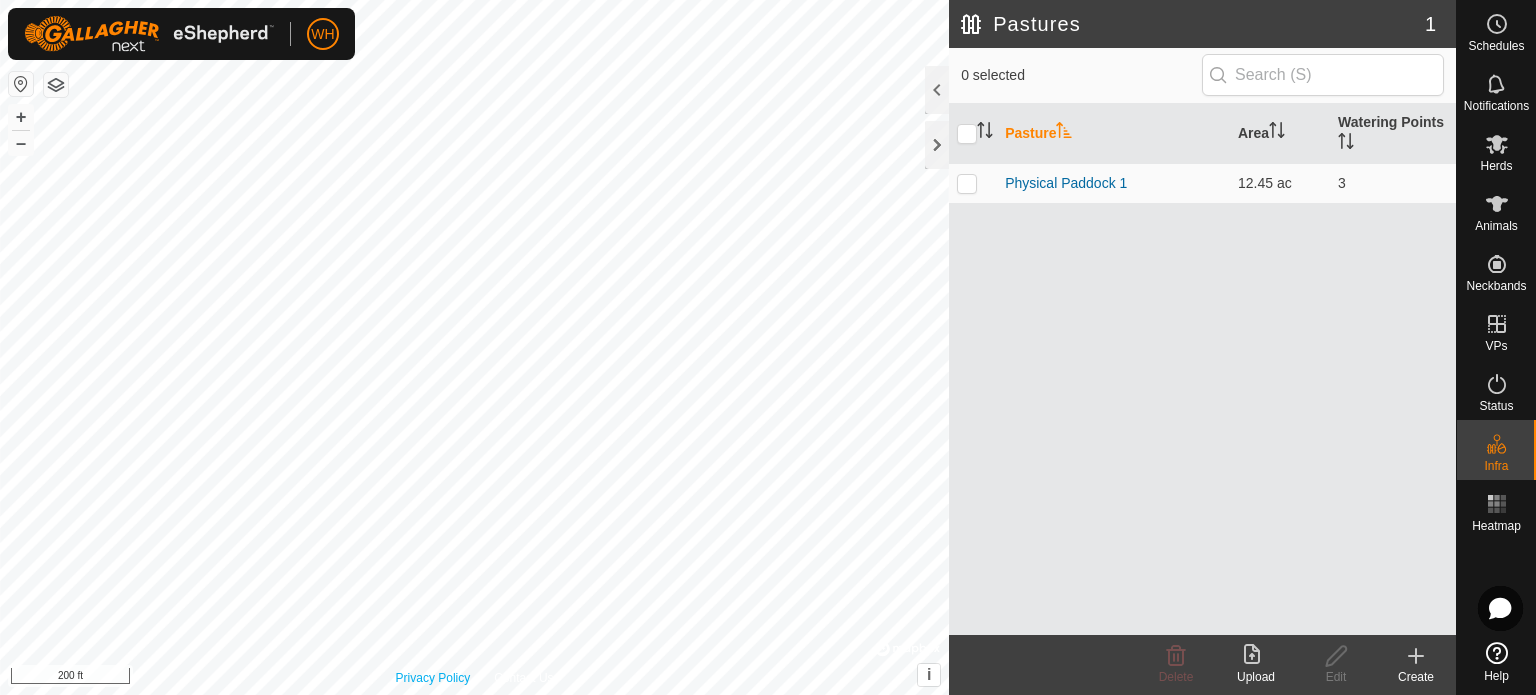 click on "Privacy Policy Contact Us
Gate
+ – ⇧ i ©  Mapbox , ©  OpenStreetMap ,  Improve this map 200 ft" at bounding box center [474, 347] 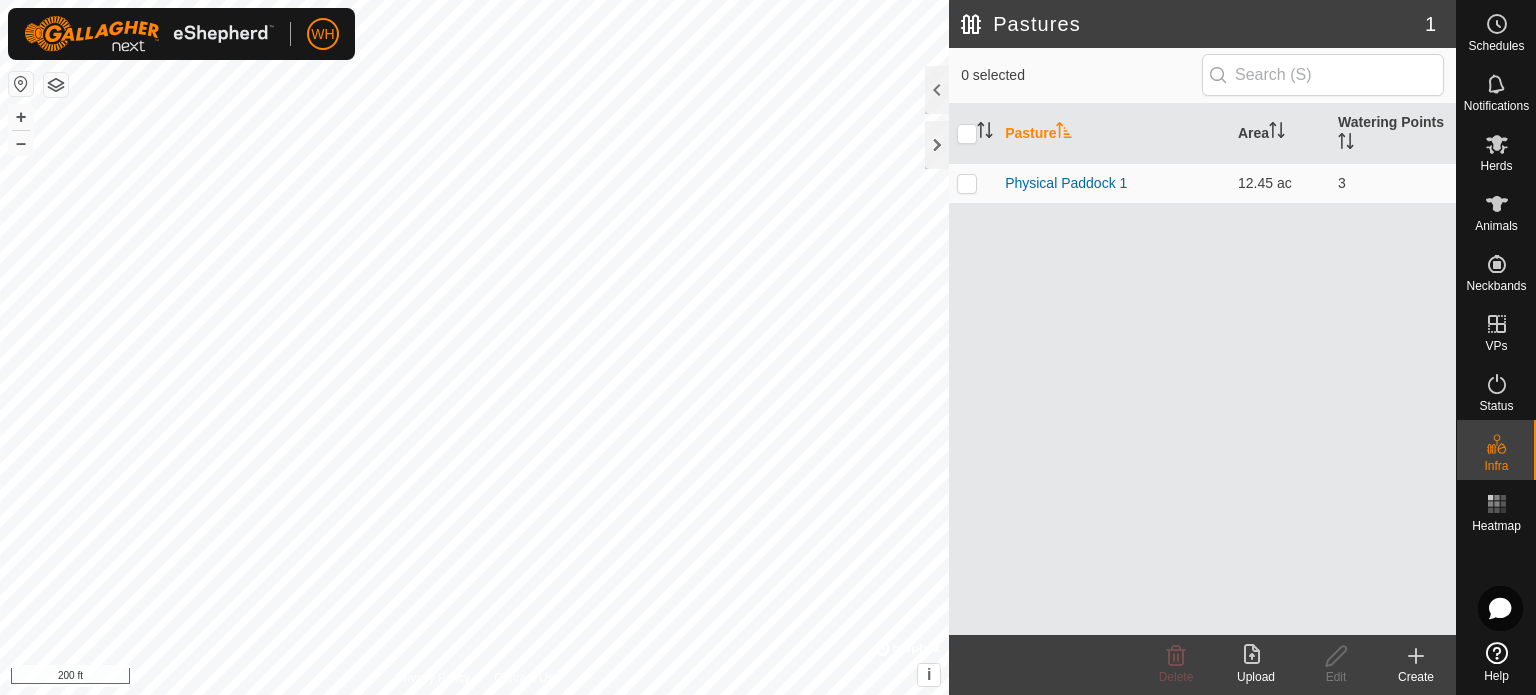 click 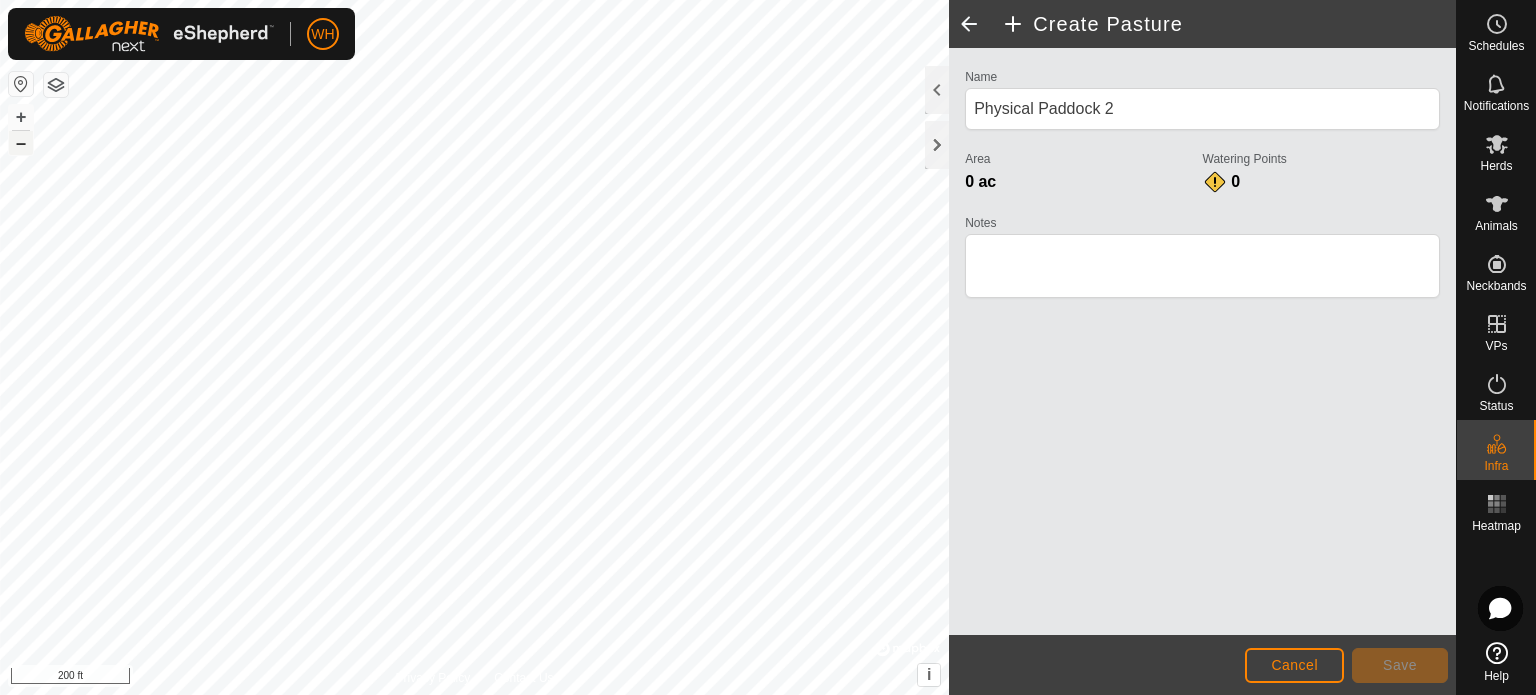 click on "–" at bounding box center (21, 143) 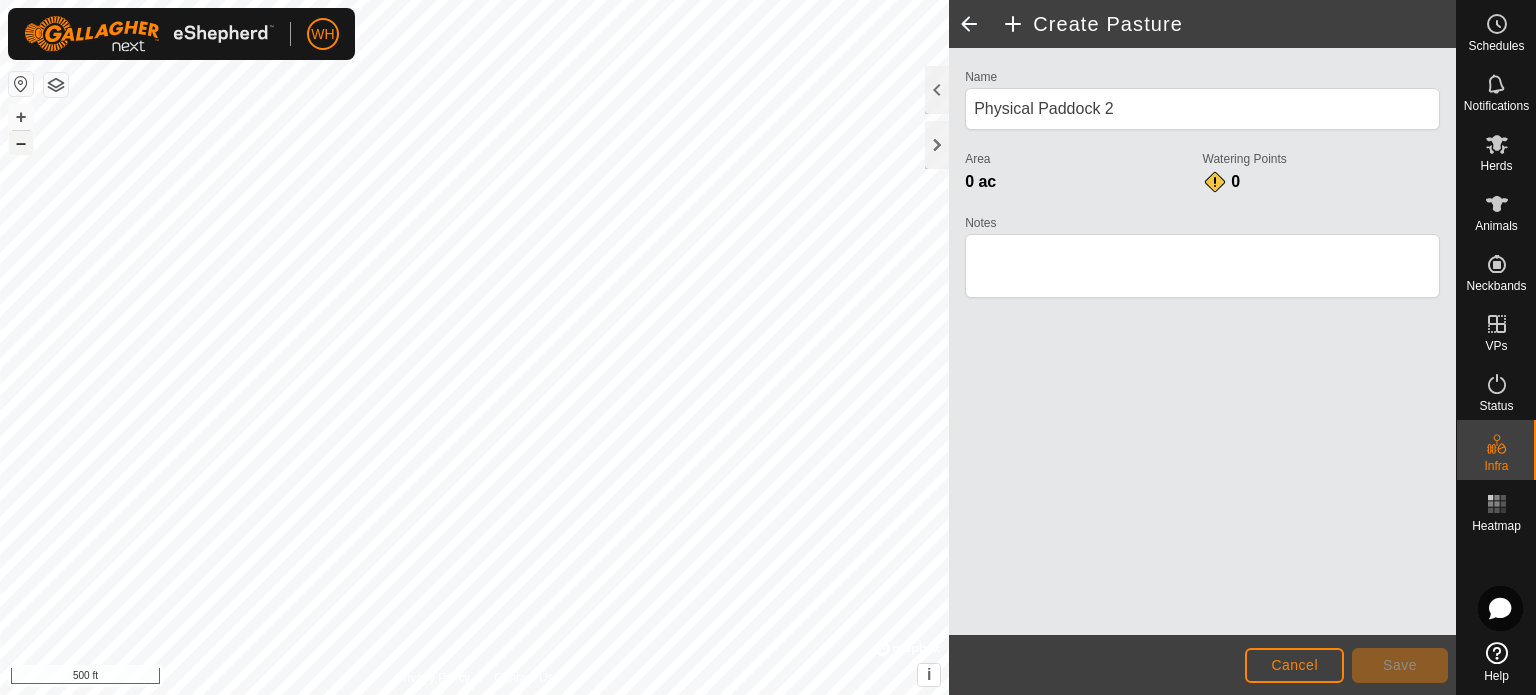 click on "–" at bounding box center (21, 143) 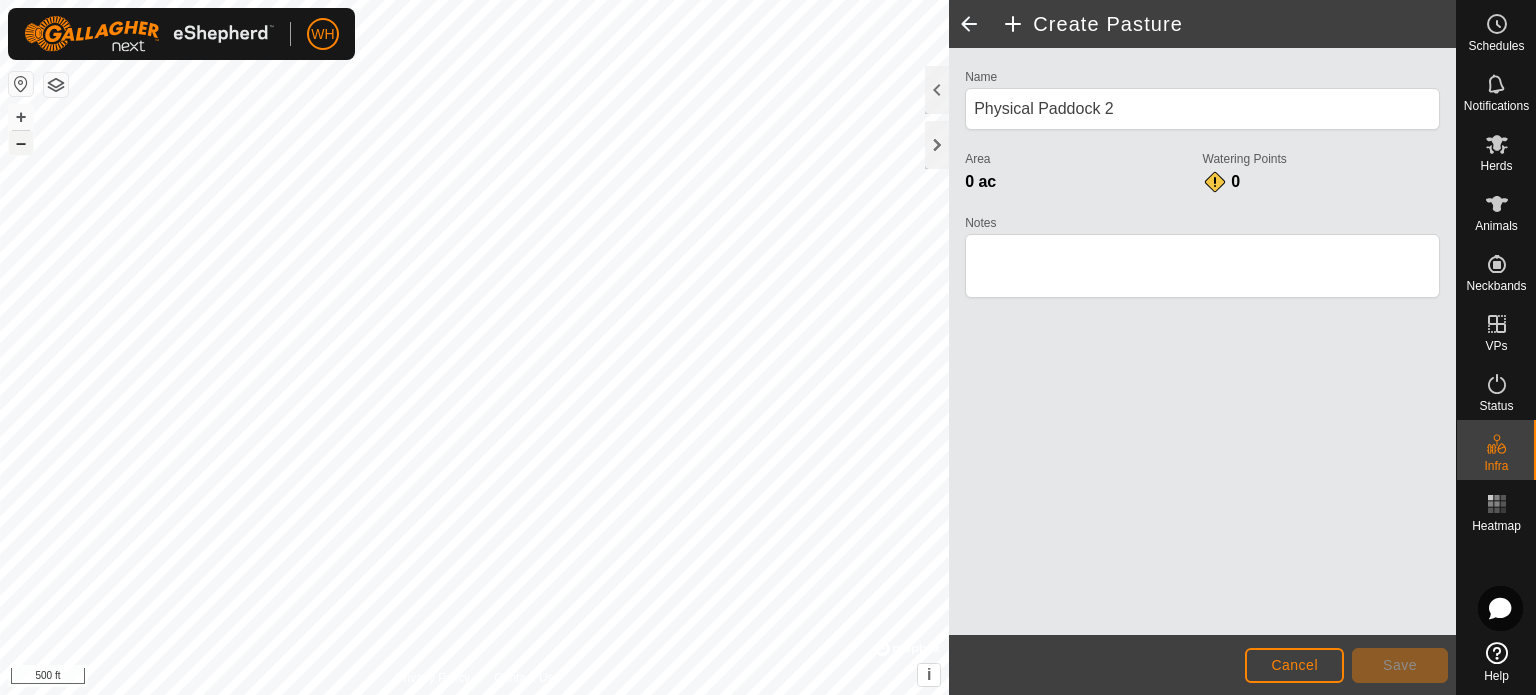 click on "–" at bounding box center [21, 143] 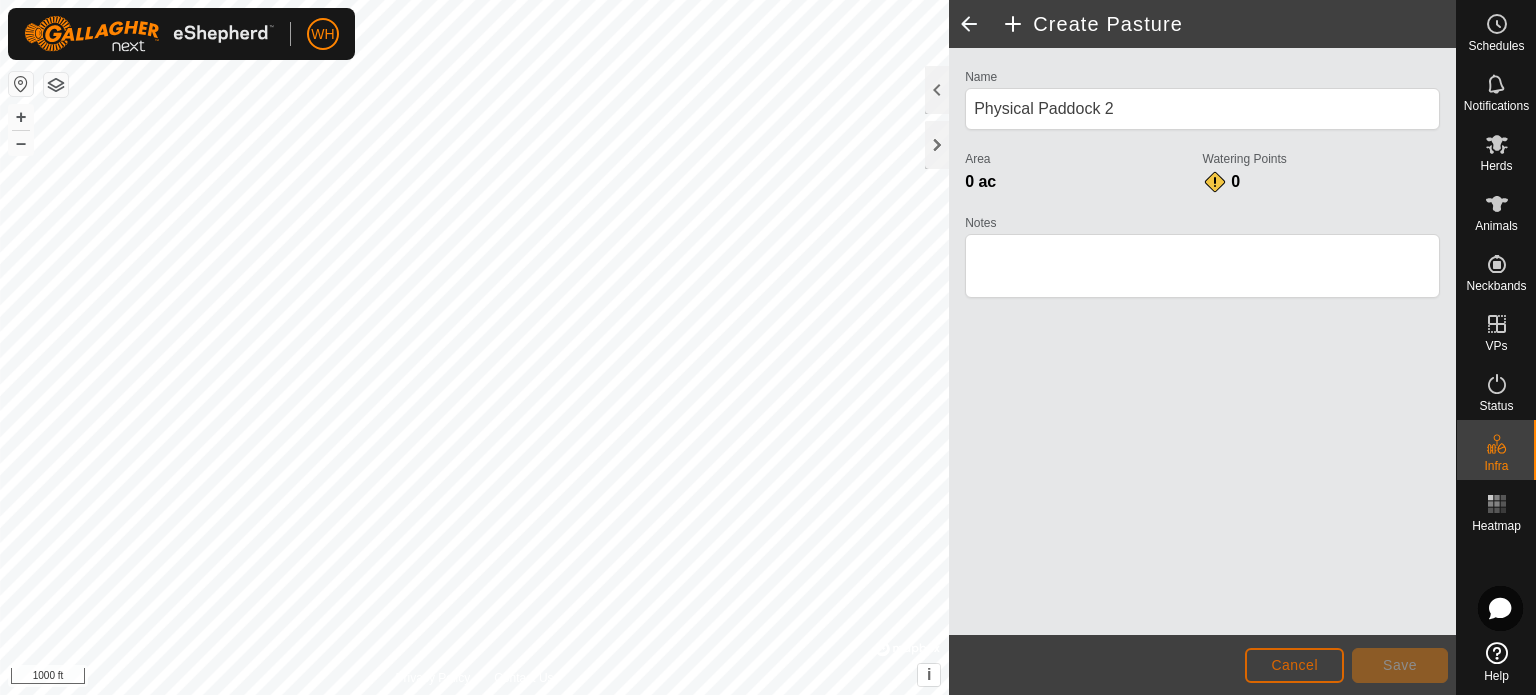 click on "Cancel" 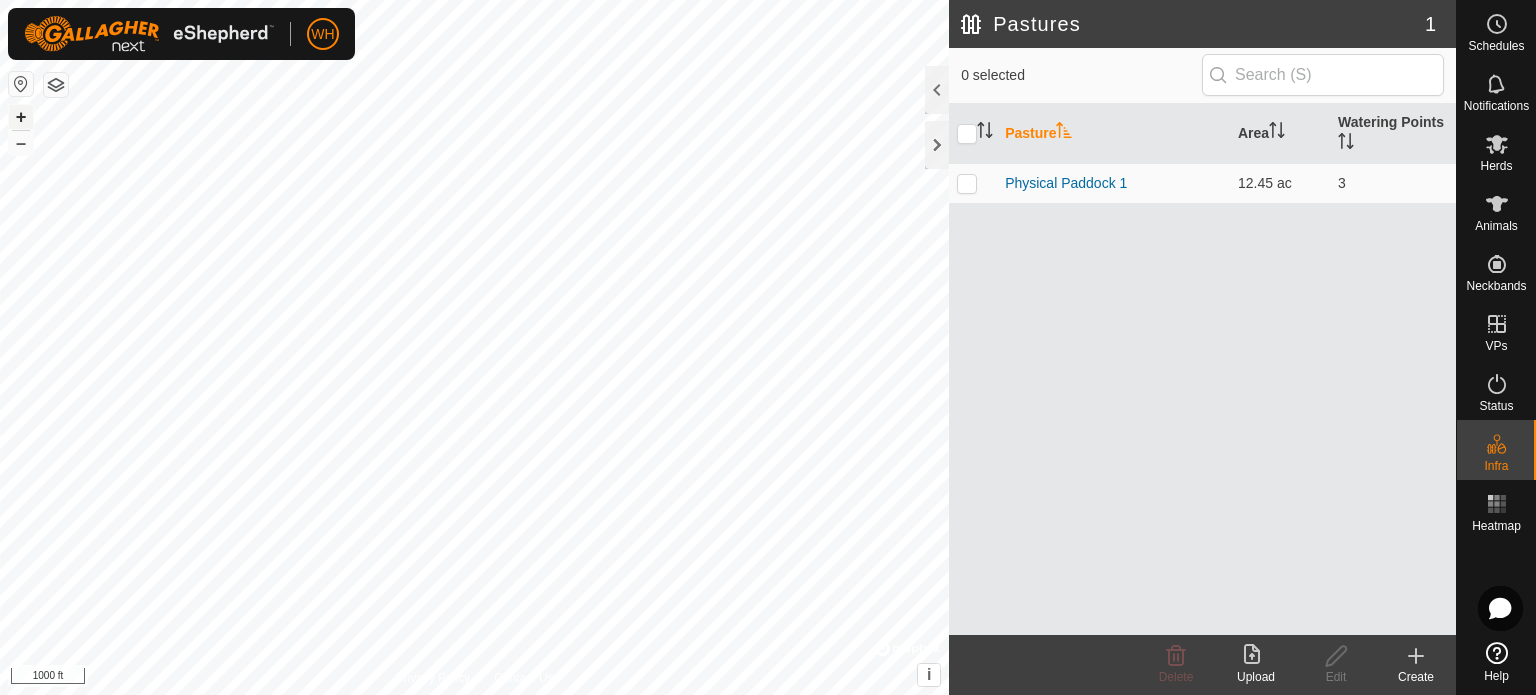 click on "+" at bounding box center [21, 117] 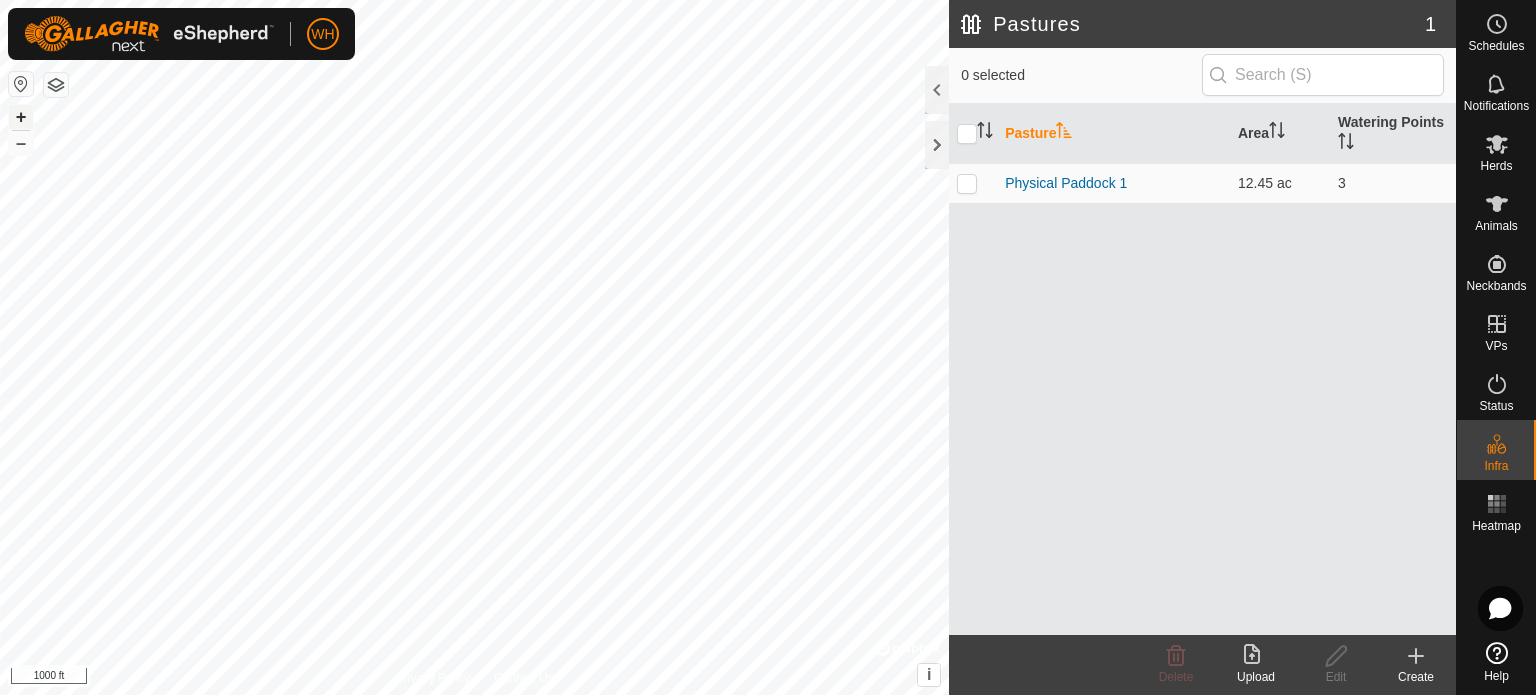 click on "+" at bounding box center (21, 117) 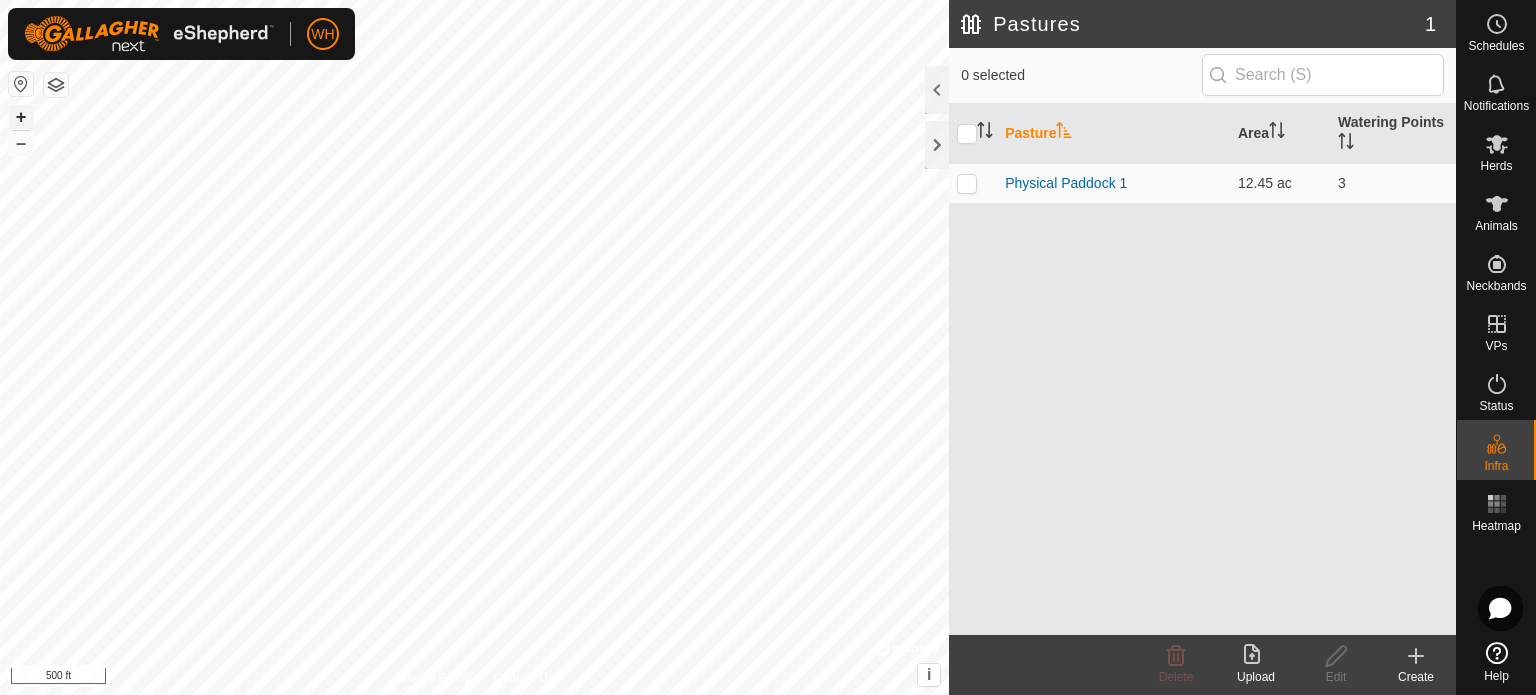 click on "+" at bounding box center (21, 117) 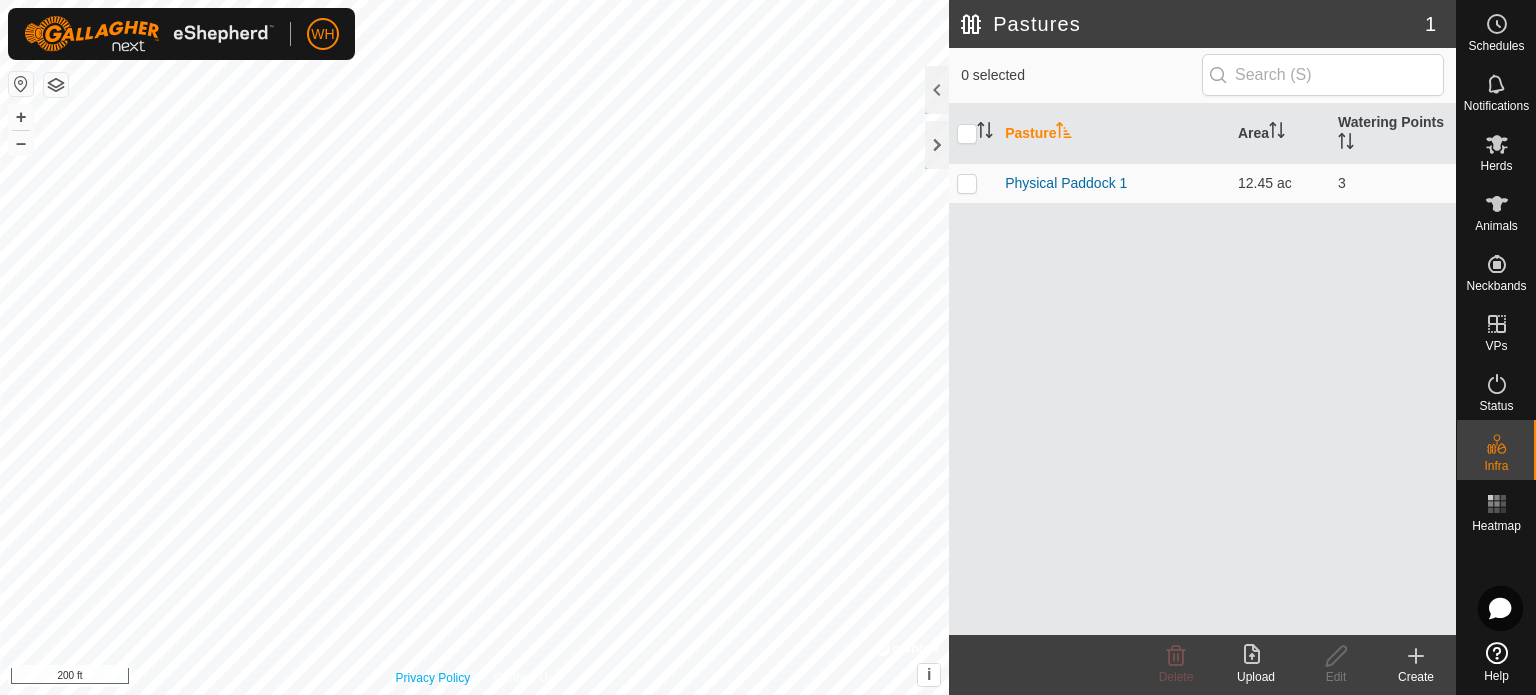 click on "Privacy Policy Contact Us
Gate
+ – ⇧ i ©  Mapbox , ©  OpenStreetMap ,  Improve this map 200 ft" at bounding box center [474, 347] 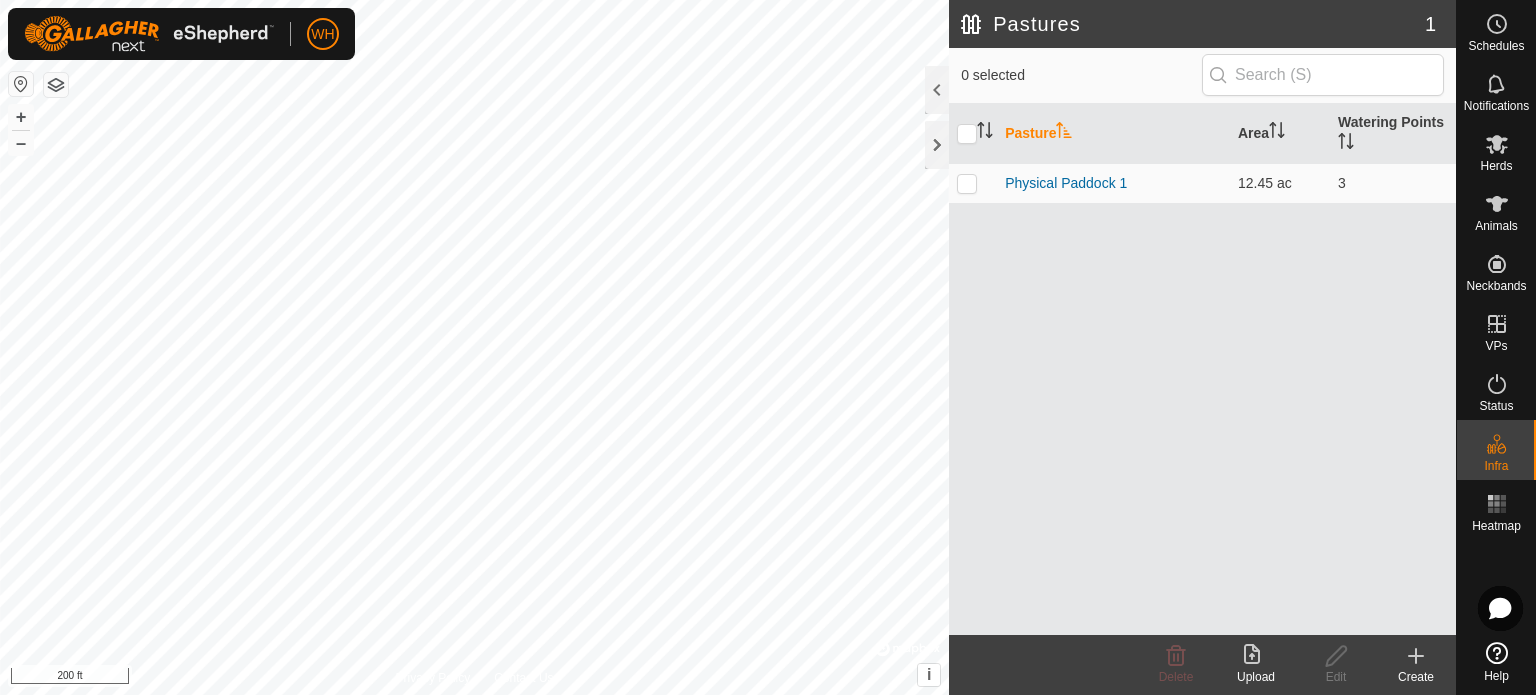 click 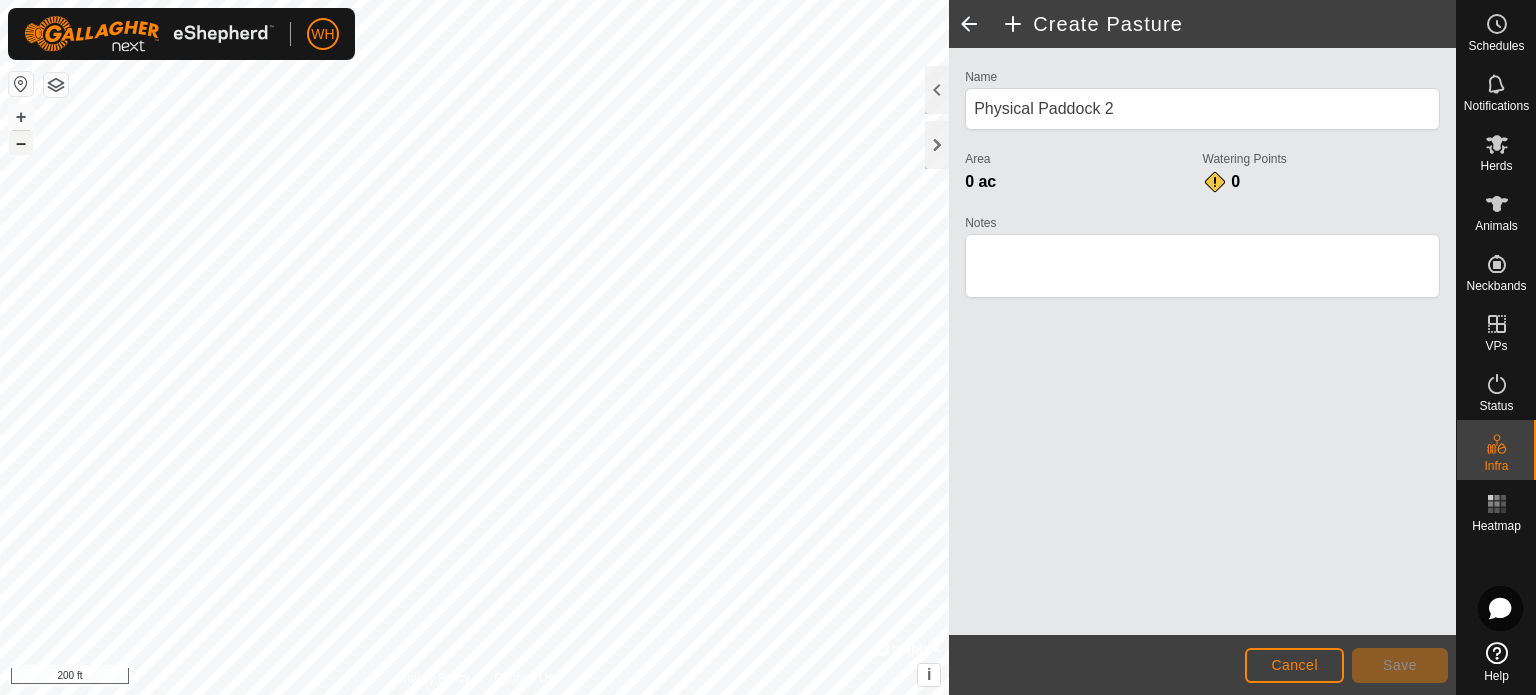 click on "–" at bounding box center (21, 143) 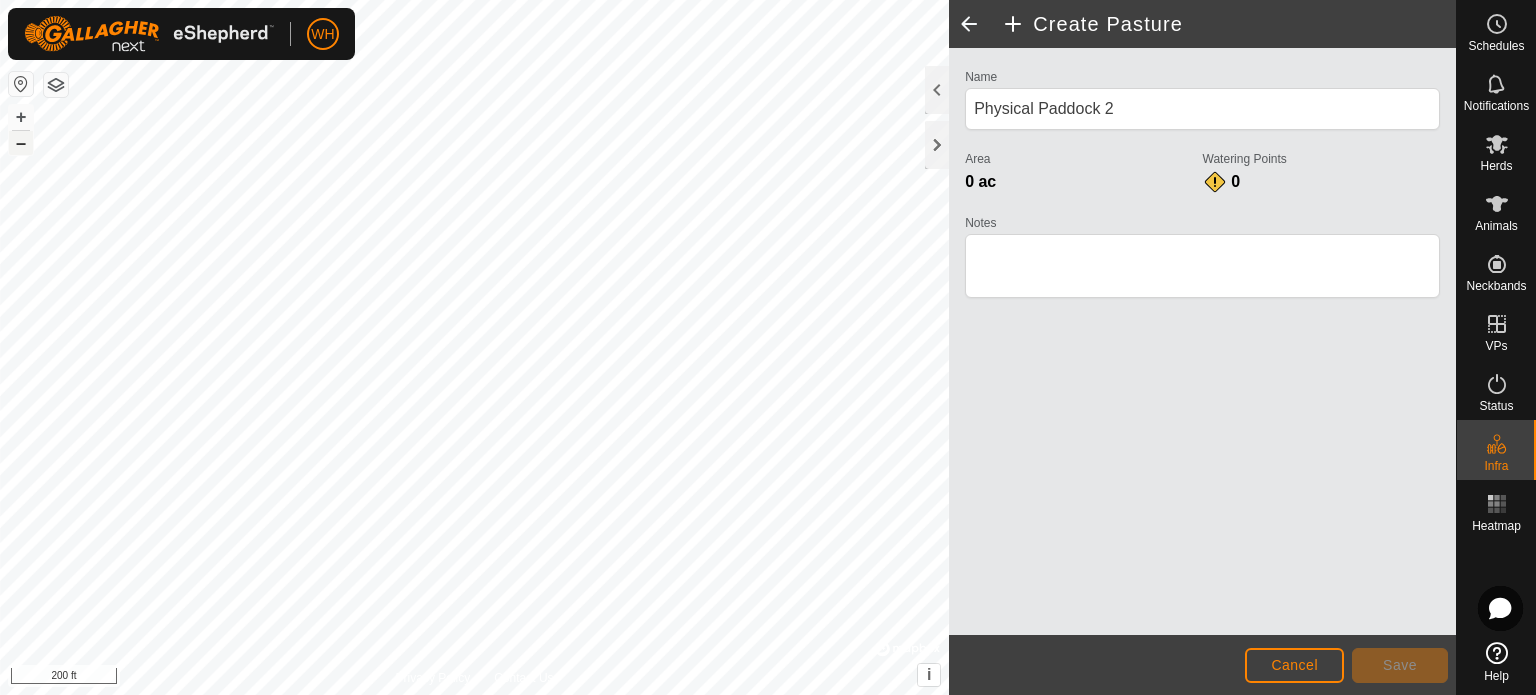 click on "–" at bounding box center [21, 143] 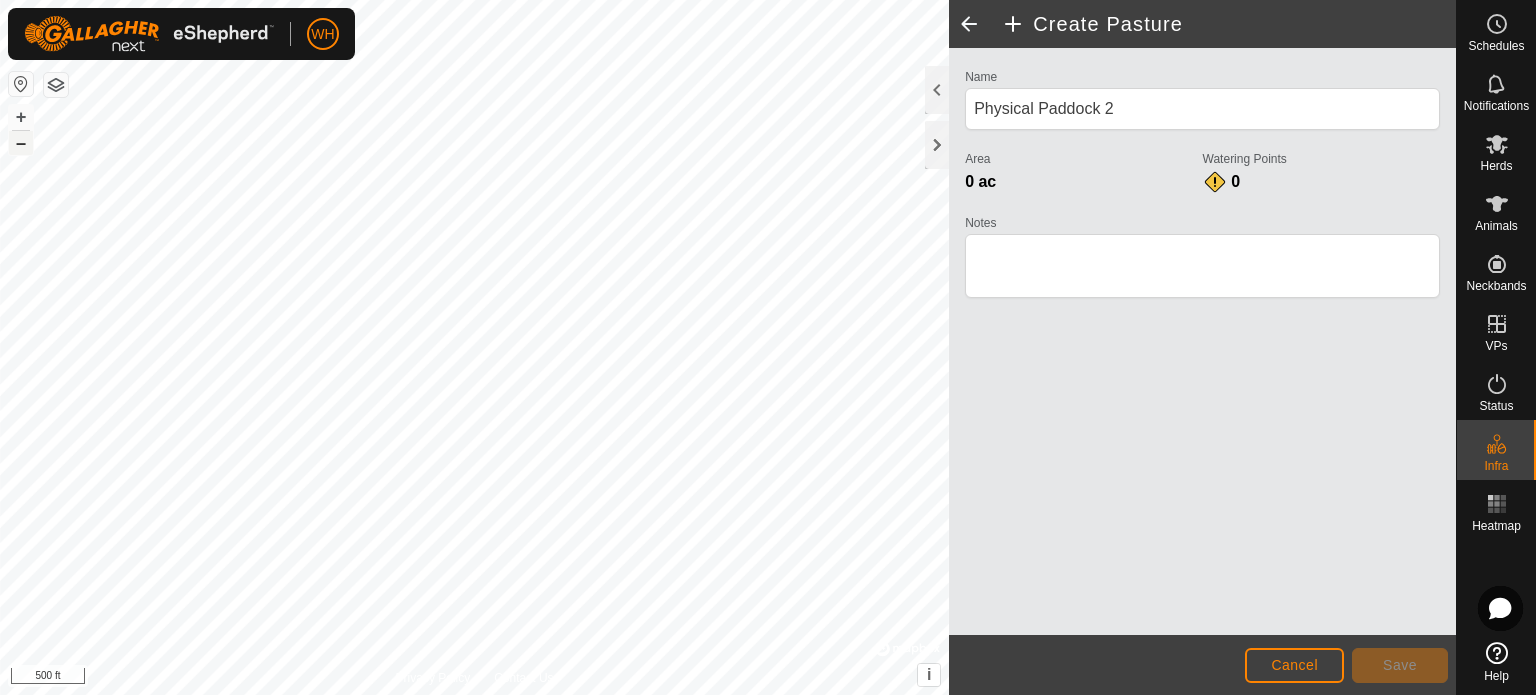 click on "–" at bounding box center [21, 143] 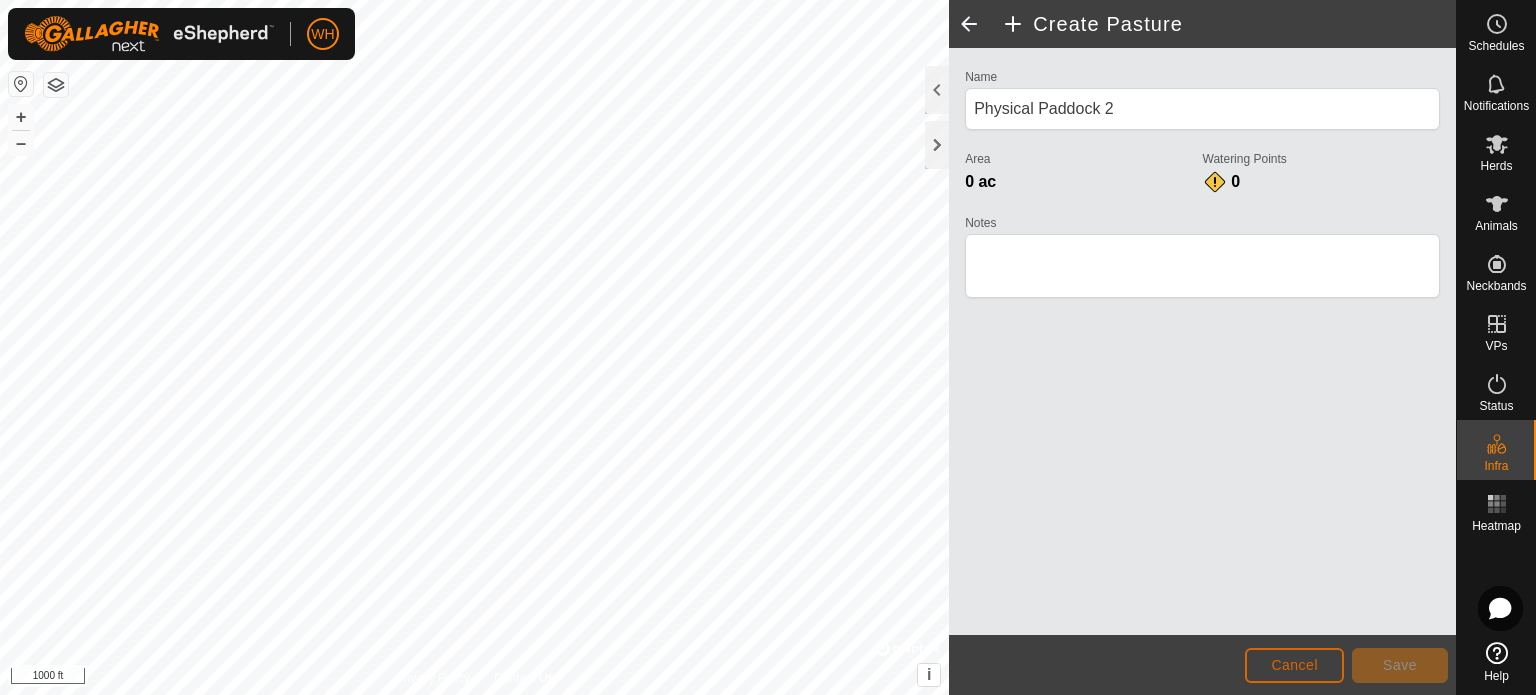 click on "Cancel" 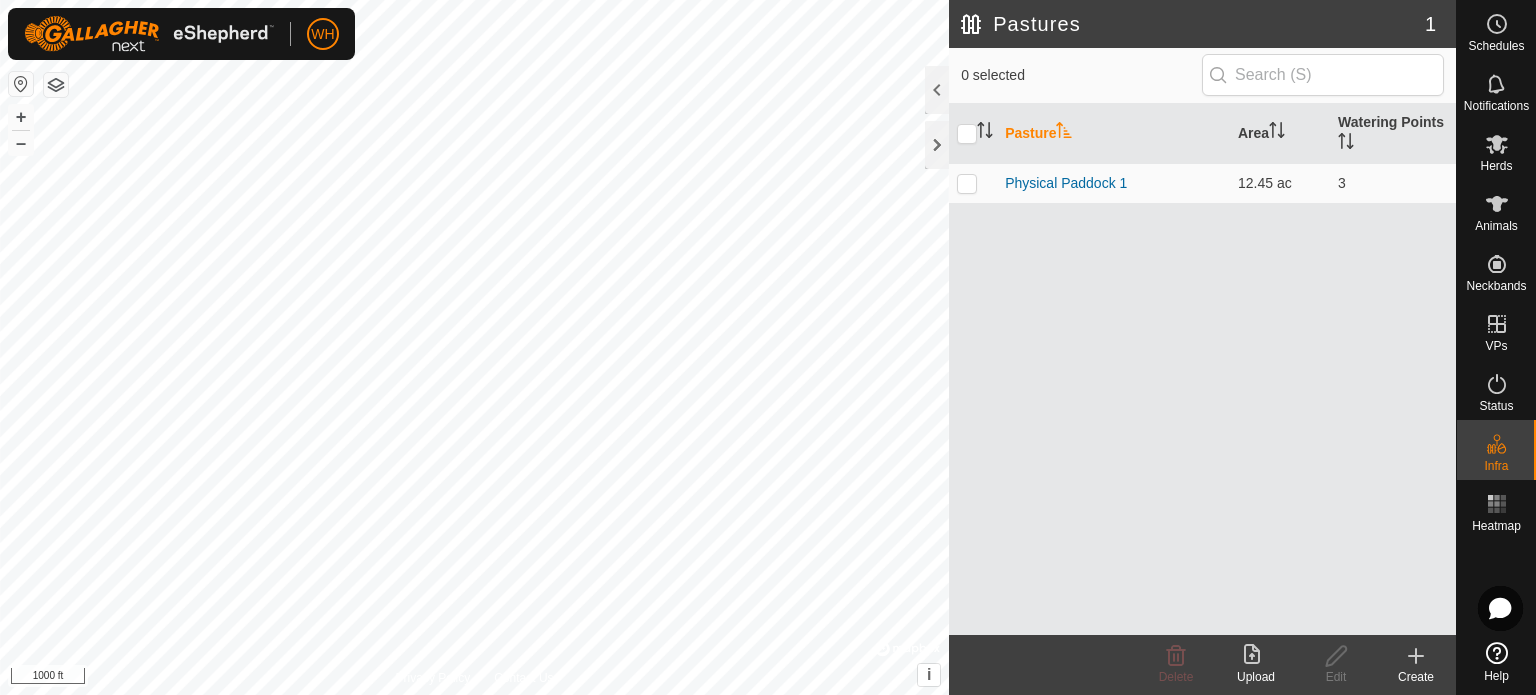 click 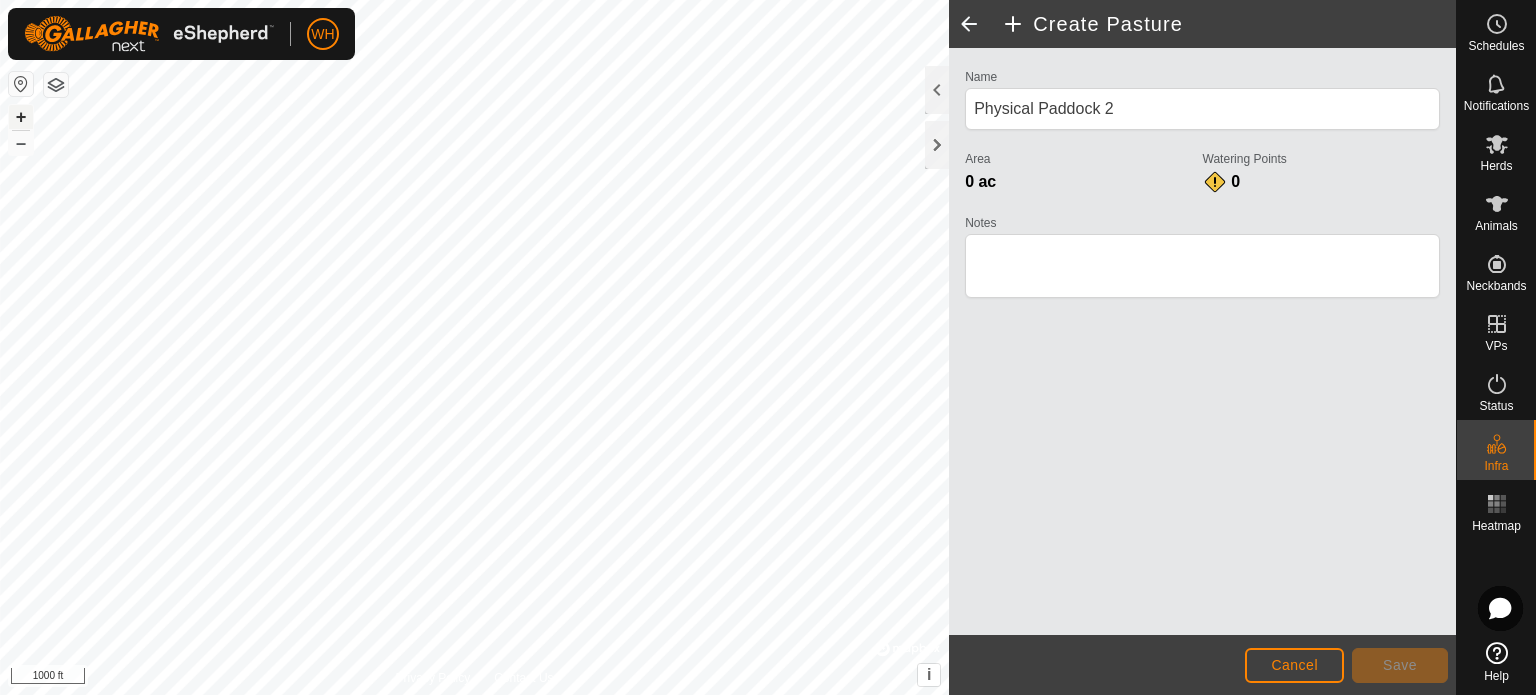 click on "+" at bounding box center (21, 117) 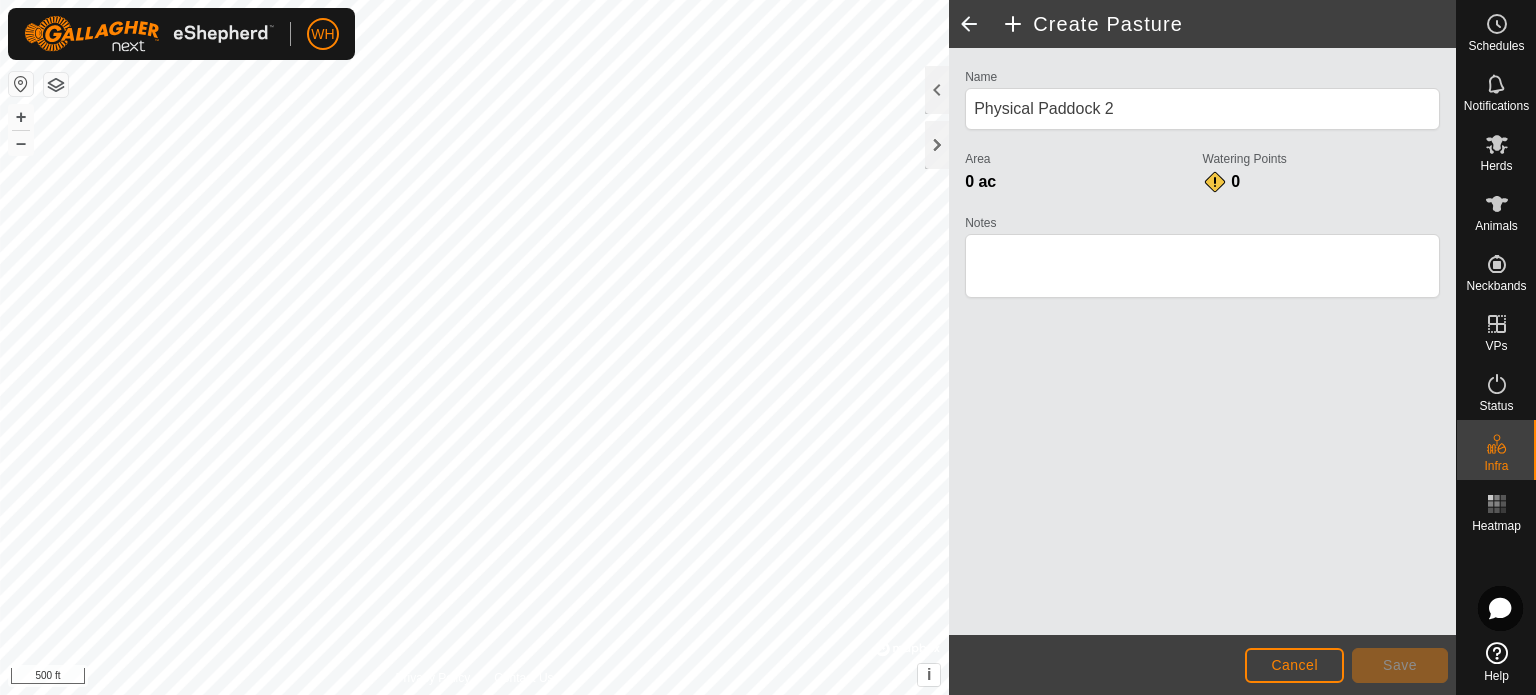 click on "WH Schedules Notifications Herds Animals Neckbands VPs Status Infra Heatmap Help Privacy Policy Contact Us + – ⇧ i ©  Mapbox , ©  OpenStreetMap ,  Improve this map 500 ft  Create Pasture  Name Physical Paddock 2 Area 0 ac  Watering Points 0 Notes                    Cancel Save" 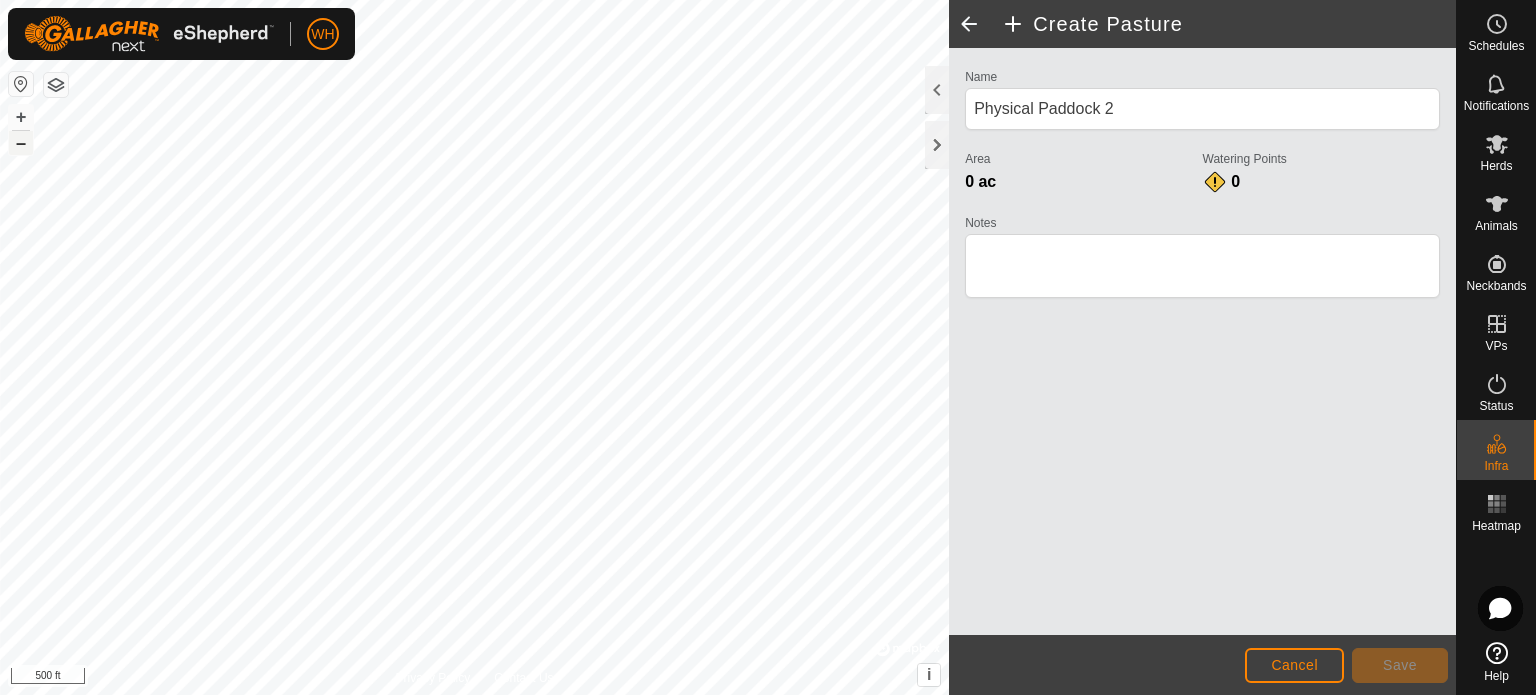 click on "–" at bounding box center [21, 143] 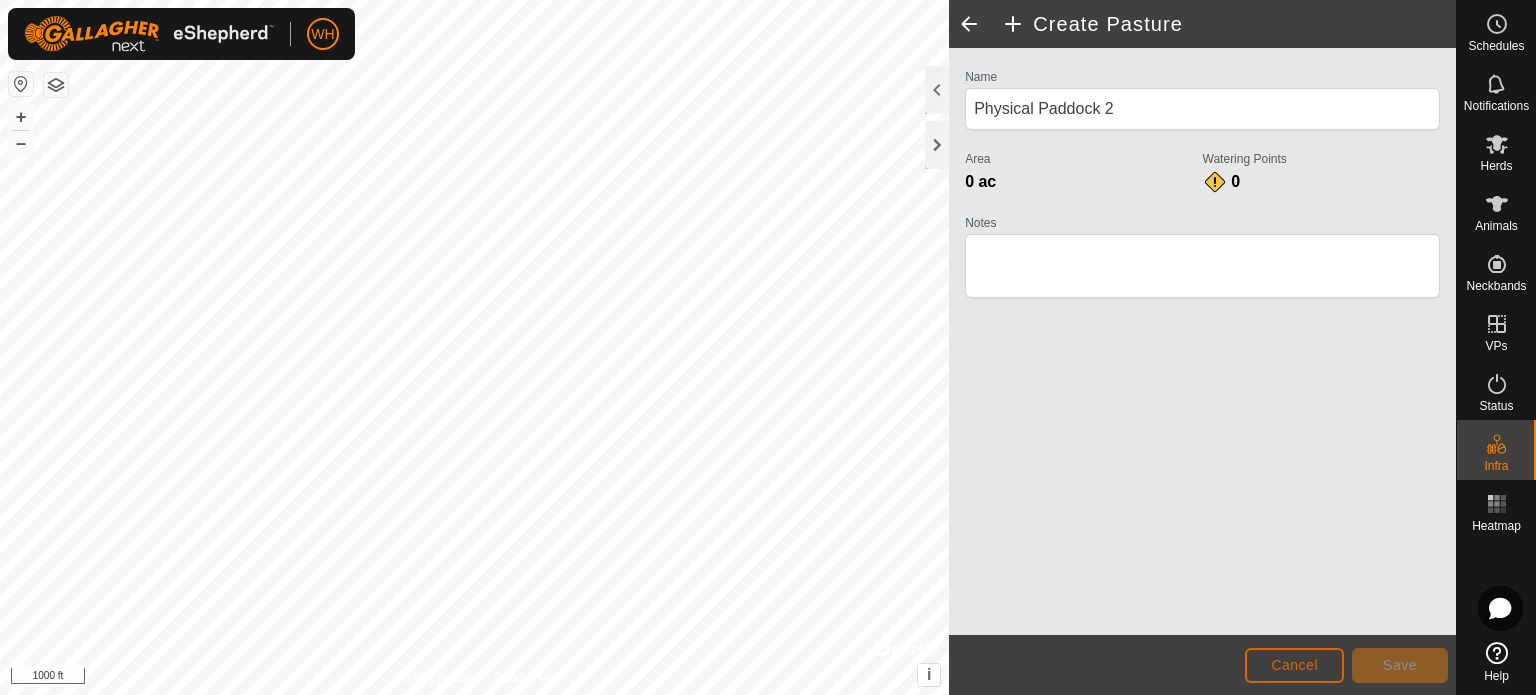 click on "Cancel" 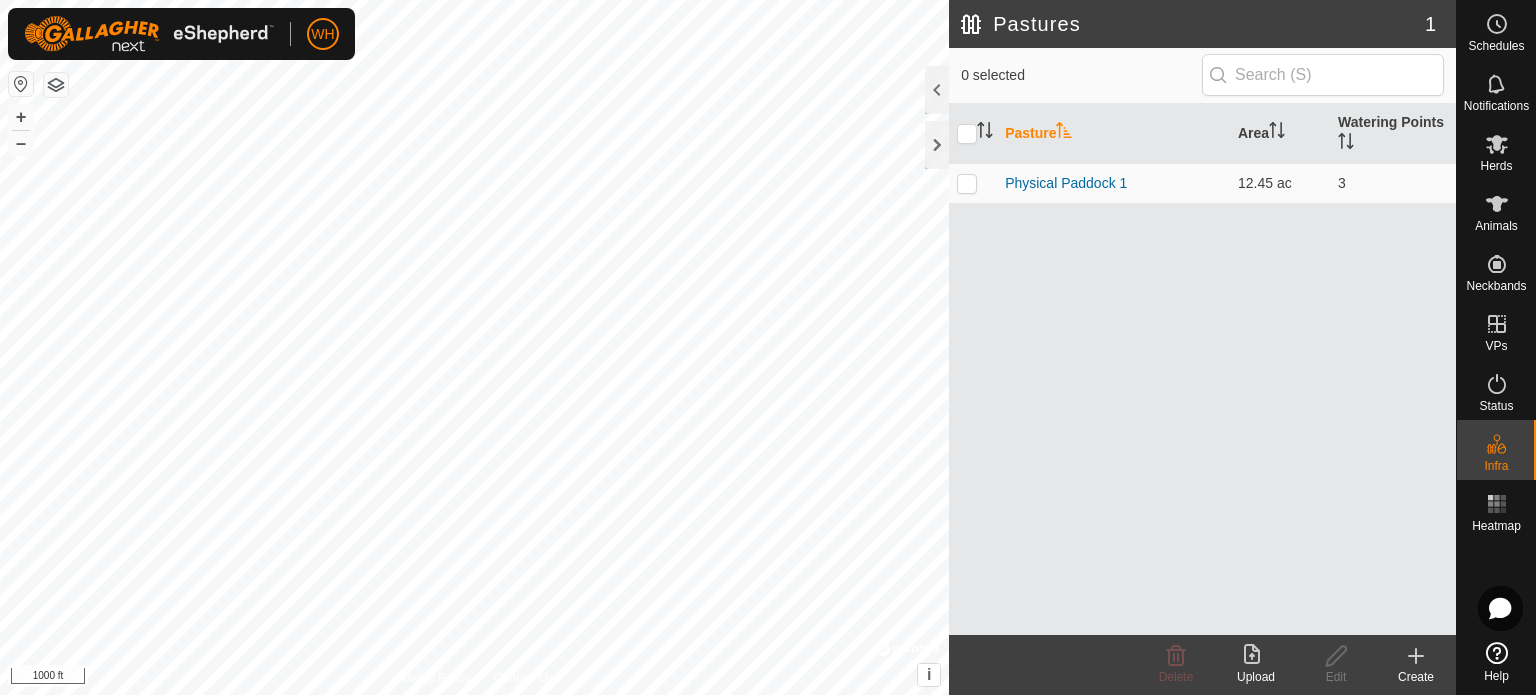 click 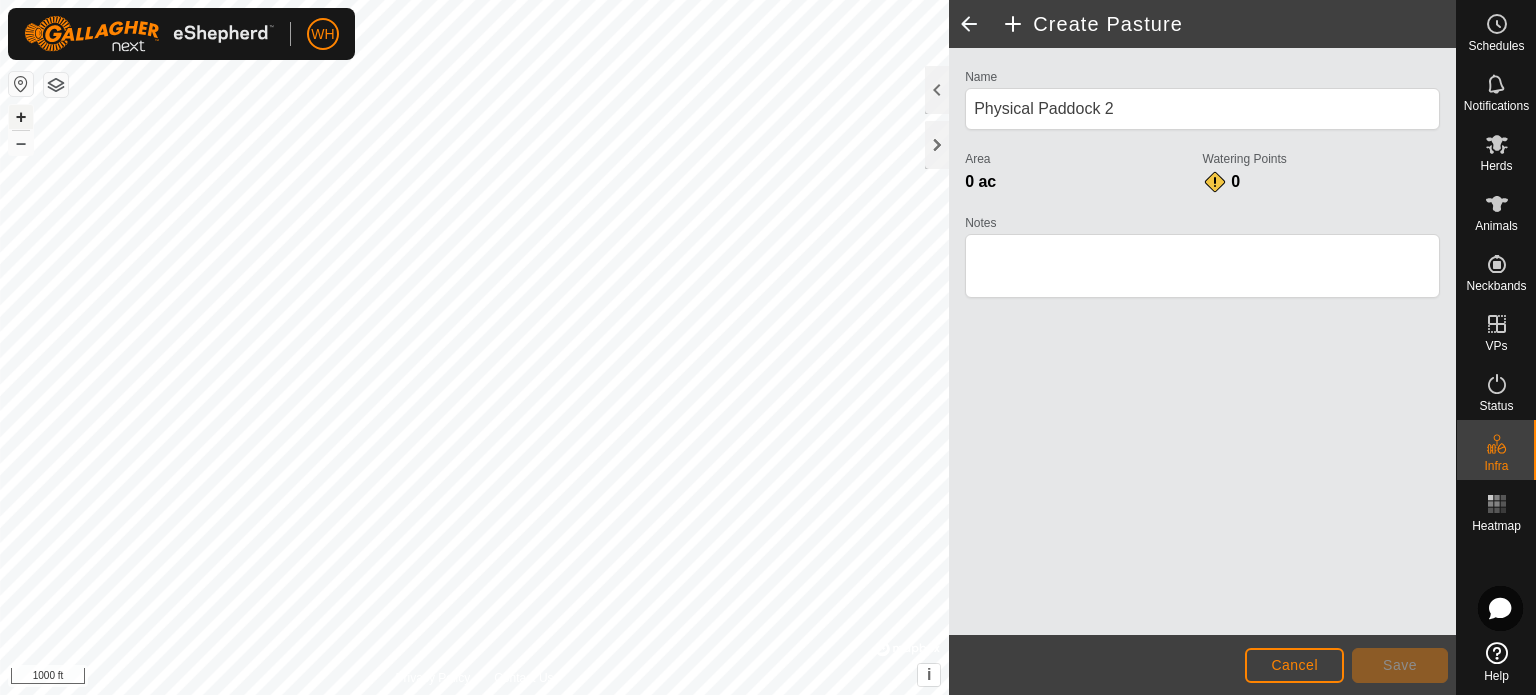 click on "+" at bounding box center (21, 117) 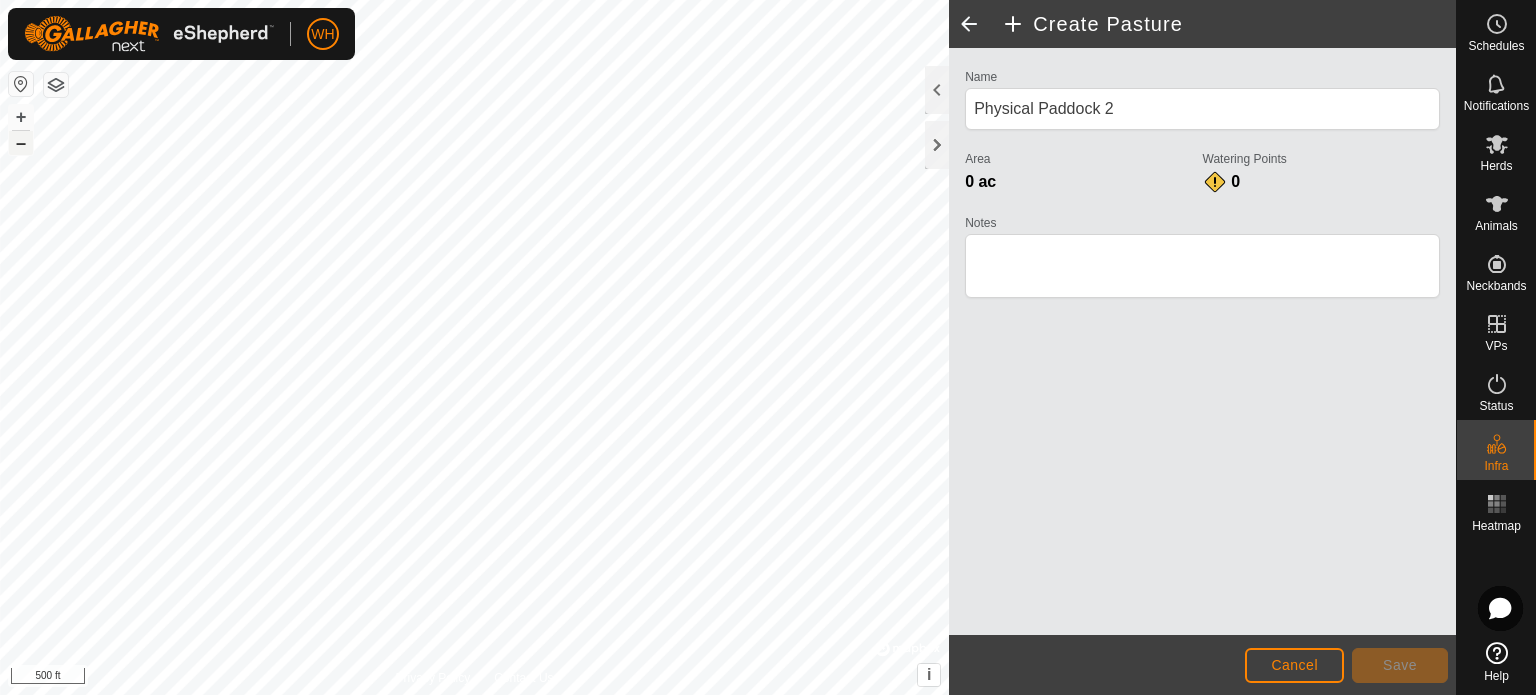 click on "–" at bounding box center [21, 143] 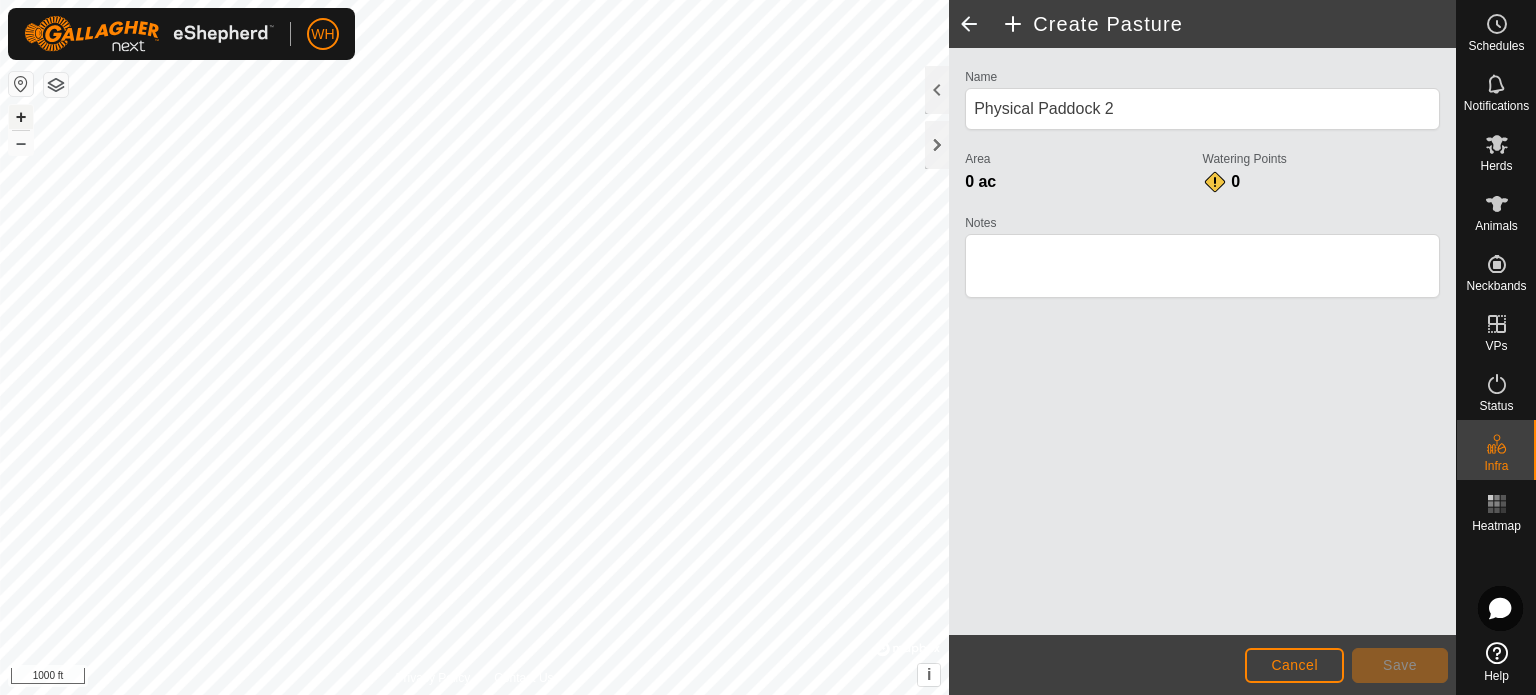 click on "+" at bounding box center (21, 117) 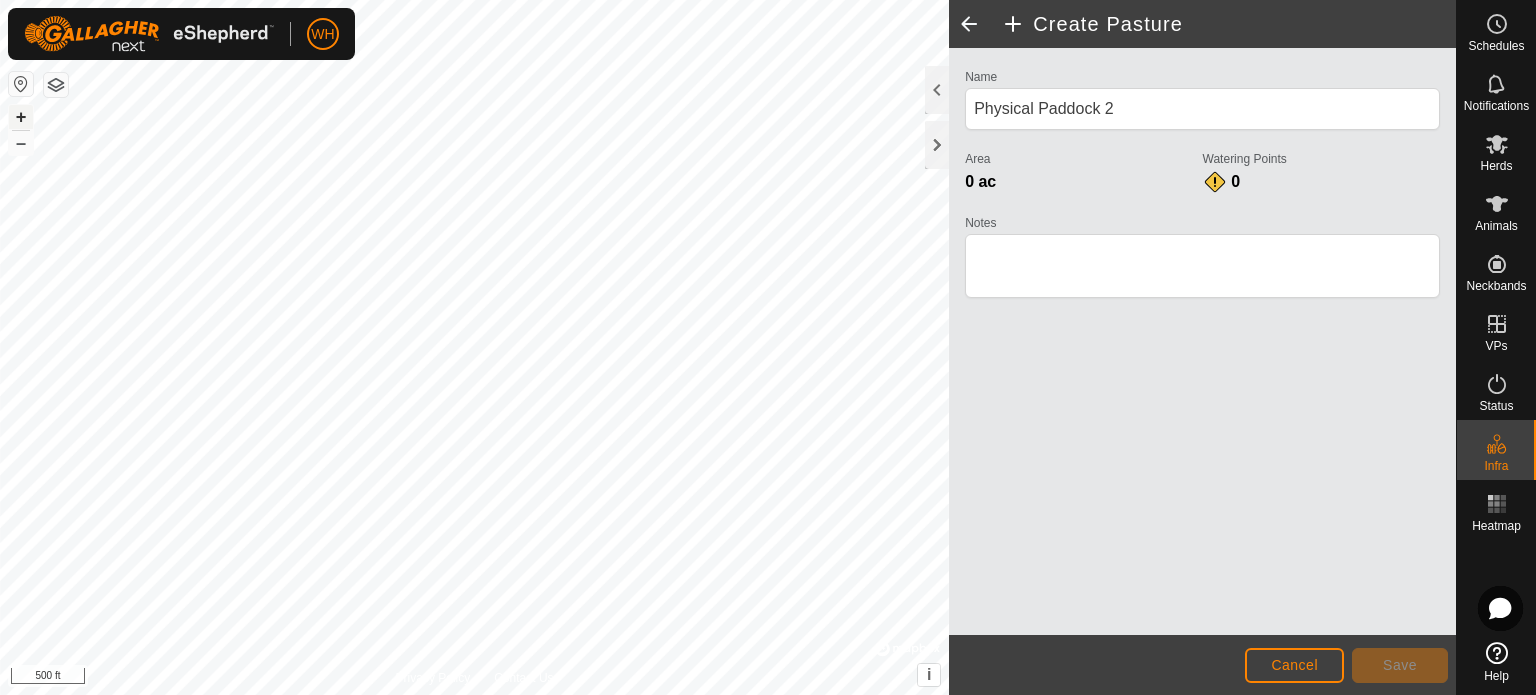 click on "+" at bounding box center [21, 117] 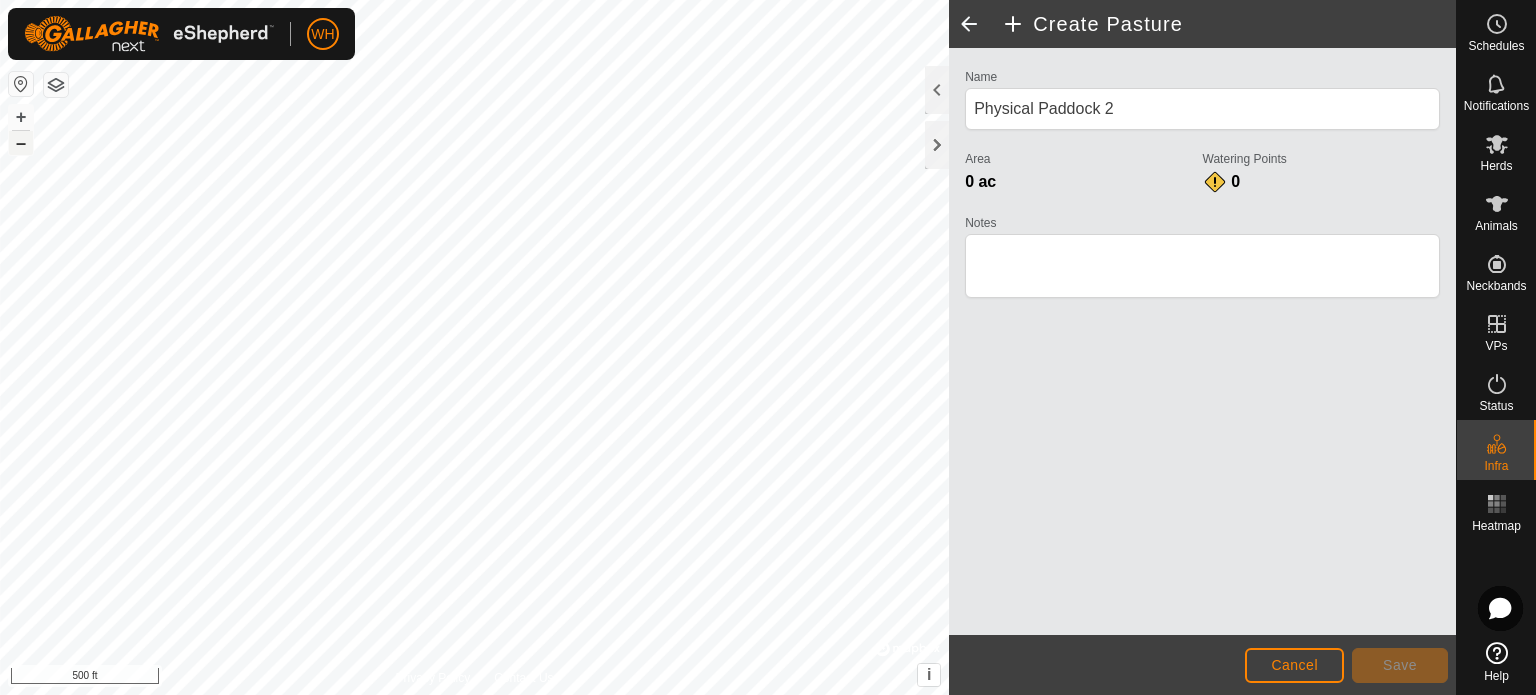 click on "–" at bounding box center (21, 143) 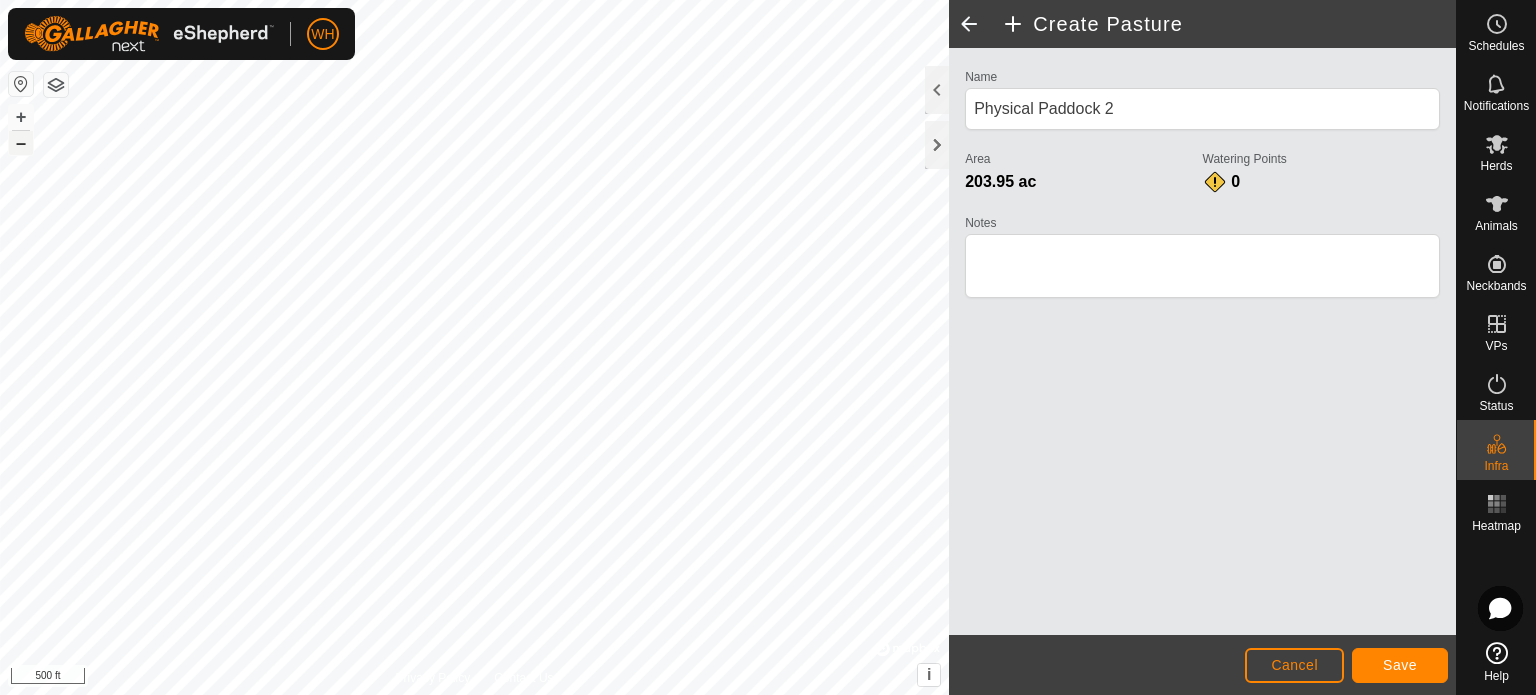 click on "–" at bounding box center (21, 143) 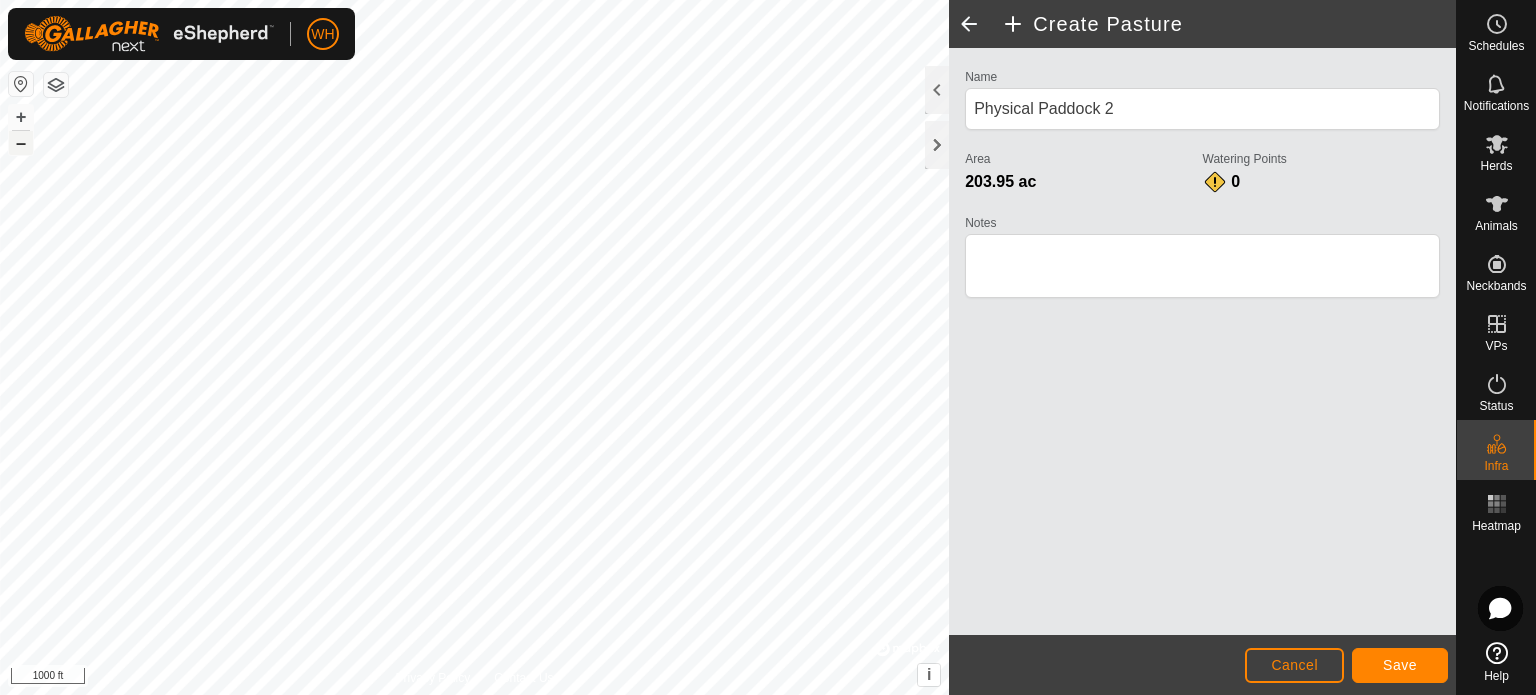 click on "–" at bounding box center [21, 143] 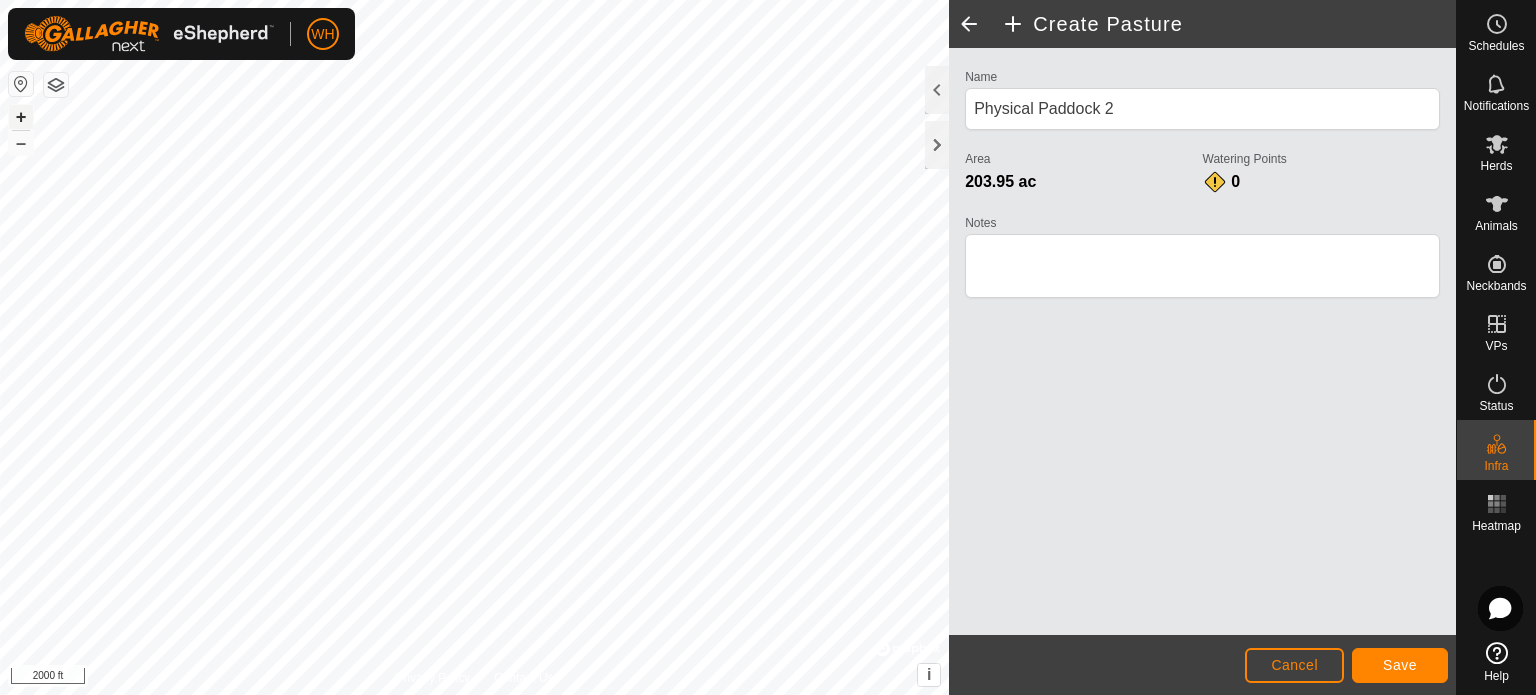 click on "+" at bounding box center (21, 117) 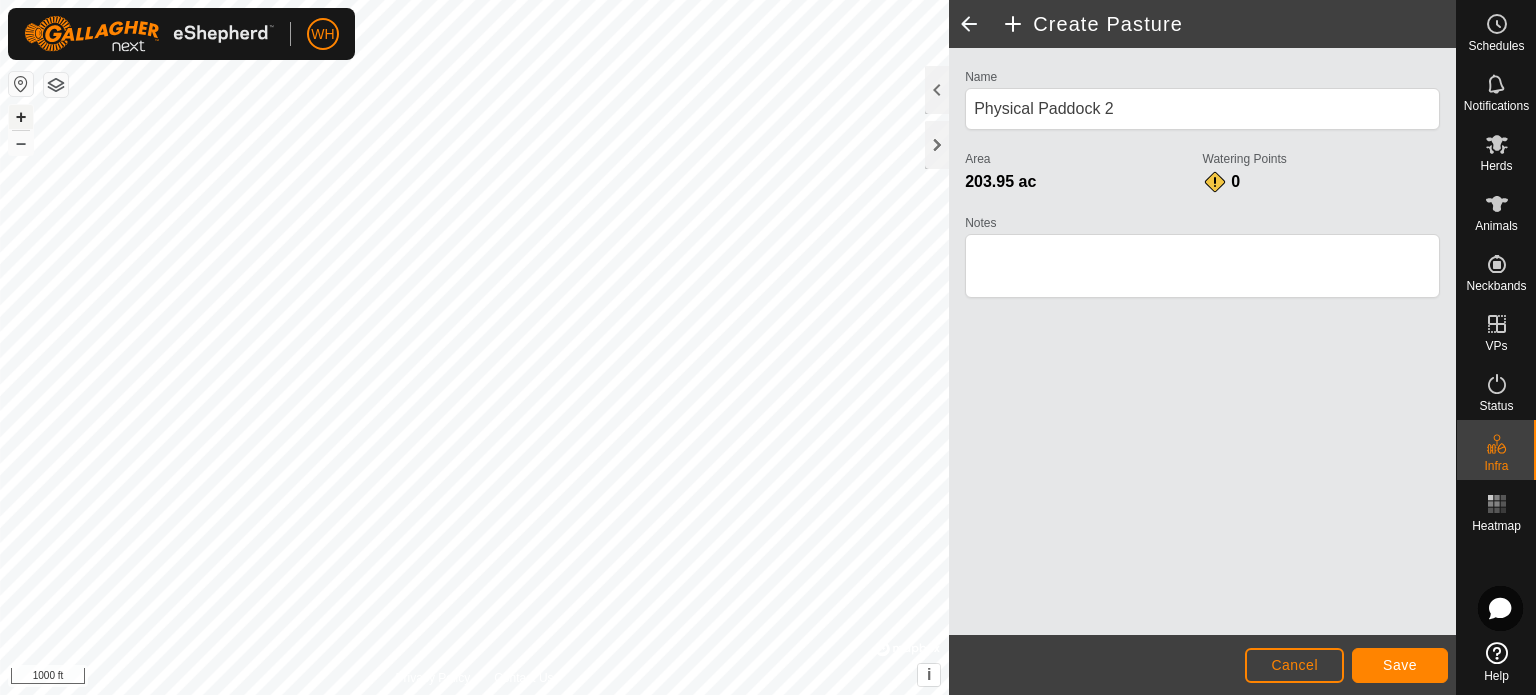 click on "+" at bounding box center (21, 117) 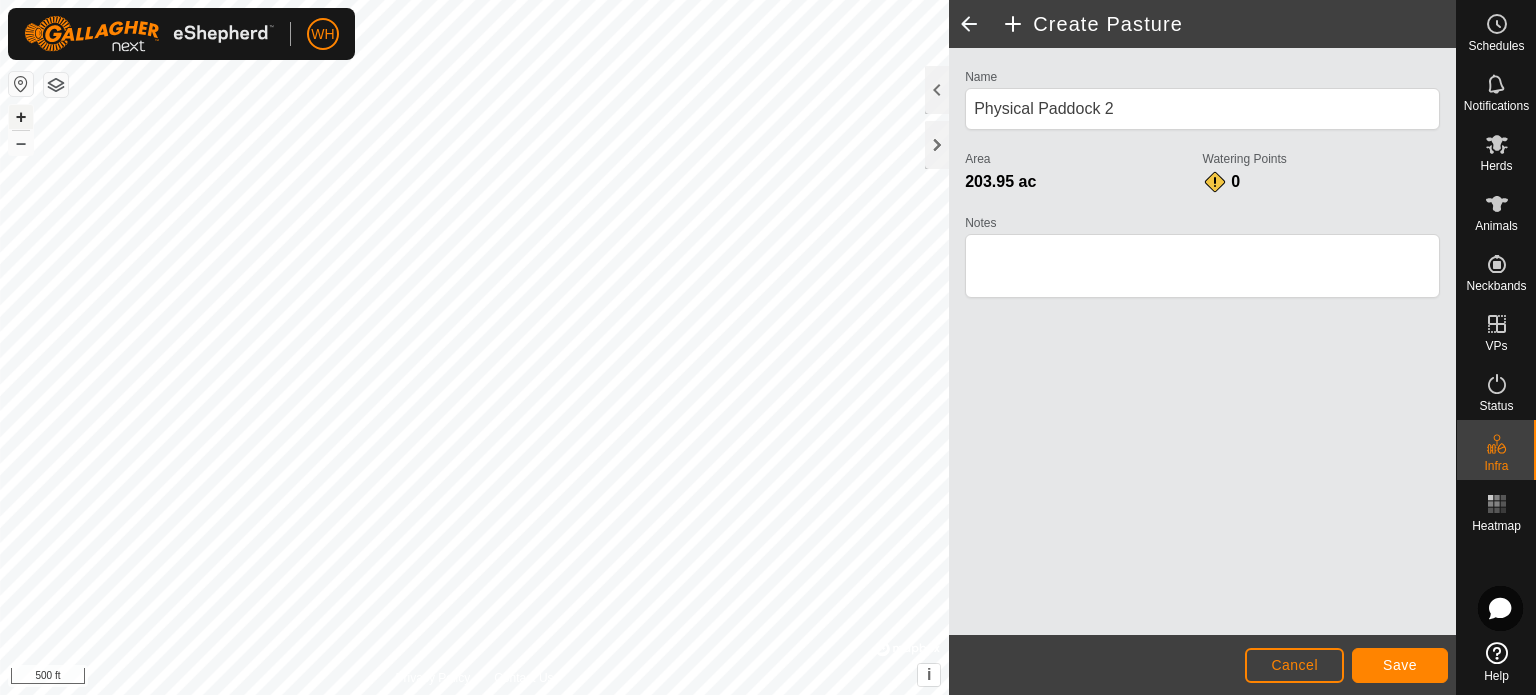click on "+" at bounding box center (21, 117) 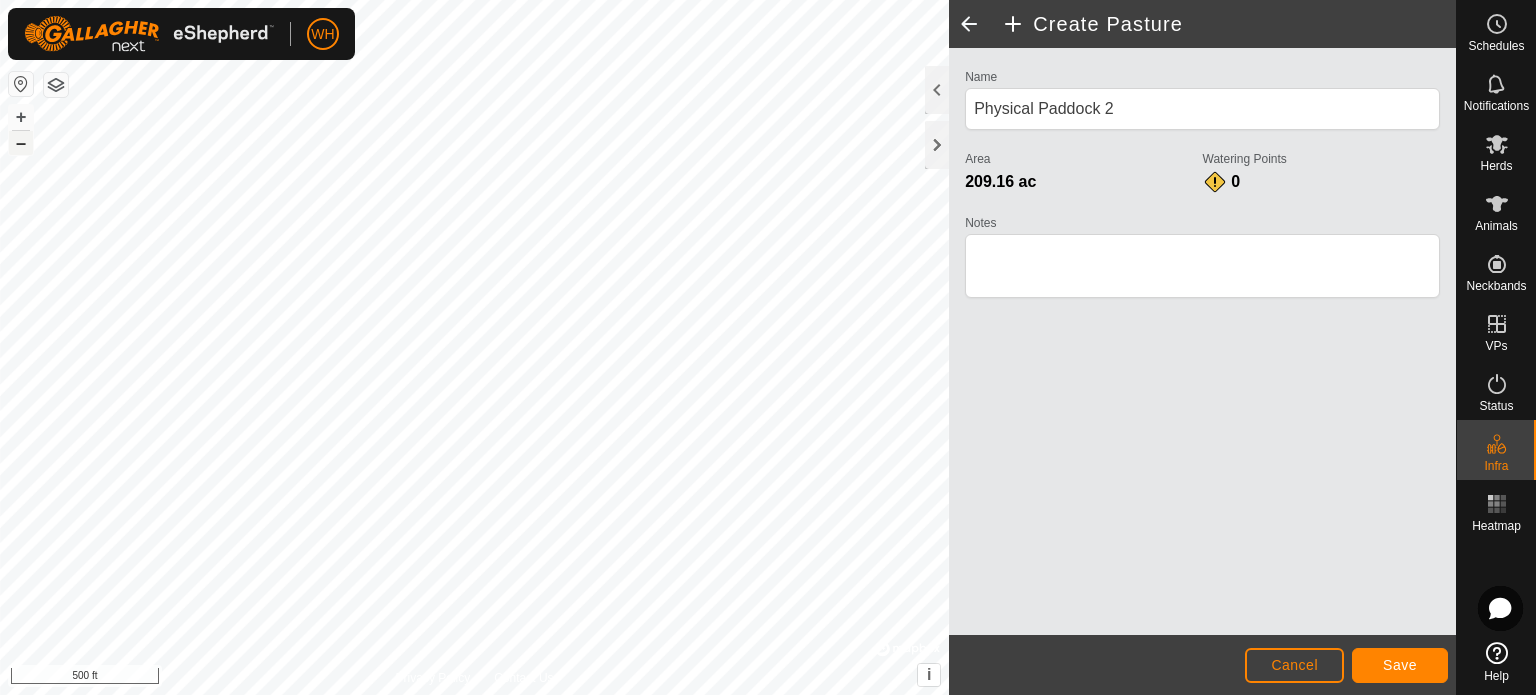click on "–" at bounding box center (21, 143) 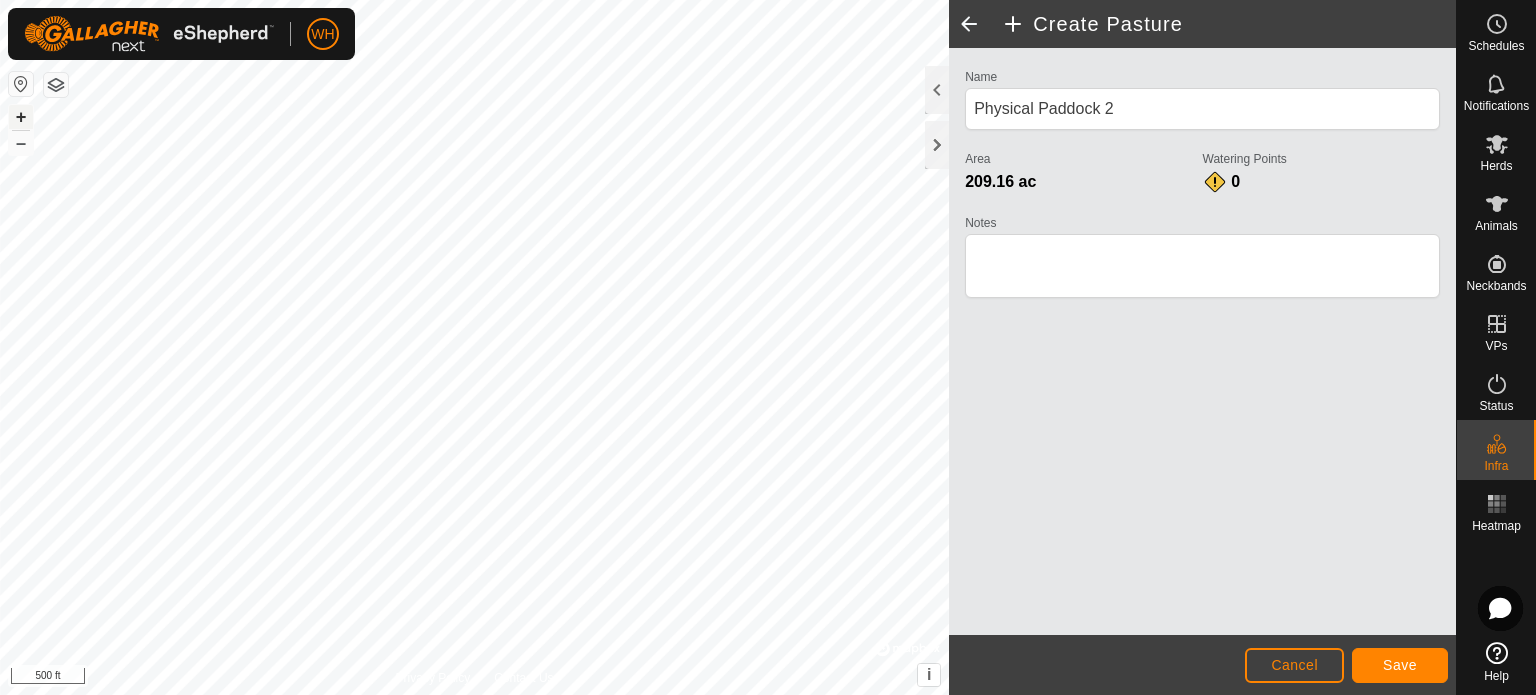click on "+" at bounding box center [21, 117] 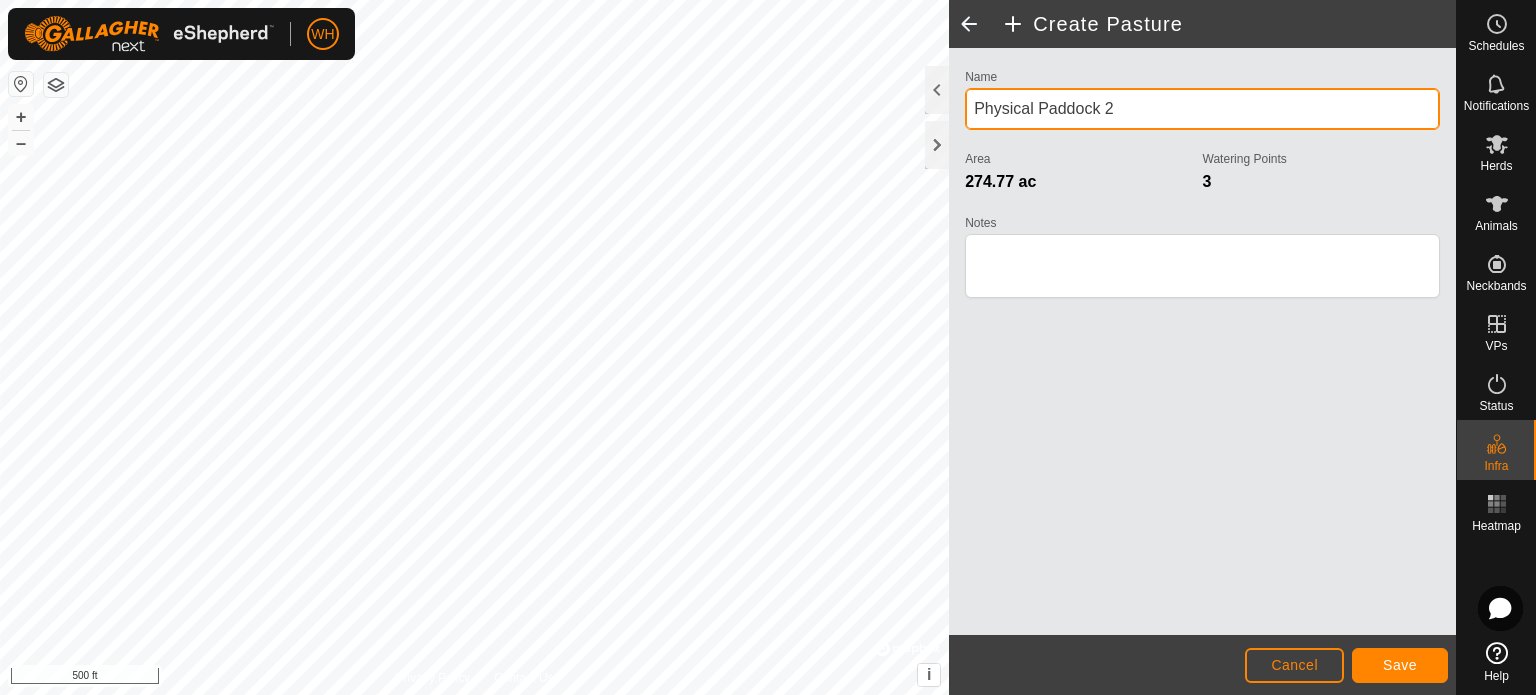 click on "Physical Paddock 2" at bounding box center [1202, 109] 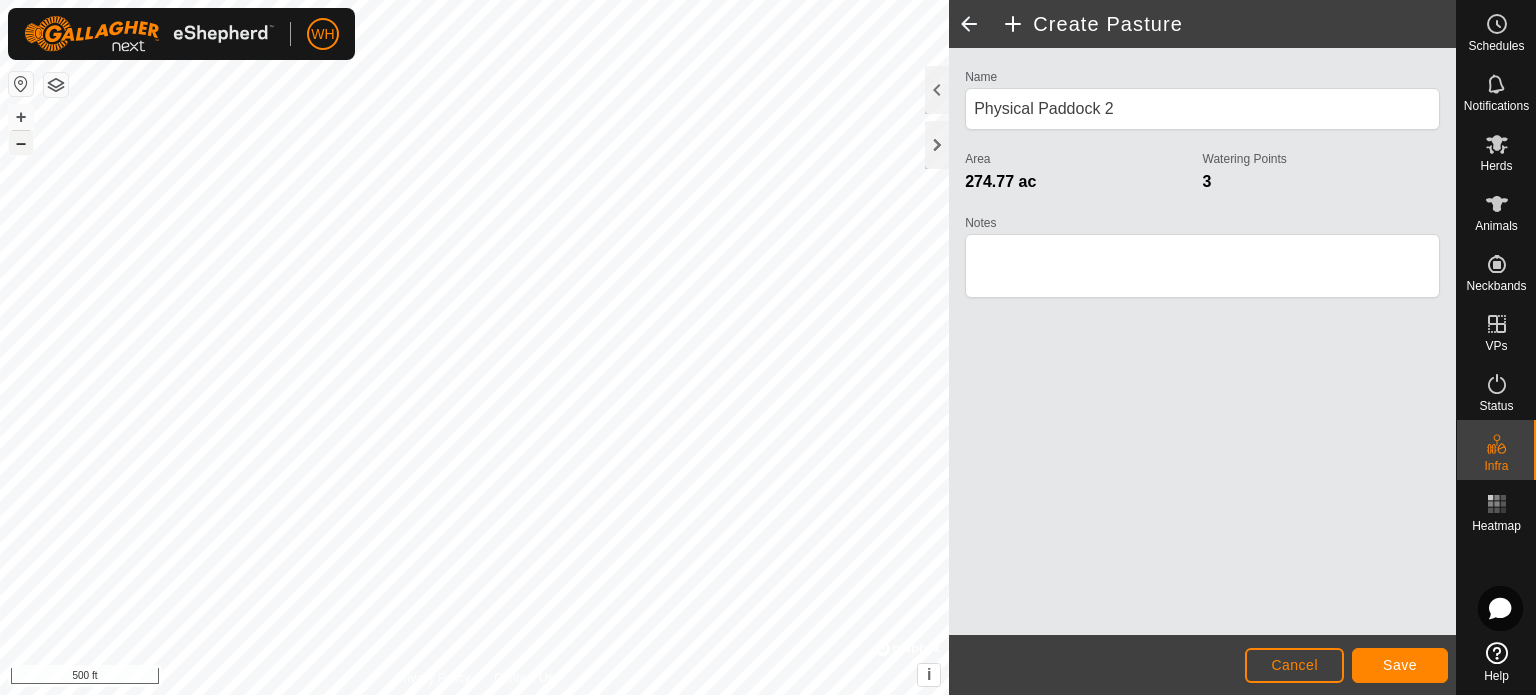 click on "–" at bounding box center [21, 143] 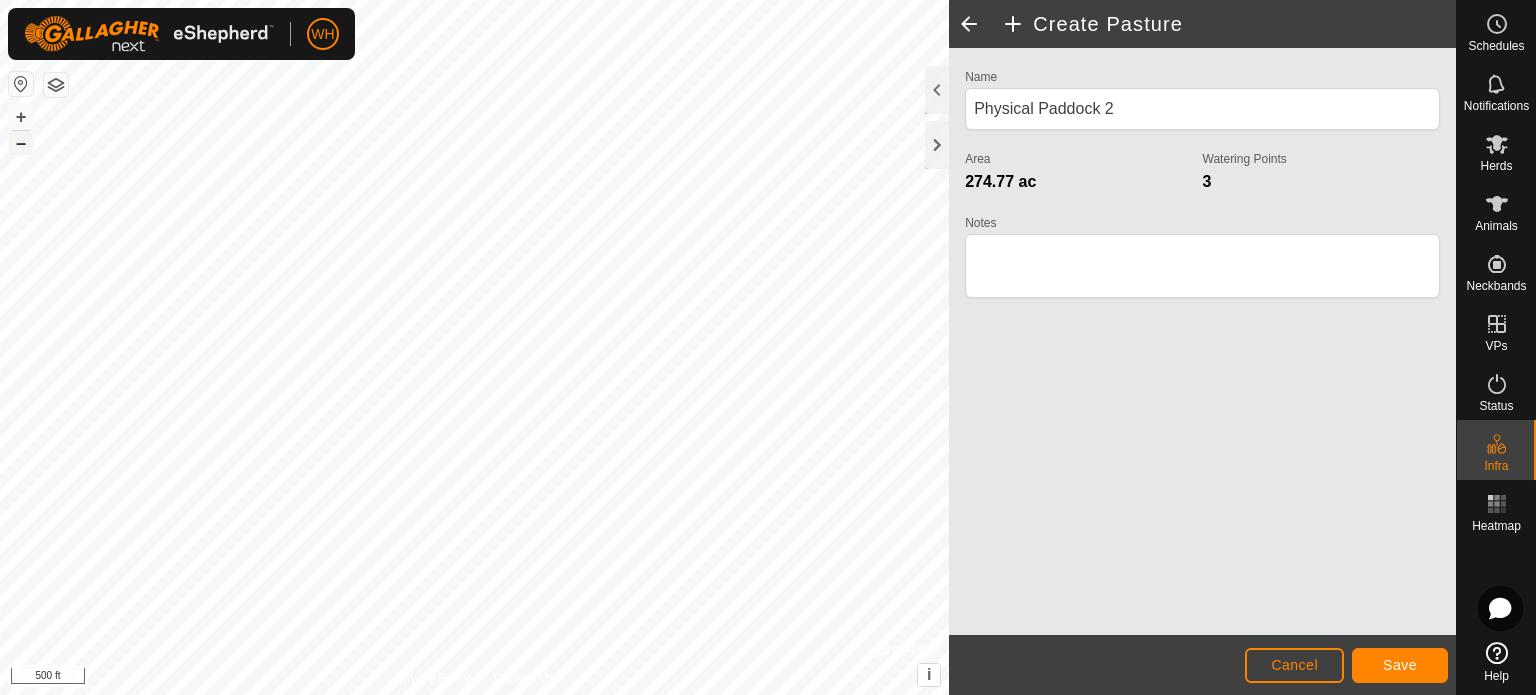 click on "–" at bounding box center (21, 143) 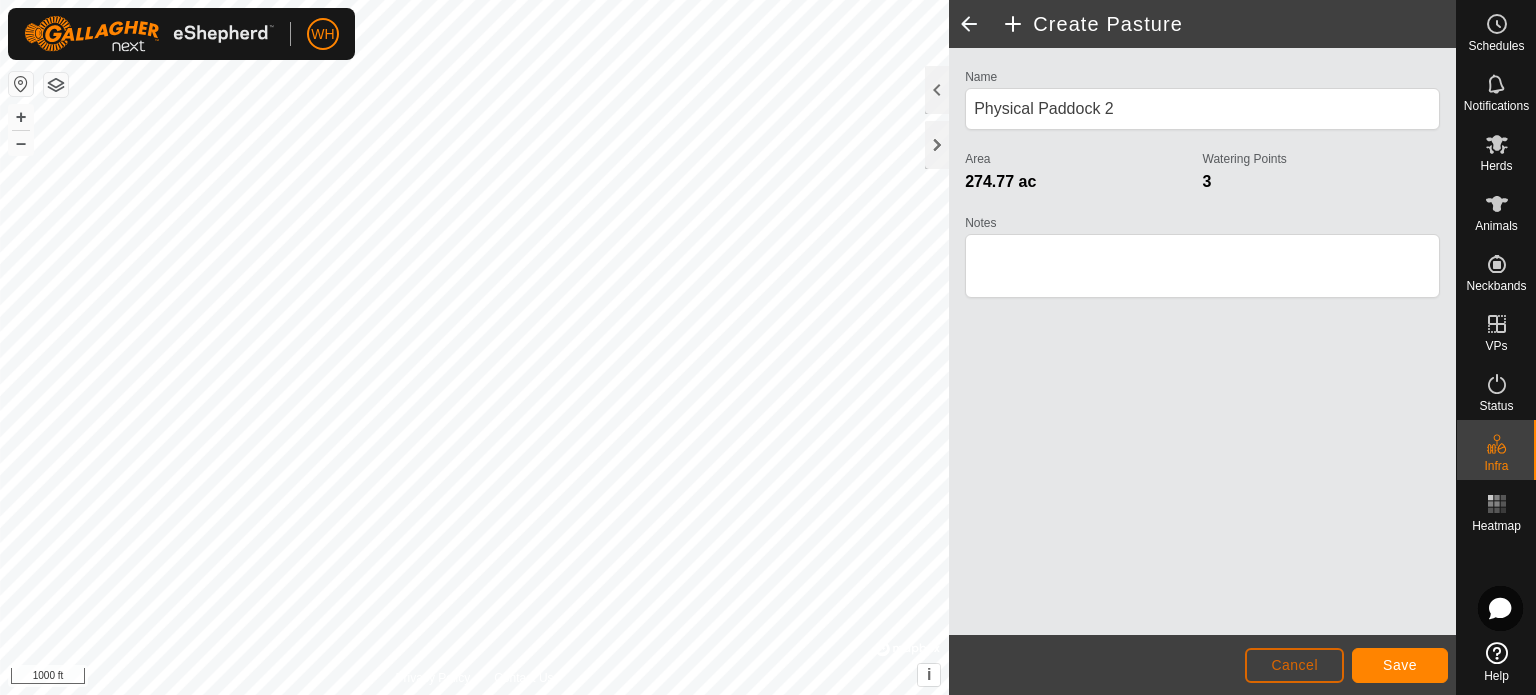 click on "Cancel" 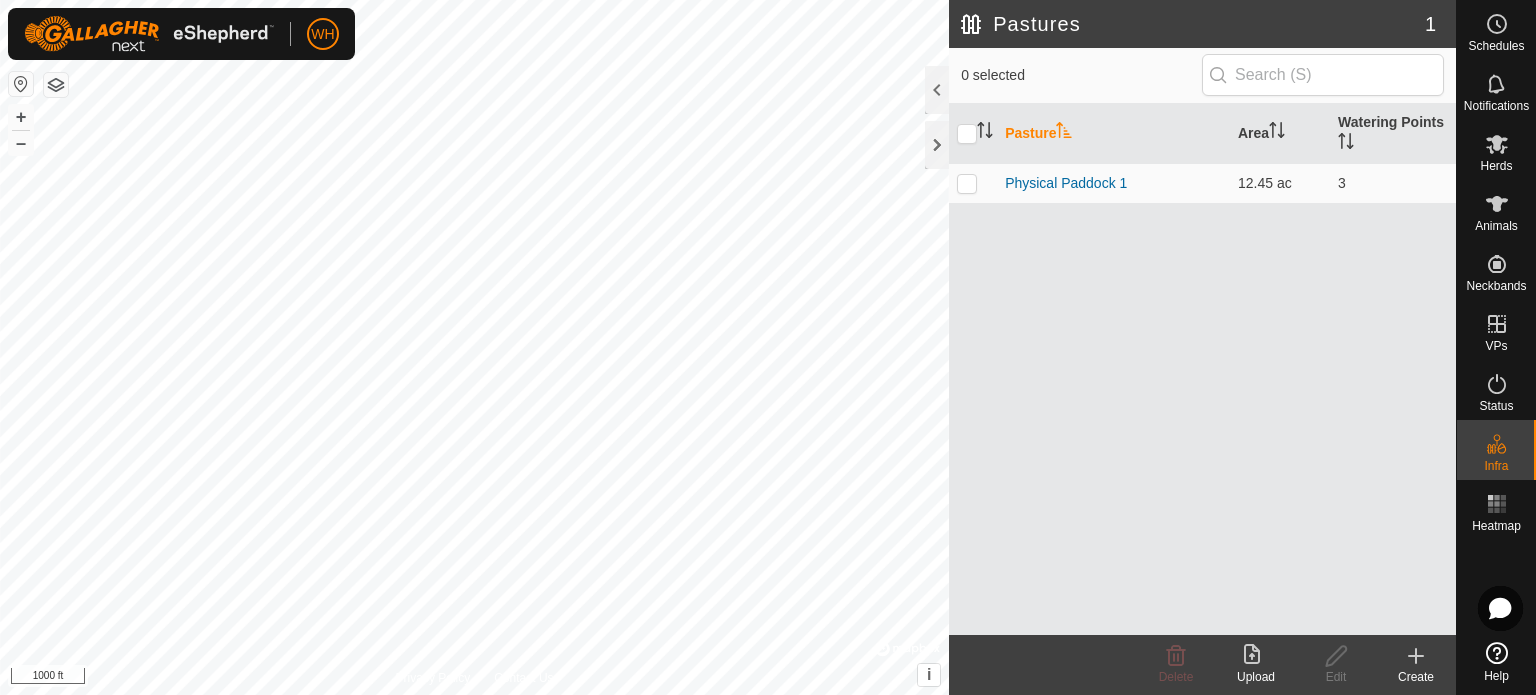 click on "Create" 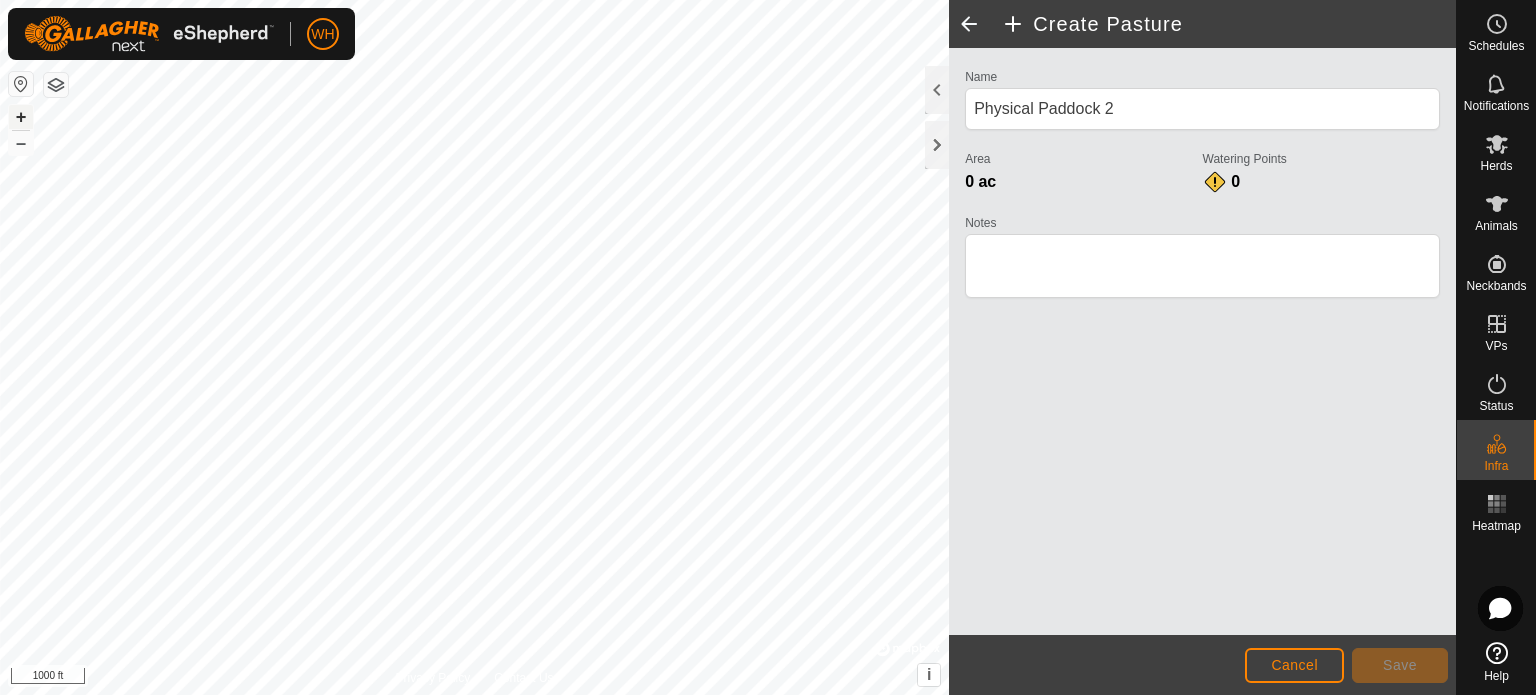 click on "+" at bounding box center [21, 117] 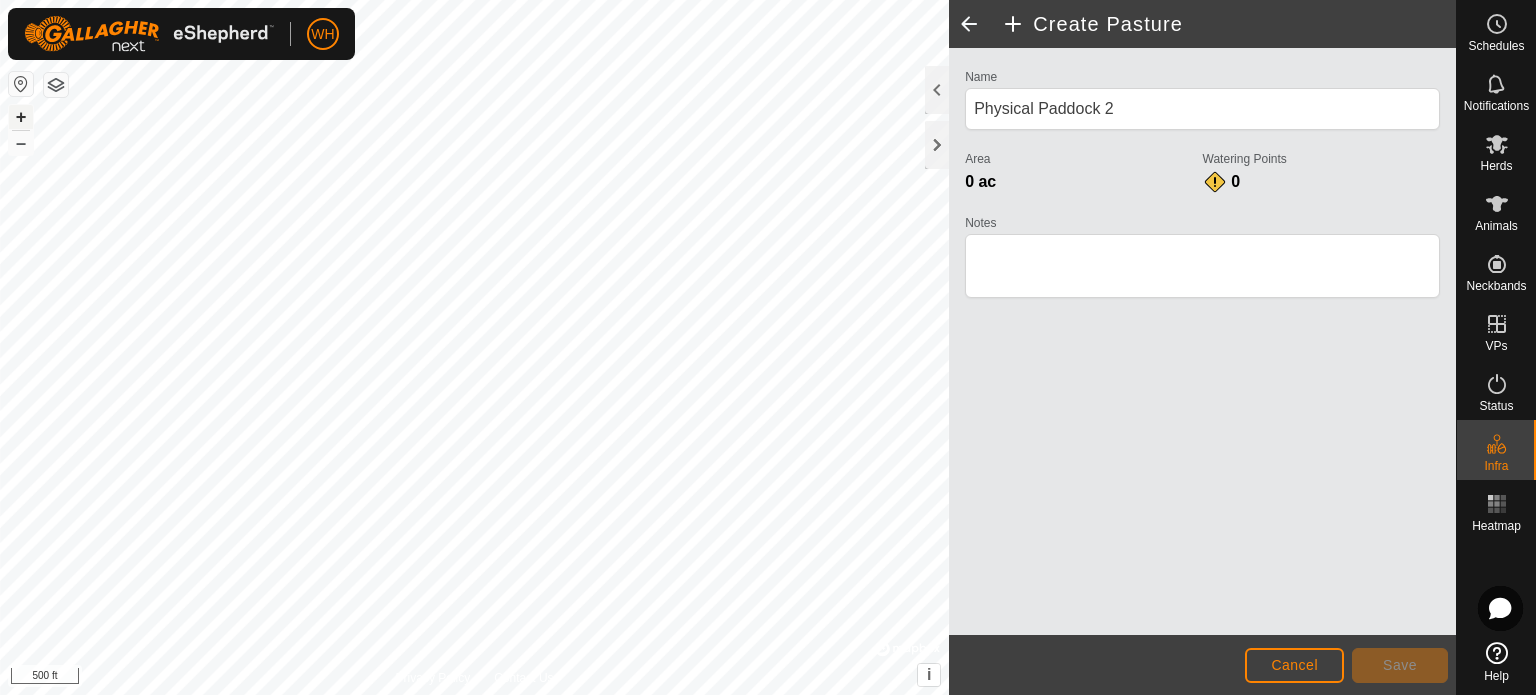 click on "+" at bounding box center [21, 117] 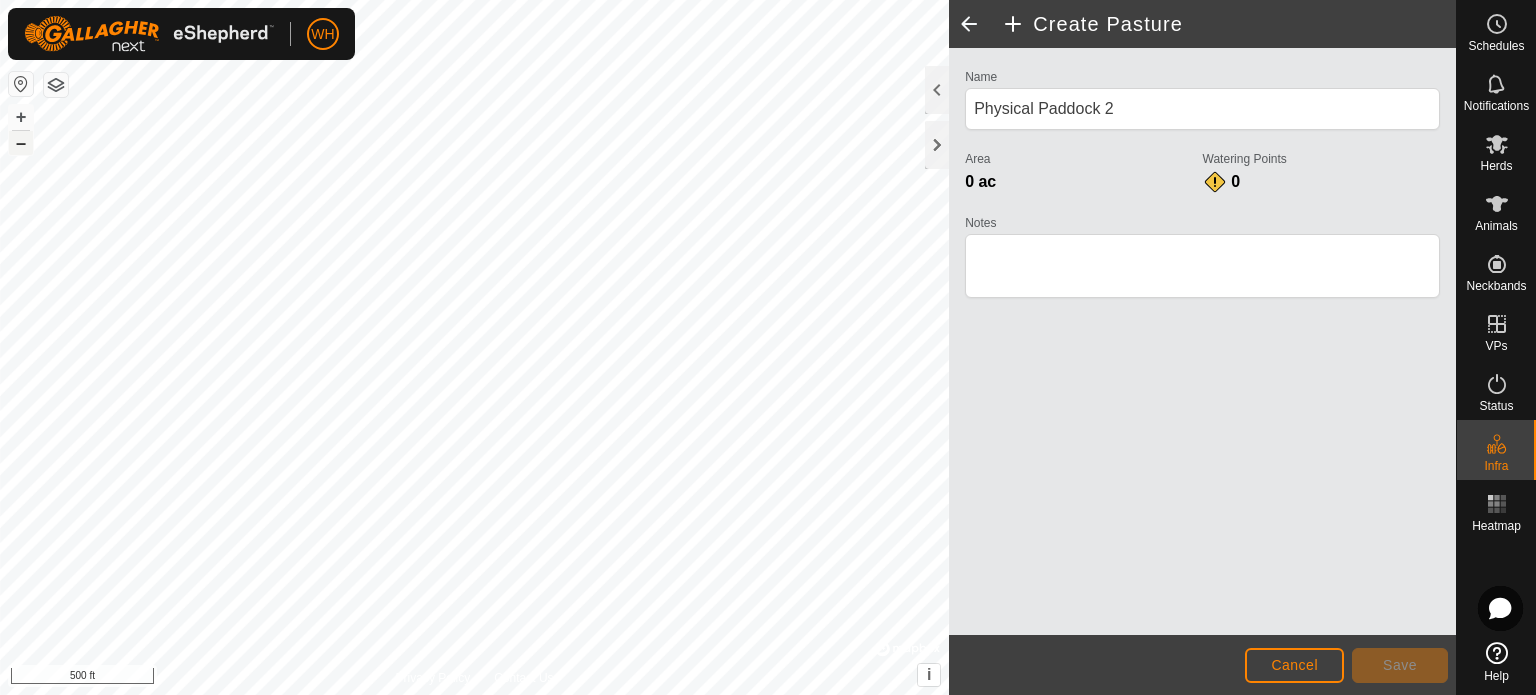 click on "–" at bounding box center [21, 143] 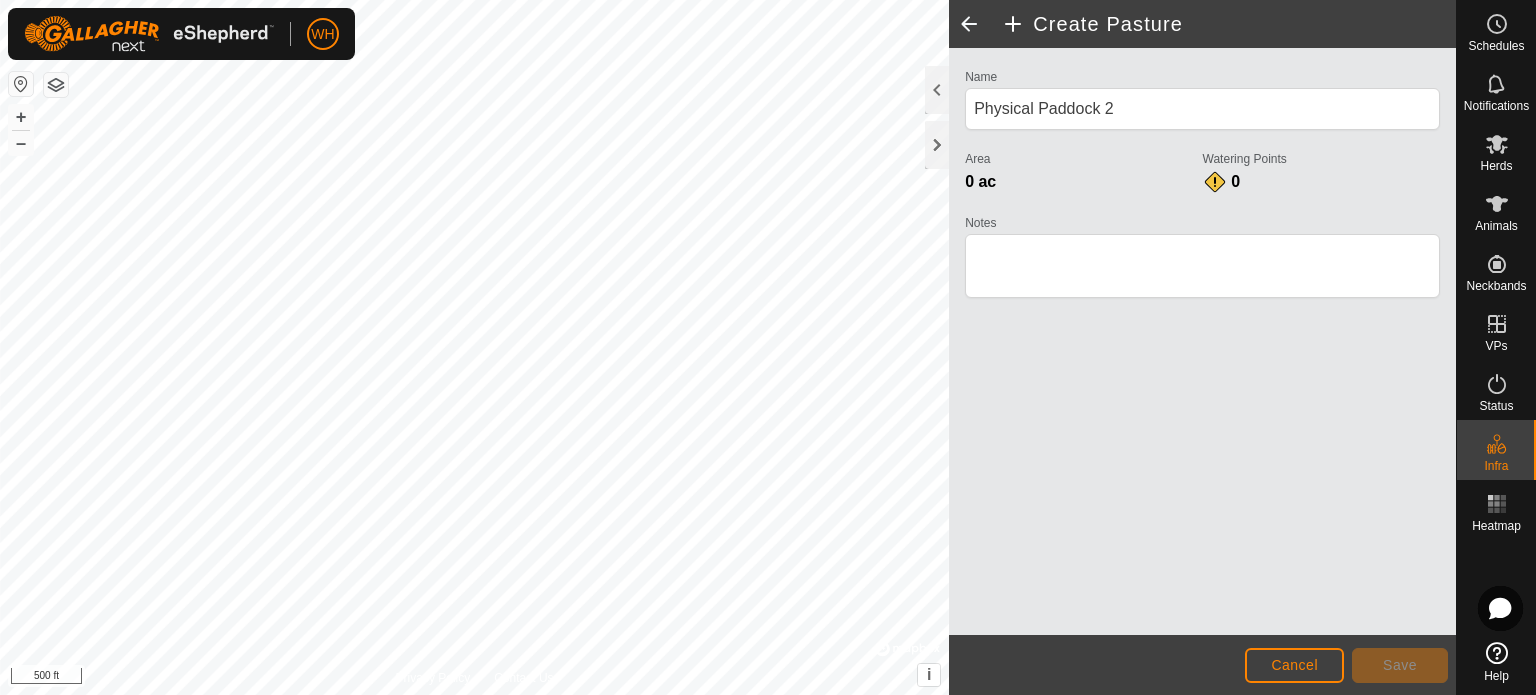 click on "WH Schedules Notifications Herds Animals Neckbands VPs Status Infra Heatmap Help Privacy Policy Contact Us + – ⇧ i ©  Mapbox , ©  OpenStreetMap ,  Improve this map 500 ft  Create Pasture  Name Physical Paddock 2 Area 0 ac  Watering Points 0 Notes                    Cancel Save" at bounding box center [768, 347] 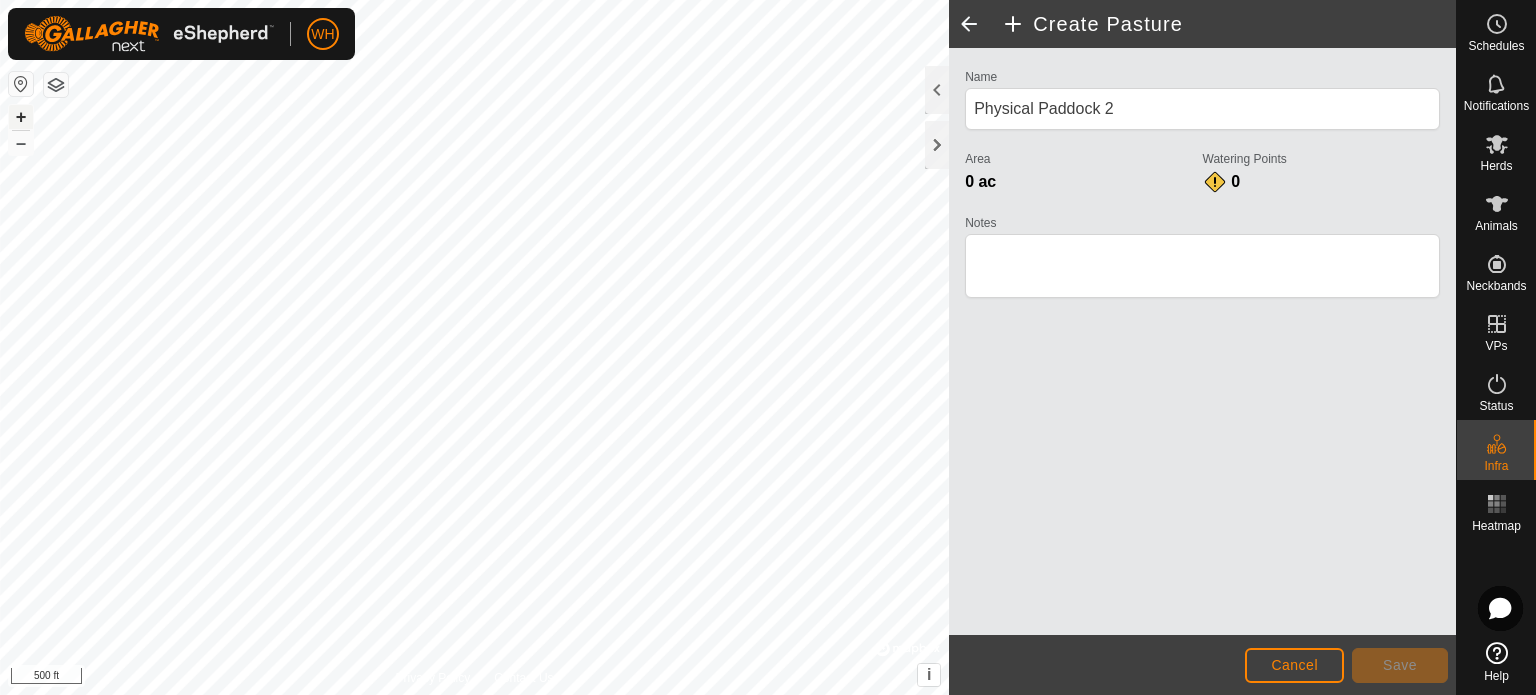 click on "+" at bounding box center (21, 117) 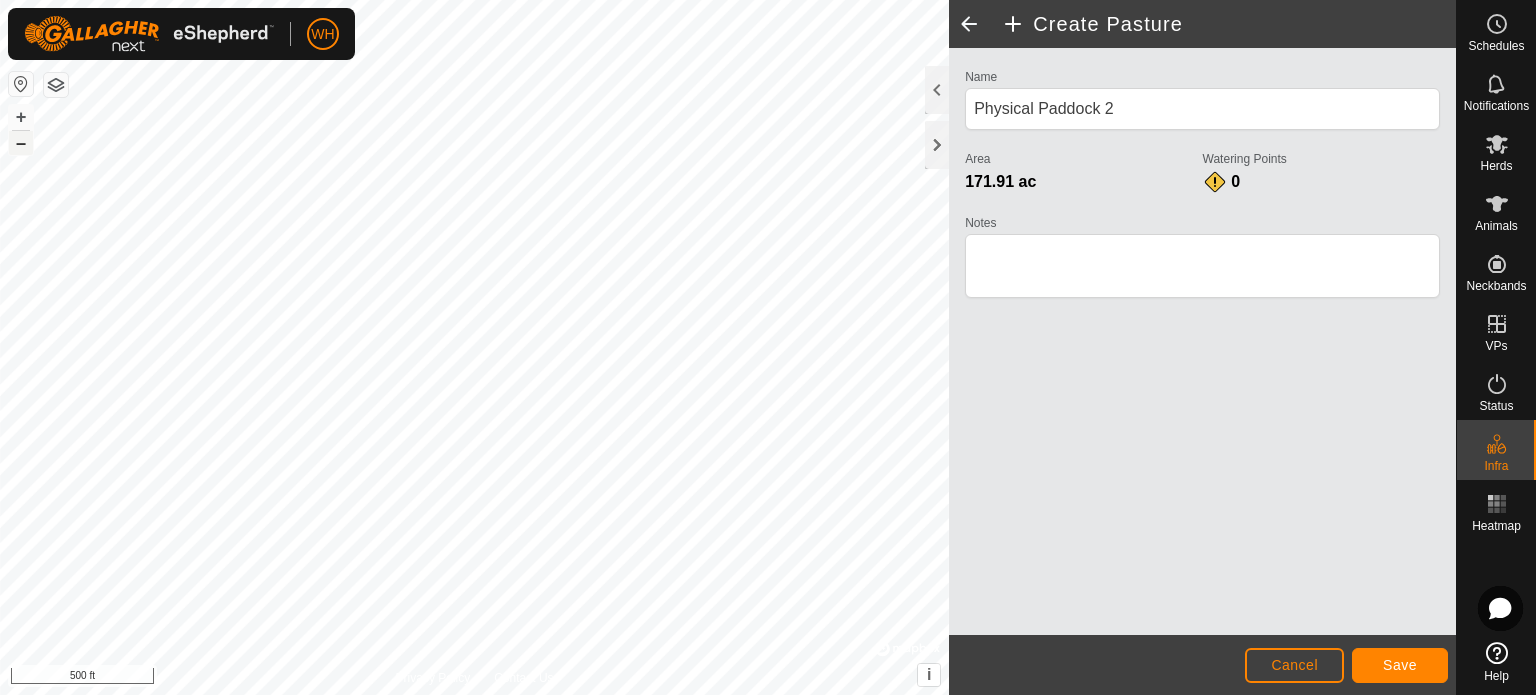 click on "–" at bounding box center [21, 143] 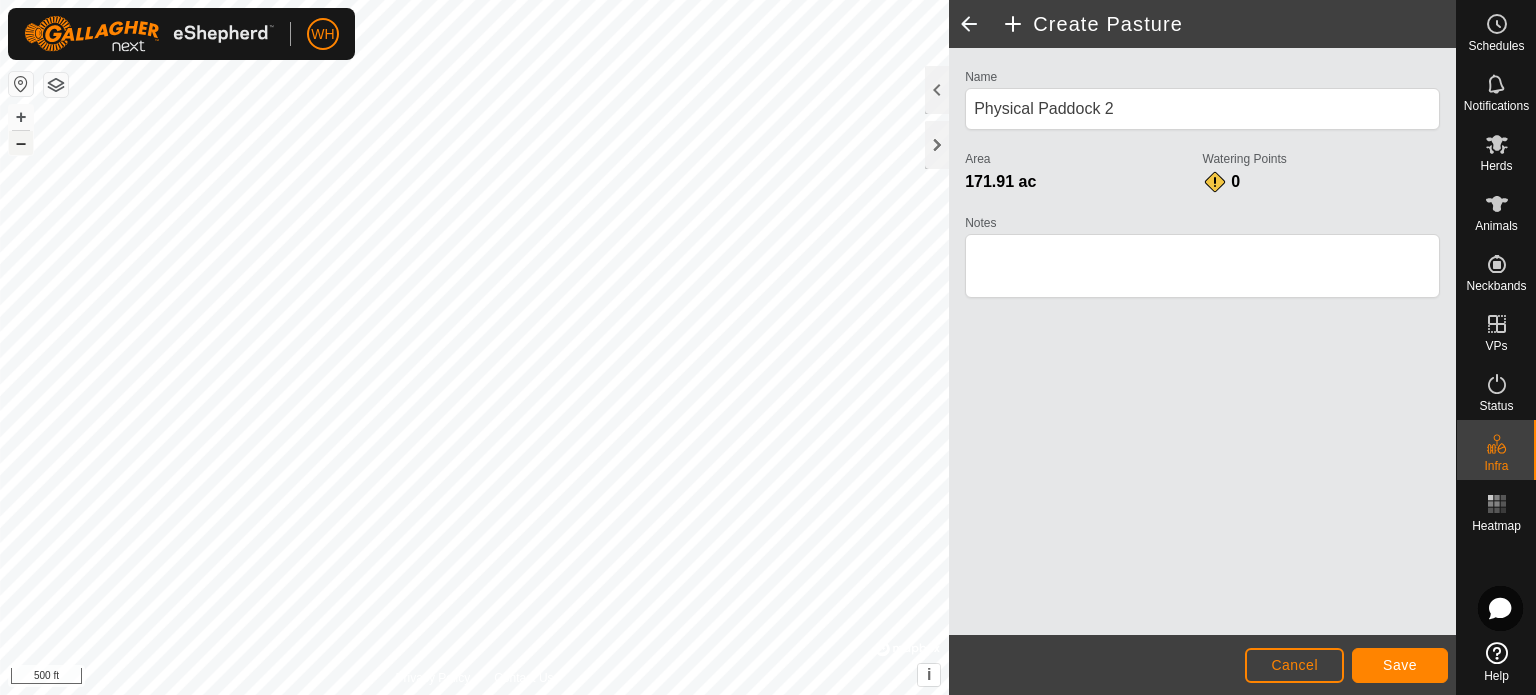 click on "–" at bounding box center (21, 143) 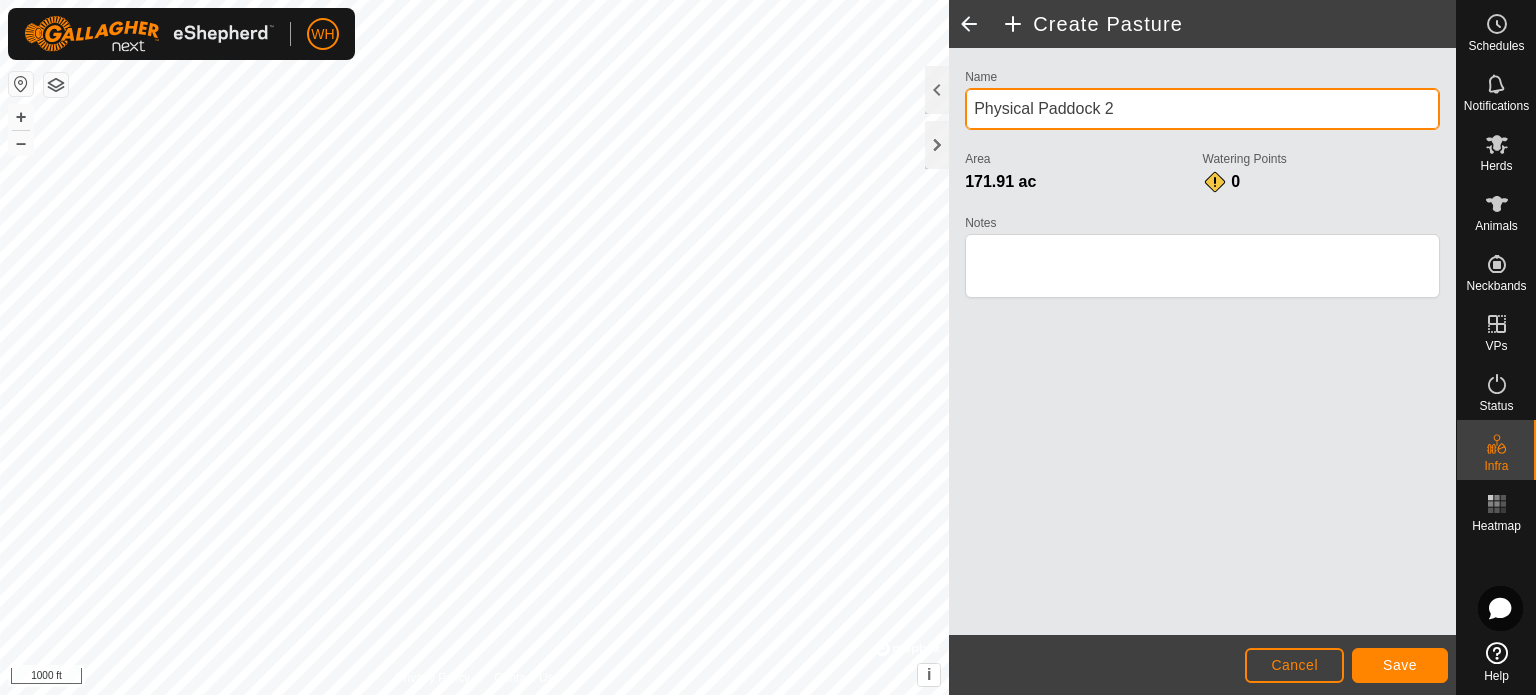 click on "Physical Paddock 2" at bounding box center [1202, 109] 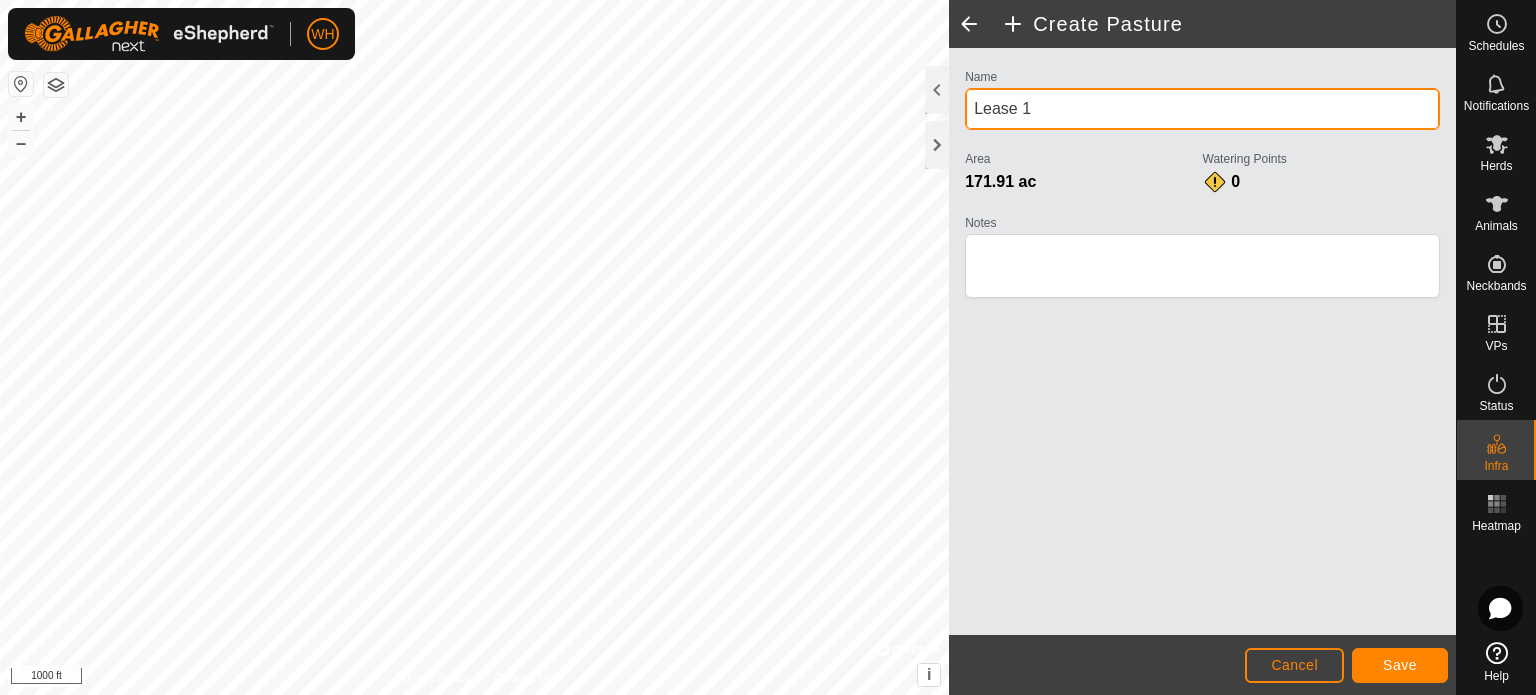 type on "Lease 1" 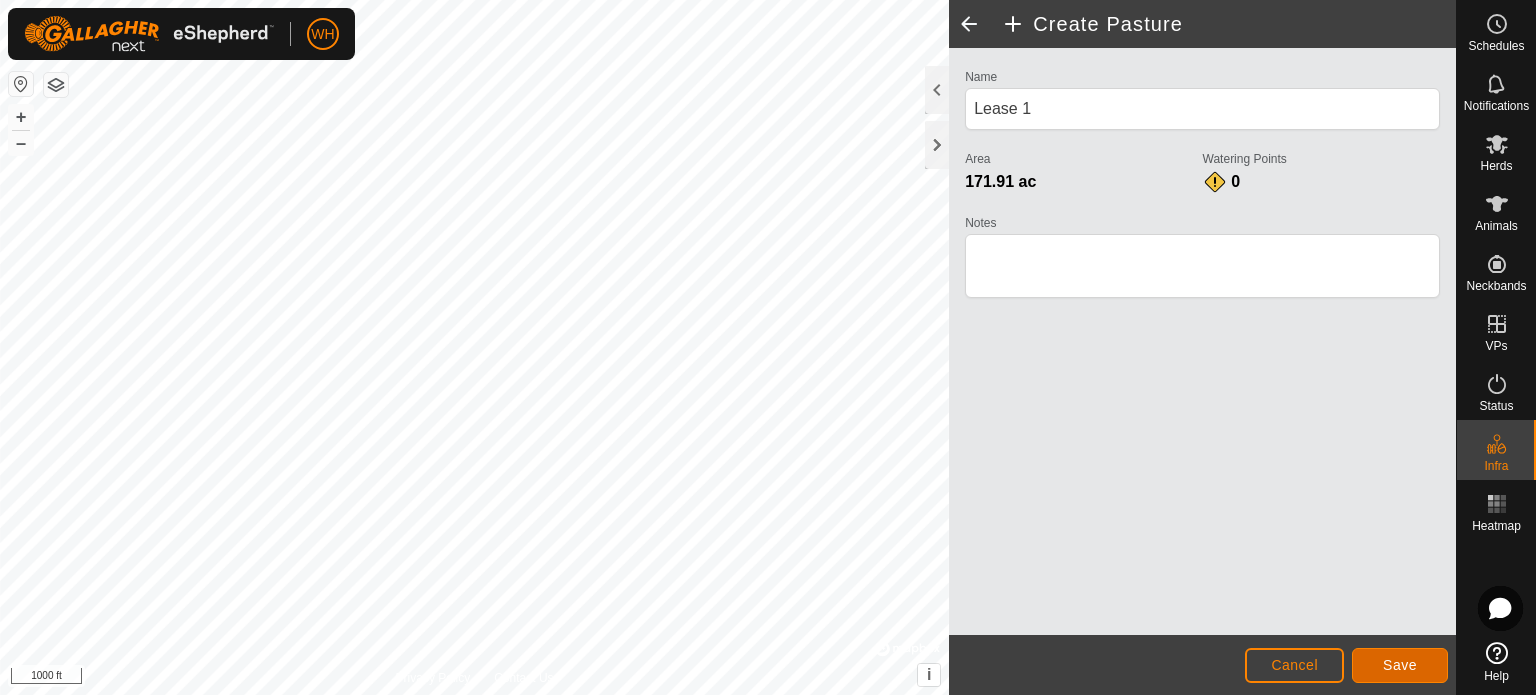 click on "Save" 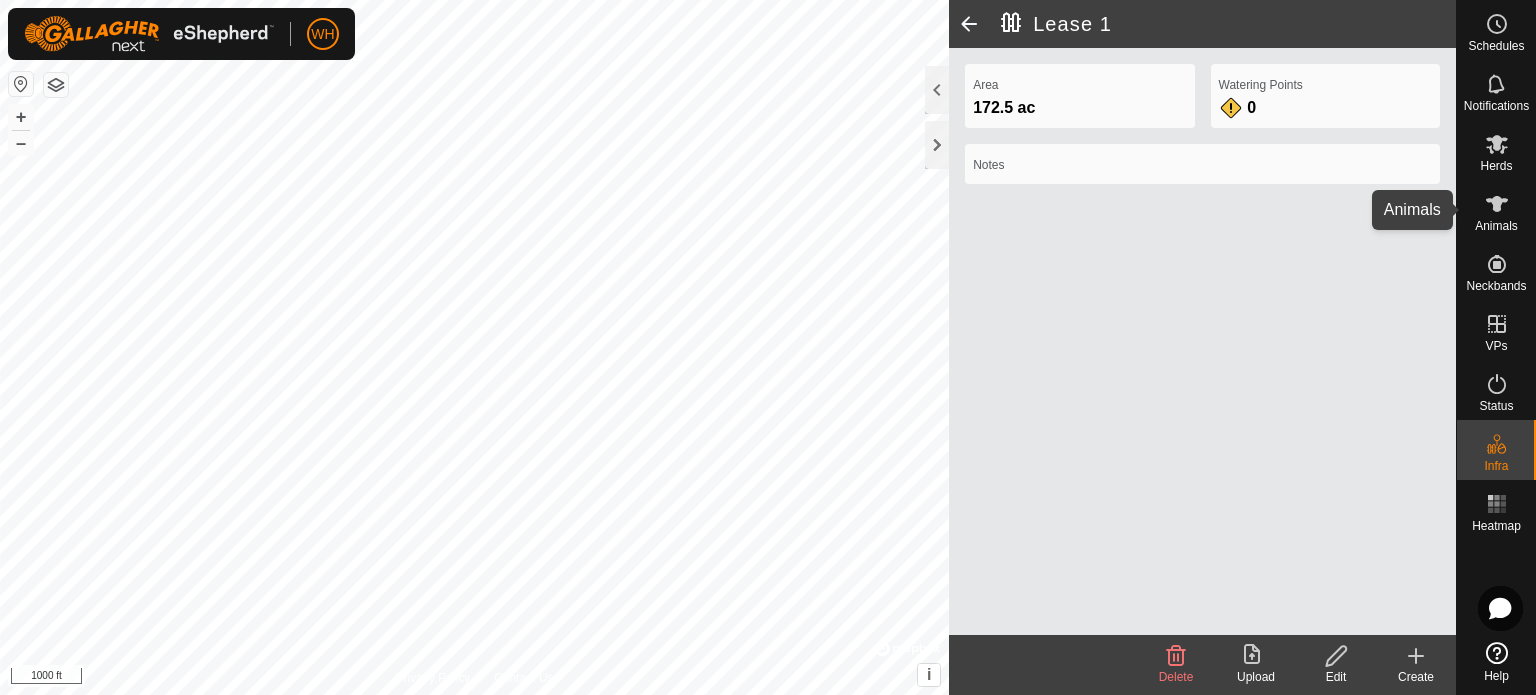 click on "Animals" at bounding box center [1496, 226] 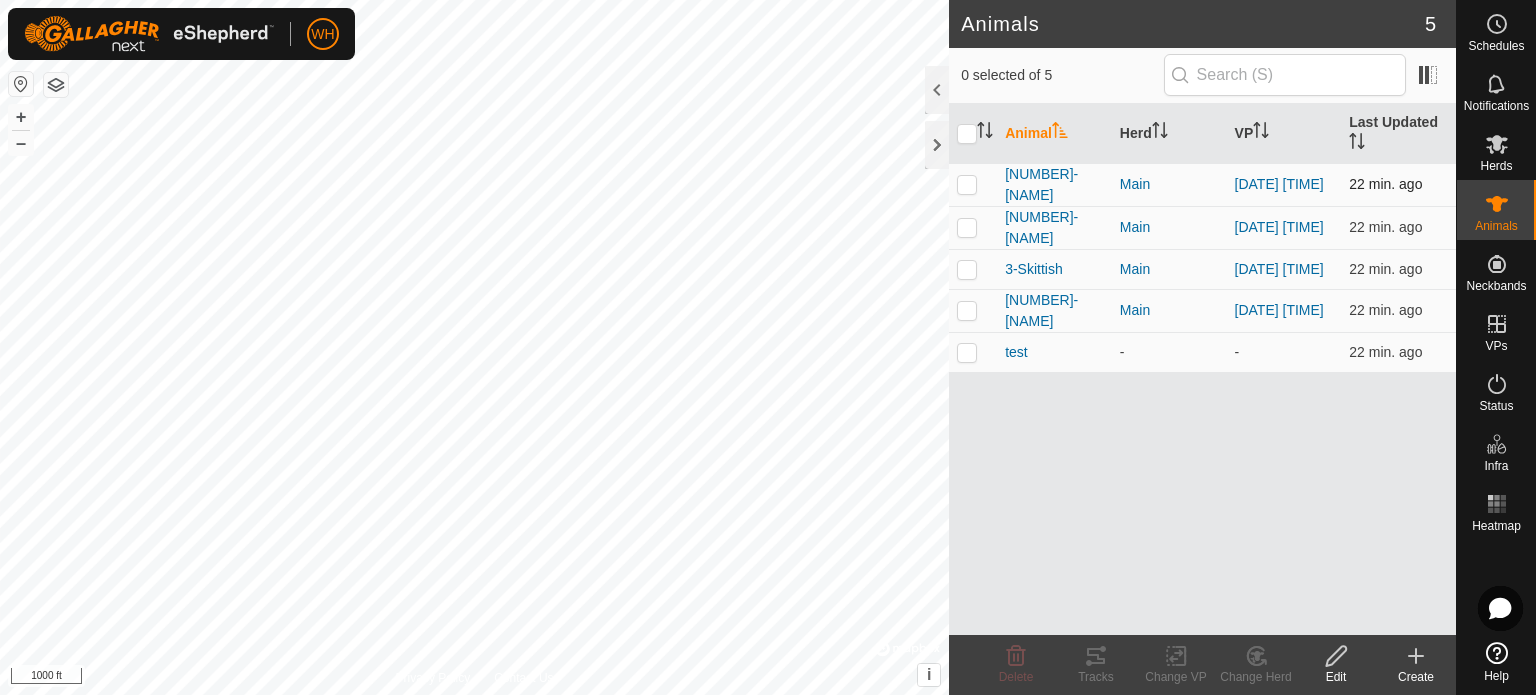 click at bounding box center (967, 184) 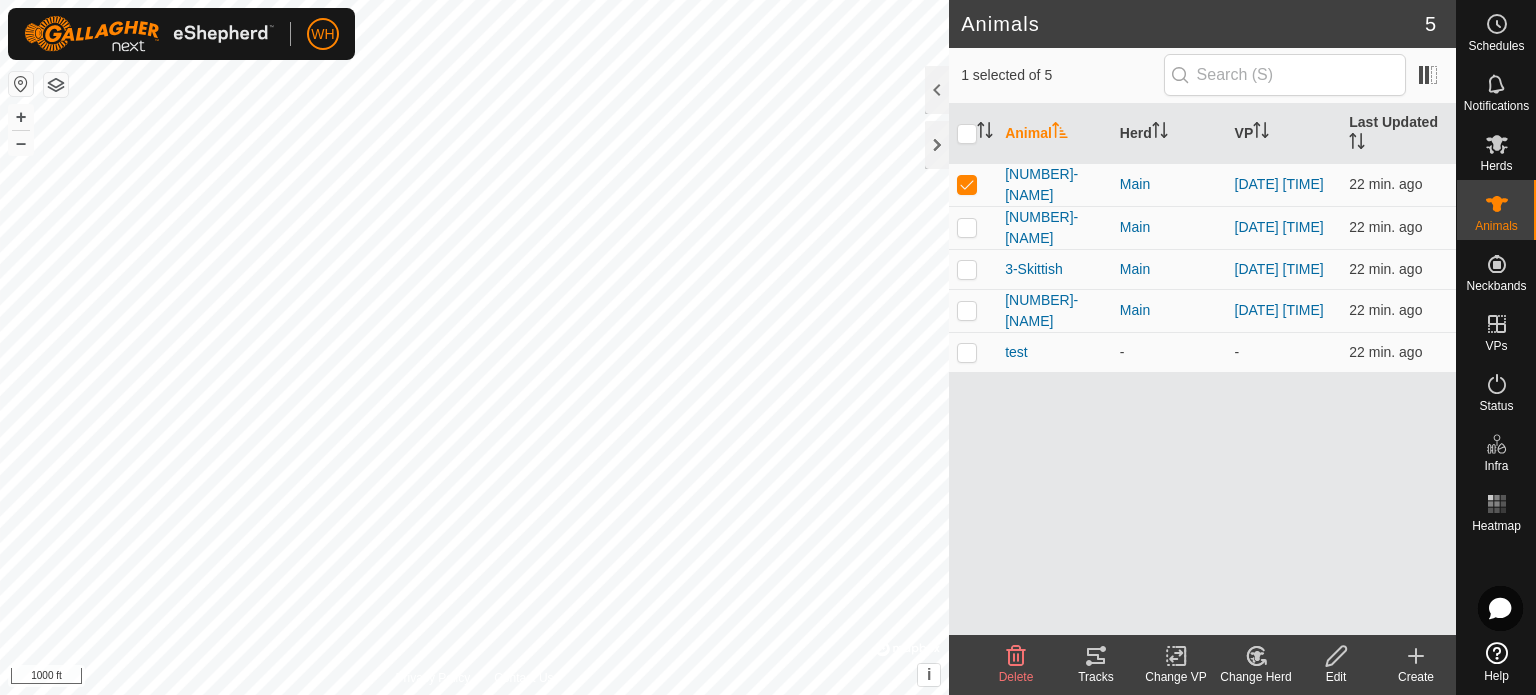 click on "Tracks" 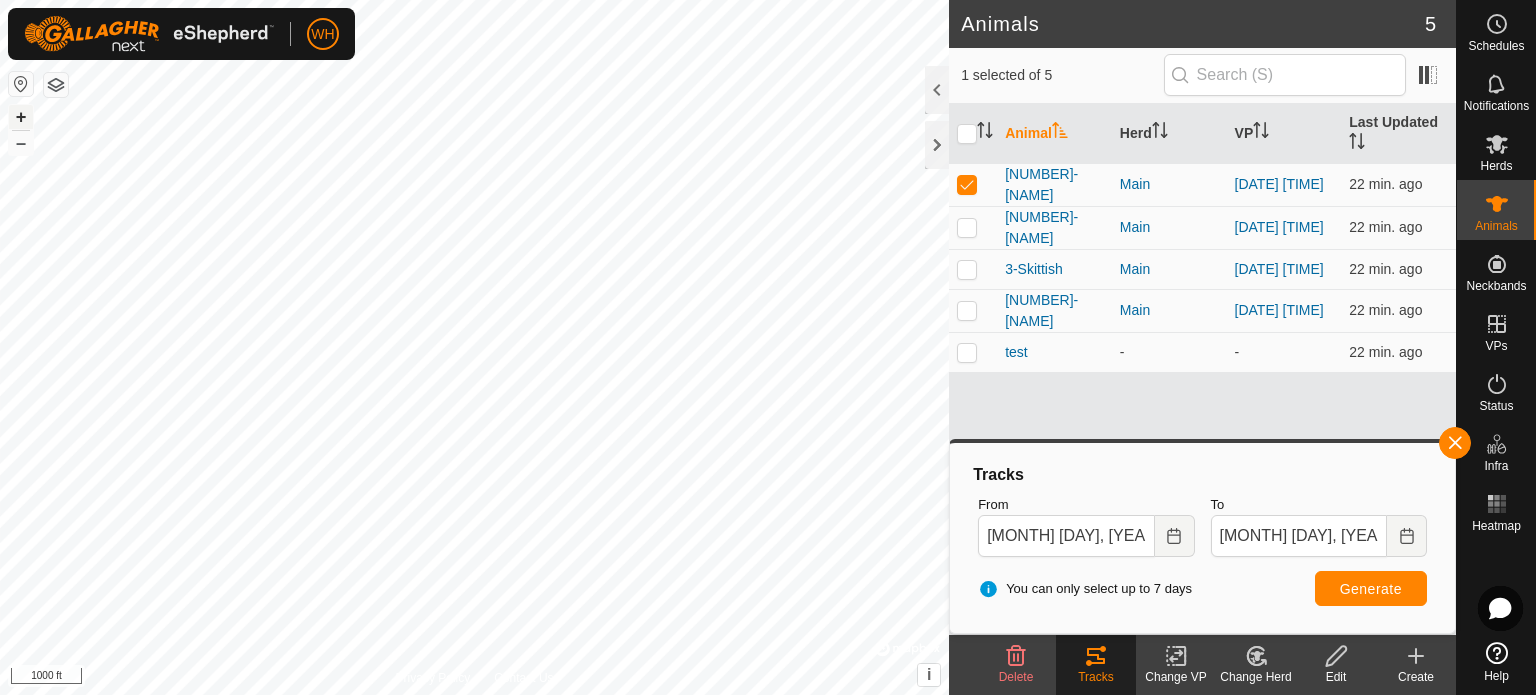 click on "+" at bounding box center (21, 117) 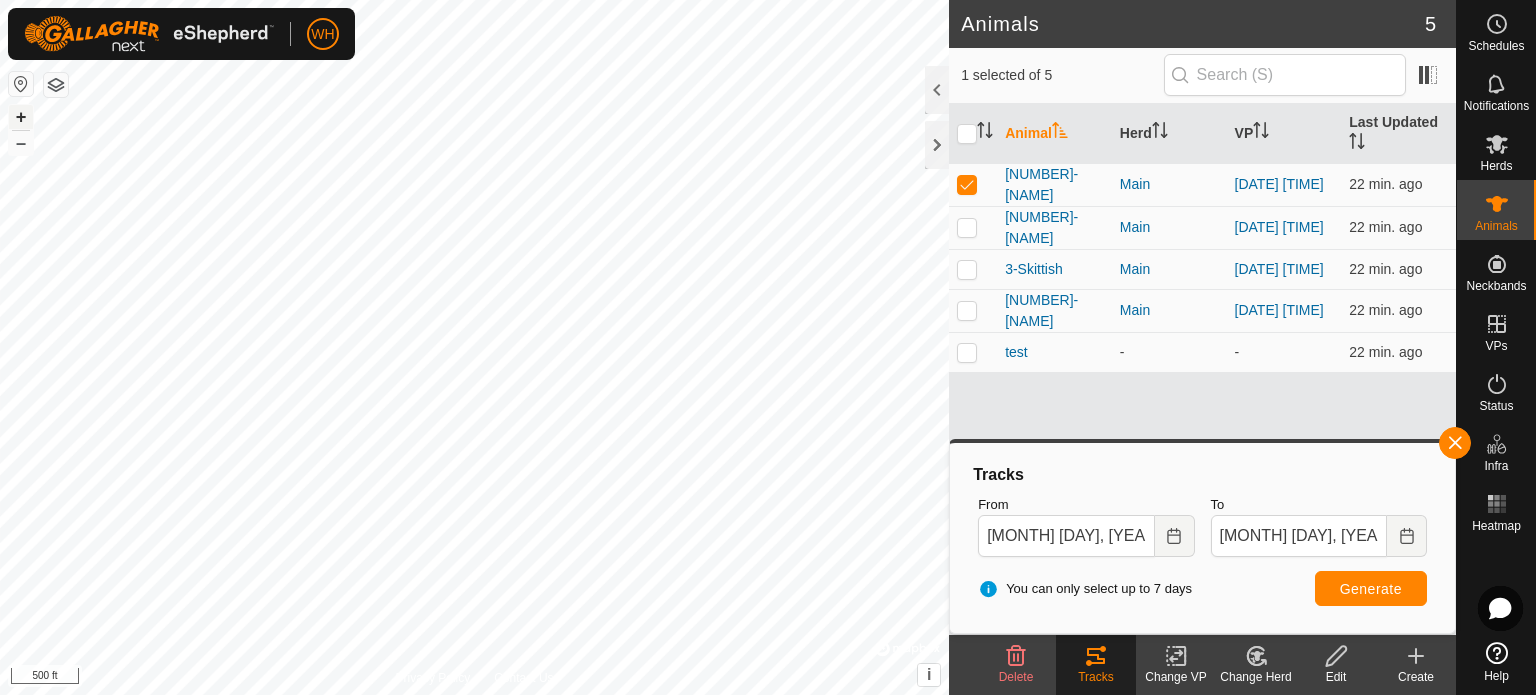 click on "+" at bounding box center (21, 117) 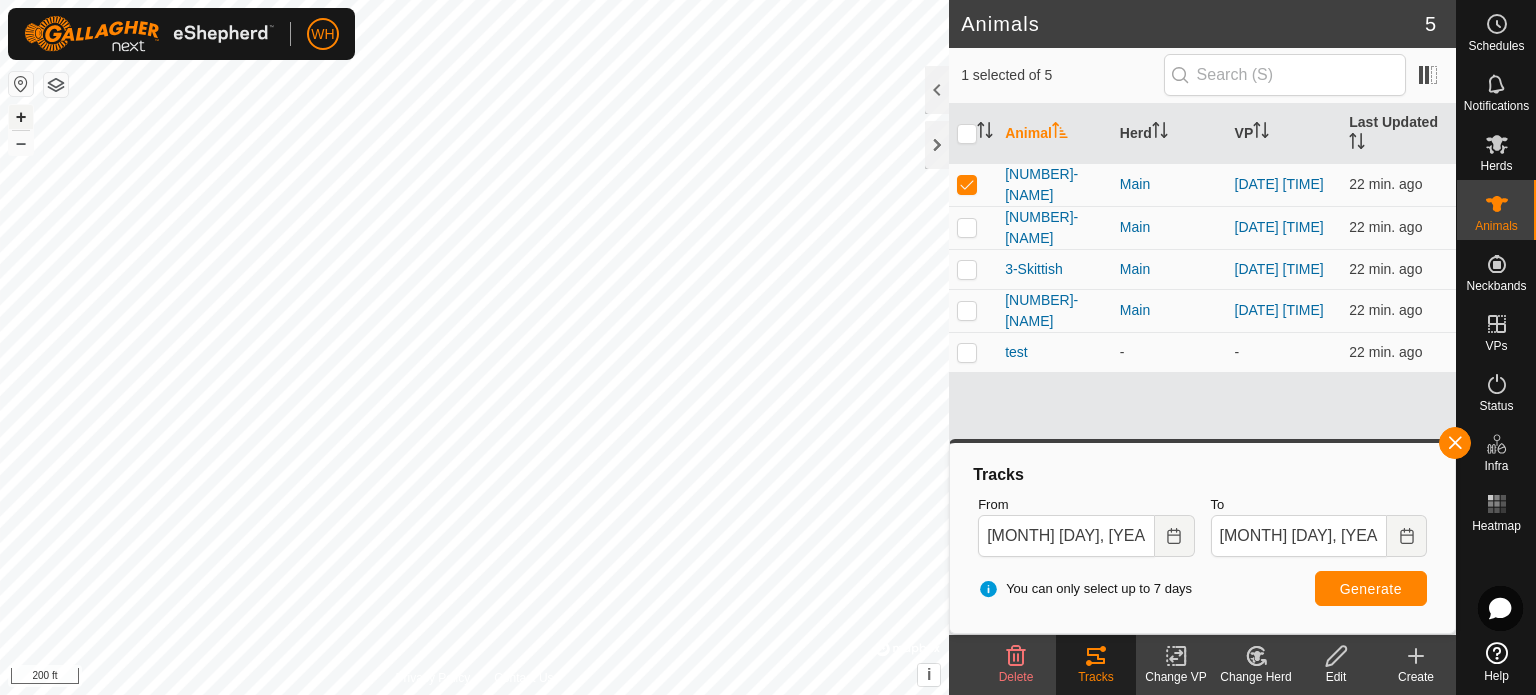 click on "+" at bounding box center (21, 117) 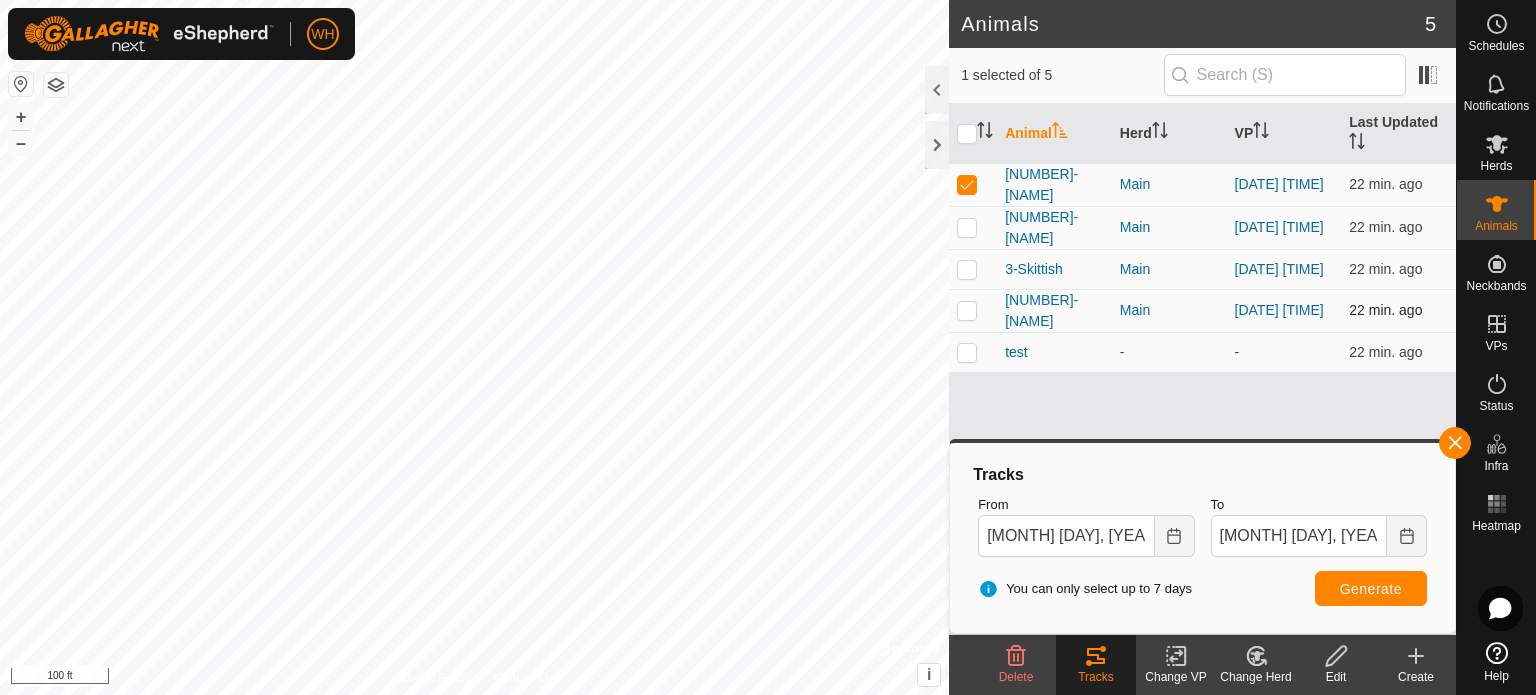 click on "Animals 5  1 selected of 5   Animal   Herd   VP   Last Updated   1-[NAME]   Main  [DATE] [TIME]  22 min. ago  2-[NAME]   Main  [DATE] [TIME]  22 min. ago  3-[NAME]   Main  [DATE] [TIME]  22 min. ago  4-[NAME]   Main  [DATE] [TIME]  22 min. ago  test   -  -  22 min. ago Delete  Tracks   Change VP   Change Herd   Edit   Create  Privacy Policy Contact Us + – ⇧ i ©  Mapbox , ©  OpenStreetMap ,  Improve this map 100 ft" 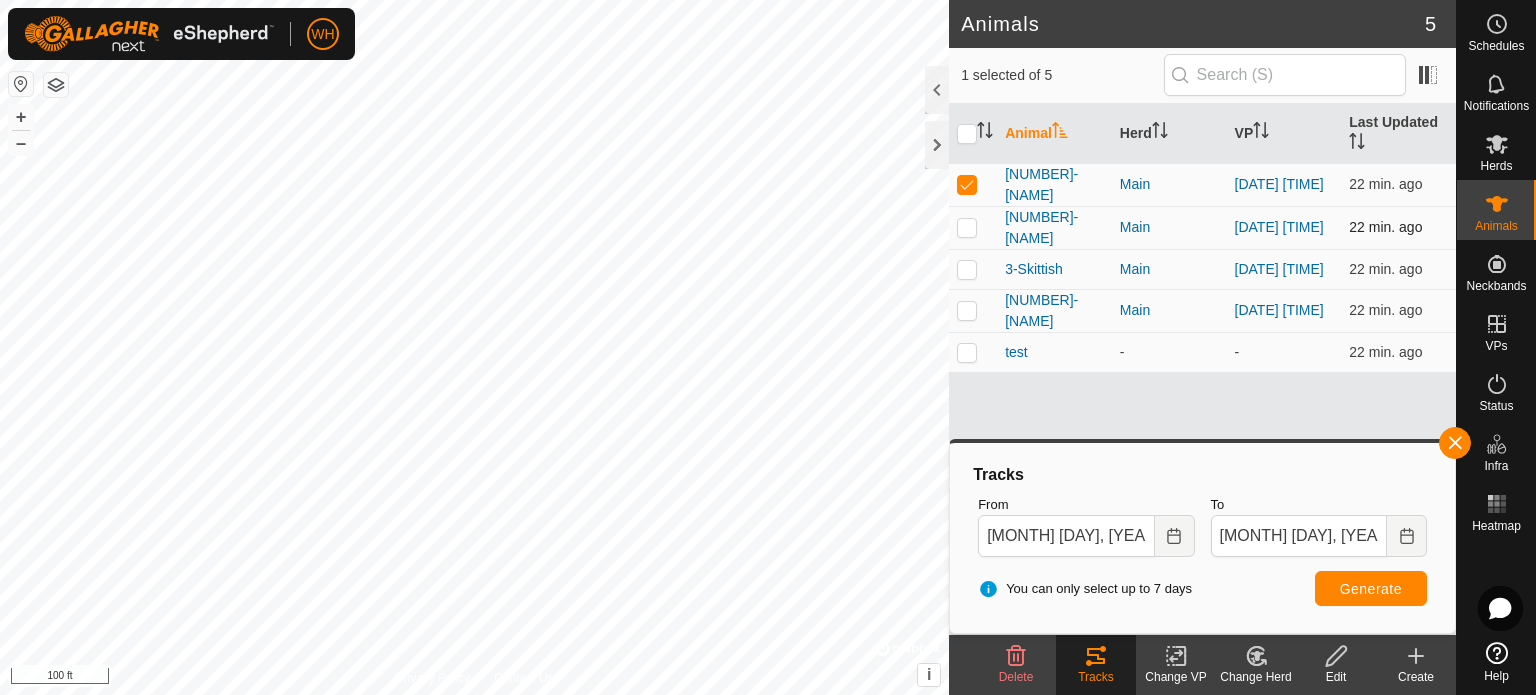 click at bounding box center (967, 227) 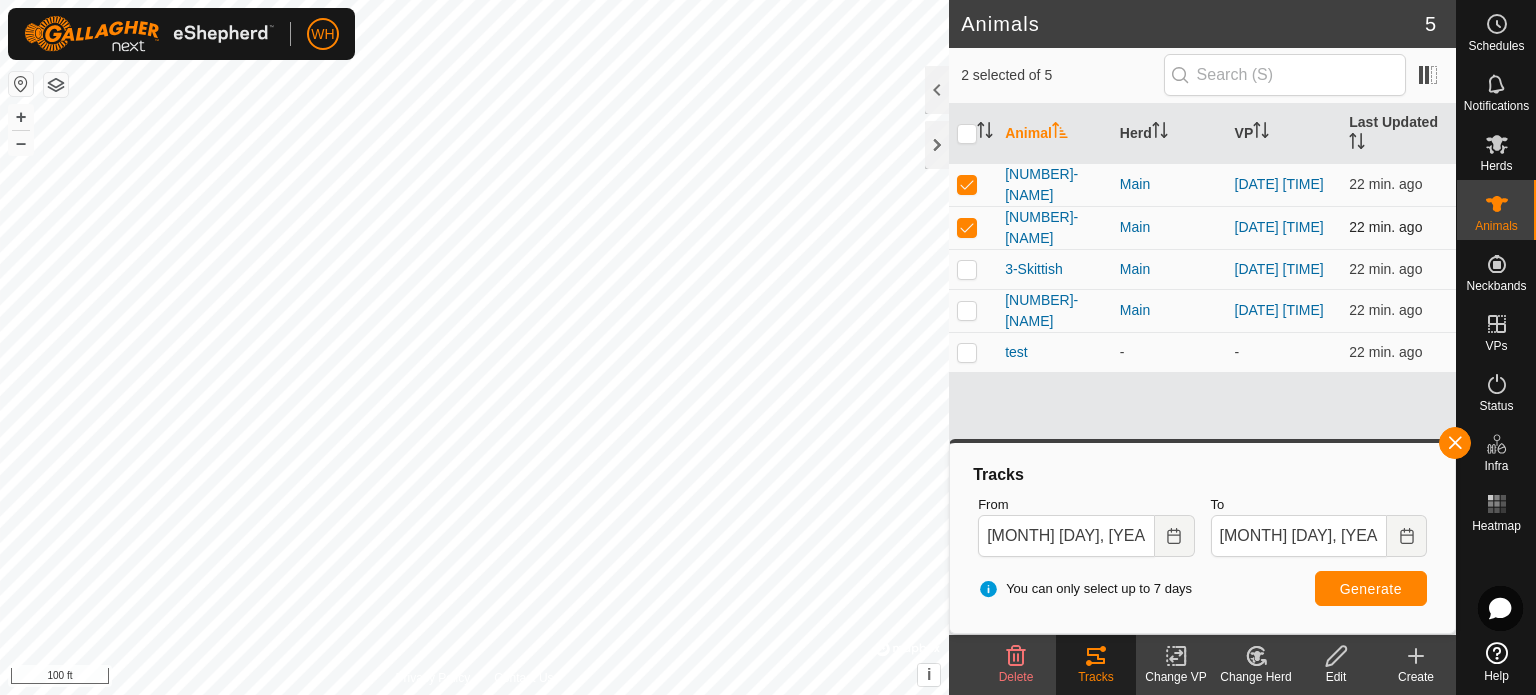 checkbox on "true" 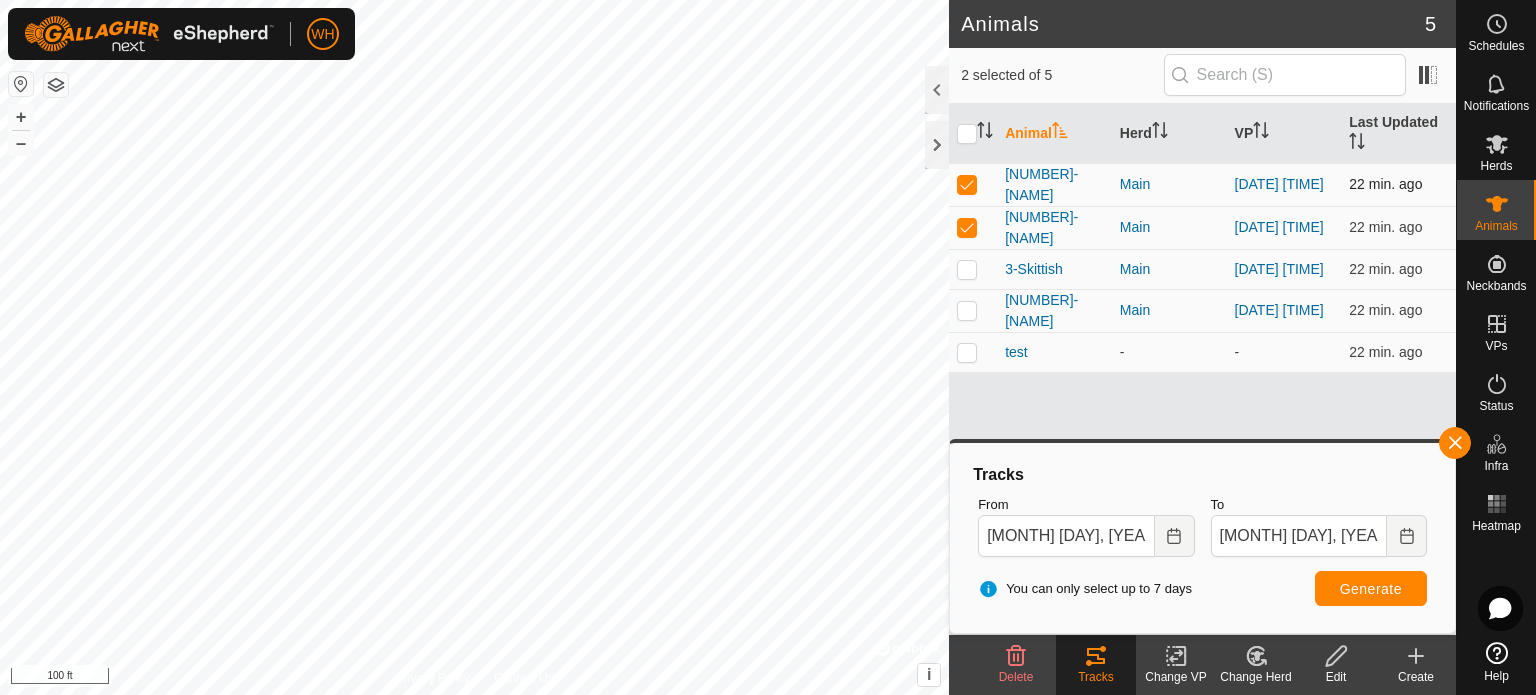 click at bounding box center [967, 184] 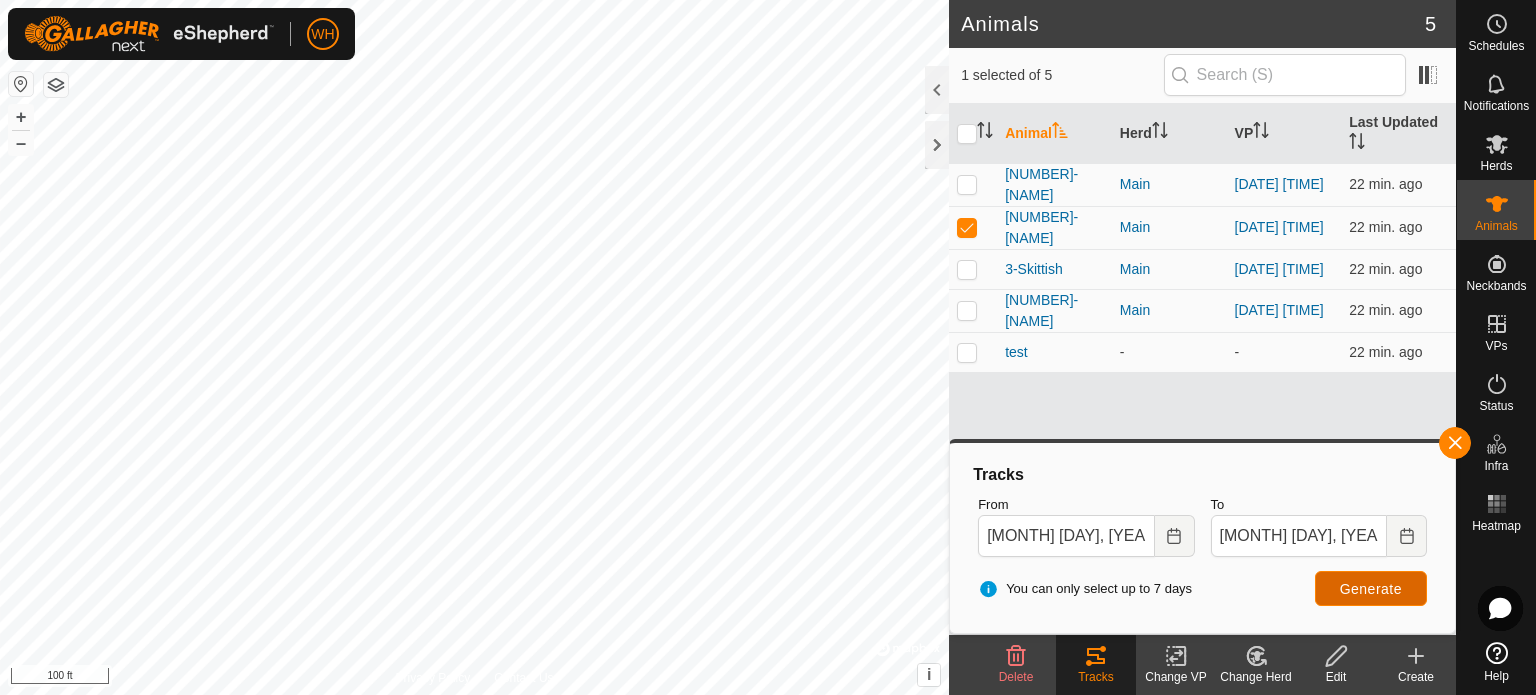 click on "Generate" at bounding box center [1371, 588] 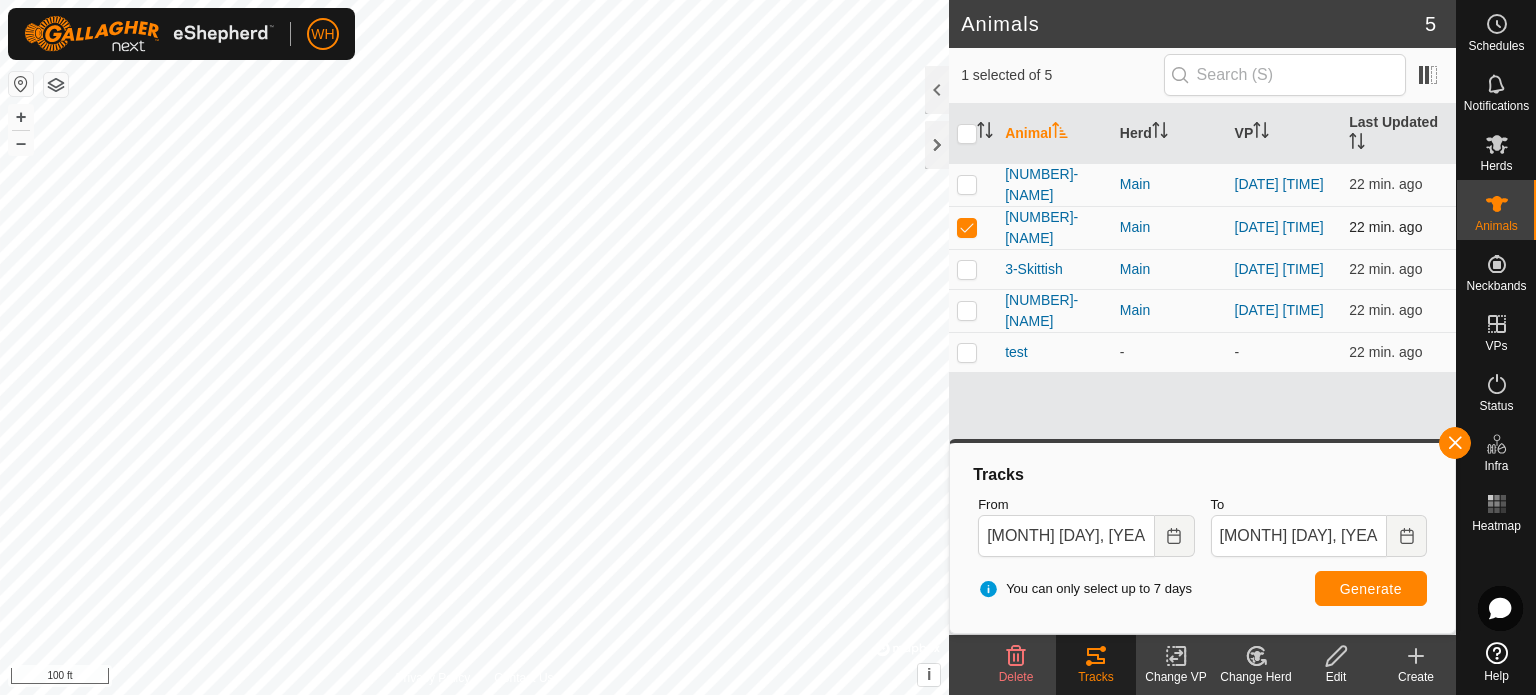 click at bounding box center (967, 227) 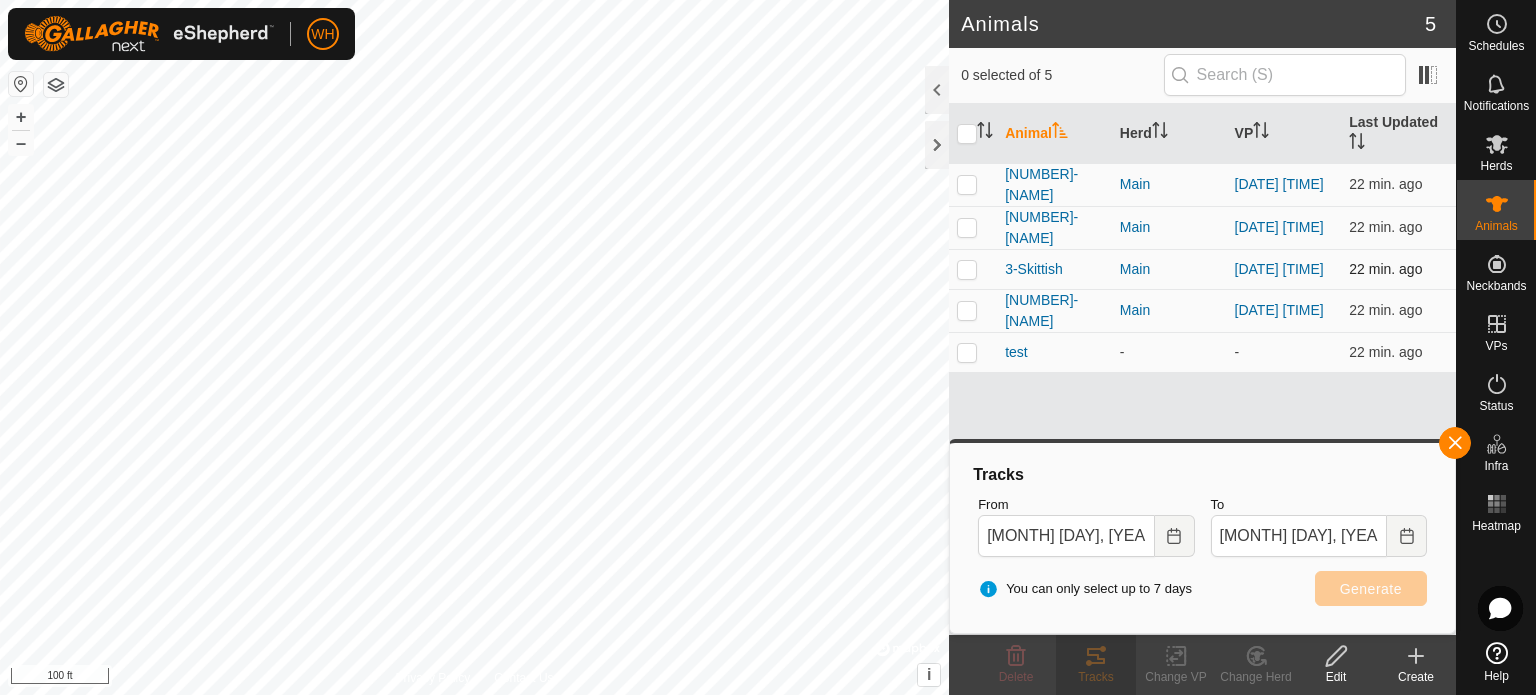 click at bounding box center [967, 269] 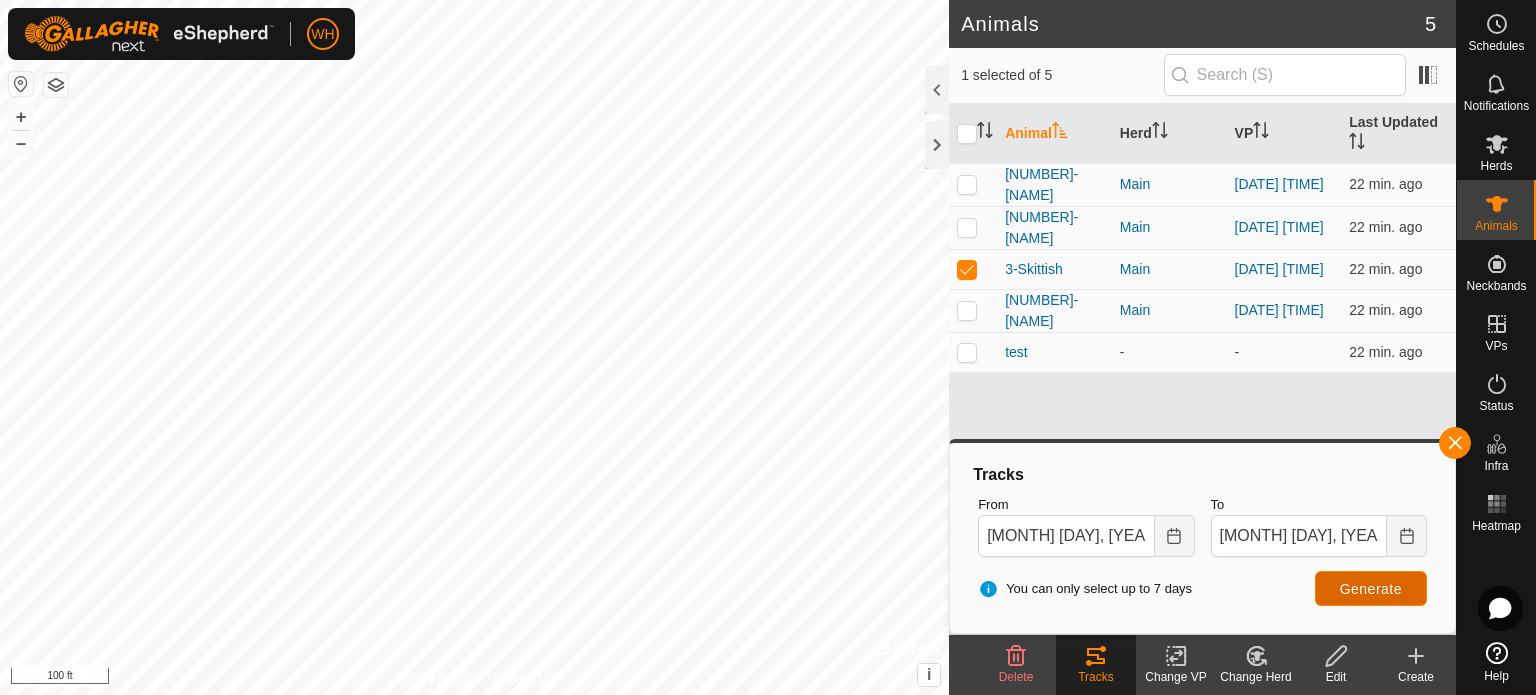 click on "Generate" at bounding box center (1371, 589) 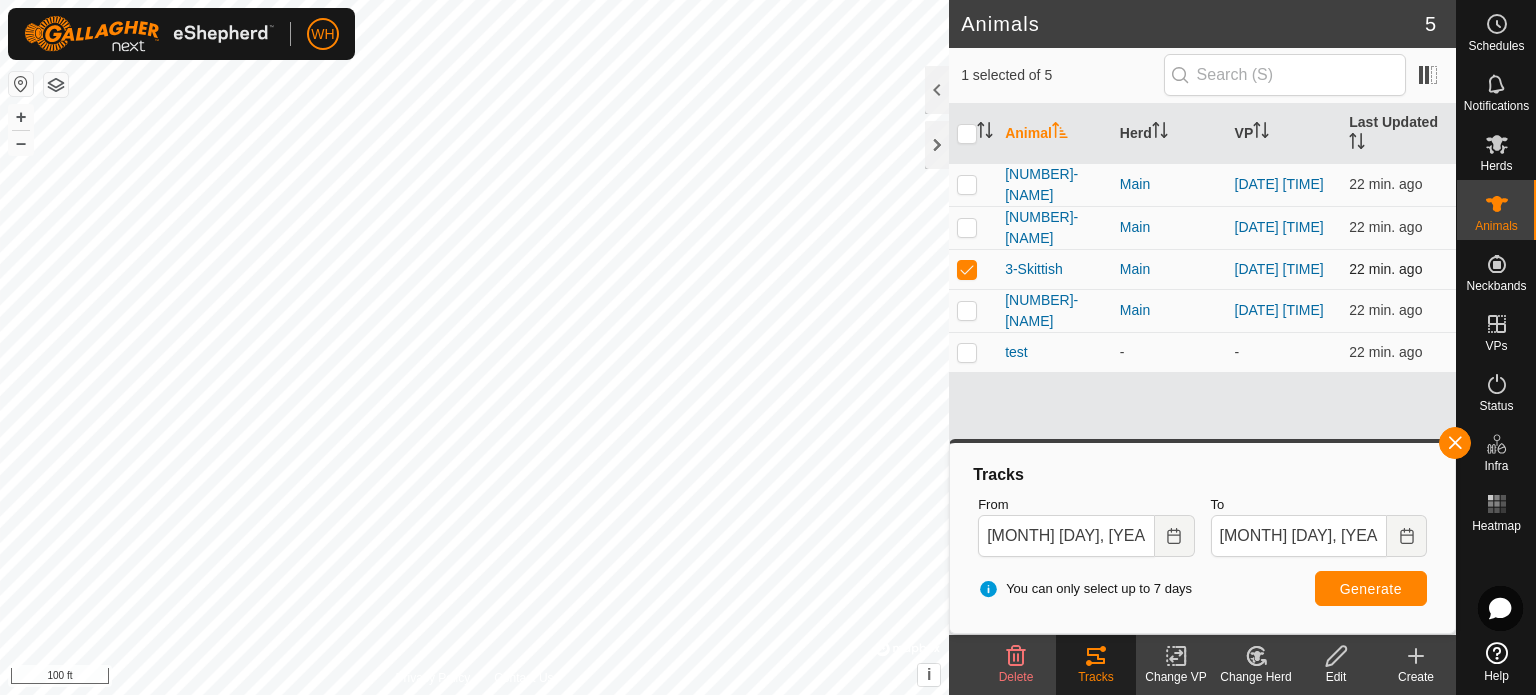 click at bounding box center (967, 269) 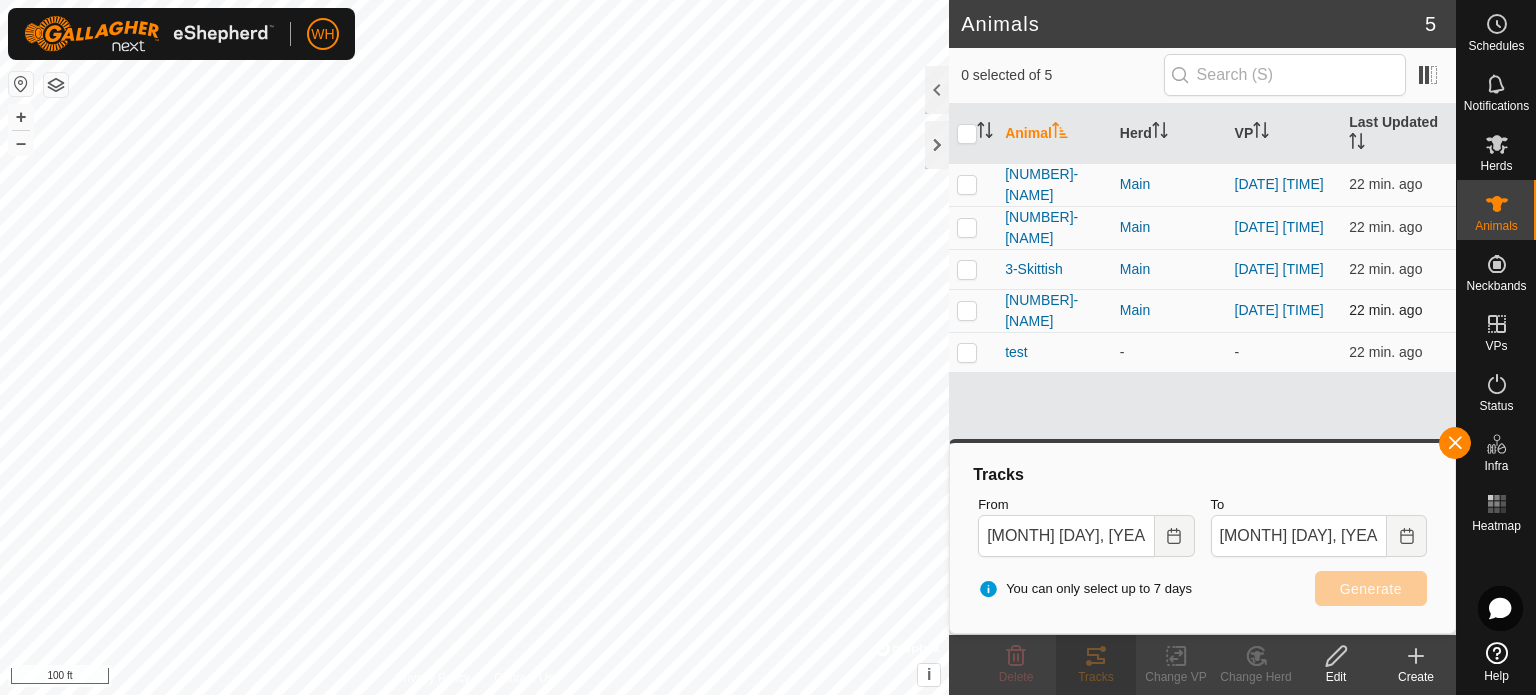 click at bounding box center (967, 310) 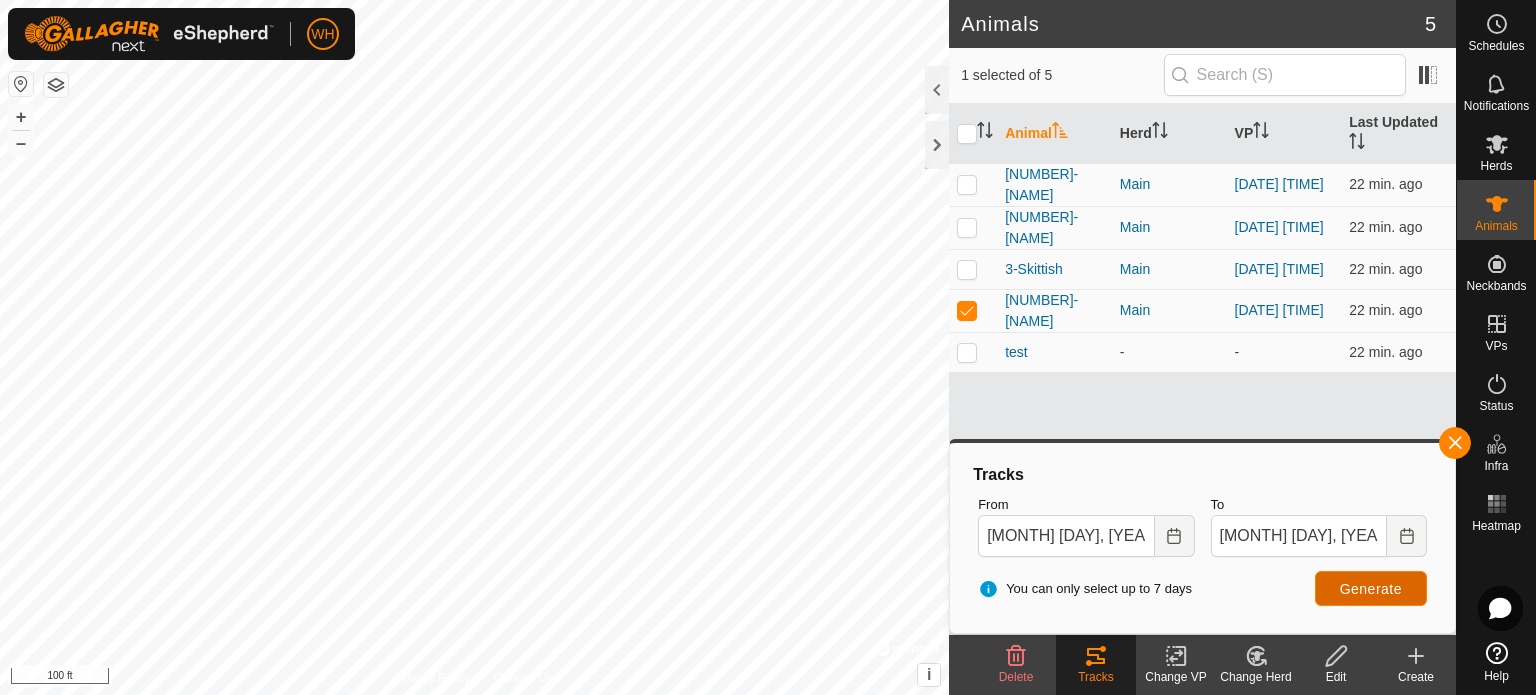 click on "Generate" at bounding box center [1371, 589] 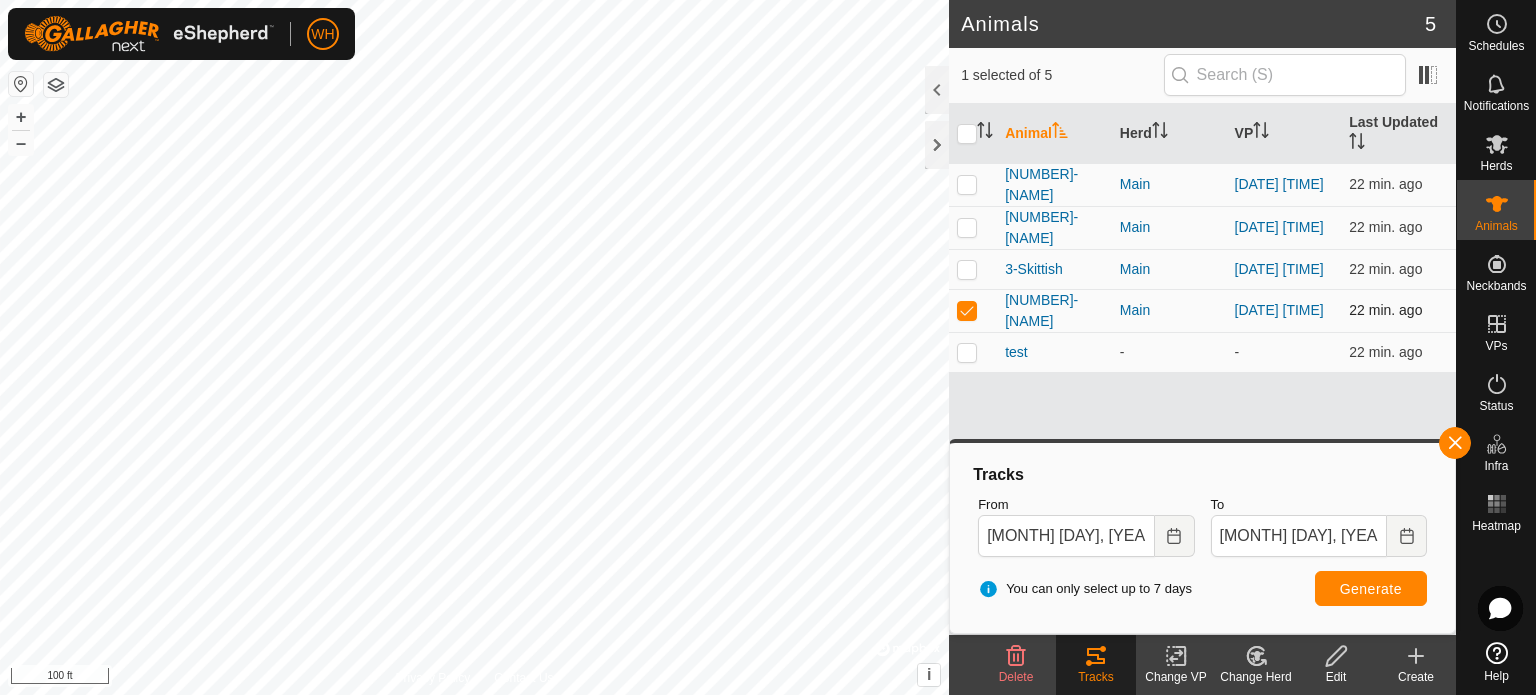 click at bounding box center (967, 310) 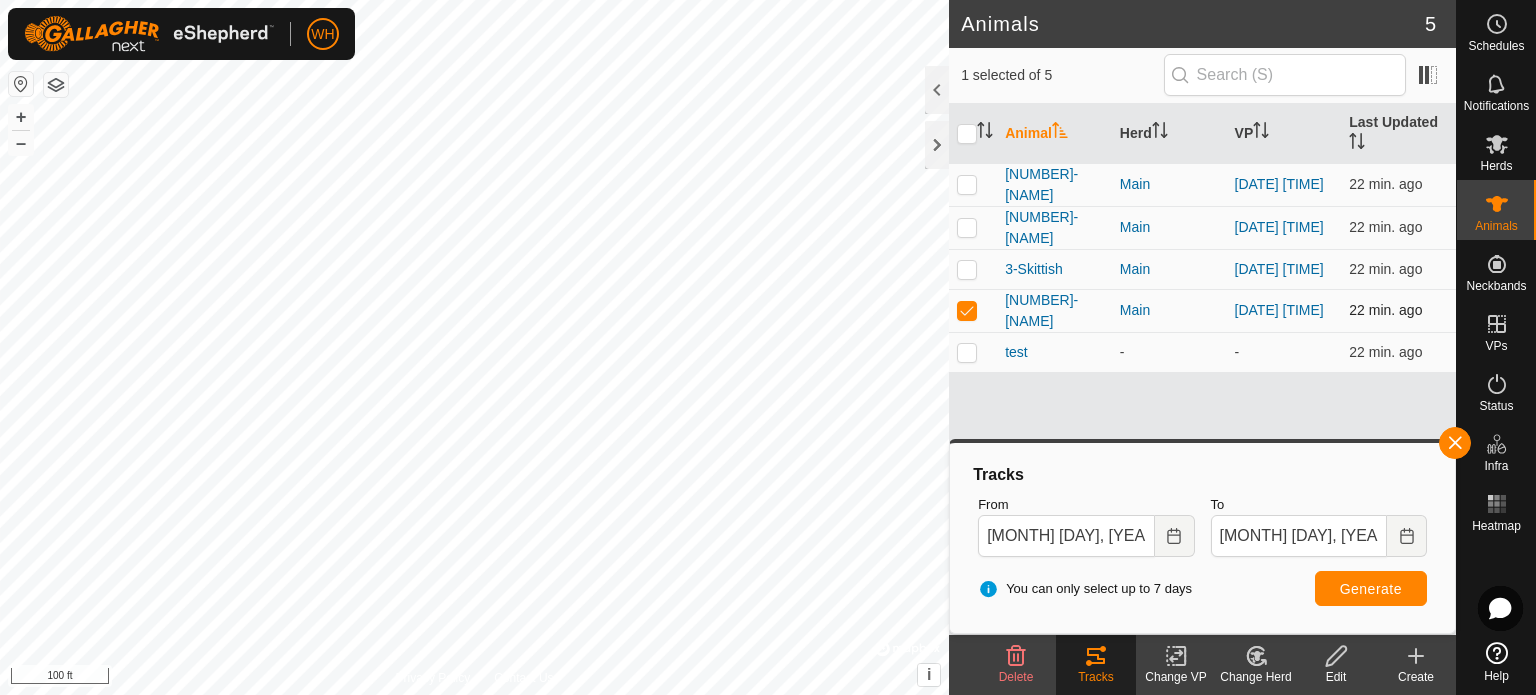 checkbox on "false" 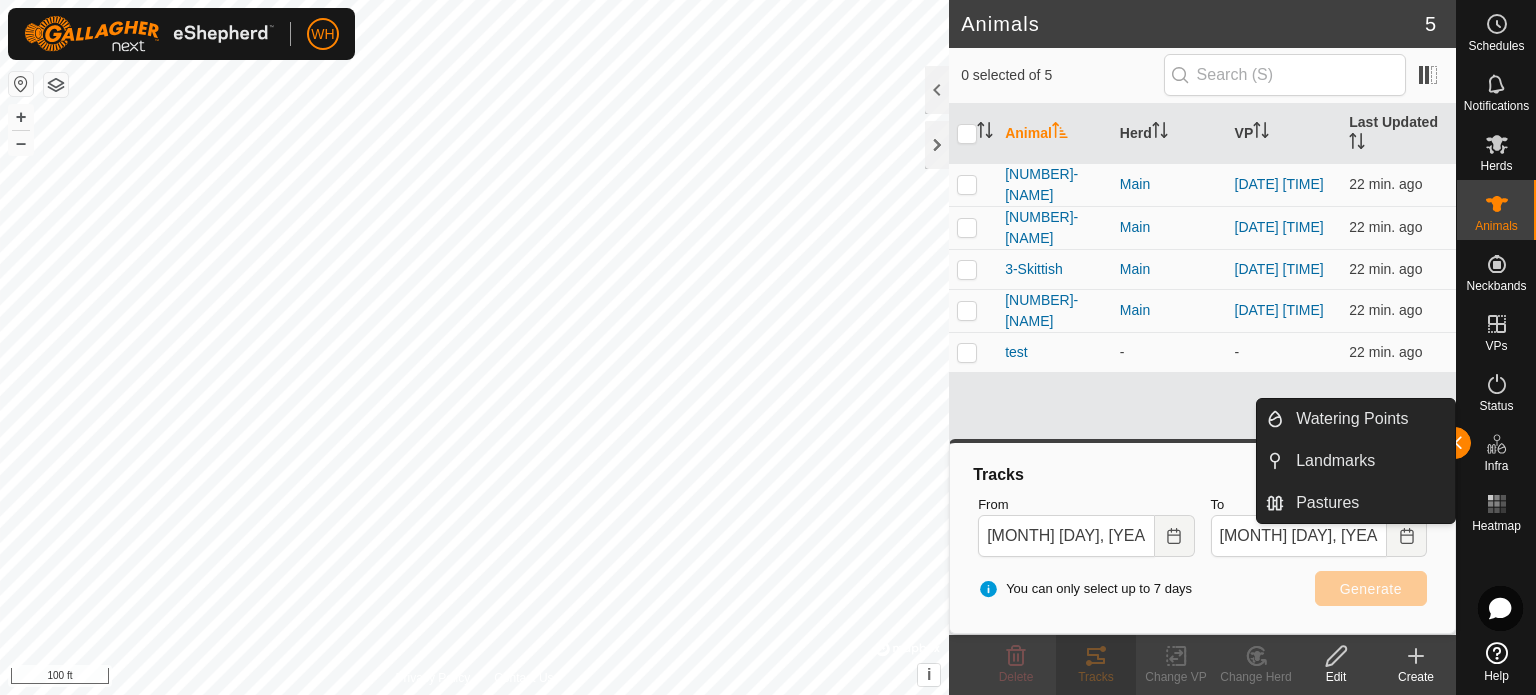 click on "Infra" at bounding box center (1496, 466) 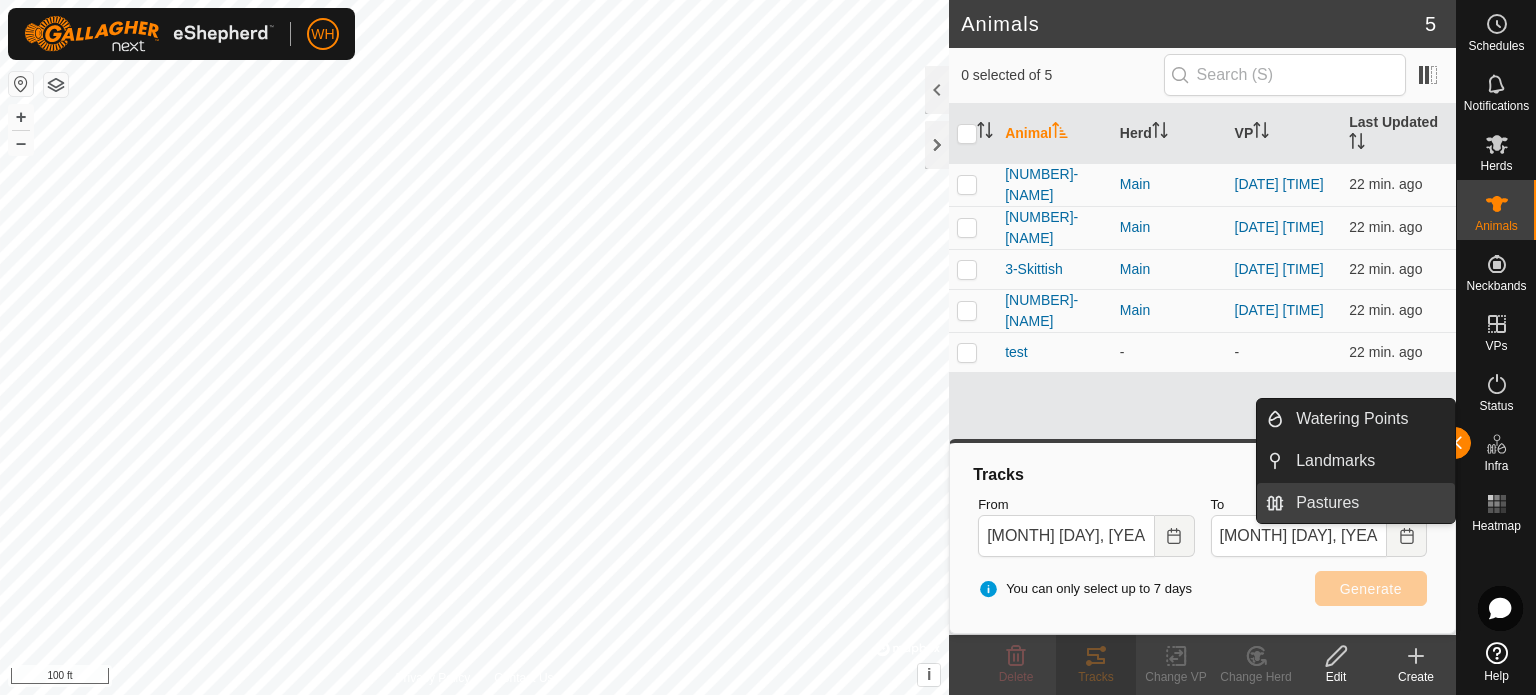 click on "Pastures" at bounding box center (1369, 503) 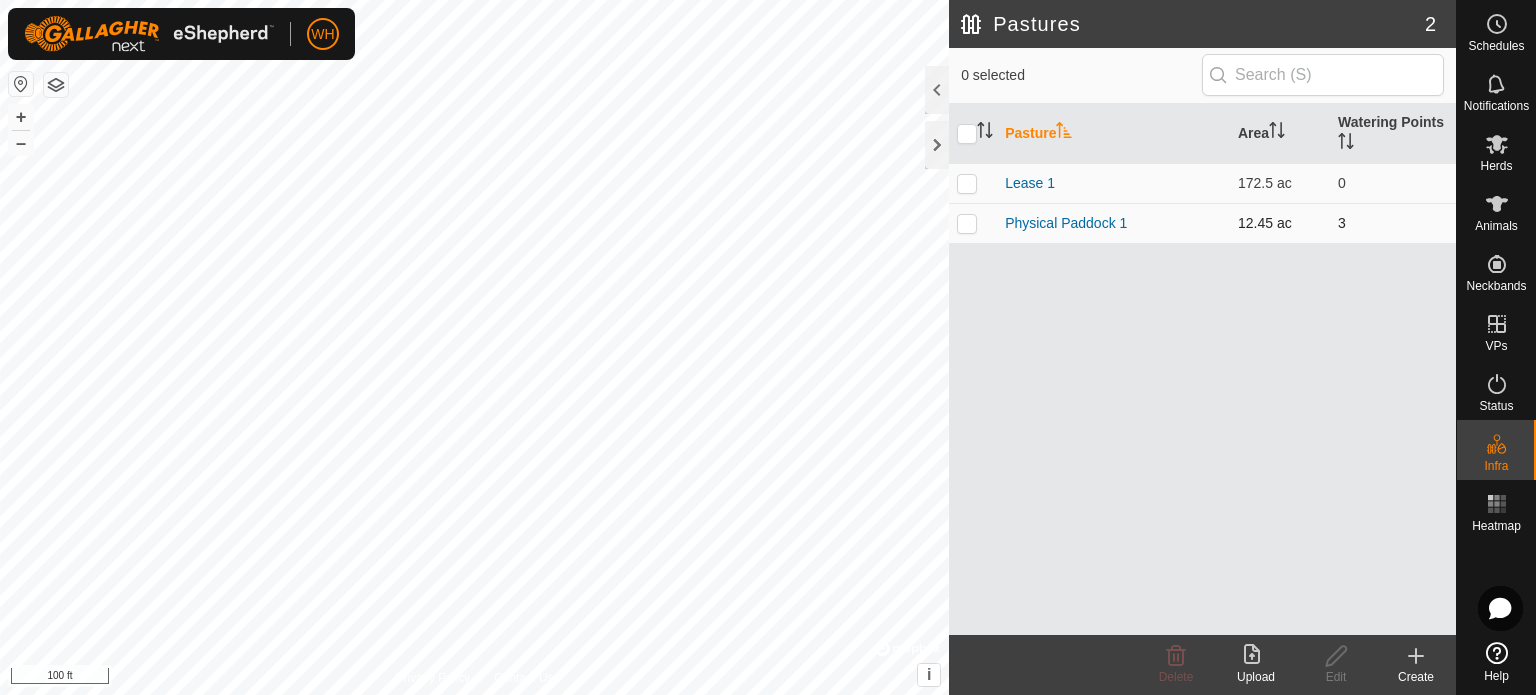 click at bounding box center [973, 223] 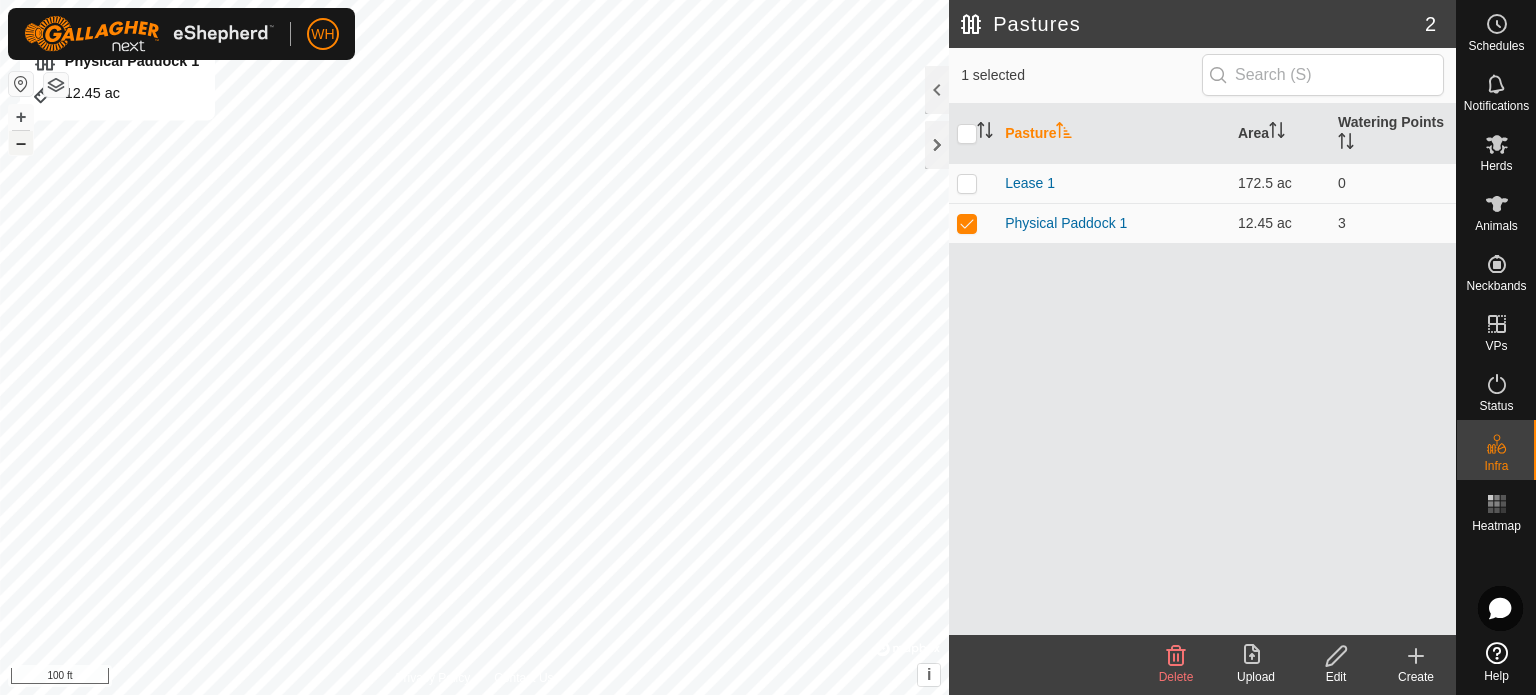 click on "–" at bounding box center [21, 143] 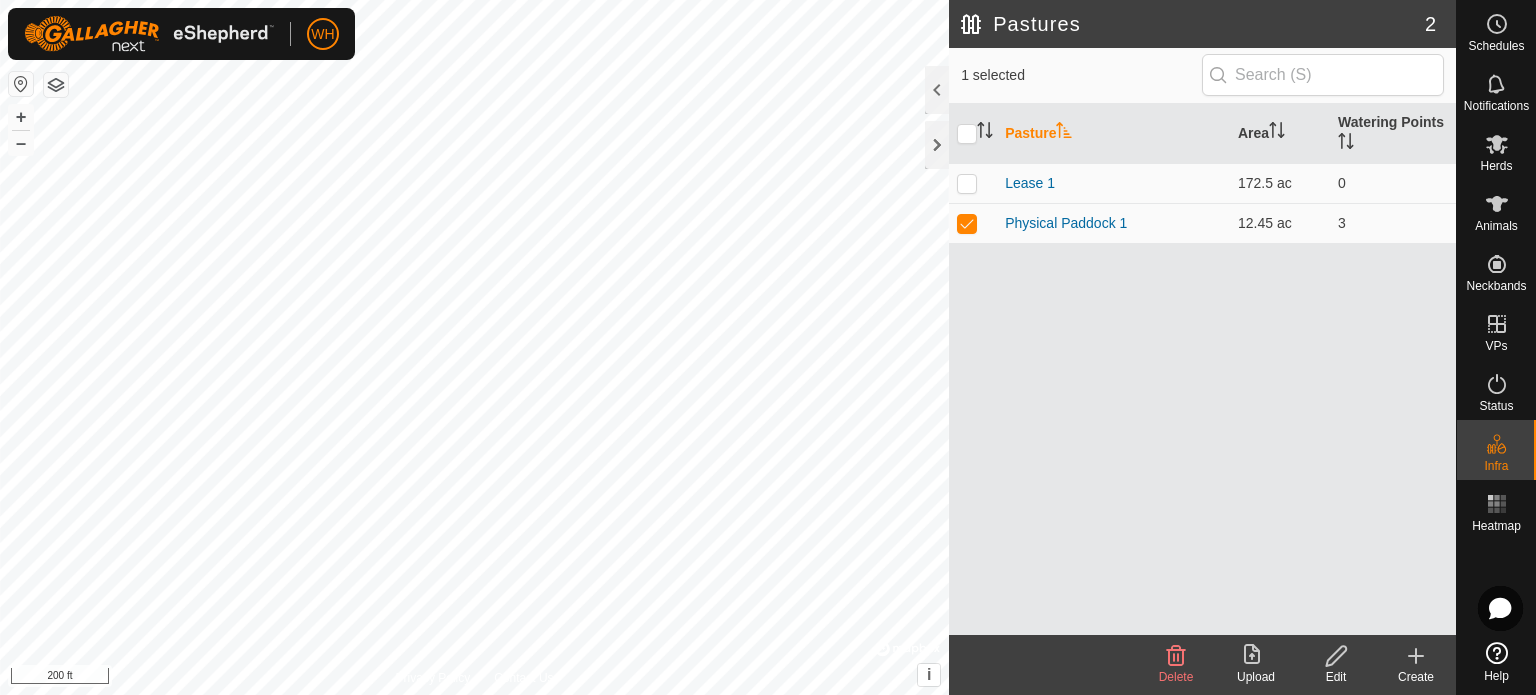 click 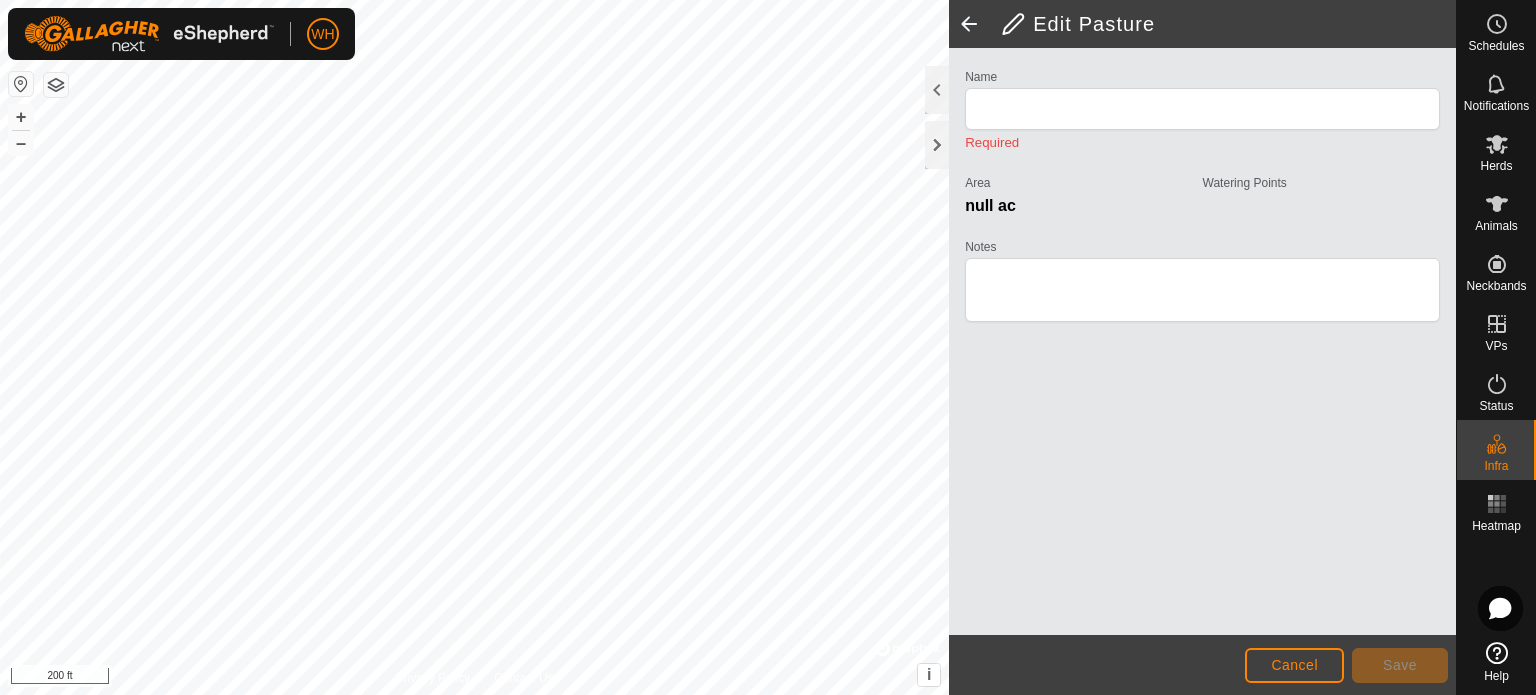 type on "Physical Paddock 1" 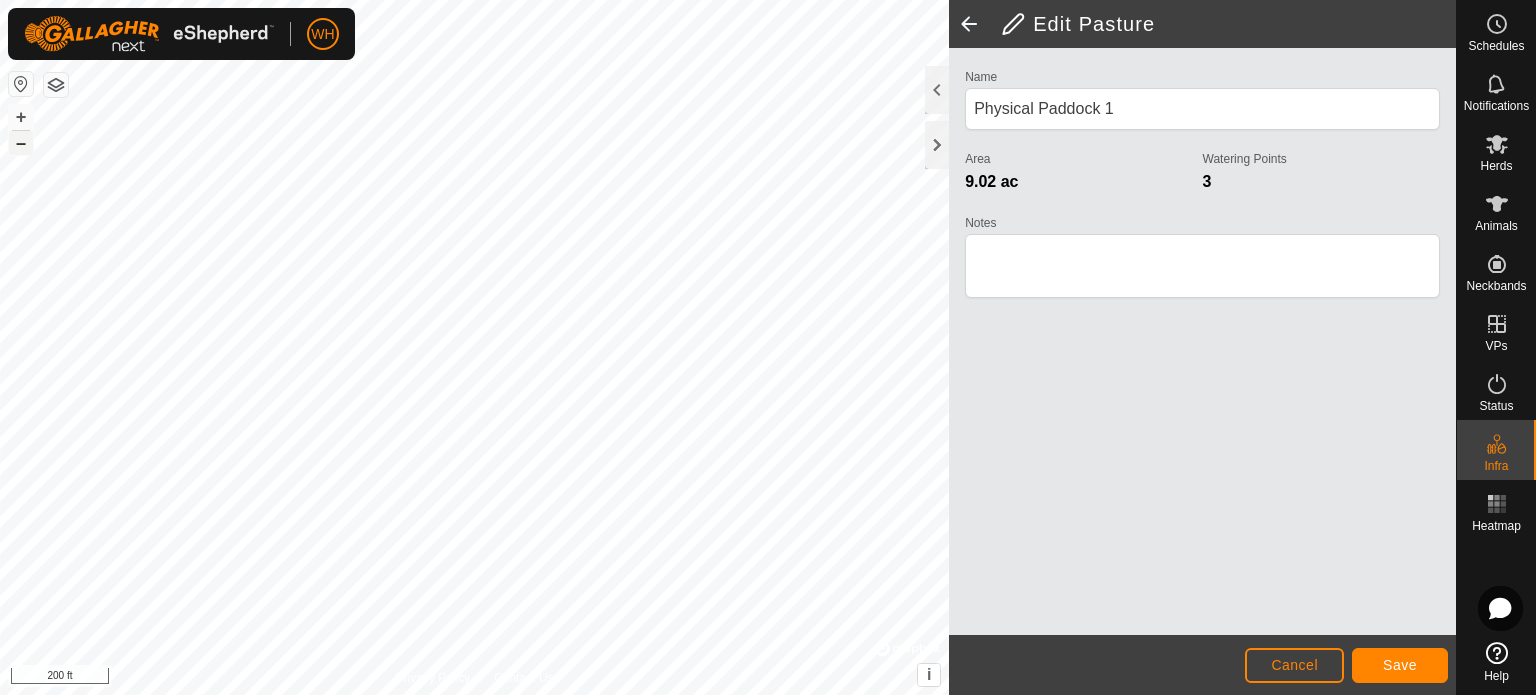 click on "–" at bounding box center (21, 143) 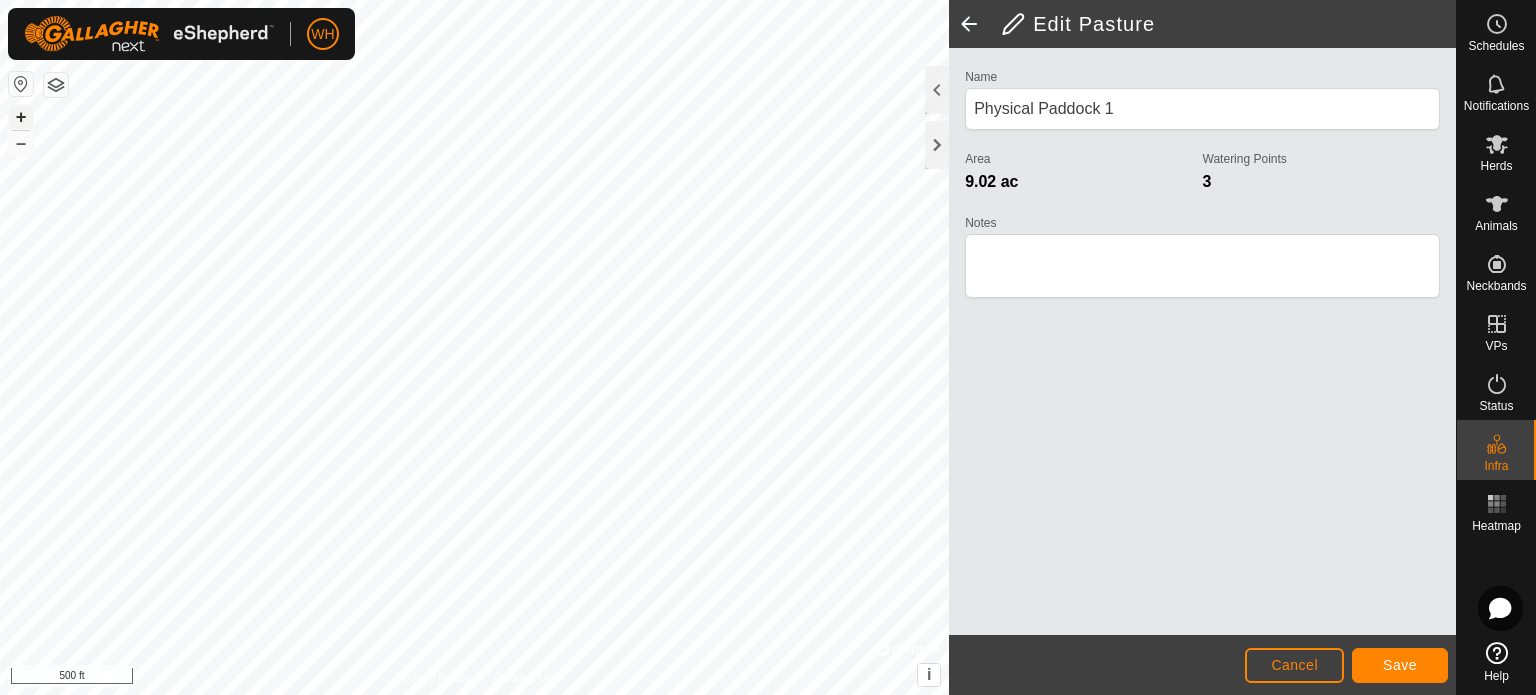 click on "+" at bounding box center (21, 117) 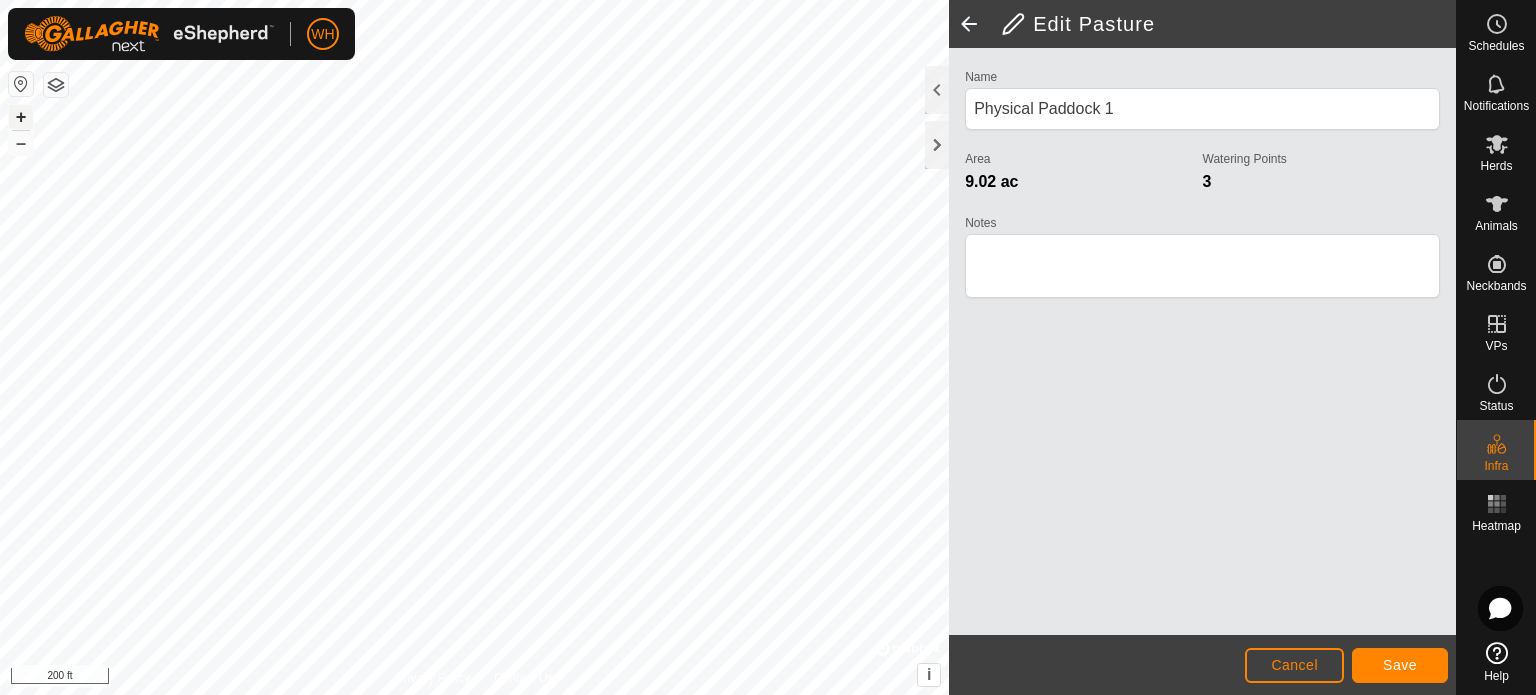click on "+" at bounding box center (21, 117) 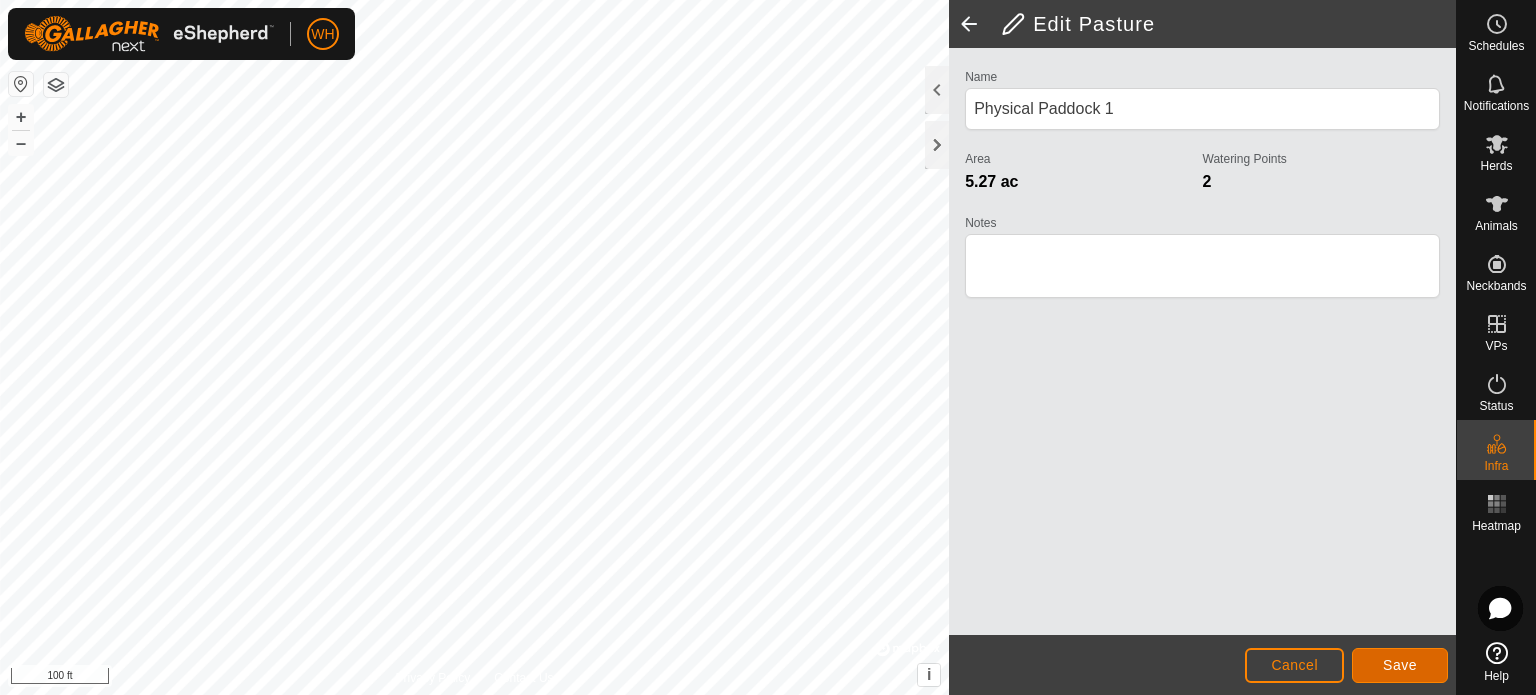 click on "Save" 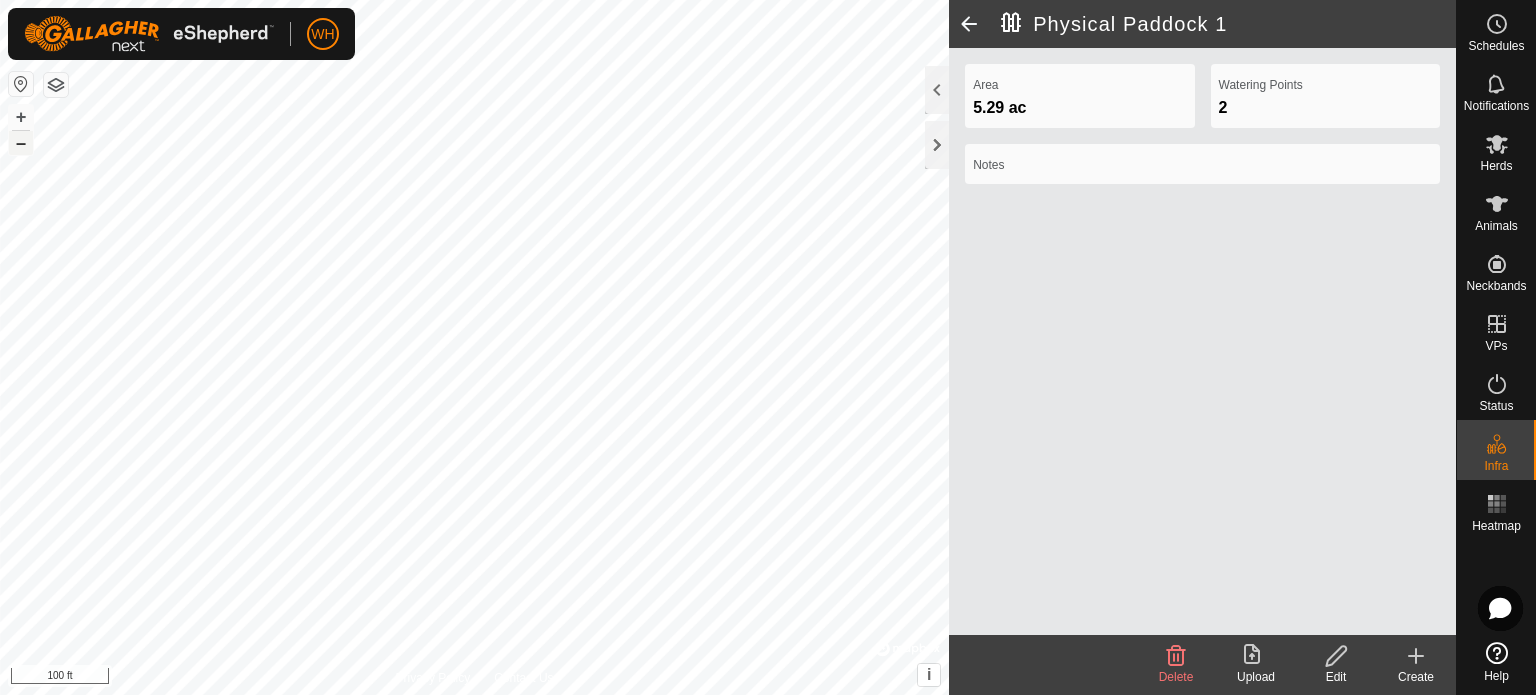 click on "–" at bounding box center (21, 143) 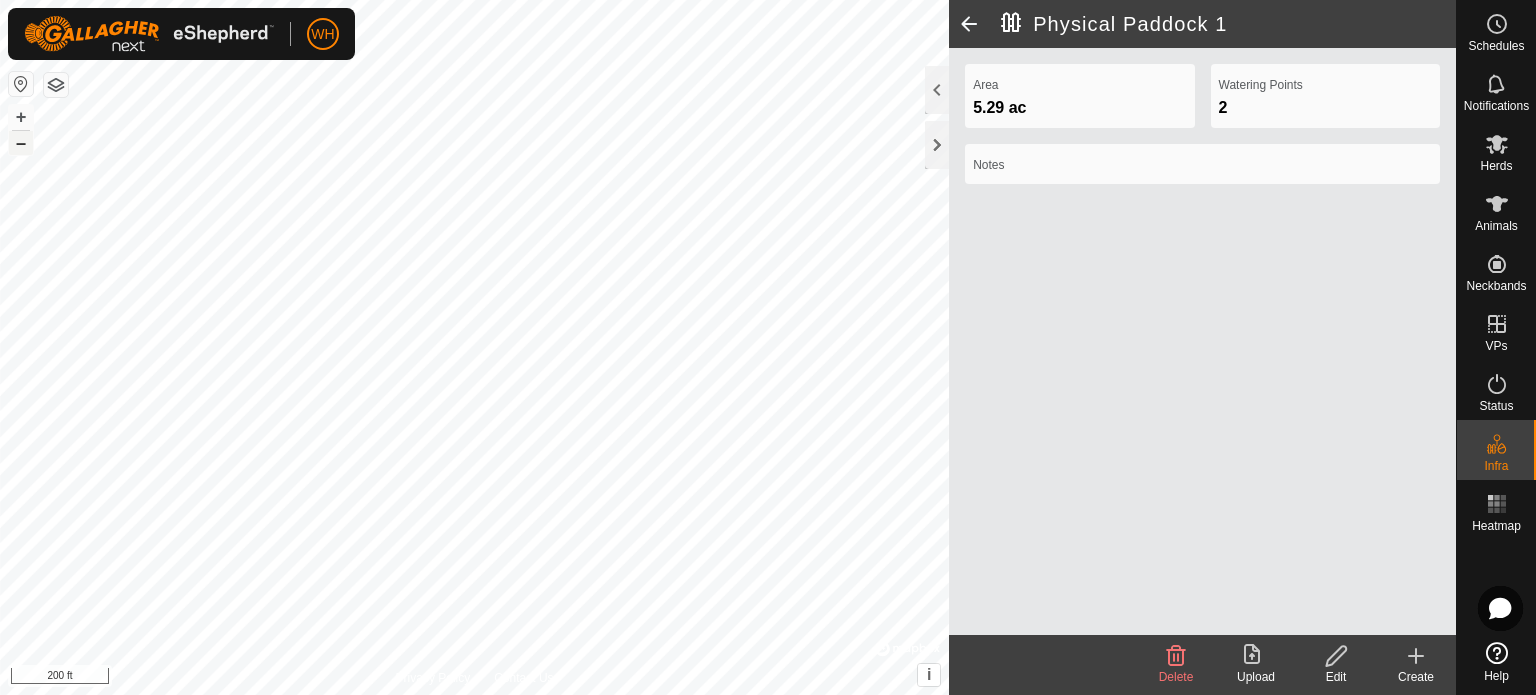 click on "–" at bounding box center (21, 143) 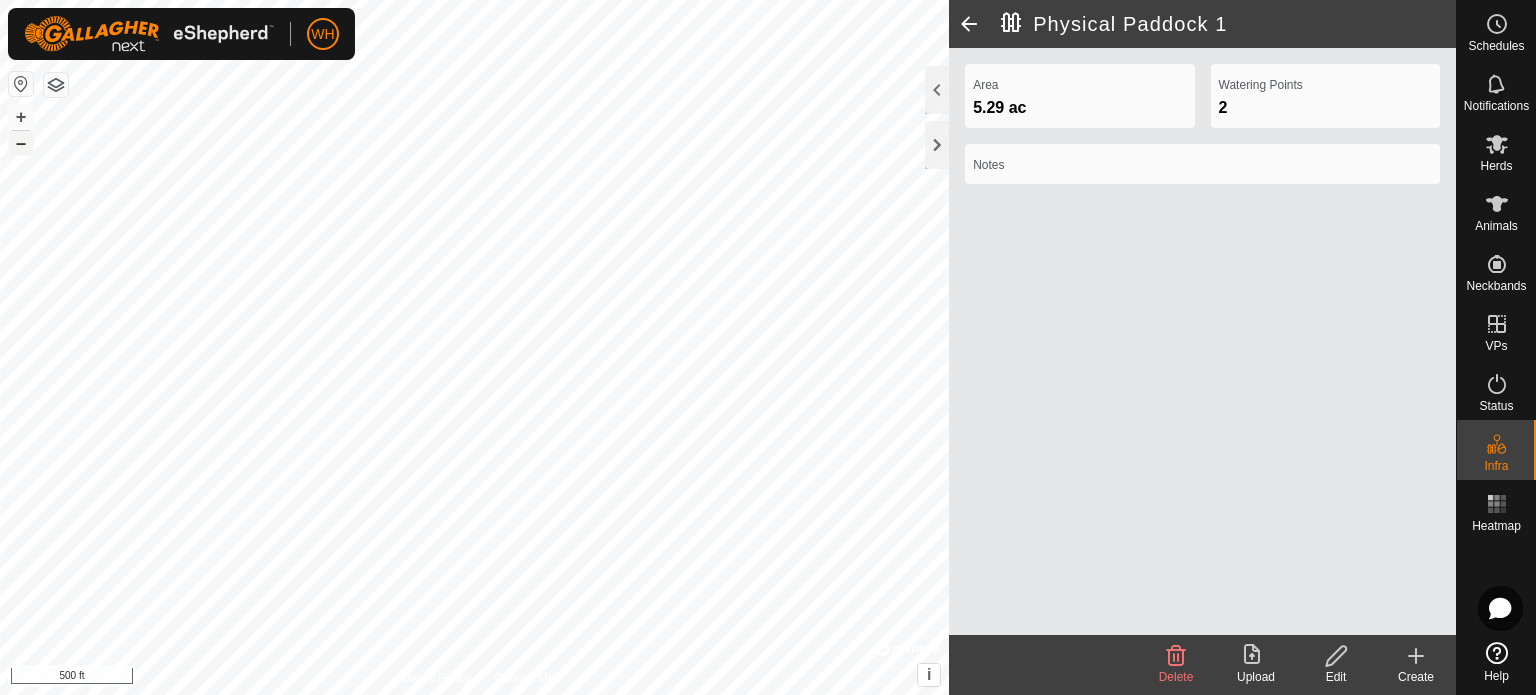 click on "–" at bounding box center (21, 143) 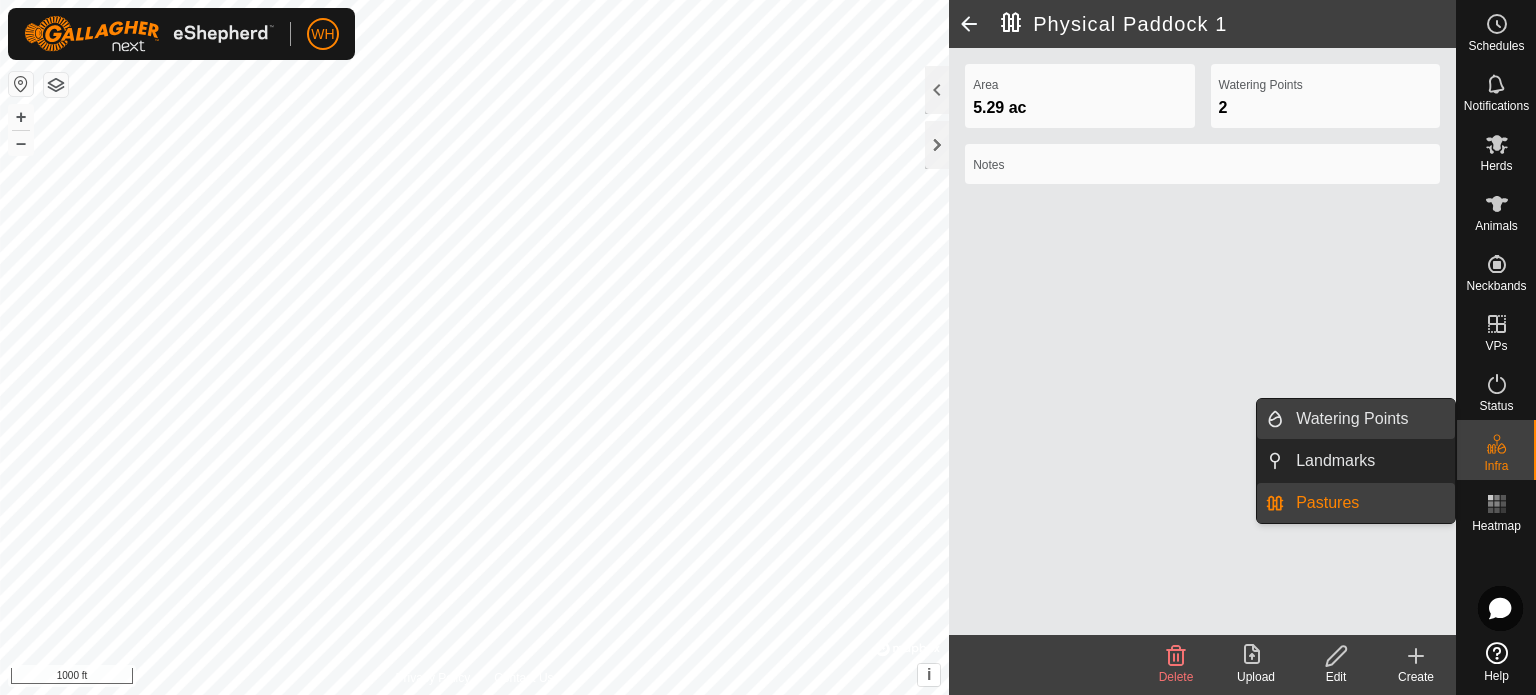click on "Watering Points" at bounding box center [1369, 419] 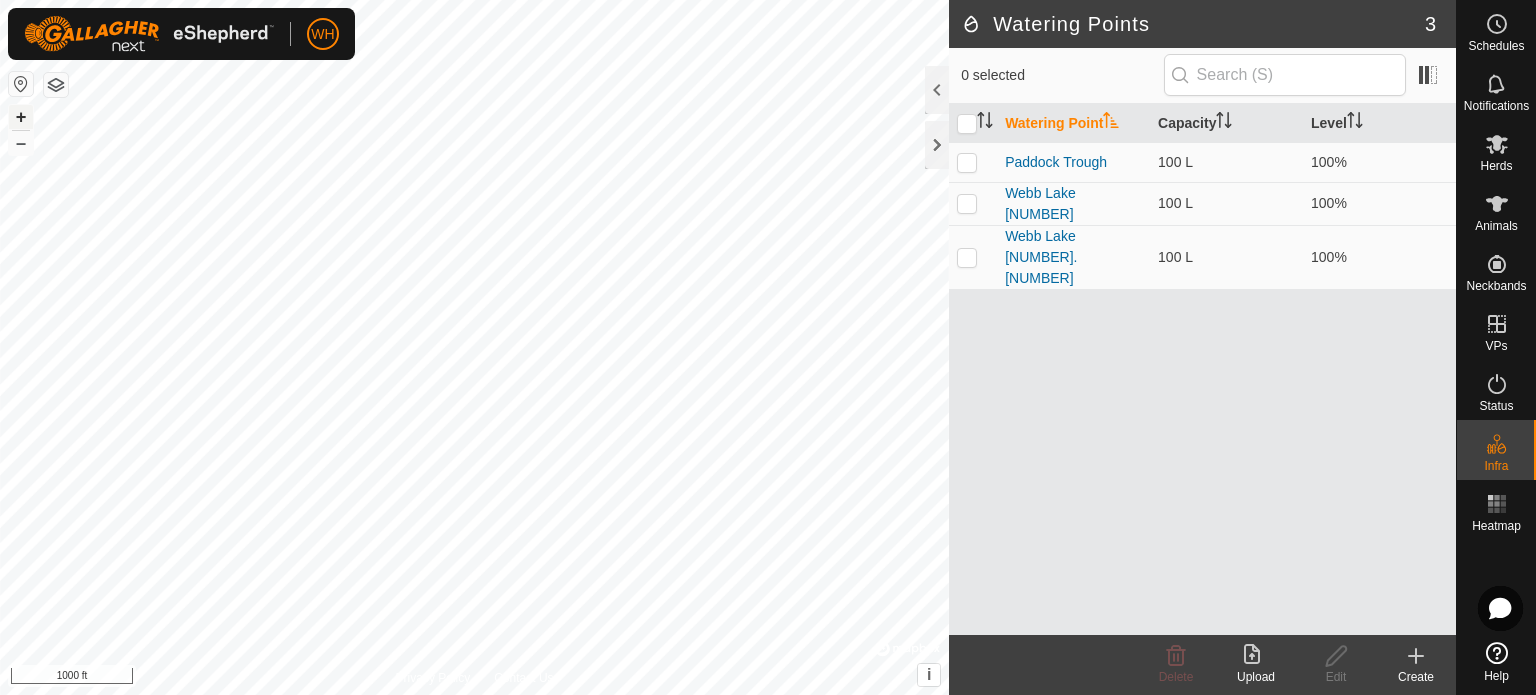 click on "+" at bounding box center (21, 117) 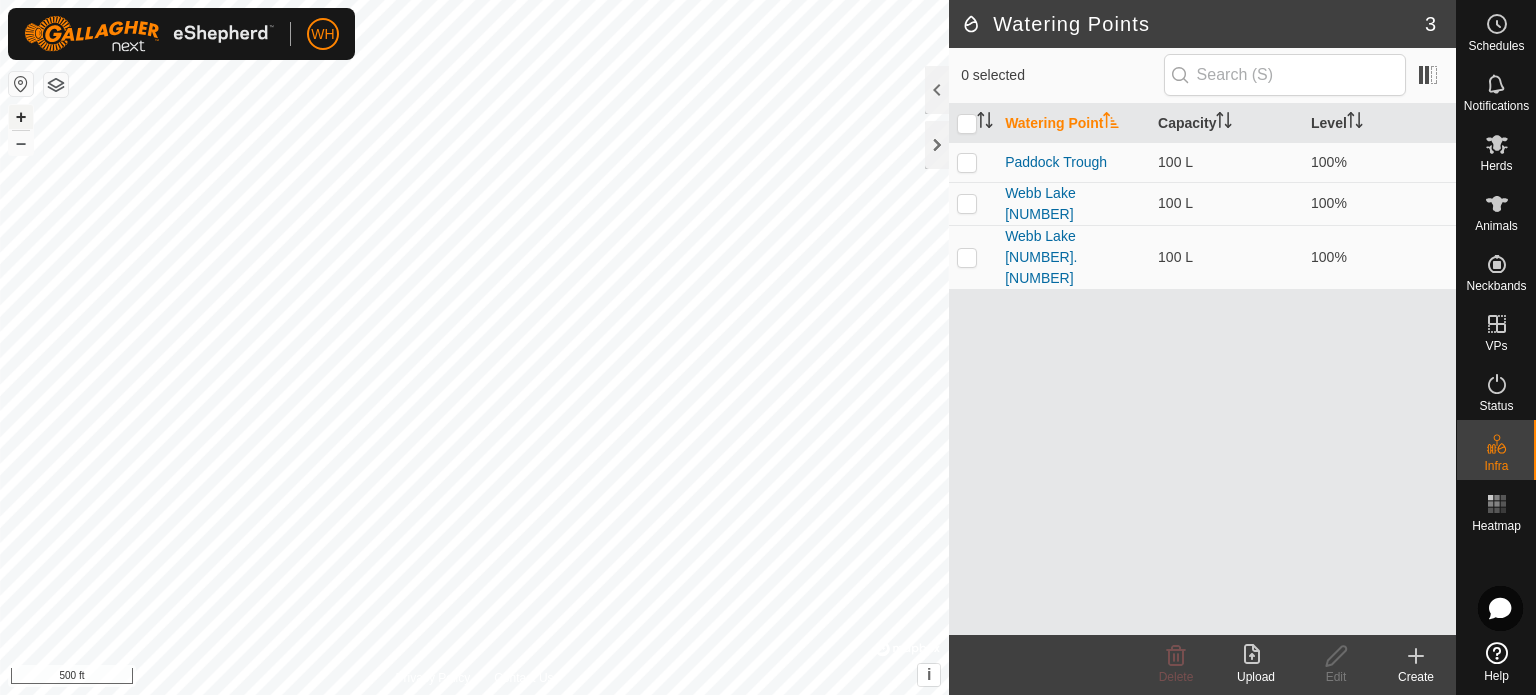 click on "+" at bounding box center [21, 117] 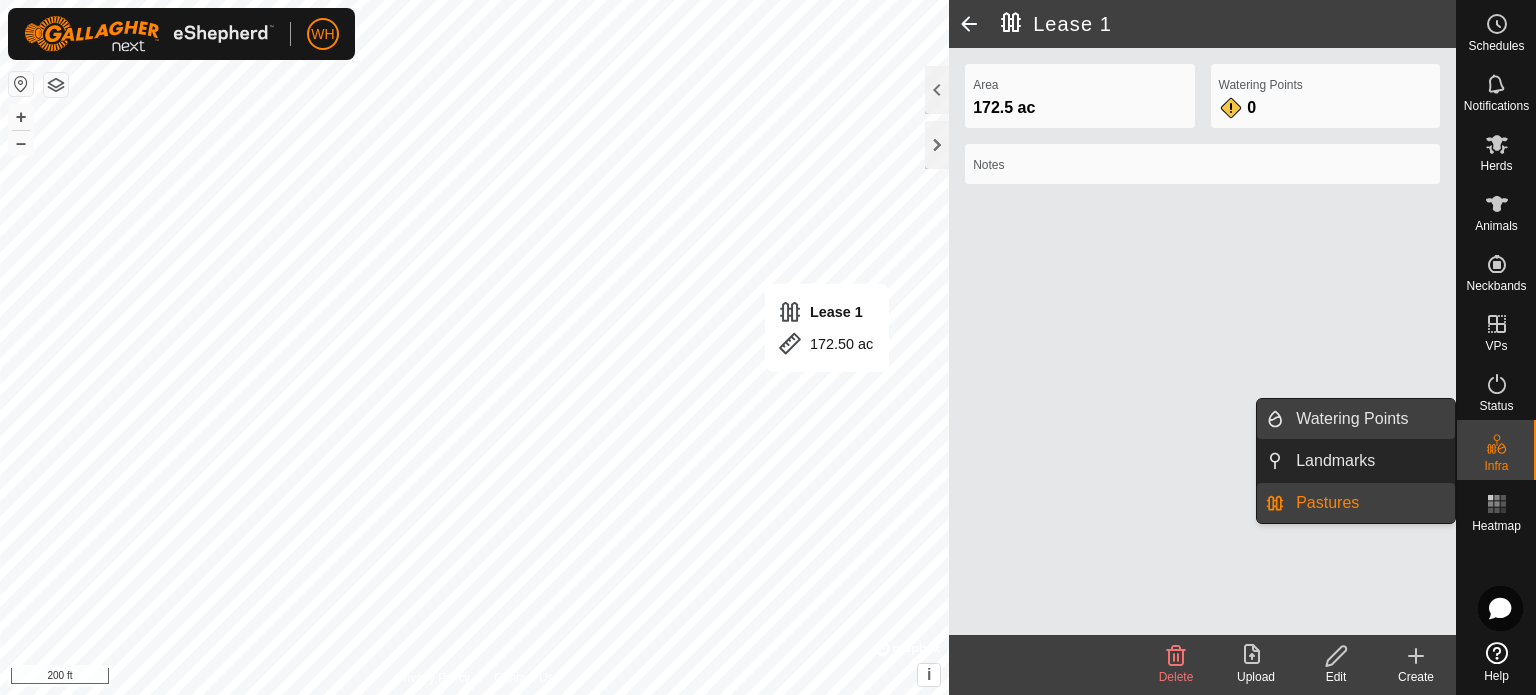 click on "Watering Points" at bounding box center (1369, 419) 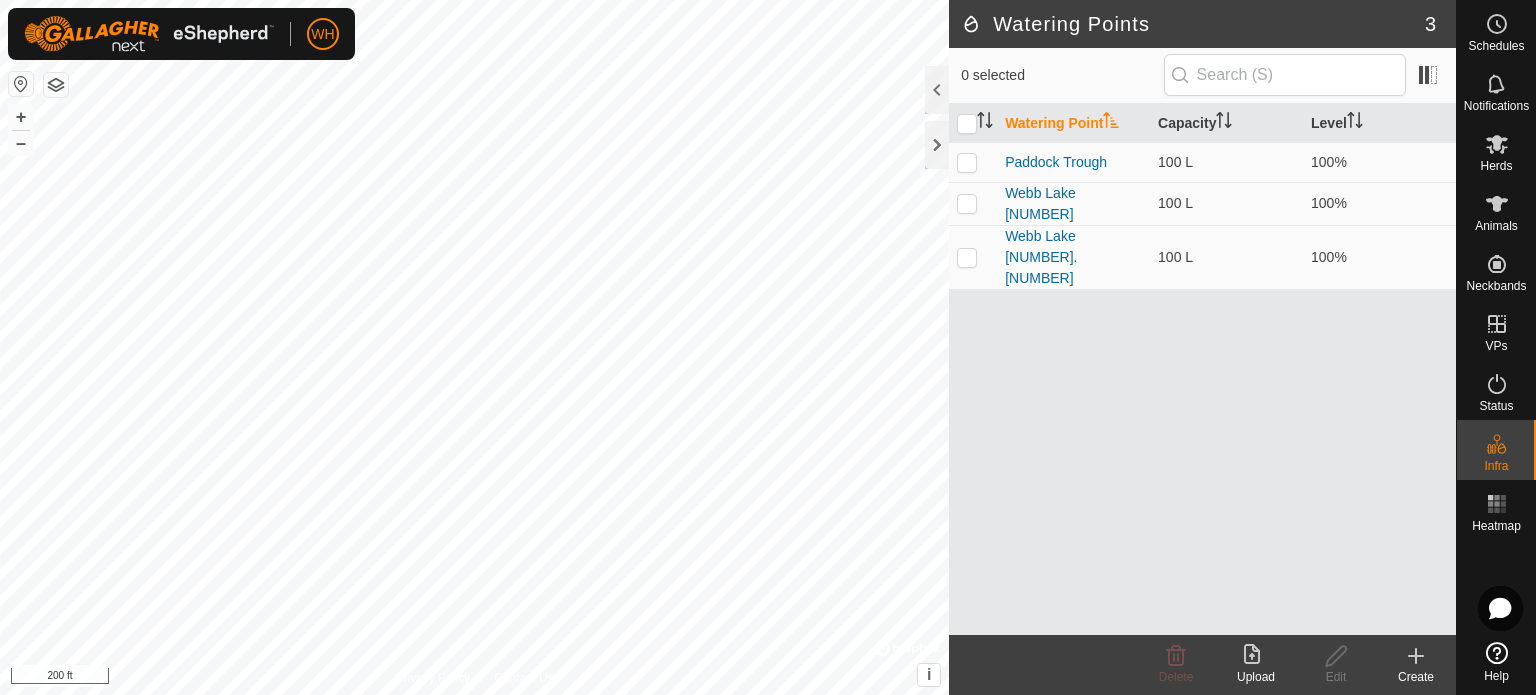 click 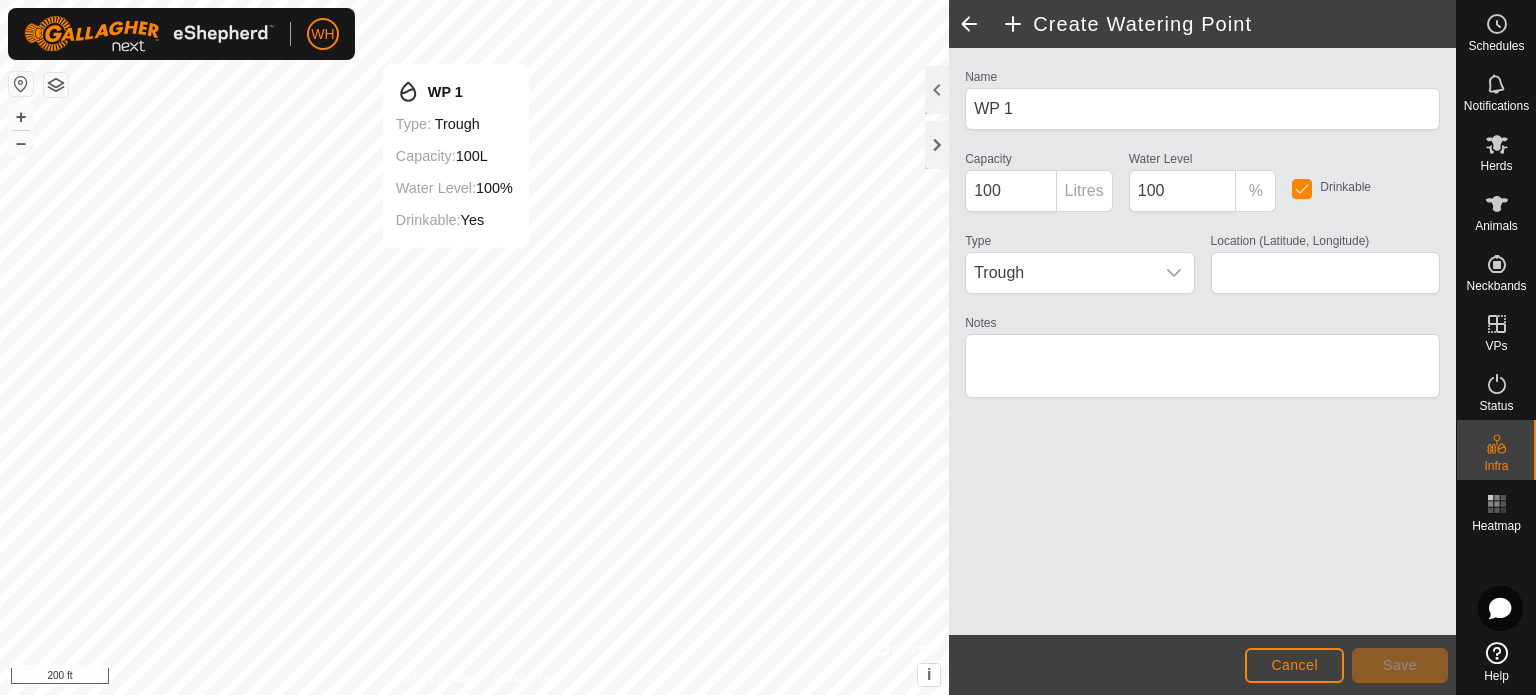 type on "[COORDINATES]" 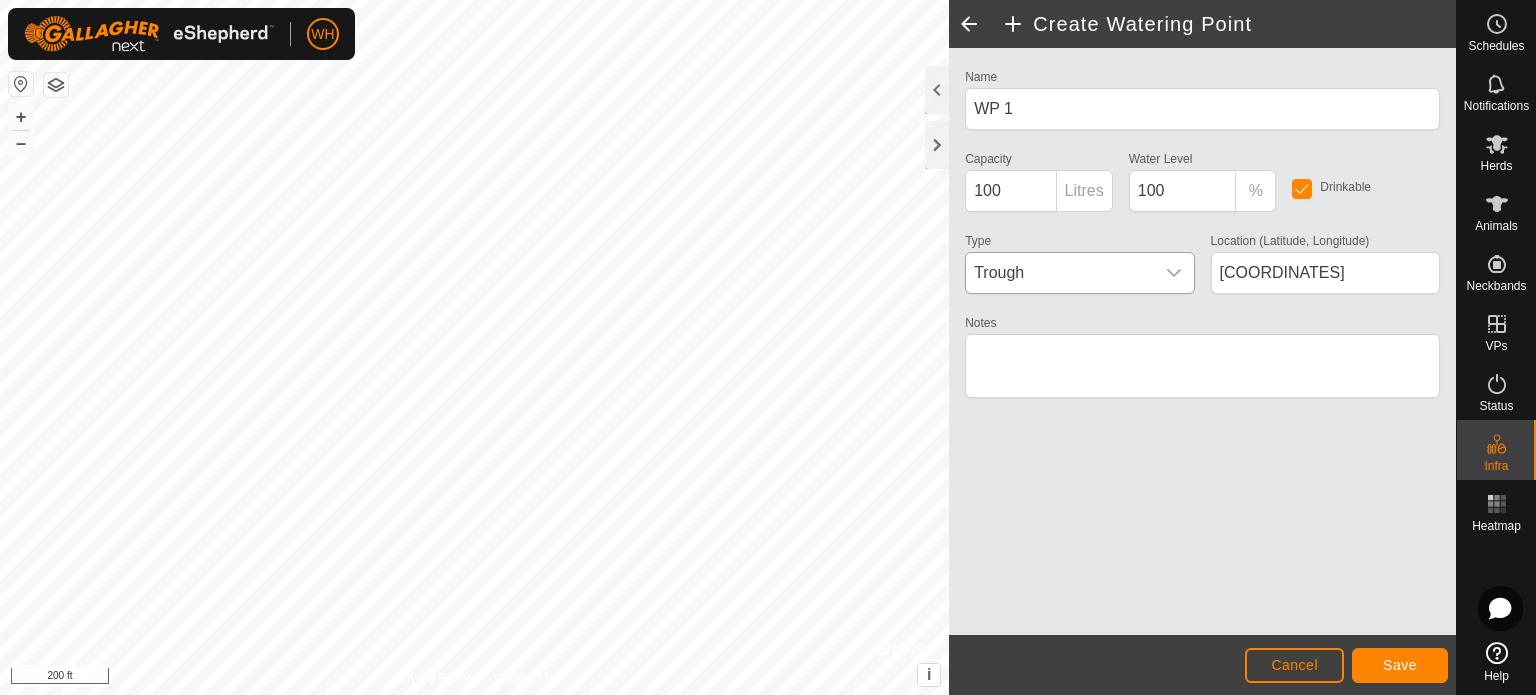 click at bounding box center [1174, 273] 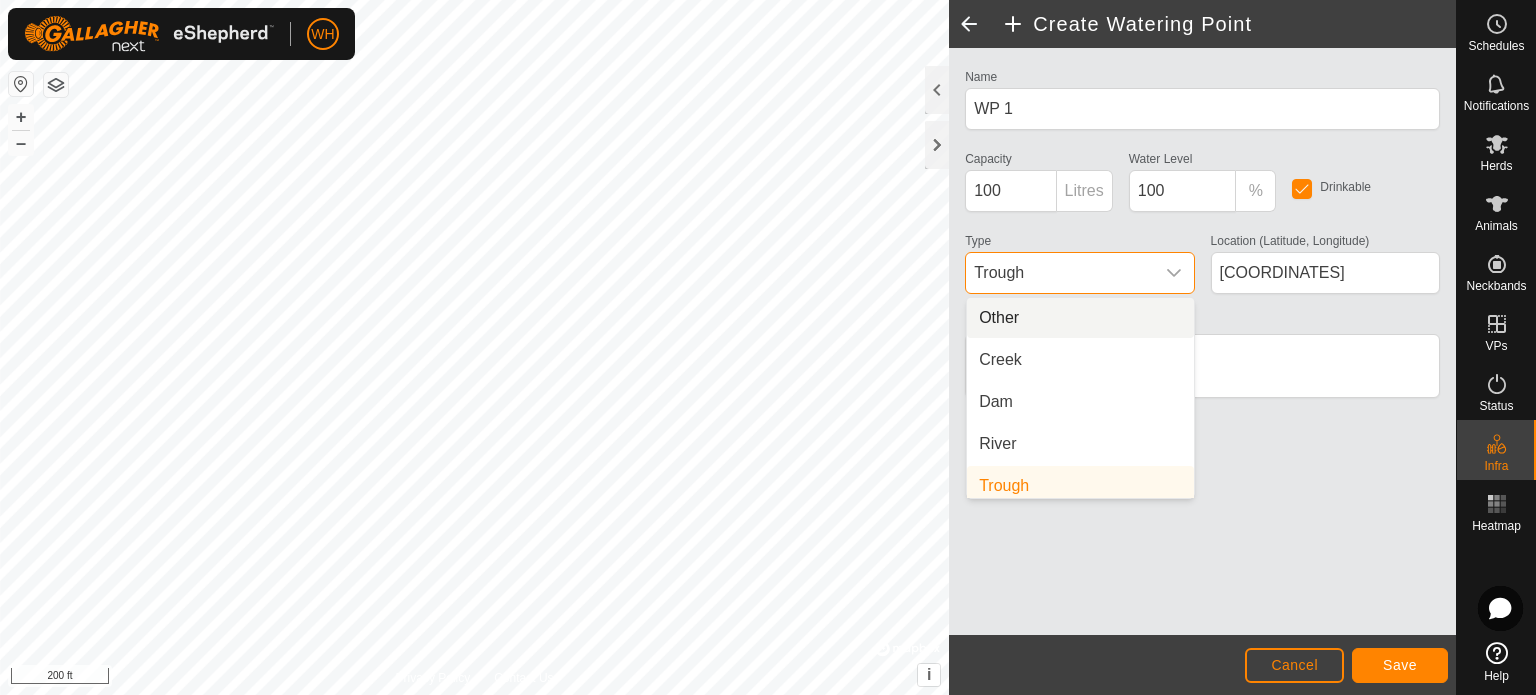 scroll, scrollTop: 8, scrollLeft: 0, axis: vertical 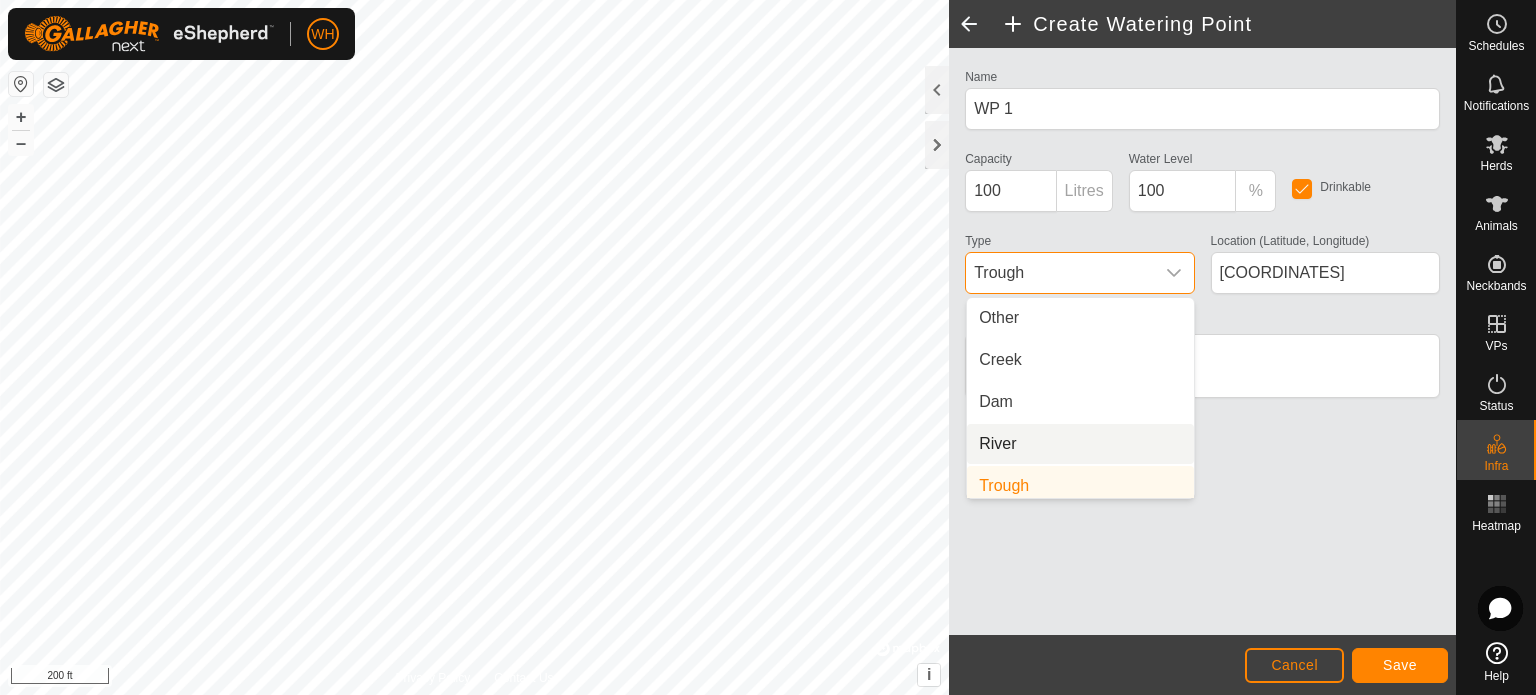 click on "River" at bounding box center [1080, 444] 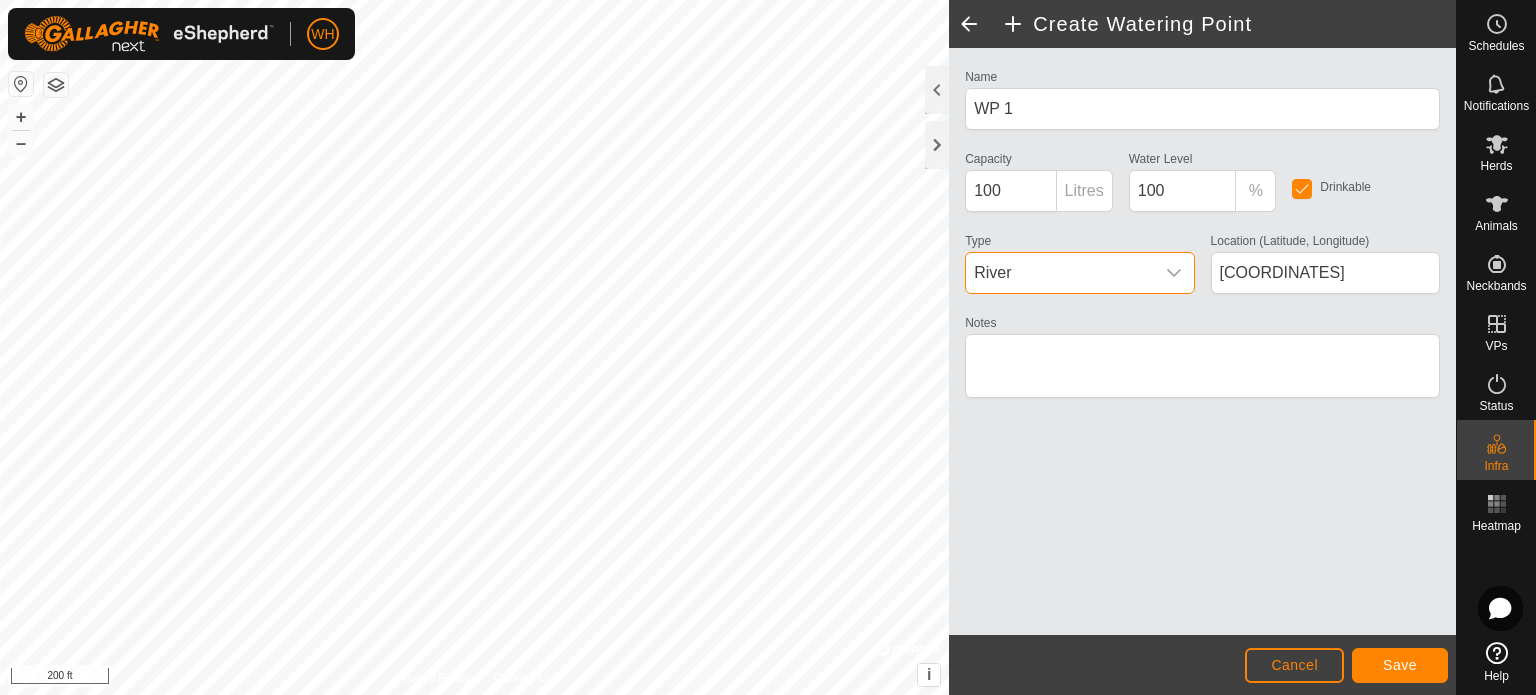 scroll, scrollTop: 8, scrollLeft: 0, axis: vertical 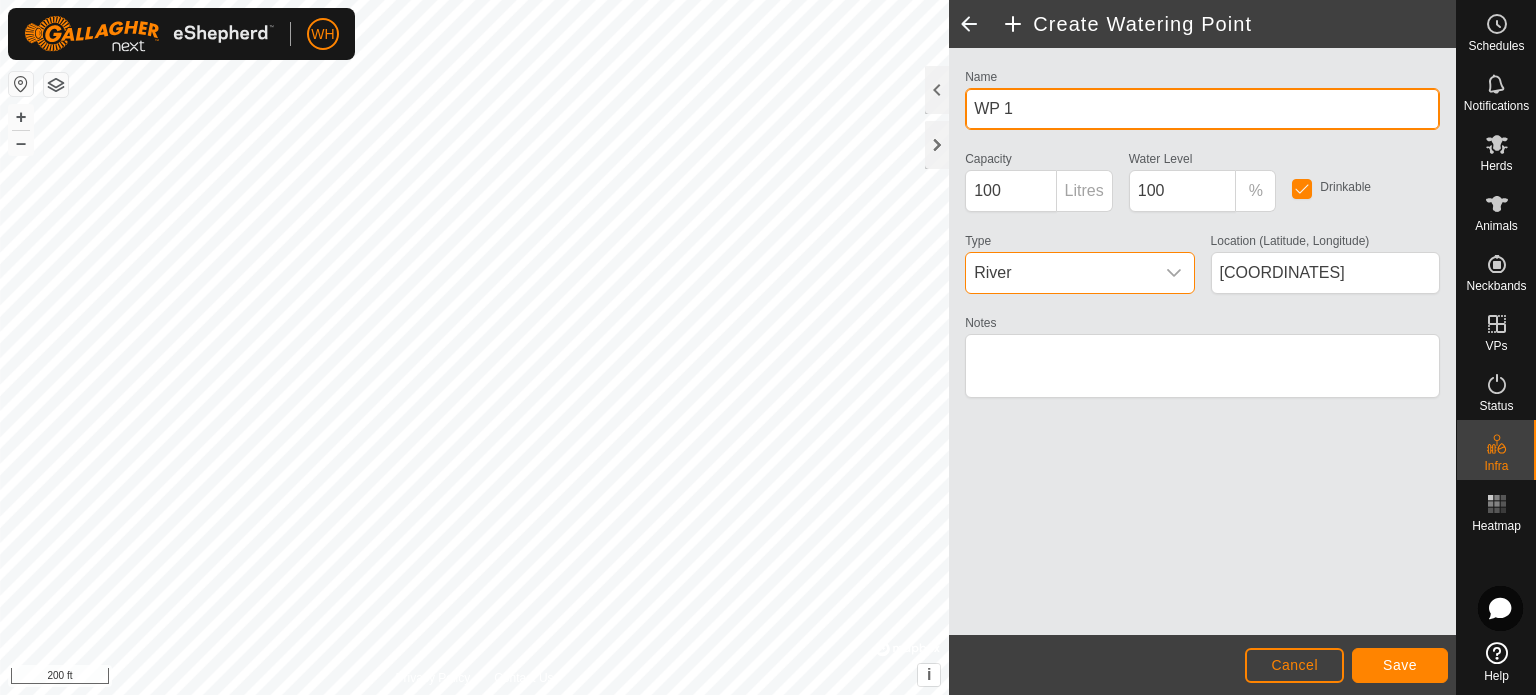click on "WP 1" at bounding box center (1202, 109) 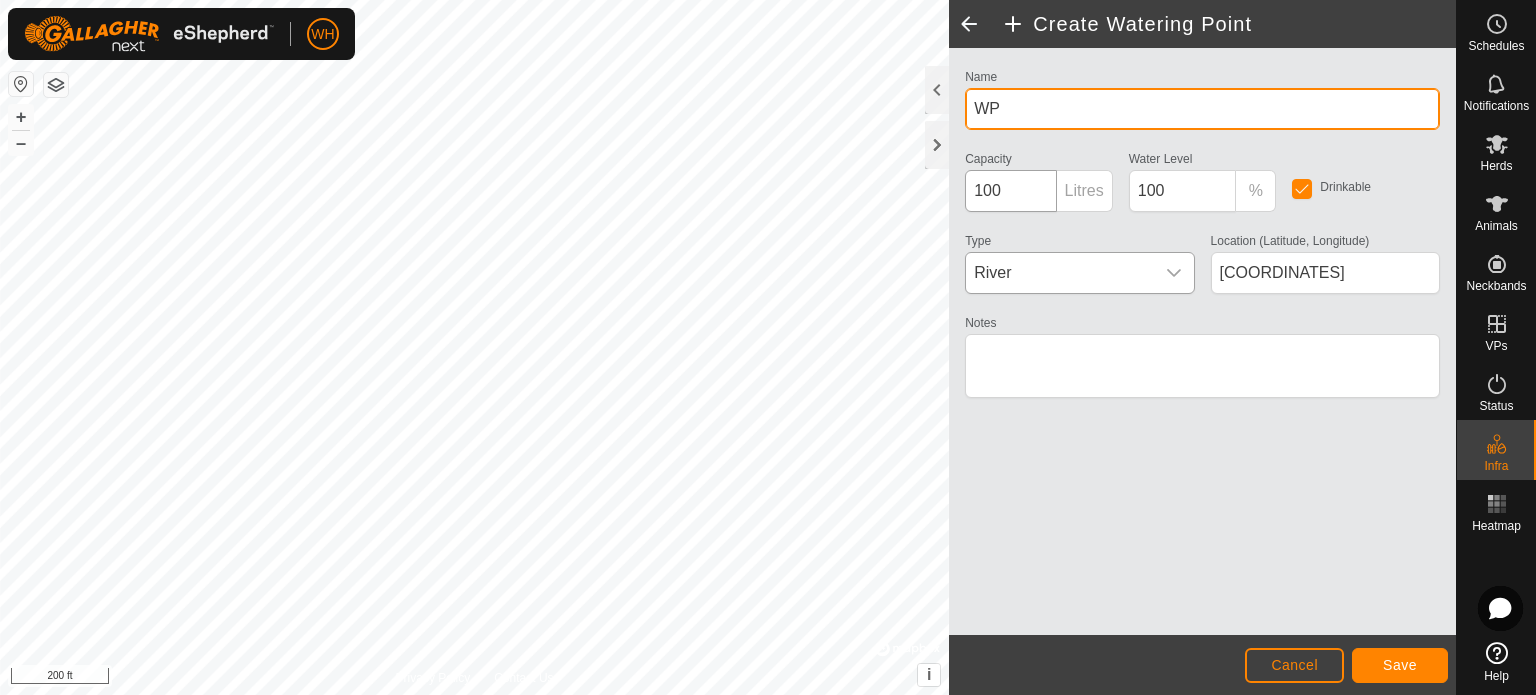 type on "W" 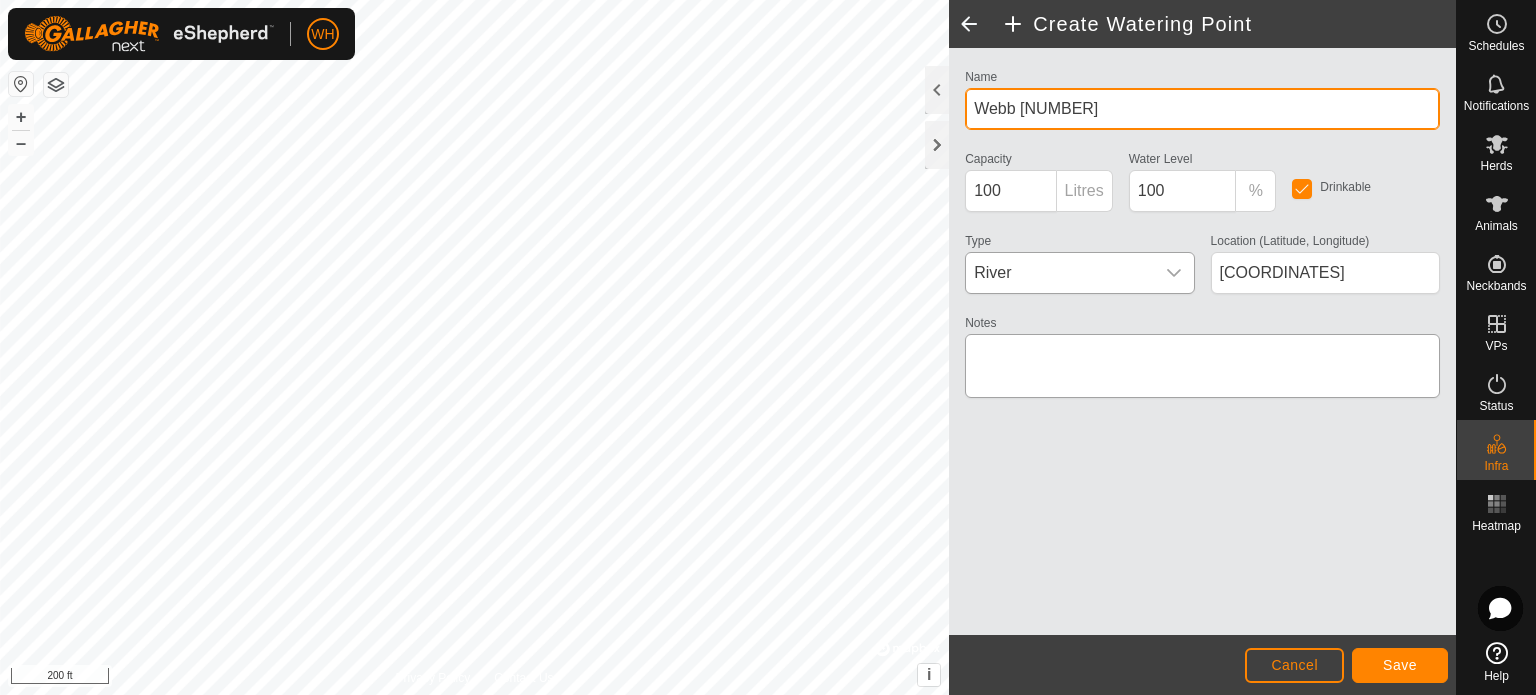 type on "Webb [NUMBER]" 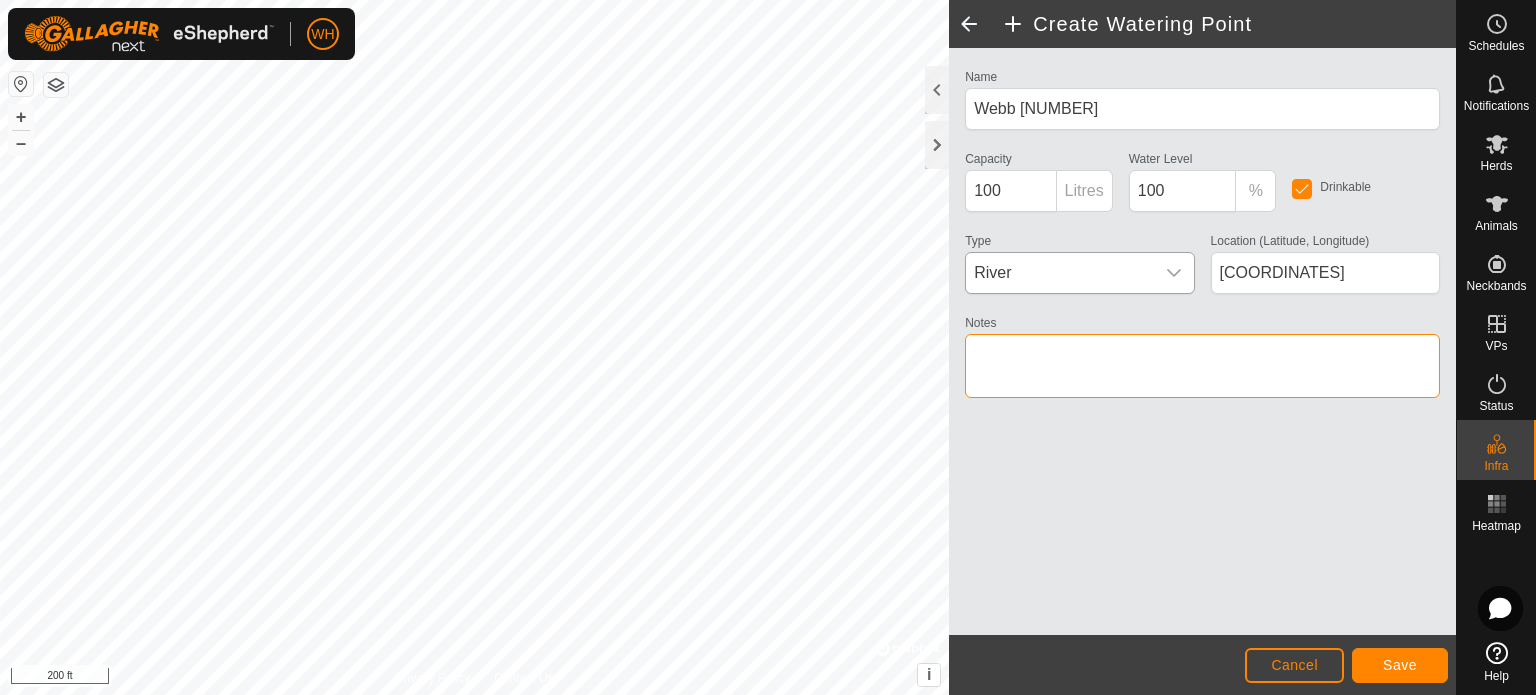 click on "Notes" at bounding box center (1202, 366) 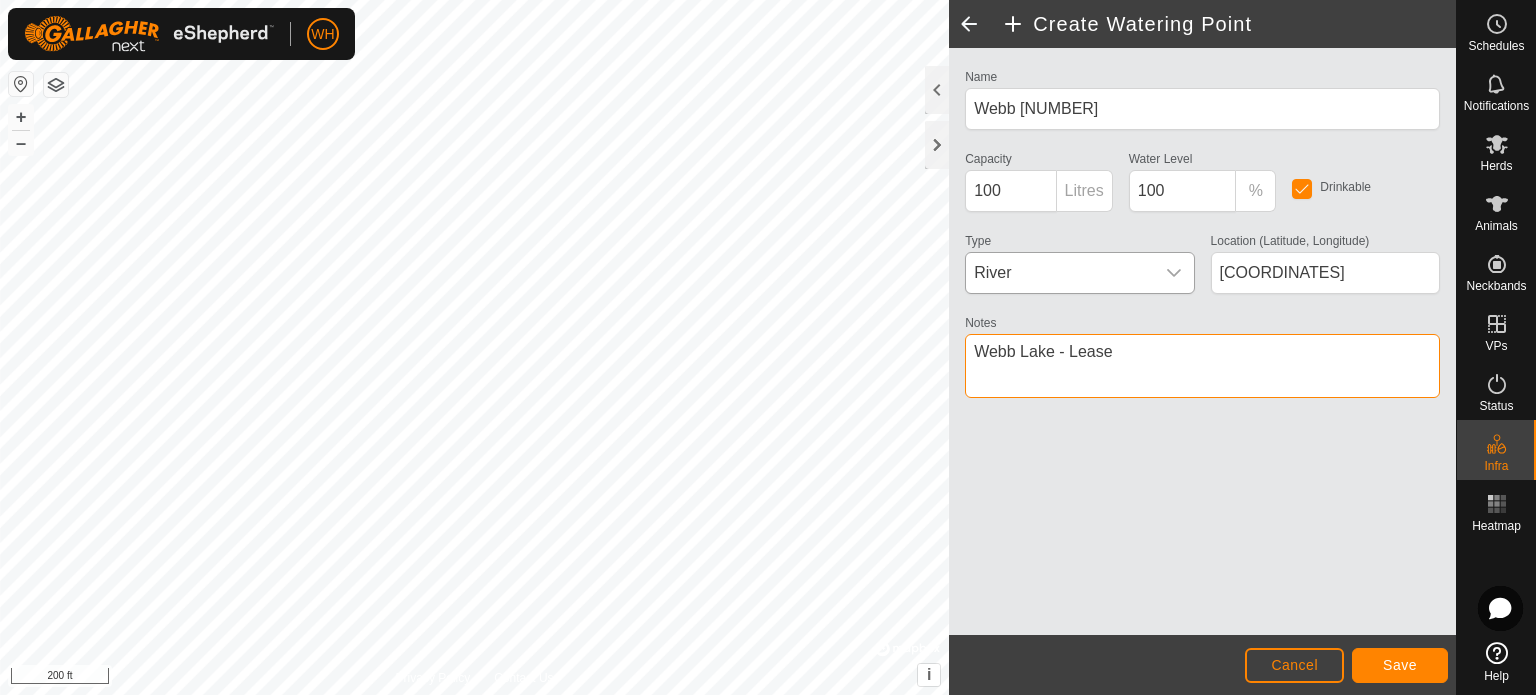 type on "Webb Lake - Lease" 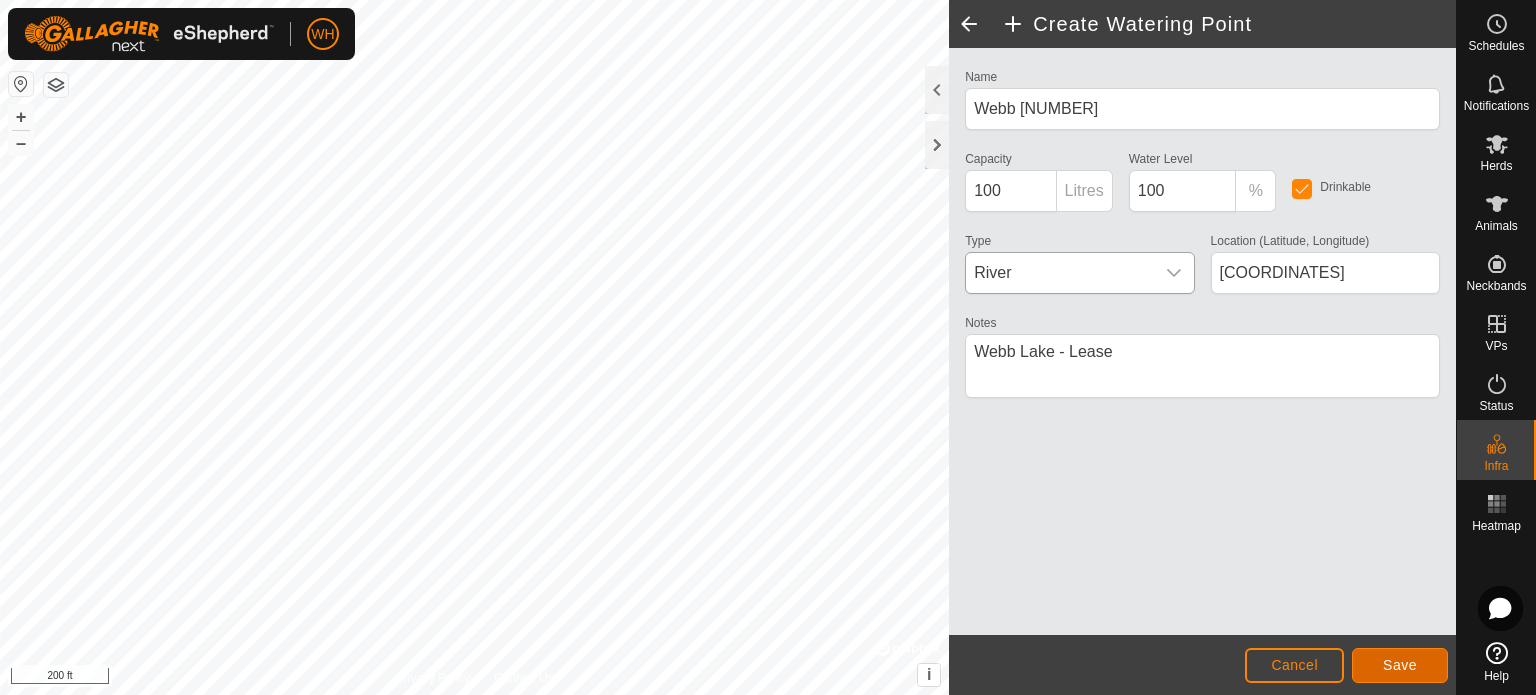 click on "Save" 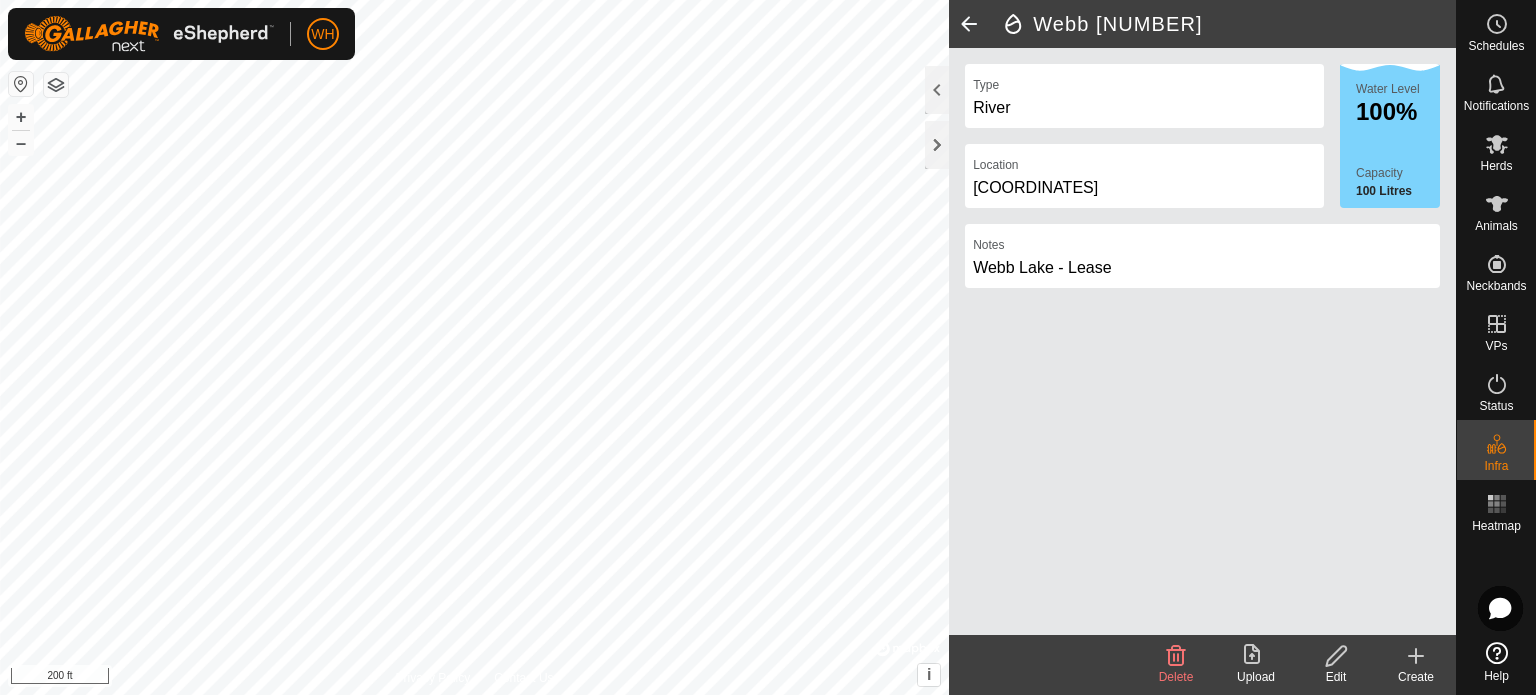 click on "WH Schedules Notifications Herds Animals Neckbands VPs Status Infra Heatmap Help Privacy Policy Contact Us
WP [NUMBER]
Type:   trough
Capacity:  100L
Water Level:  100%
Drinkable:  Yes
+ – ⇧ i ©  Mapbox , ©  OpenStreetMap ,  Improve this map 200 ft  Webb [NUMBER]  Type River Location [COORDINATES] Water Level 100% Capacity 100 Litres Notes Webb Lake - Lease Delete  Upload   Edit   Create" at bounding box center [768, 347] 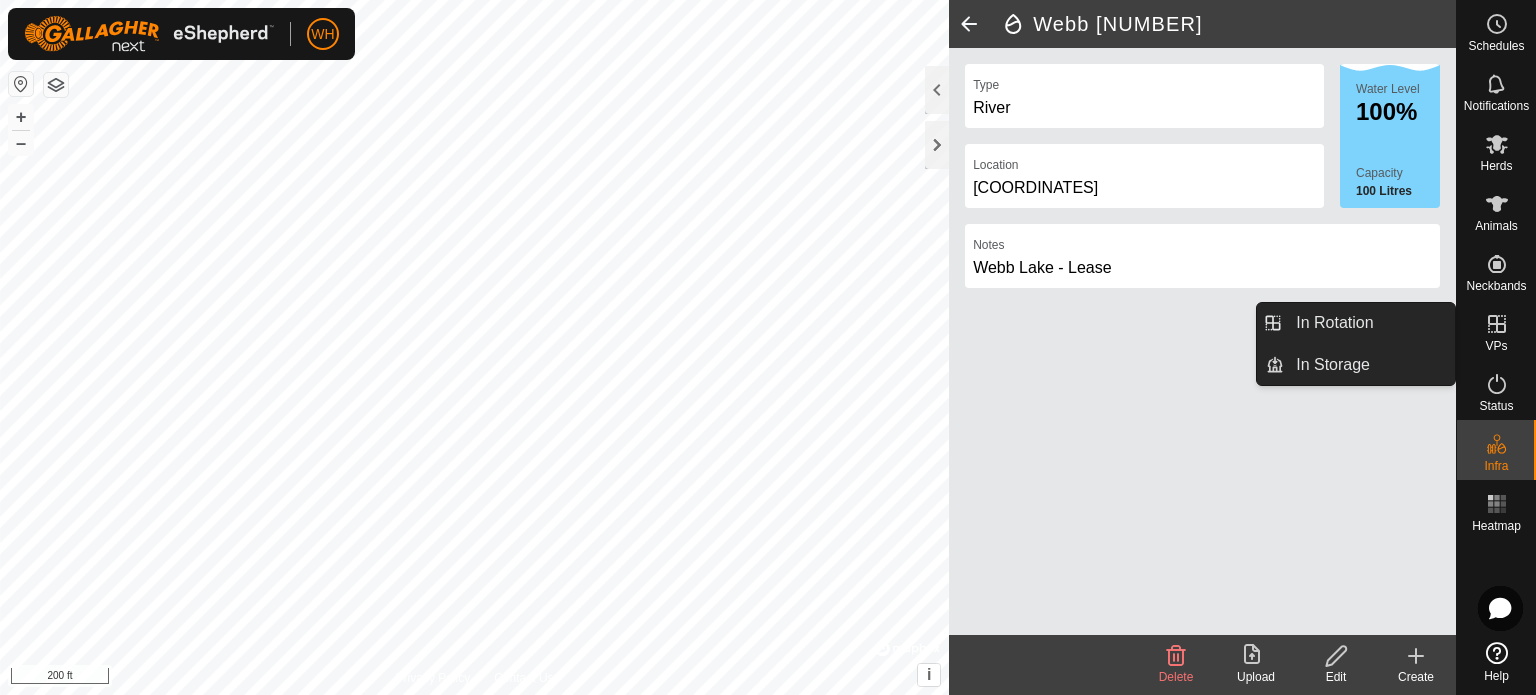click 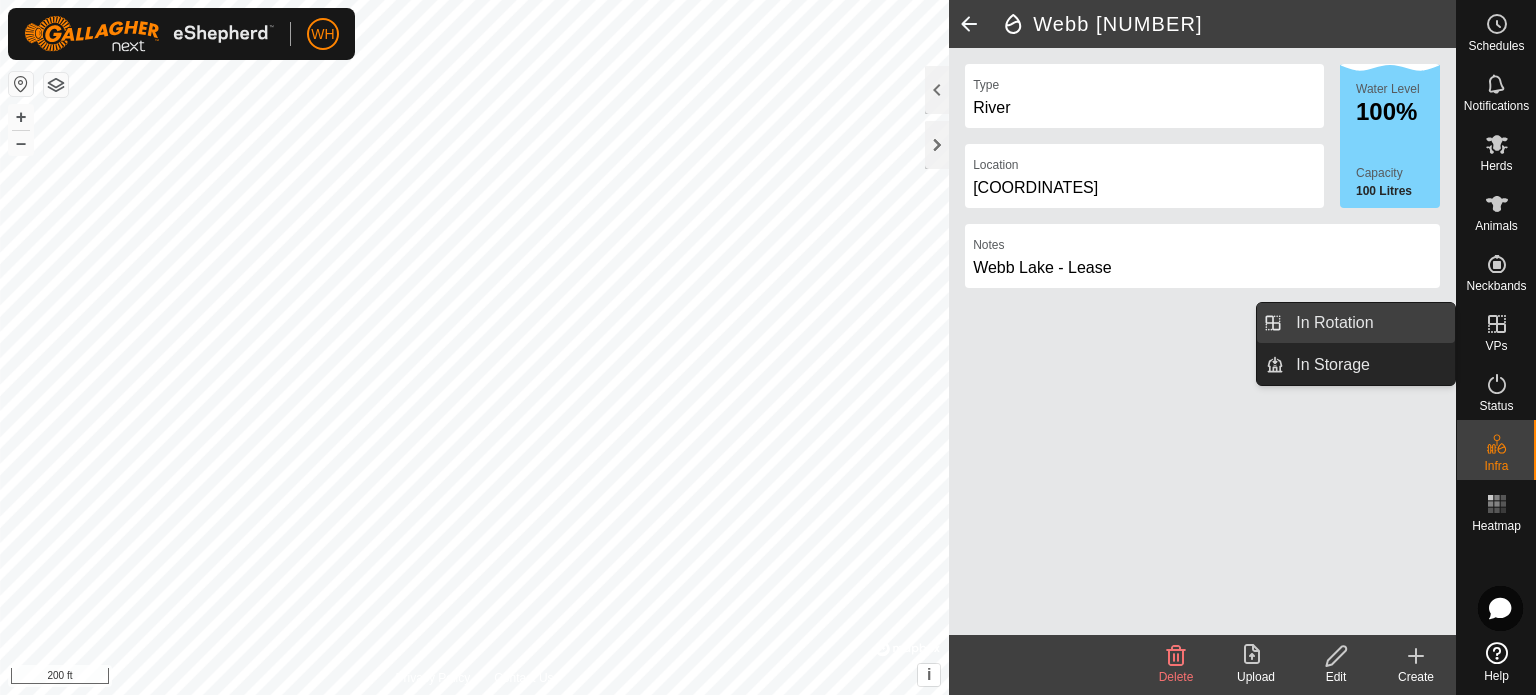 click on "In Rotation" at bounding box center [1369, 323] 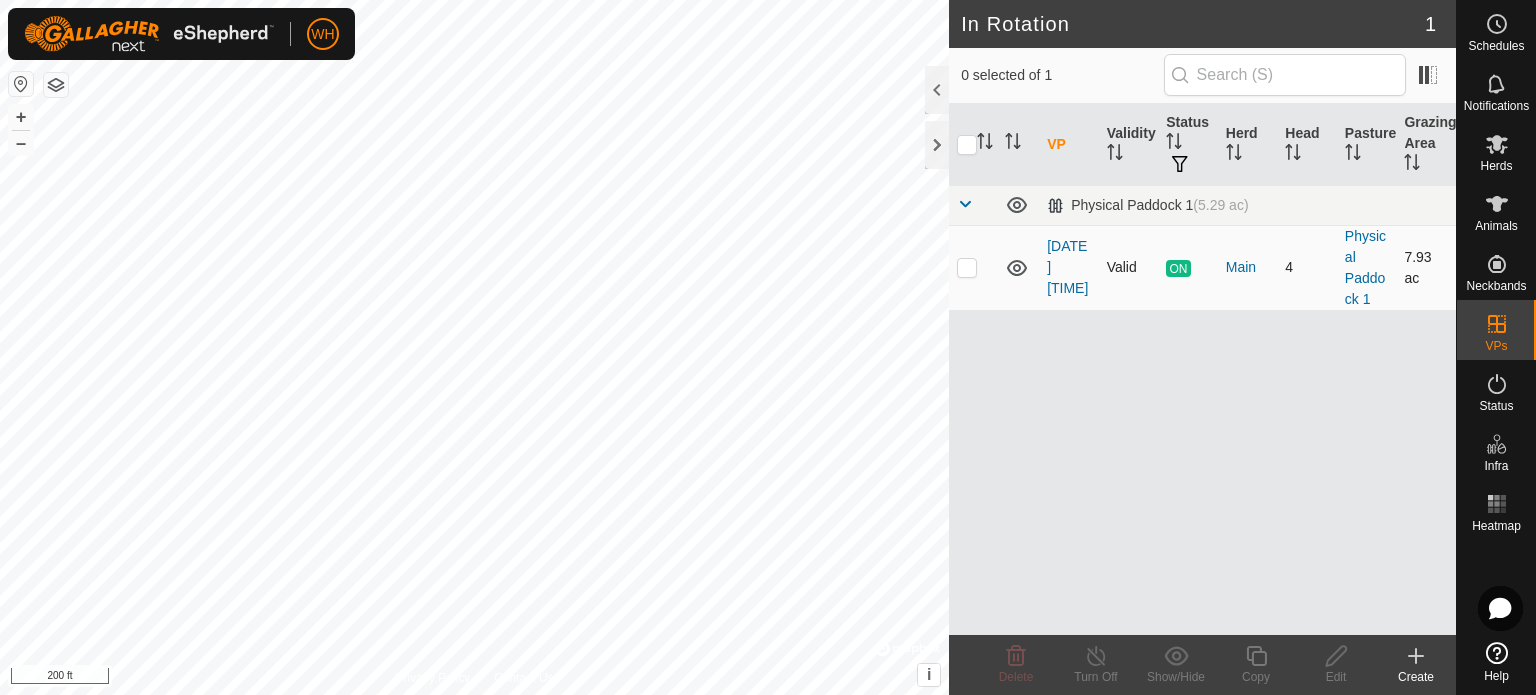 click at bounding box center (967, 267) 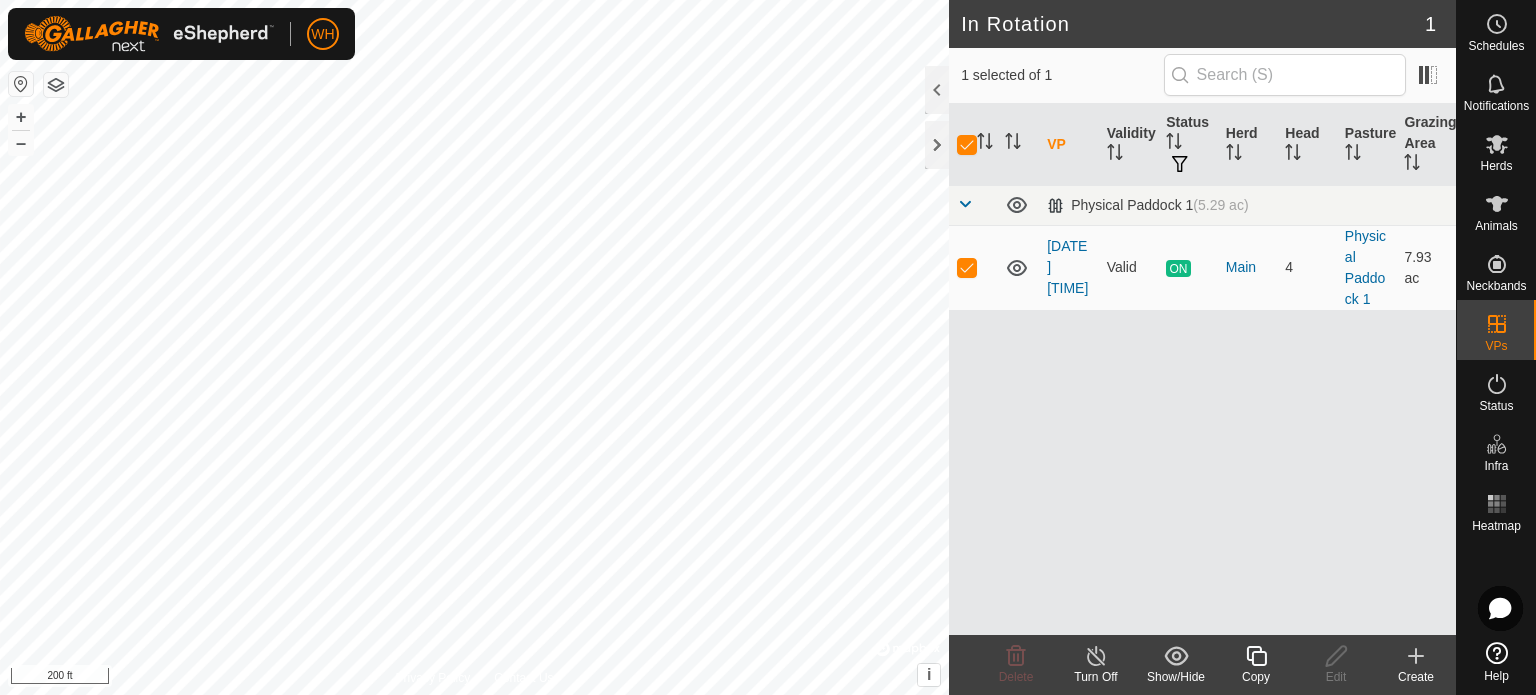 click 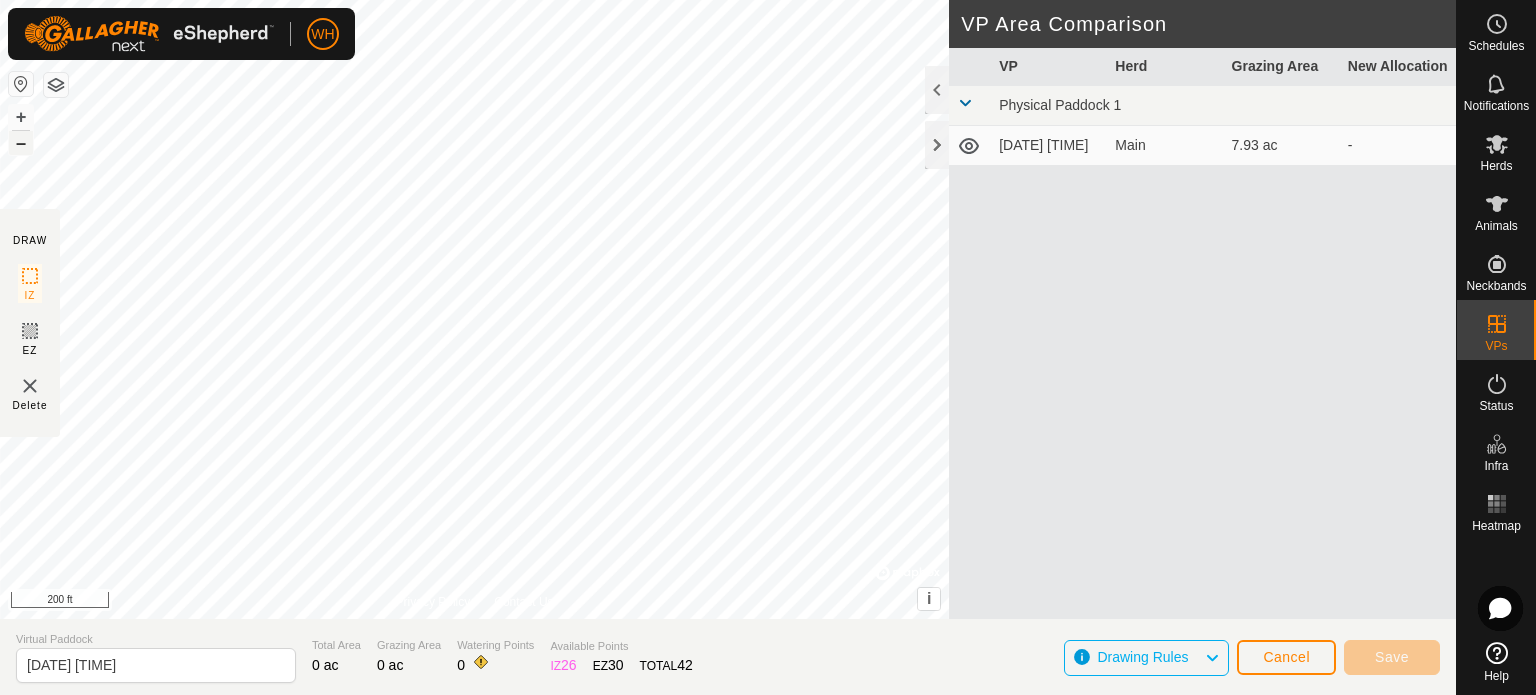 click on "–" at bounding box center [21, 143] 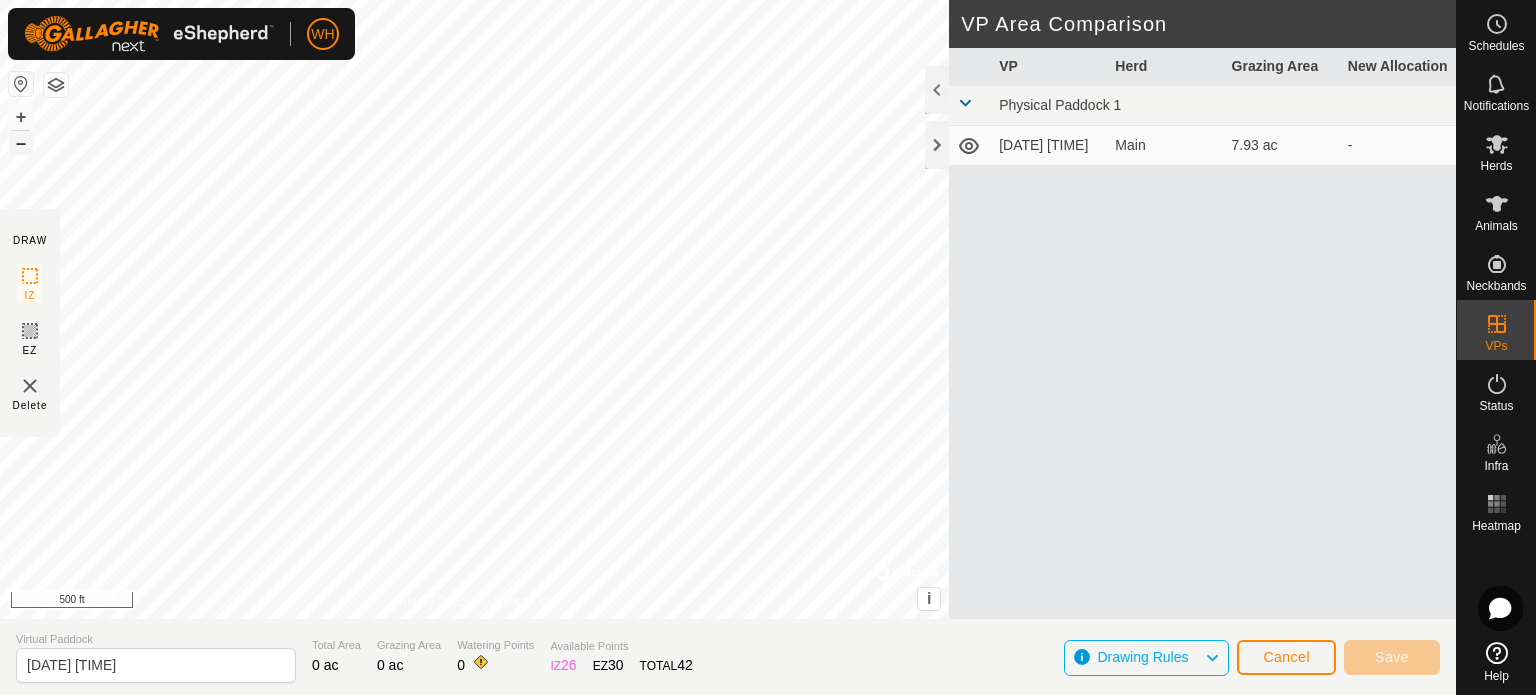 click on "–" at bounding box center [21, 143] 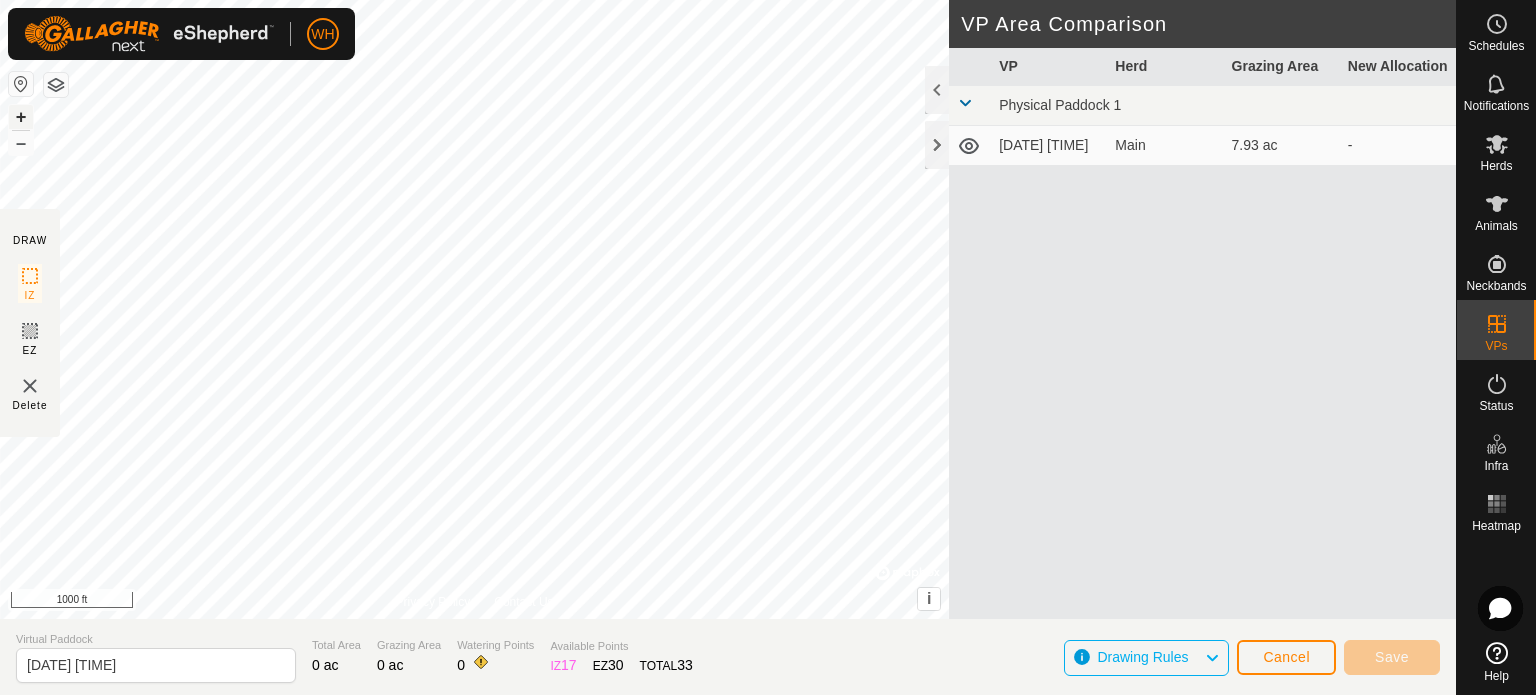 click on "+" at bounding box center (21, 117) 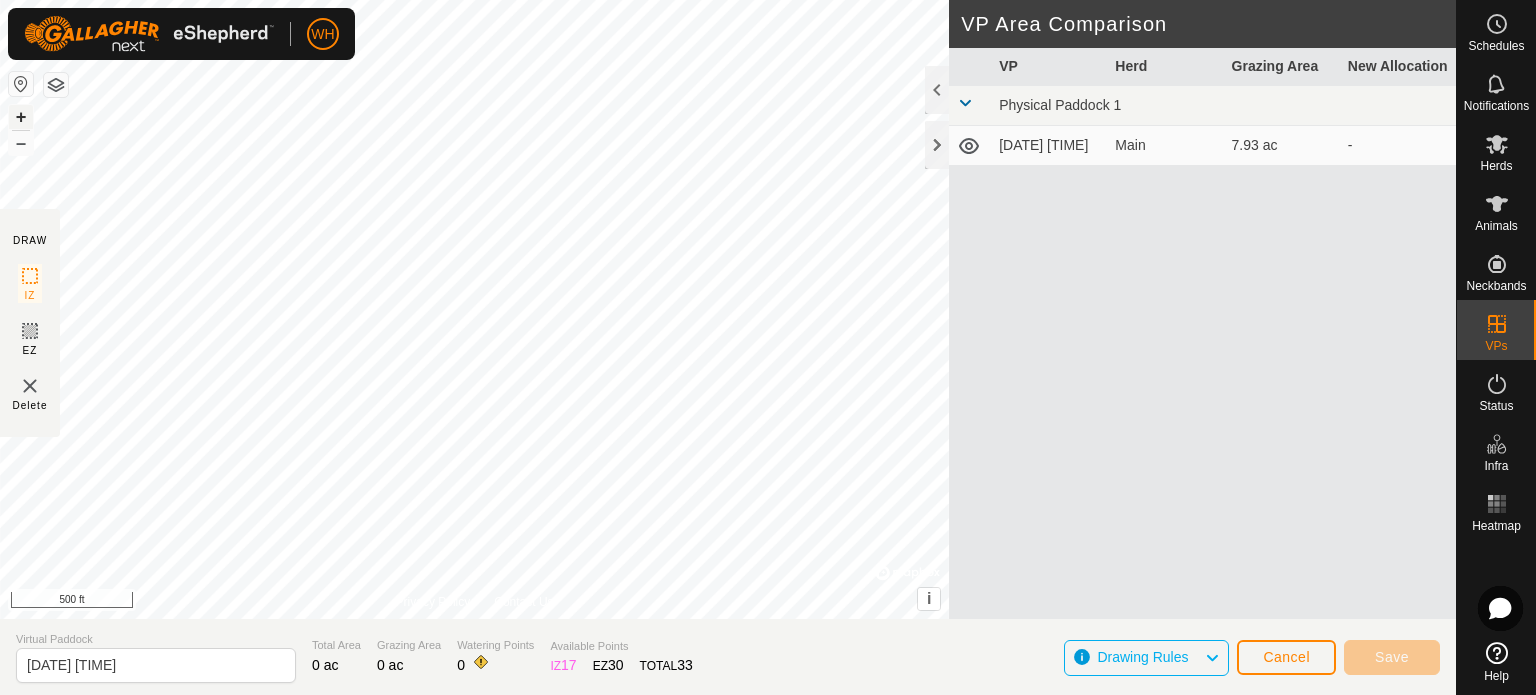 click on "+" at bounding box center (21, 117) 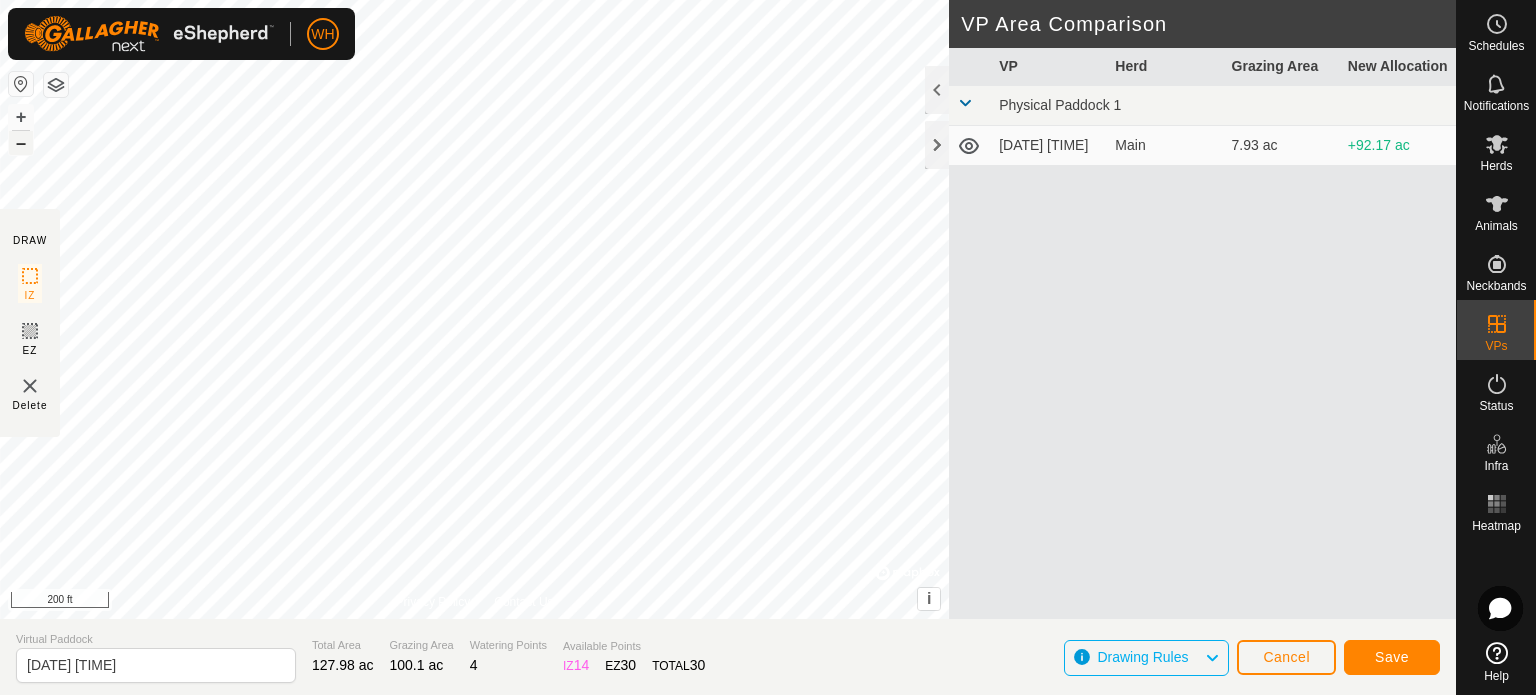 click on "–" at bounding box center [21, 143] 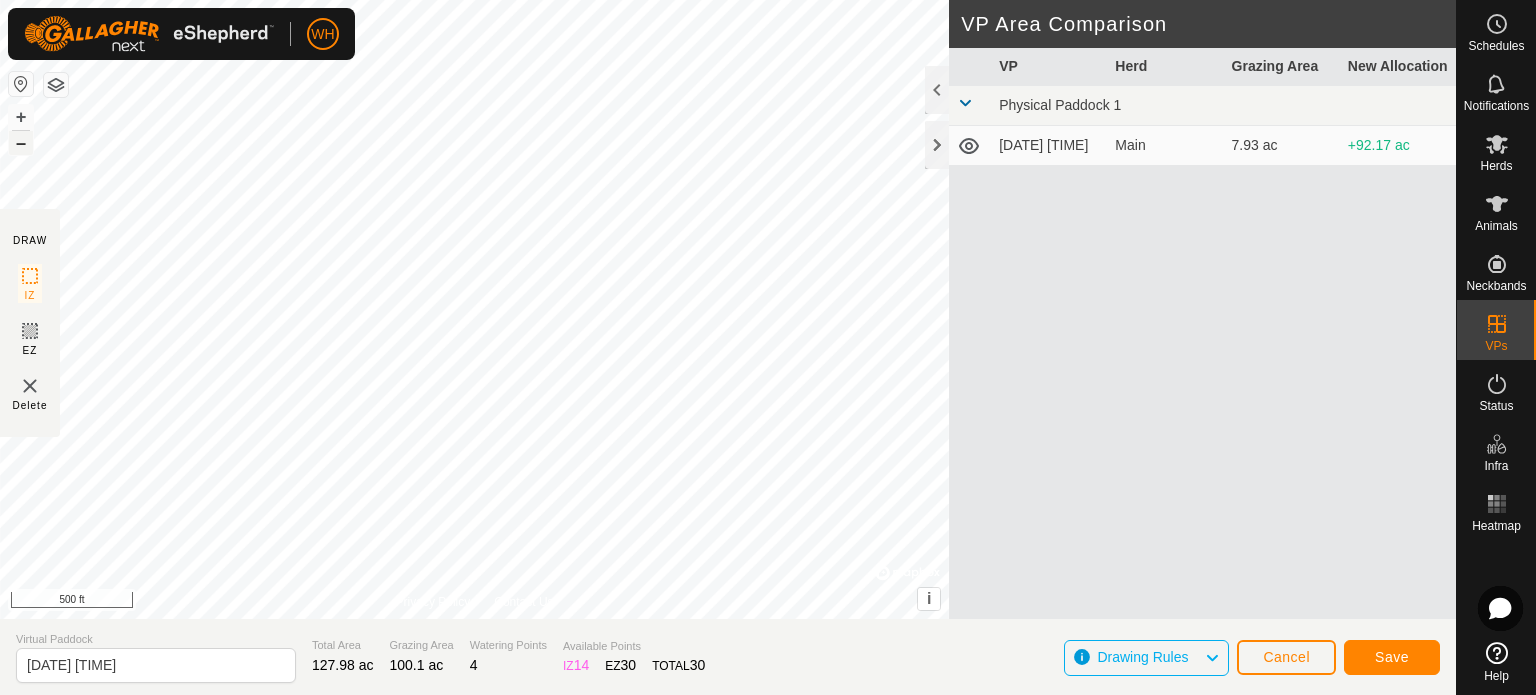 click on "–" at bounding box center [21, 143] 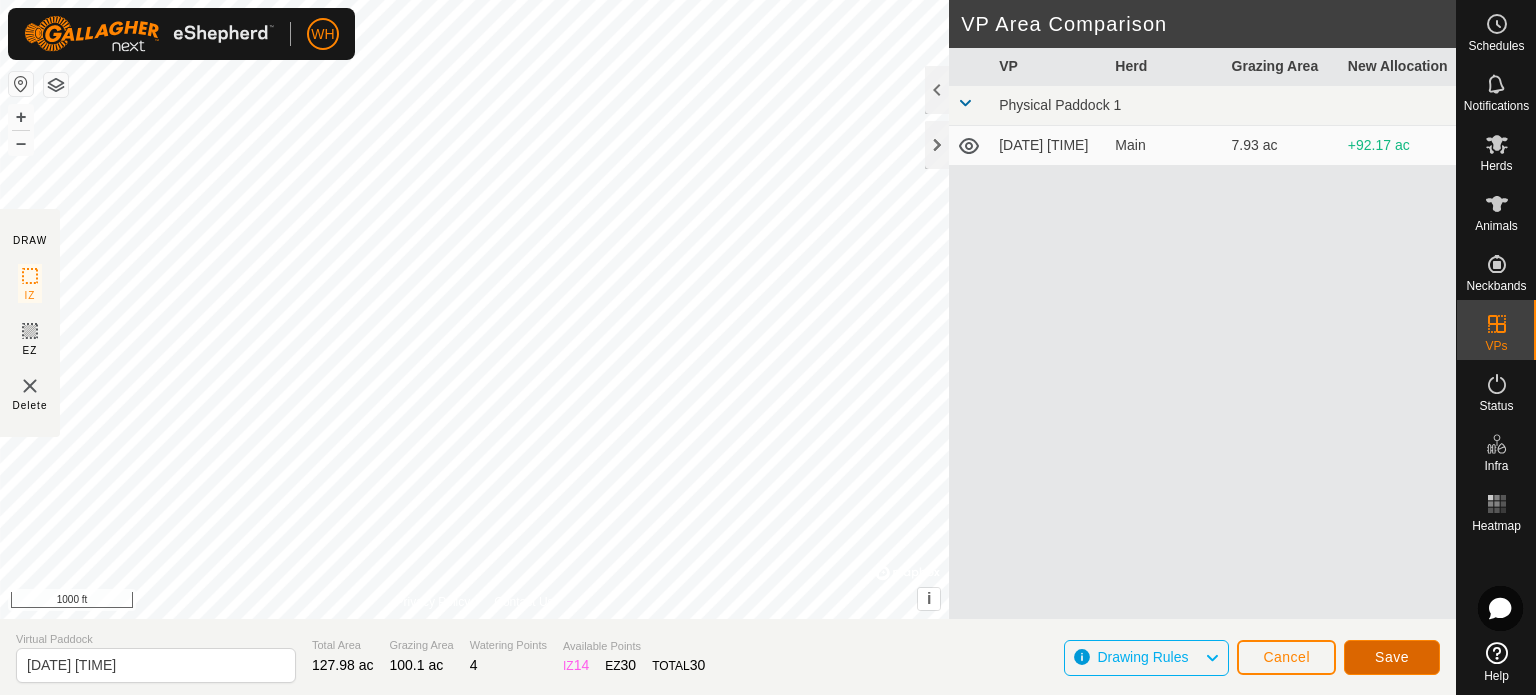 click on "Save" 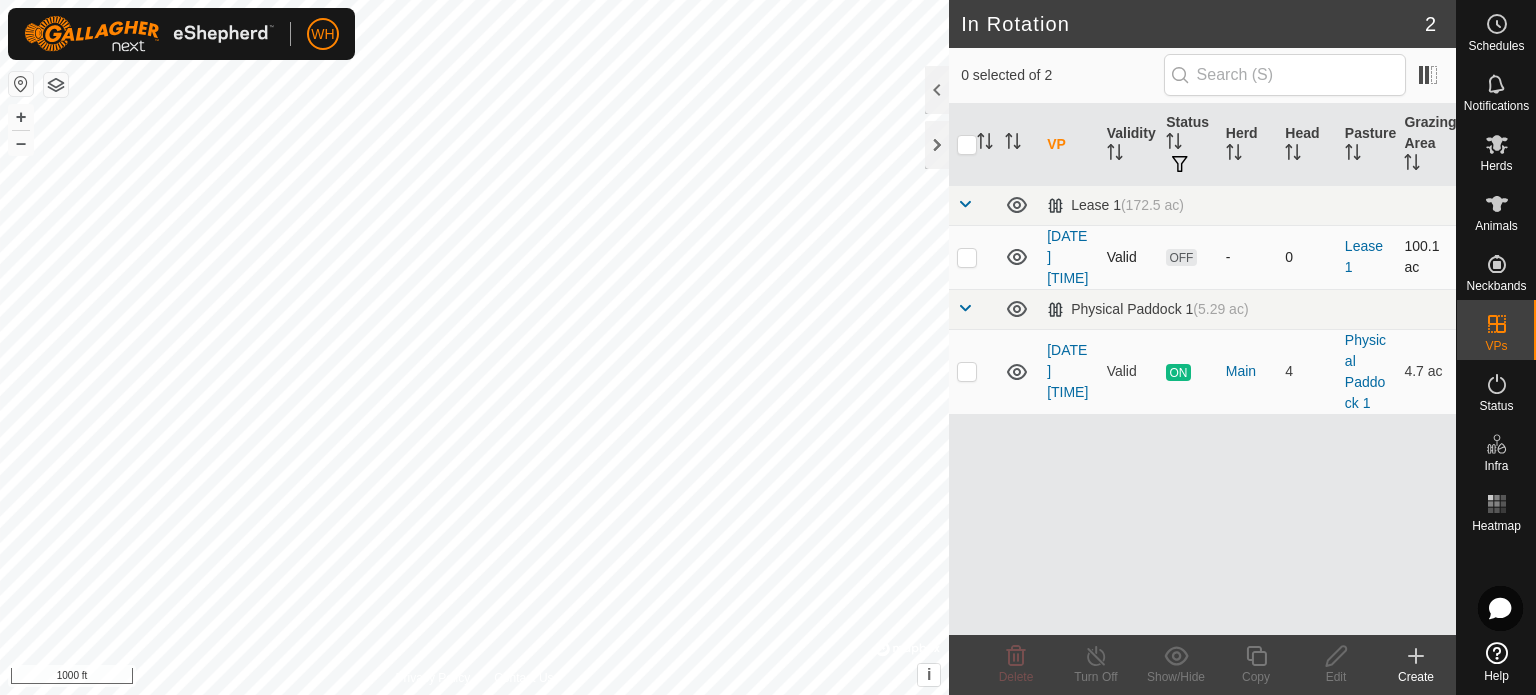 click at bounding box center (967, 257) 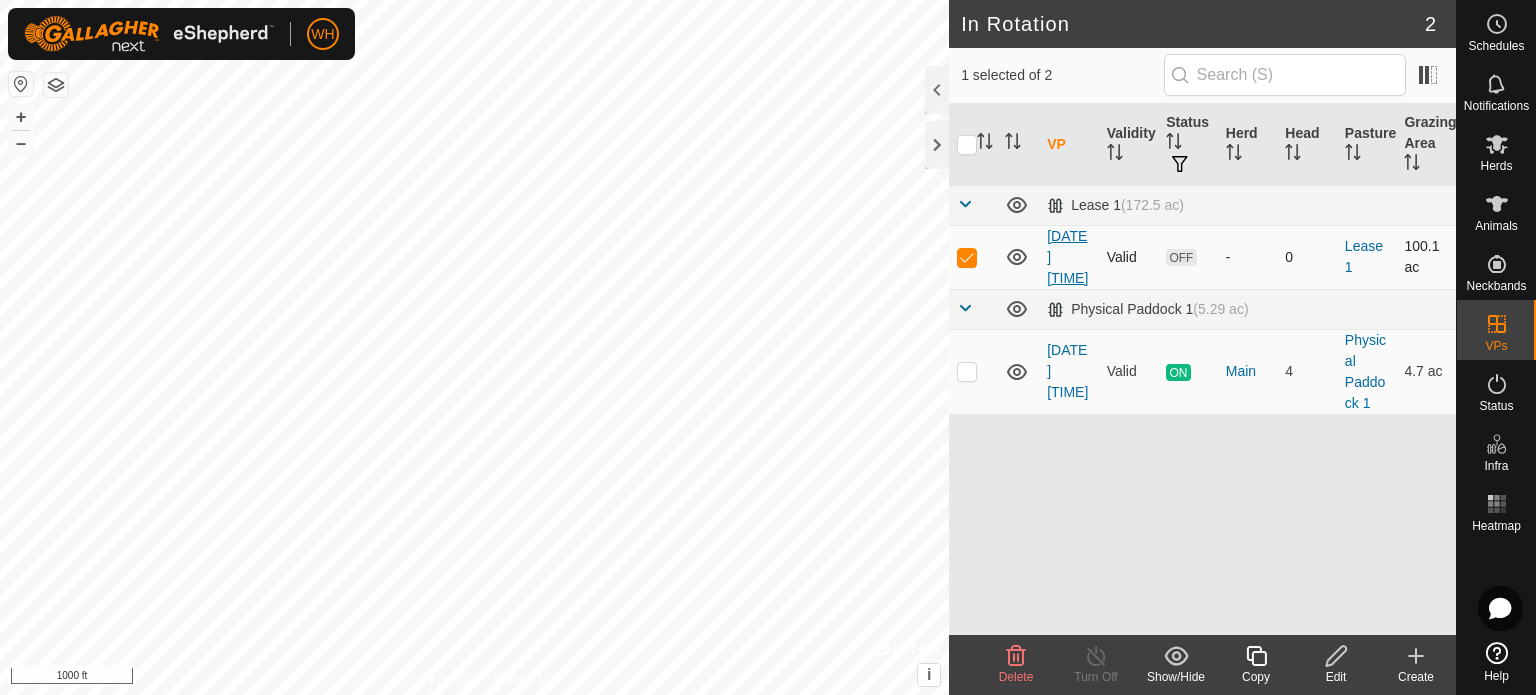 click on "[DATE] [TIME]" at bounding box center (1067, 257) 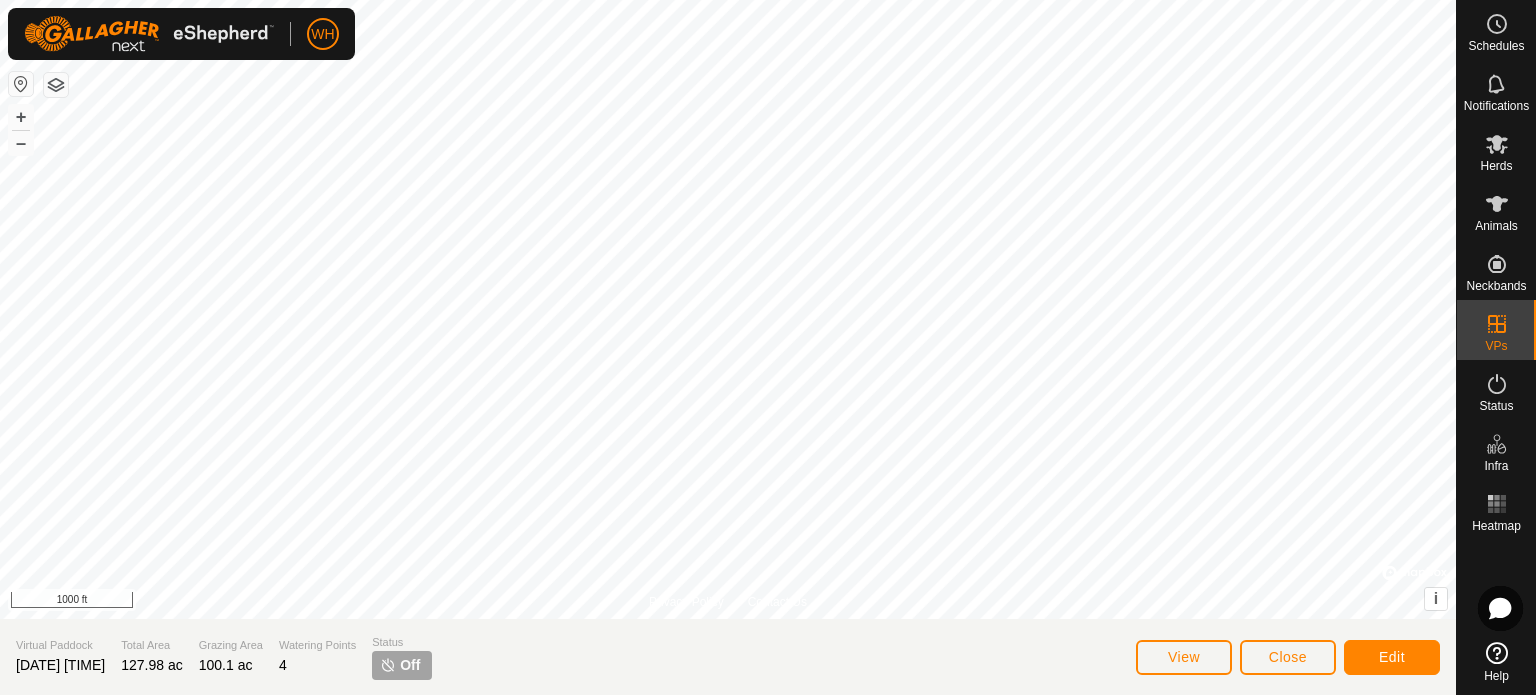 click on "Off" 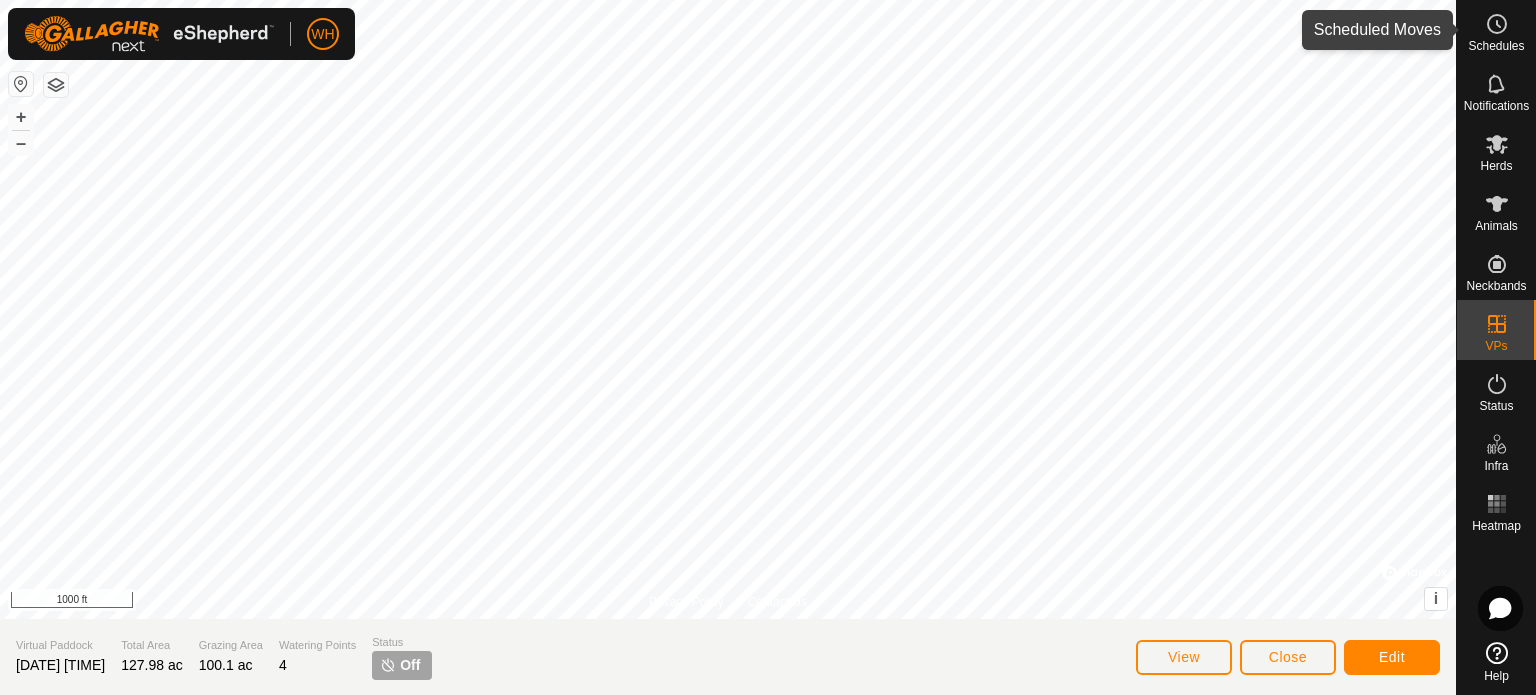 click 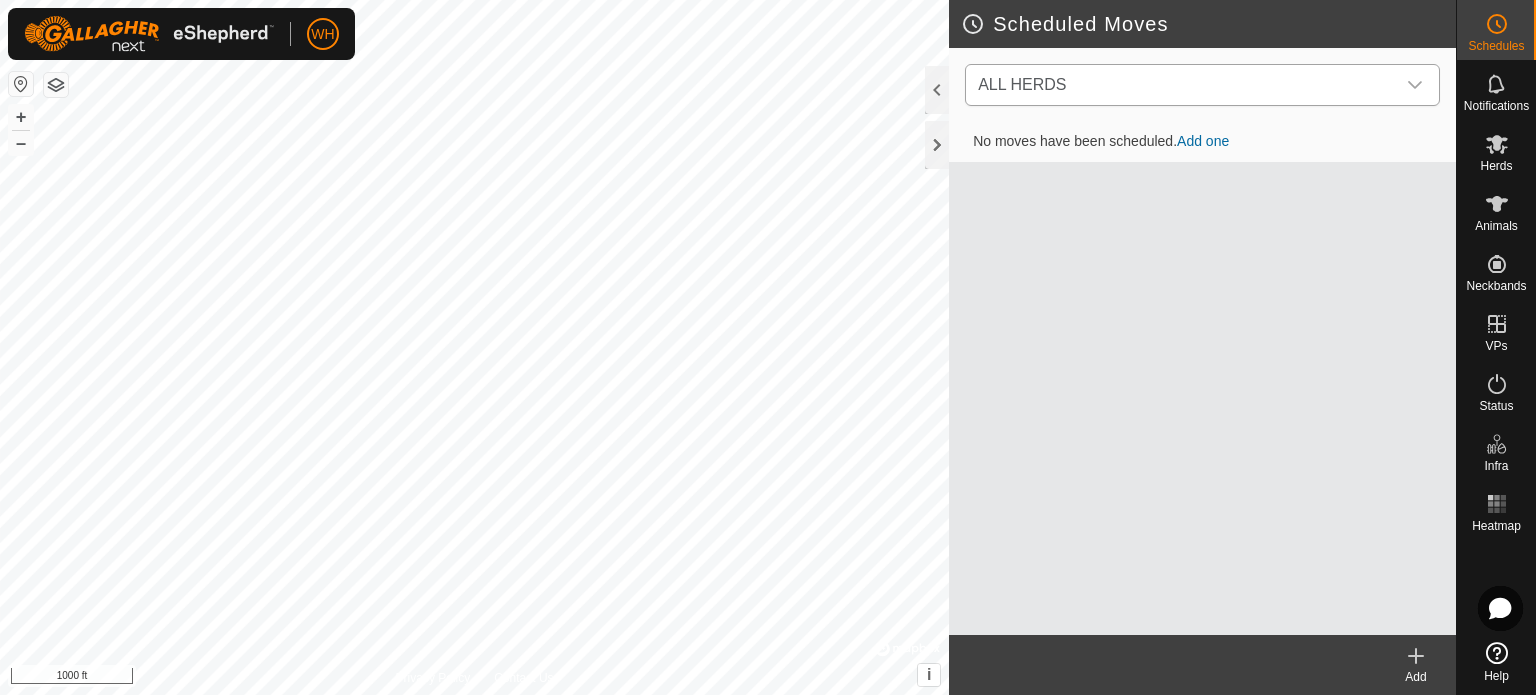 click 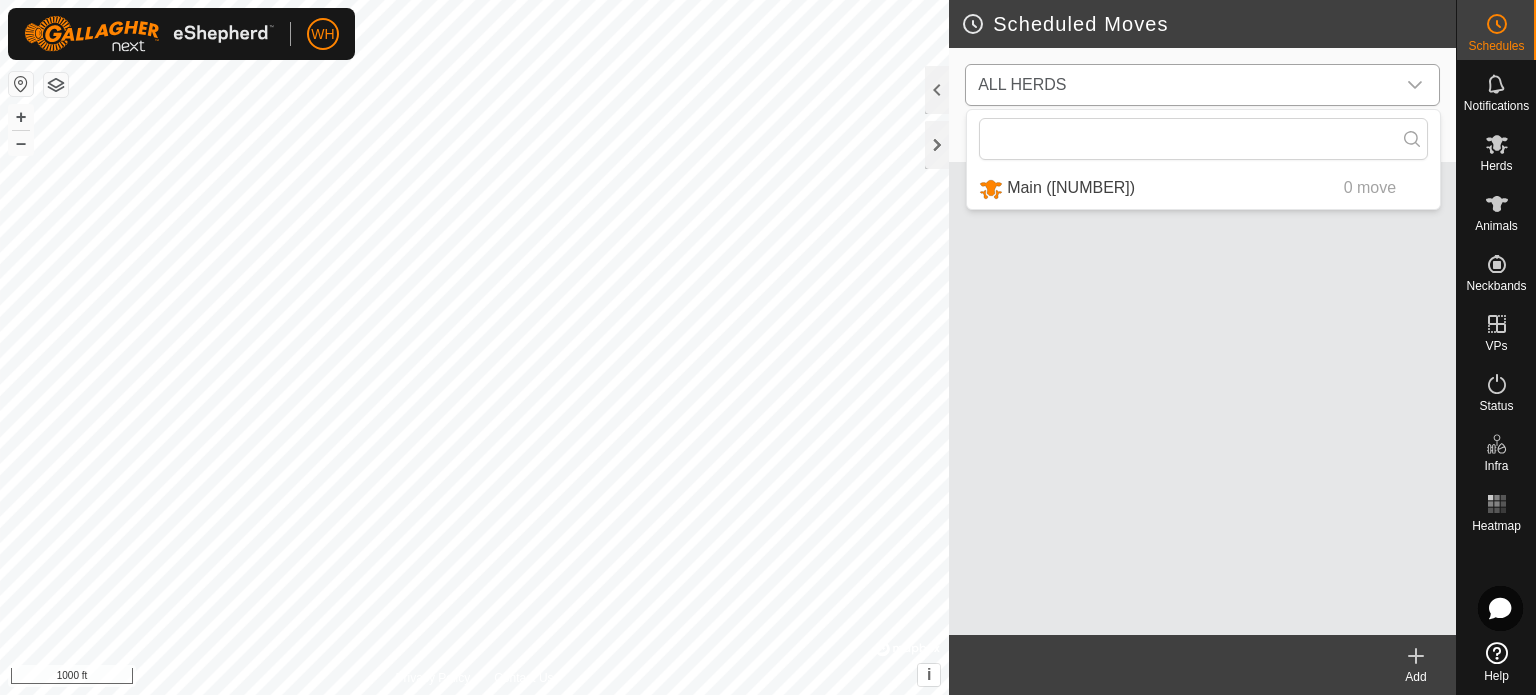 click on "Main ([NUMBER]) 0 move" at bounding box center (1203, 188) 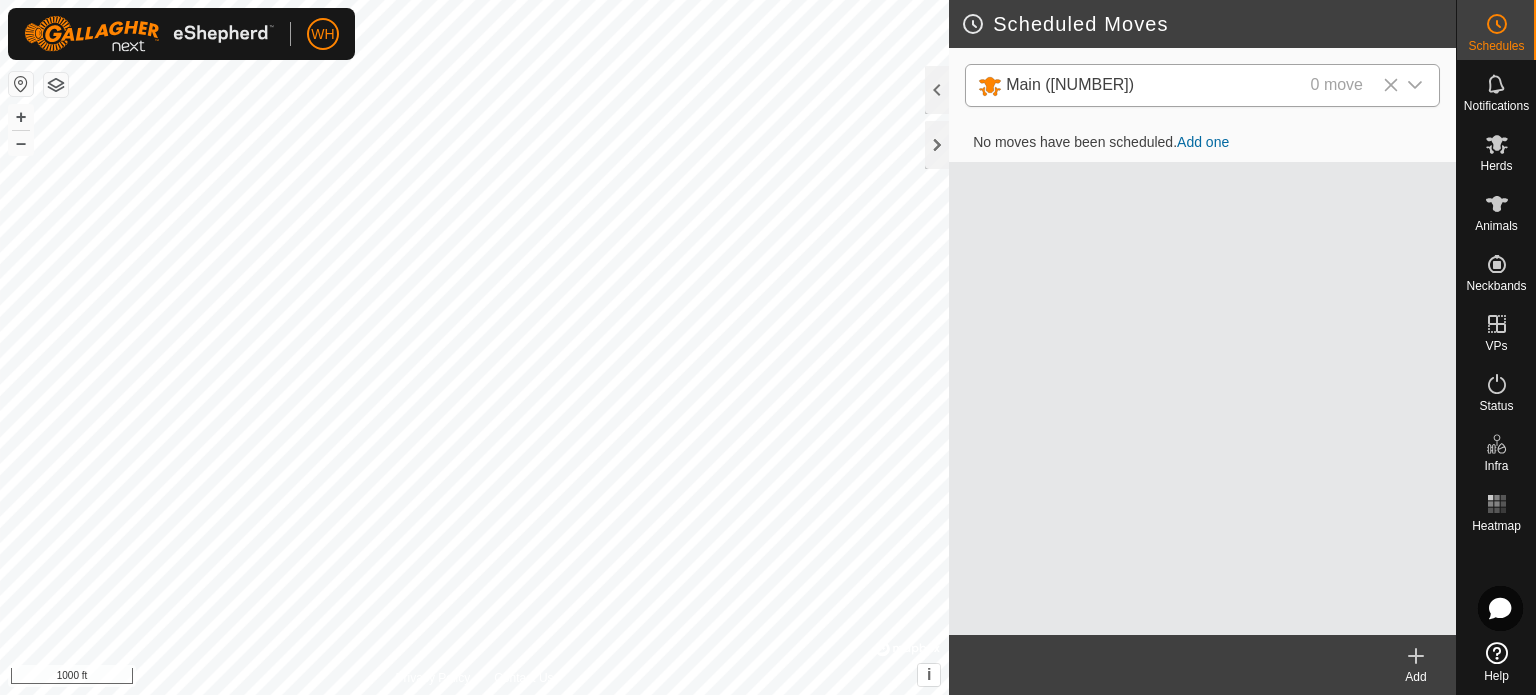 click on "Add one" at bounding box center (1203, 142) 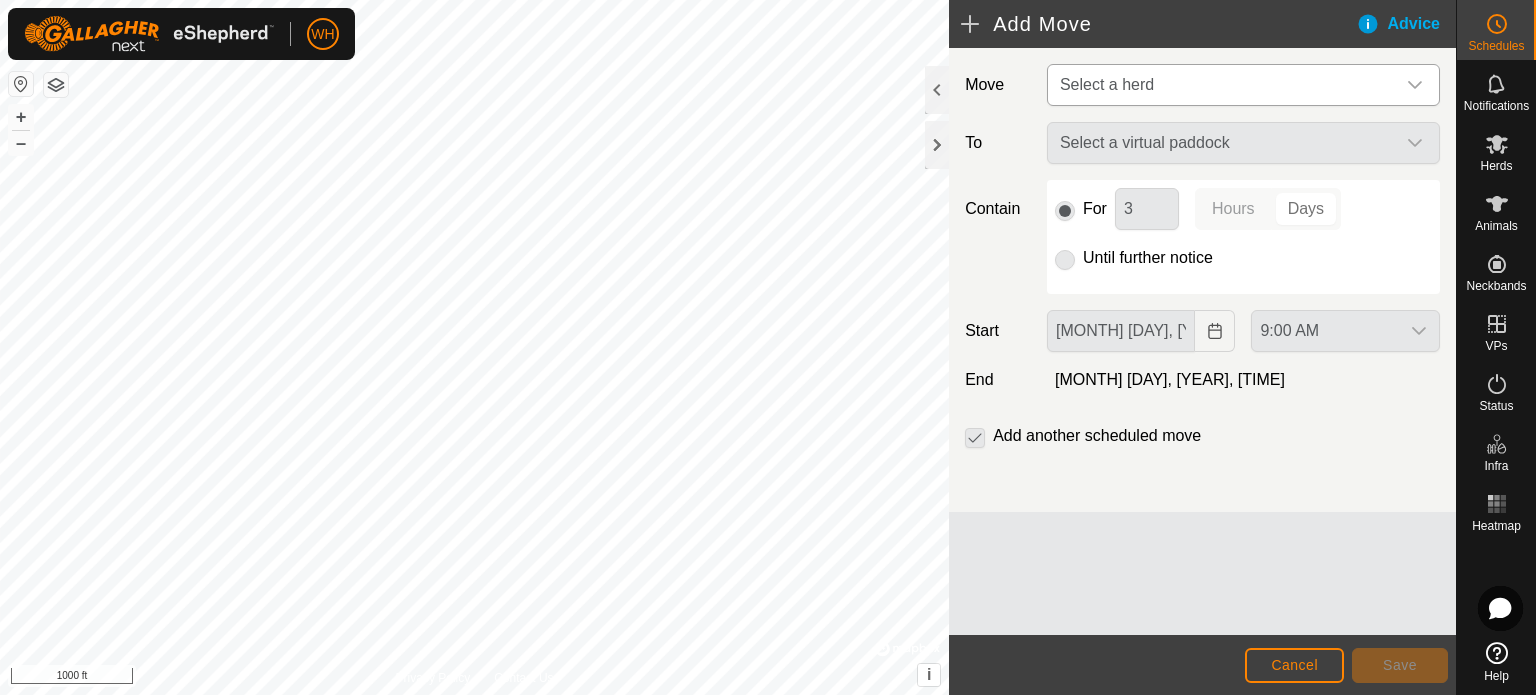 click 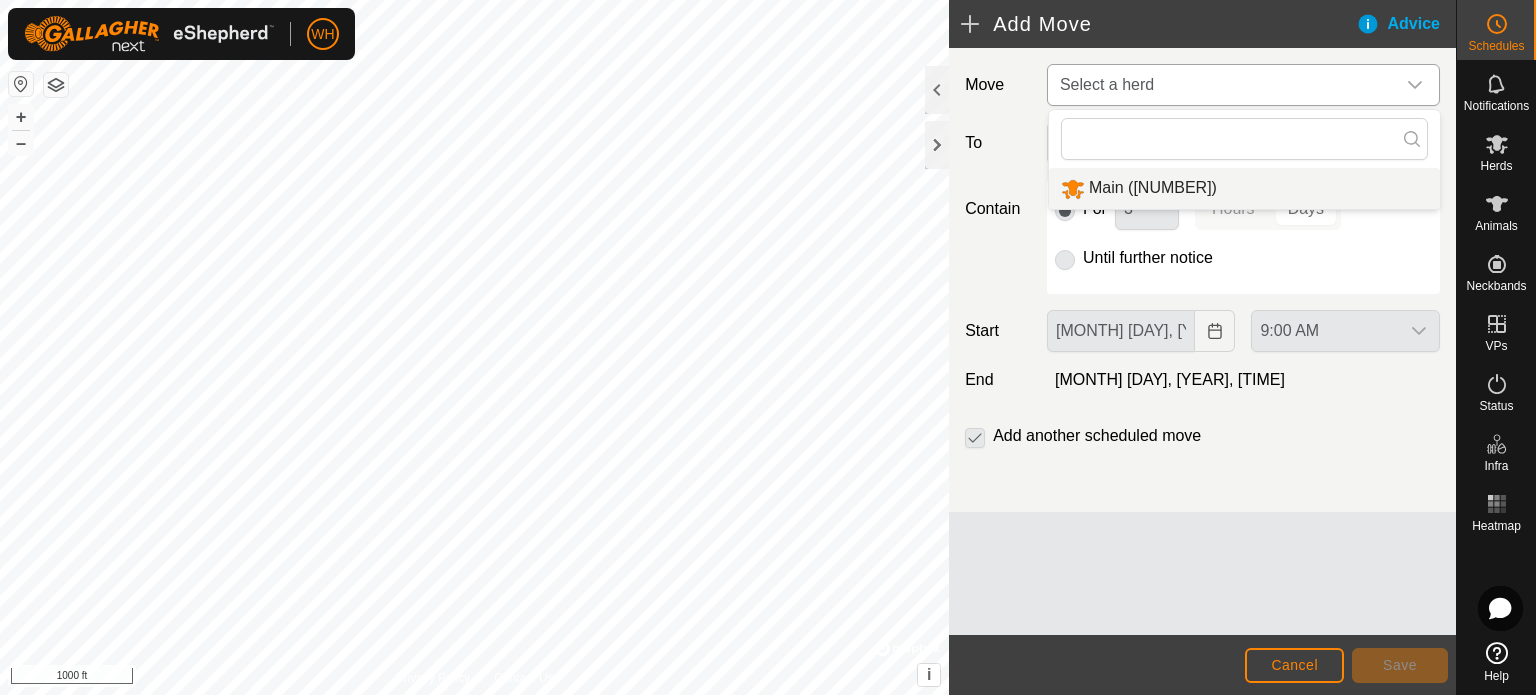 click on "Main ([NUMBER])" at bounding box center (1244, 188) 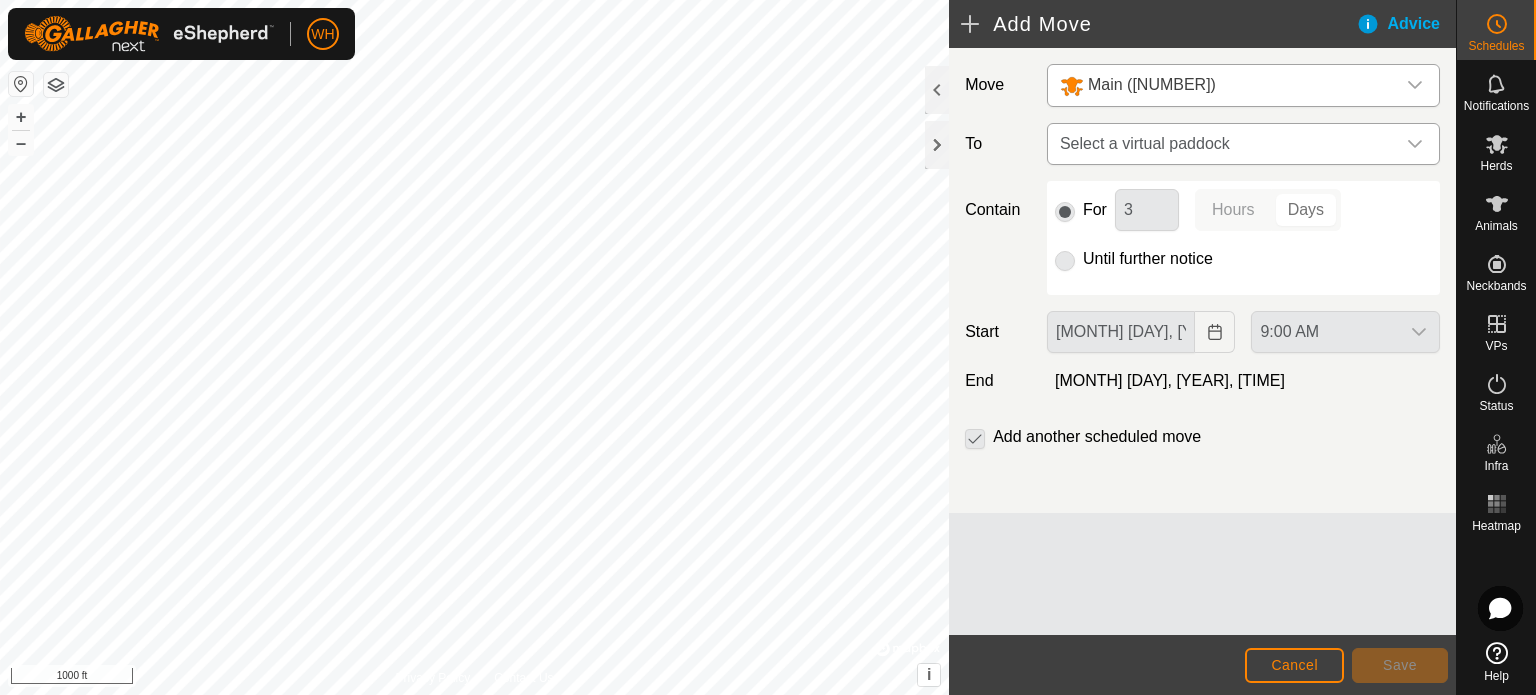 click 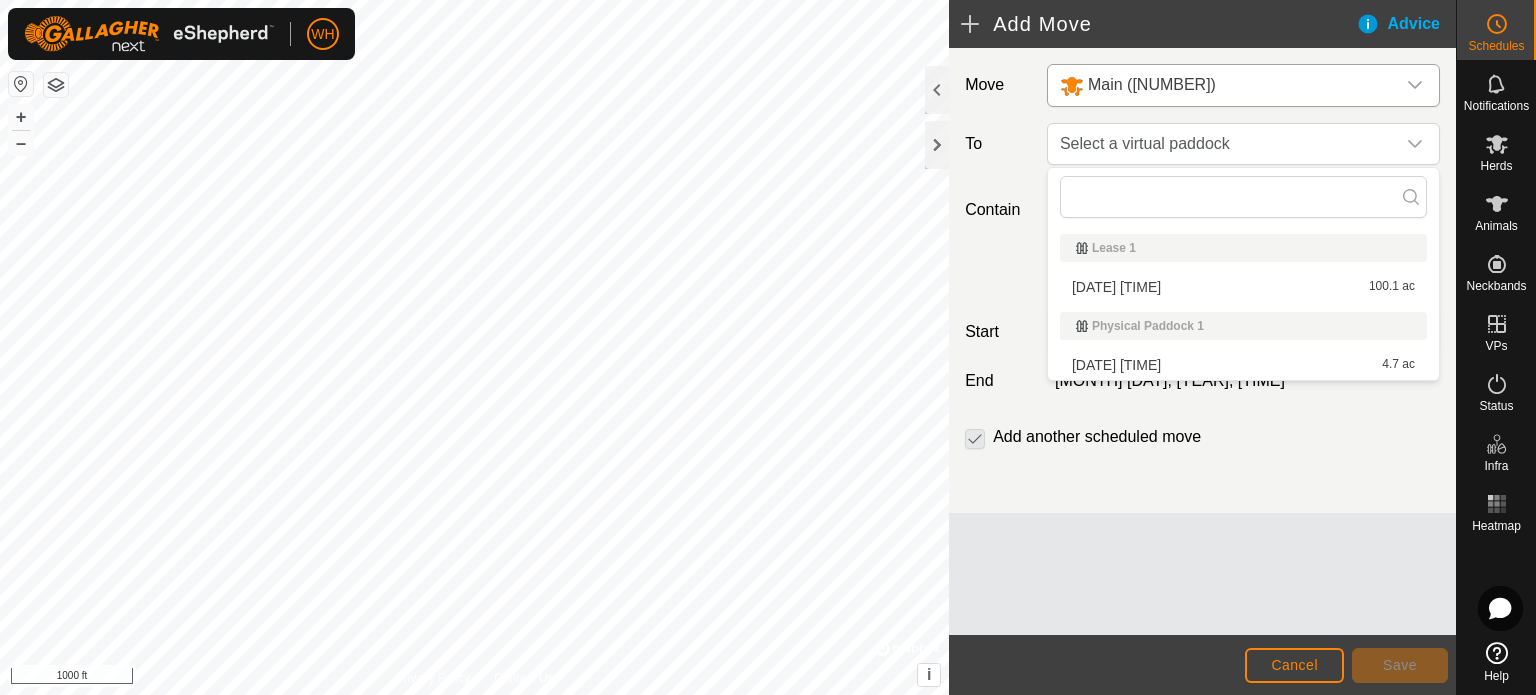 click on "[DATE] [TIME]  100.1 ac" at bounding box center (1243, 287) 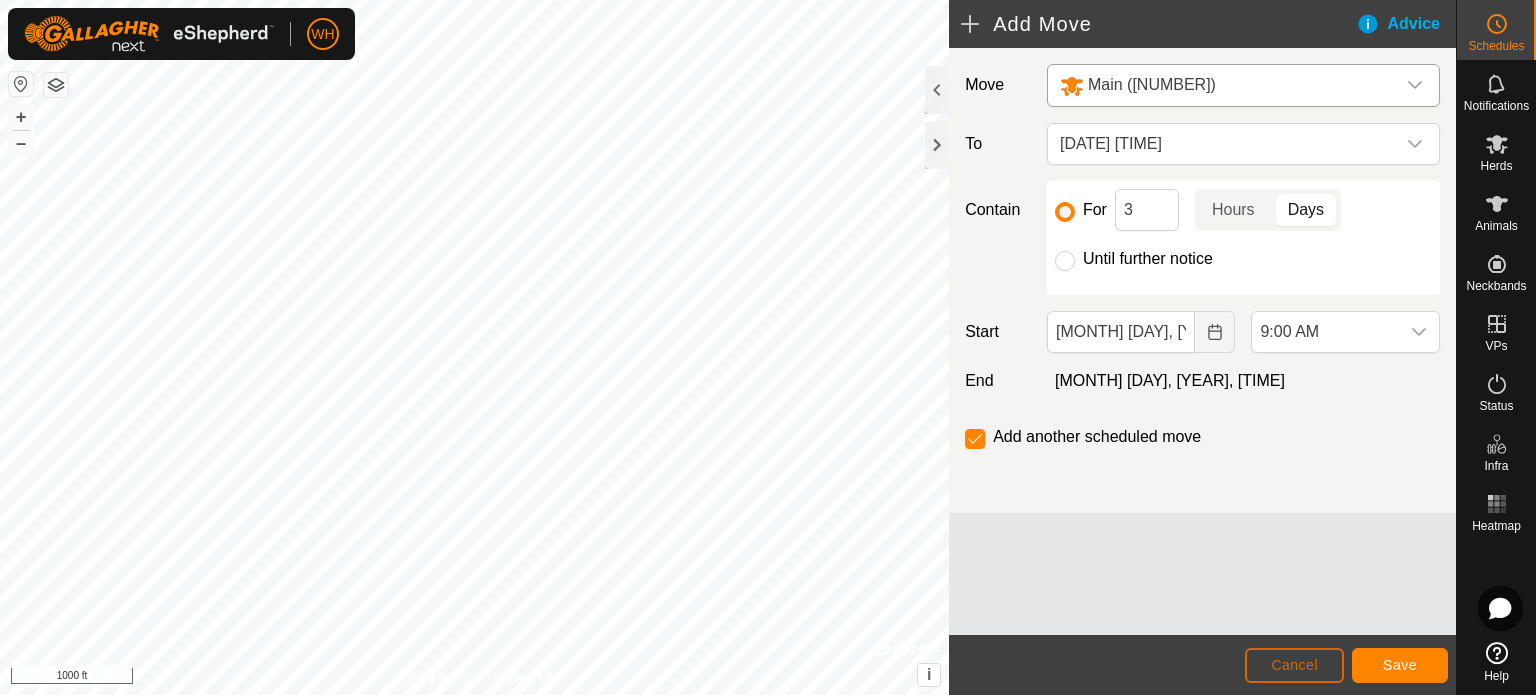 click on "Cancel" 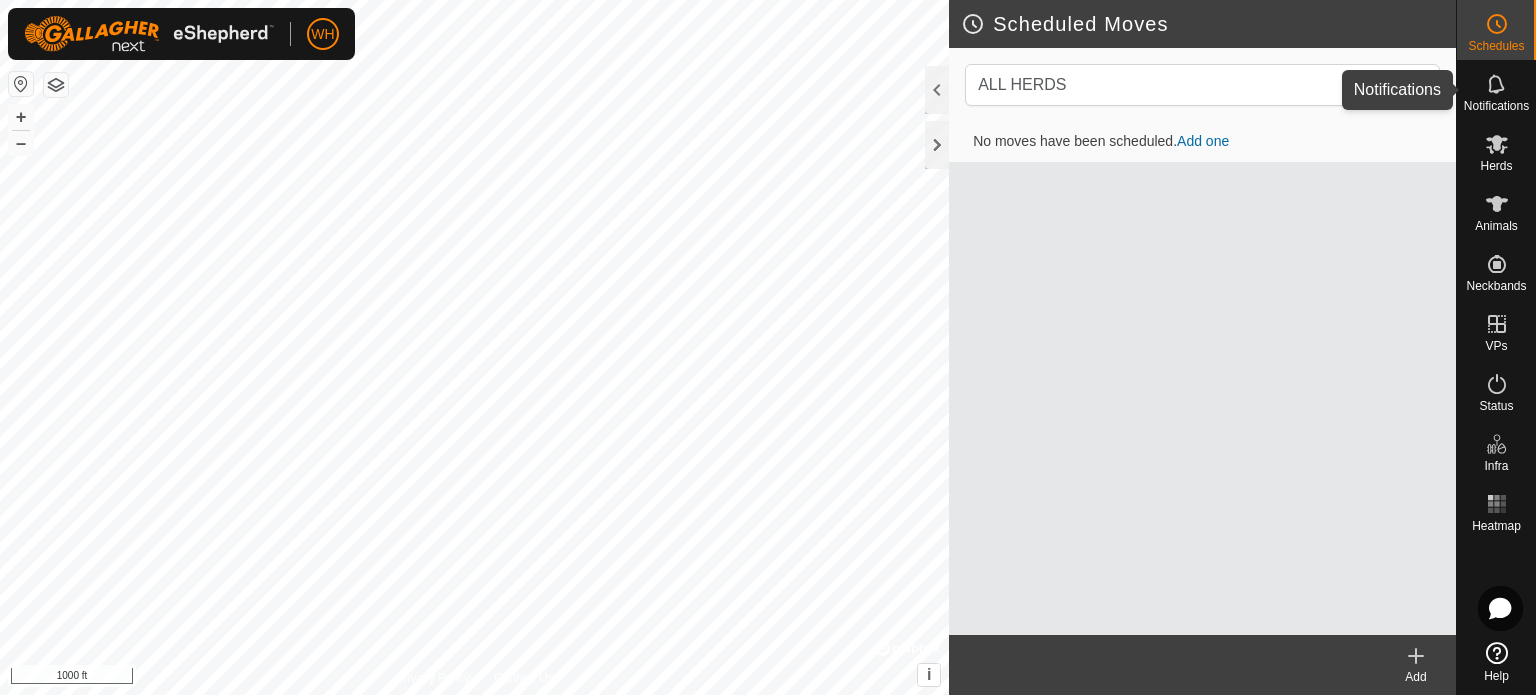 click on "Notifications" at bounding box center [1496, 106] 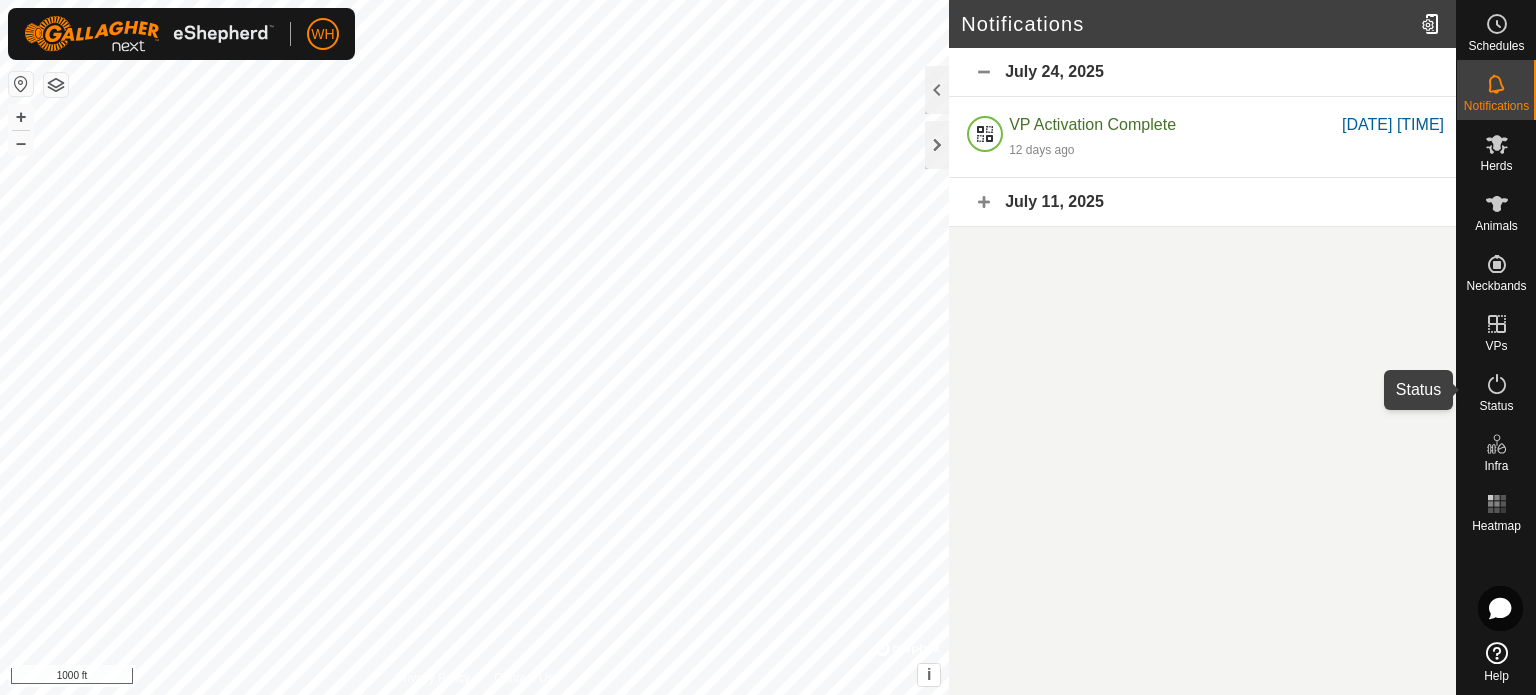 click 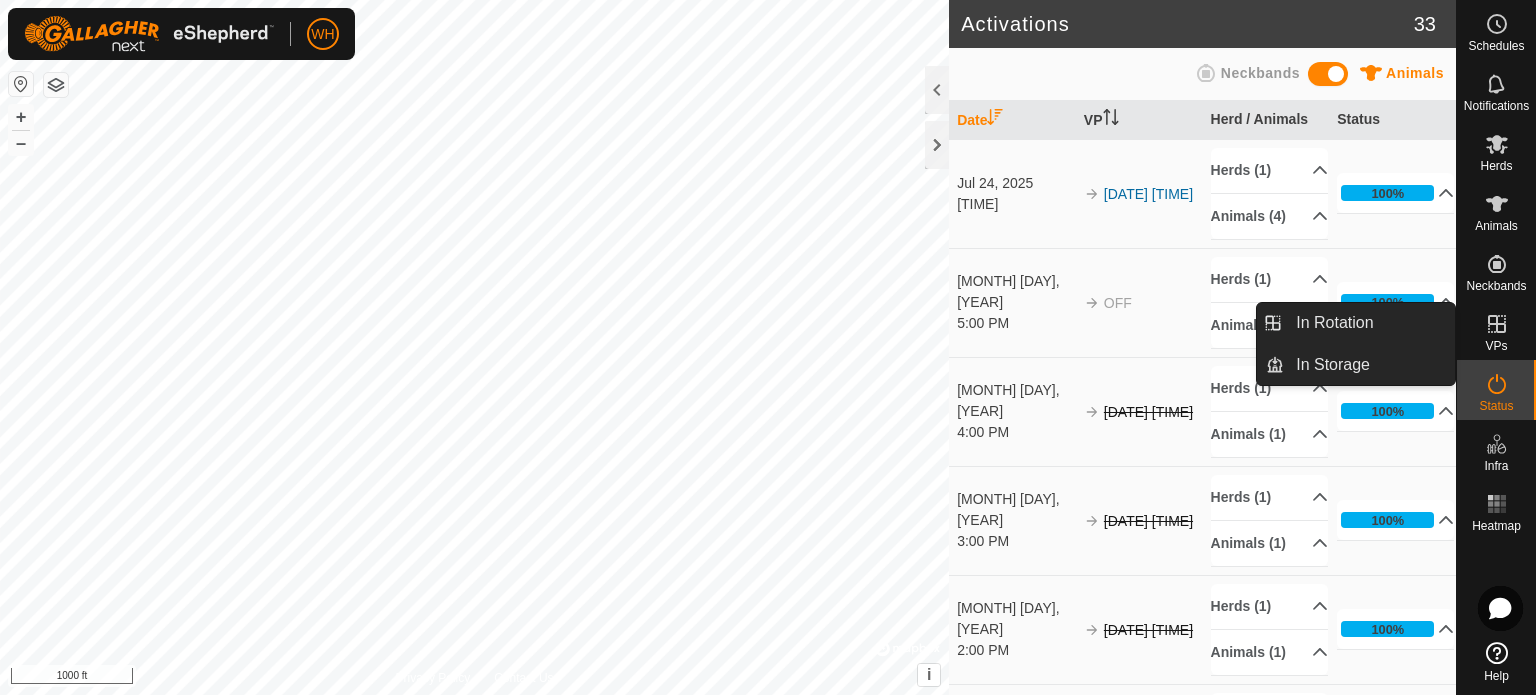 click 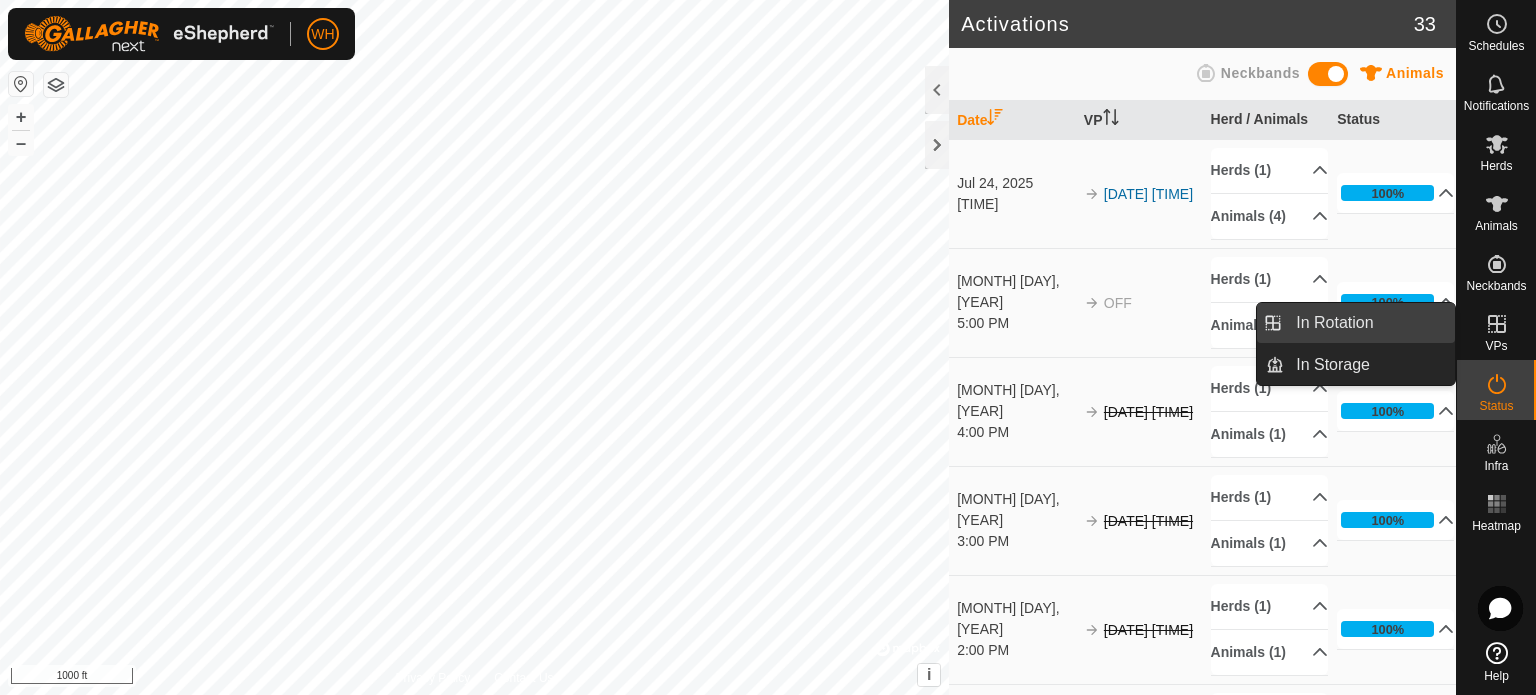 click on "In Rotation" at bounding box center (1369, 323) 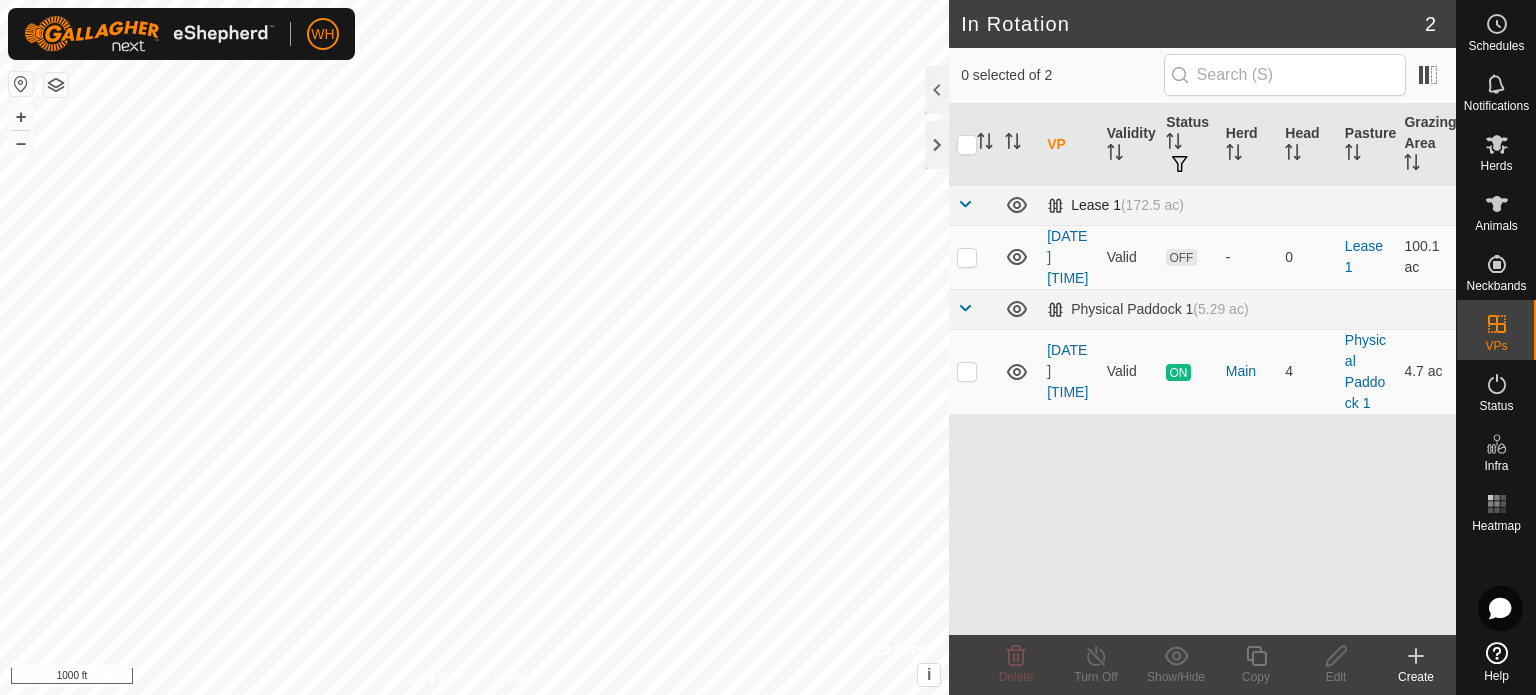 click at bounding box center (965, 204) 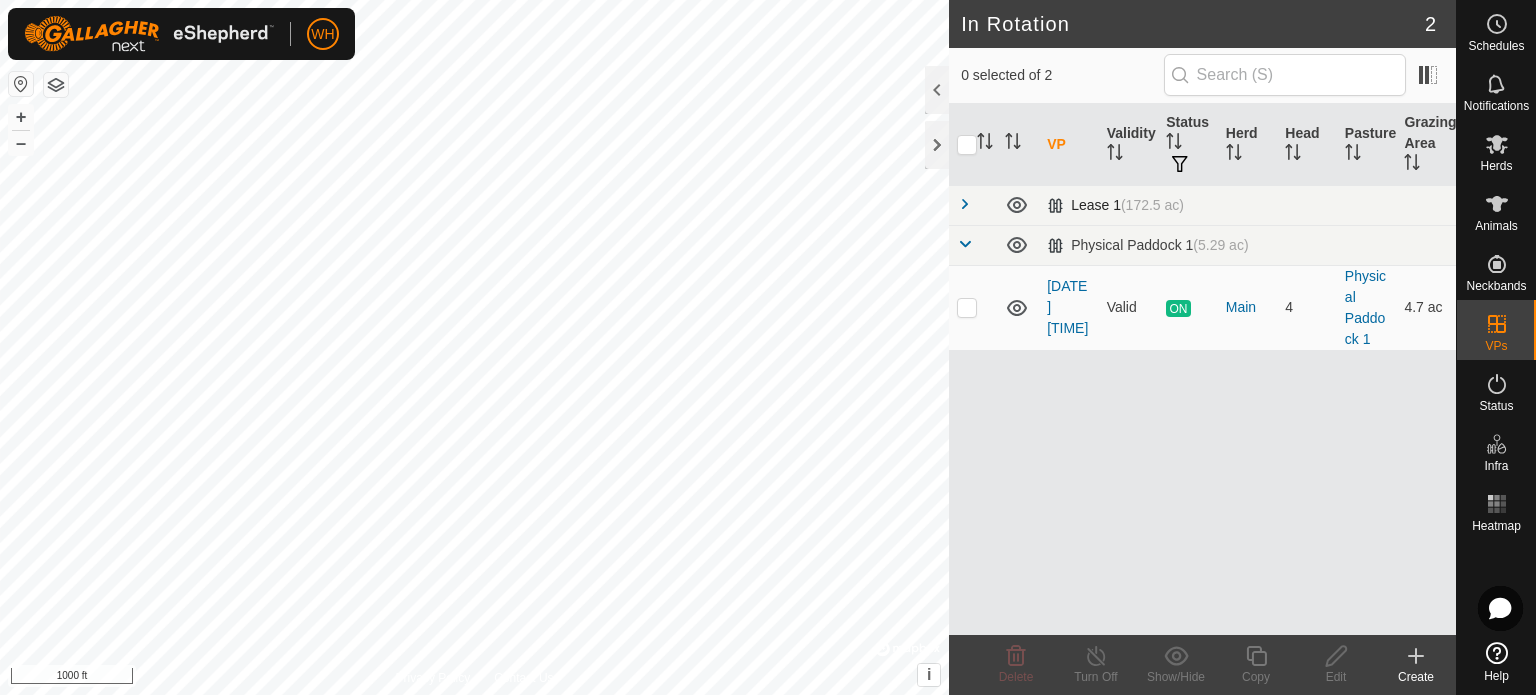 click at bounding box center (965, 204) 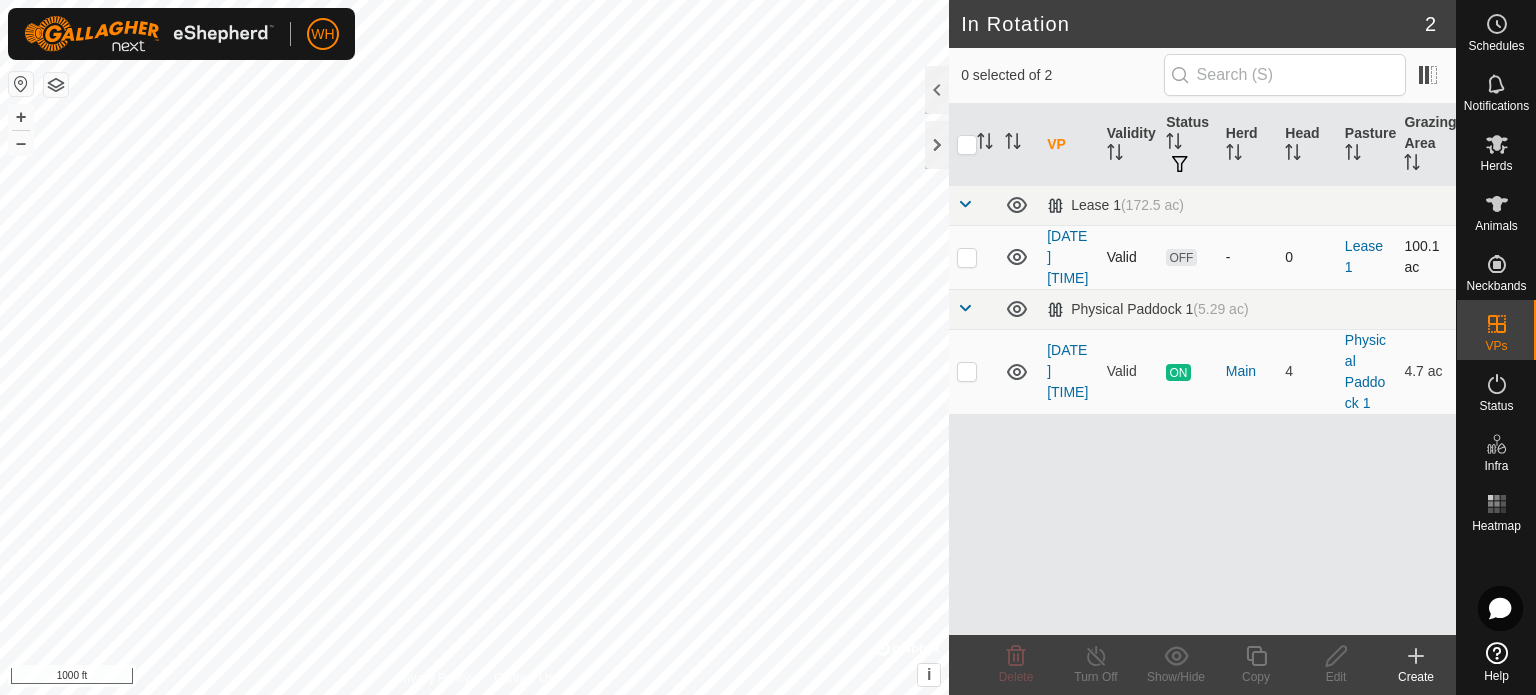click at bounding box center (967, 257) 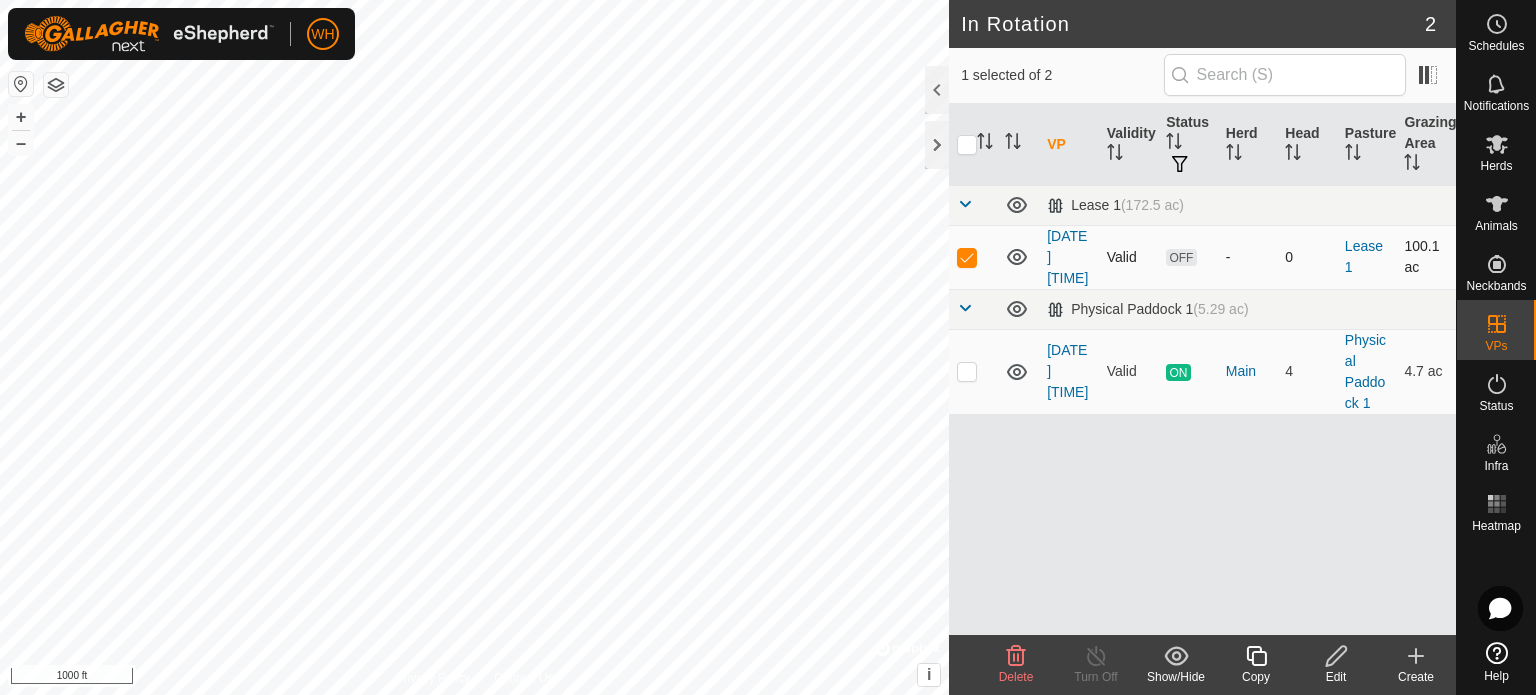 click at bounding box center (967, 257) 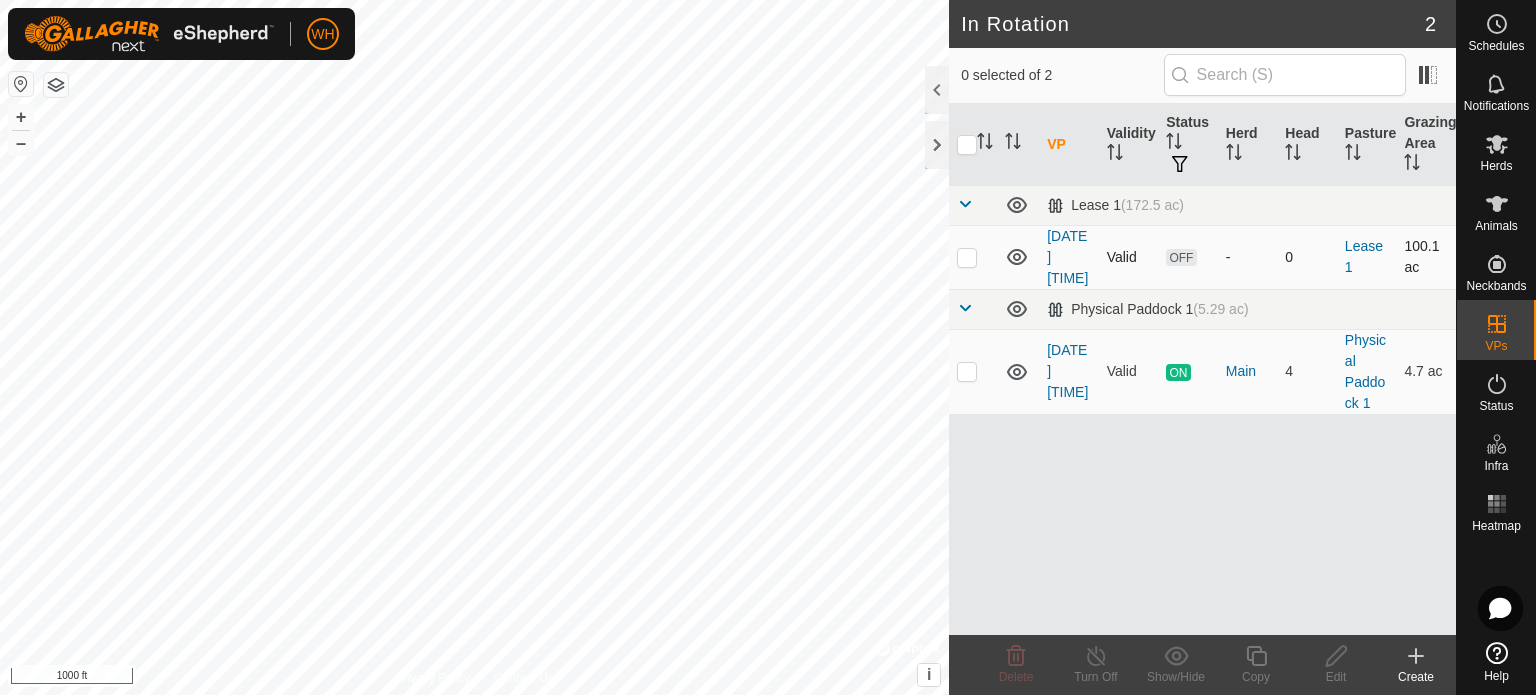 click at bounding box center [967, 257] 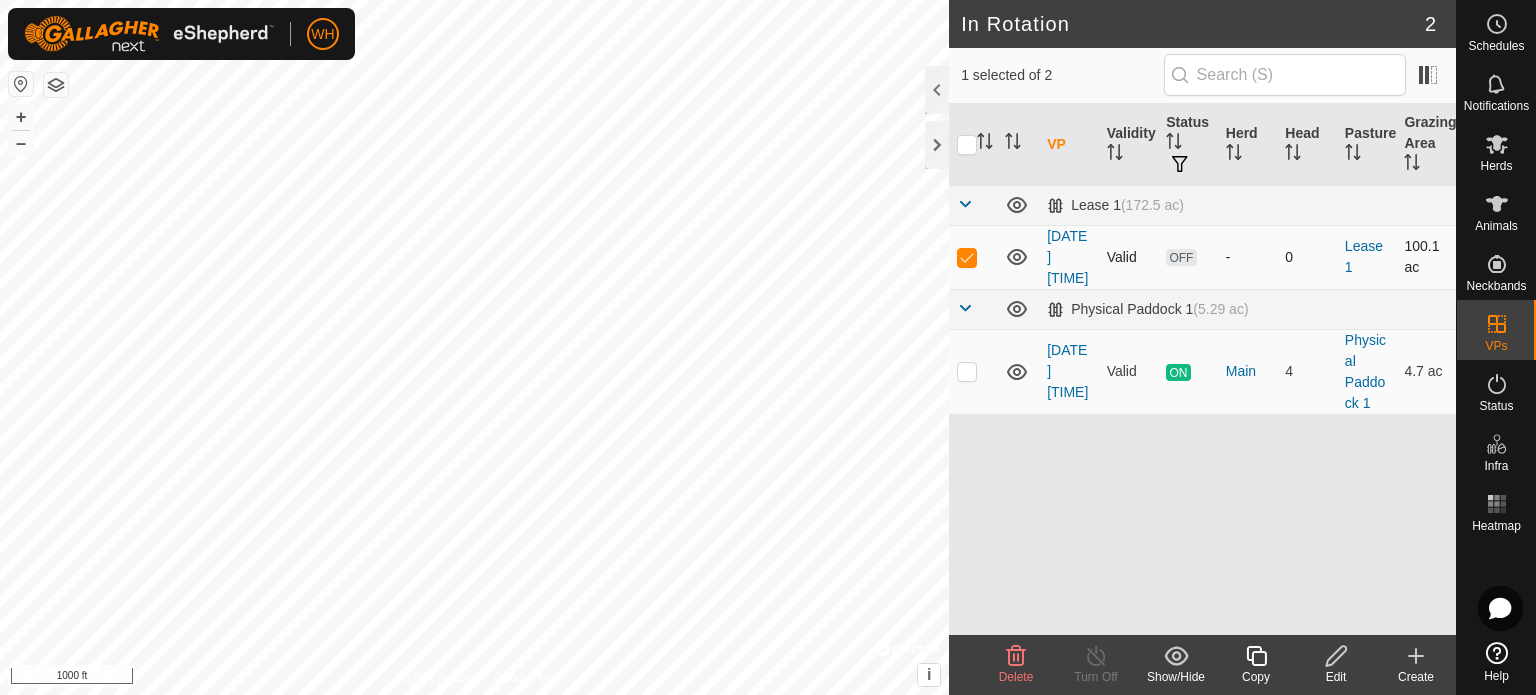 click at bounding box center [967, 257] 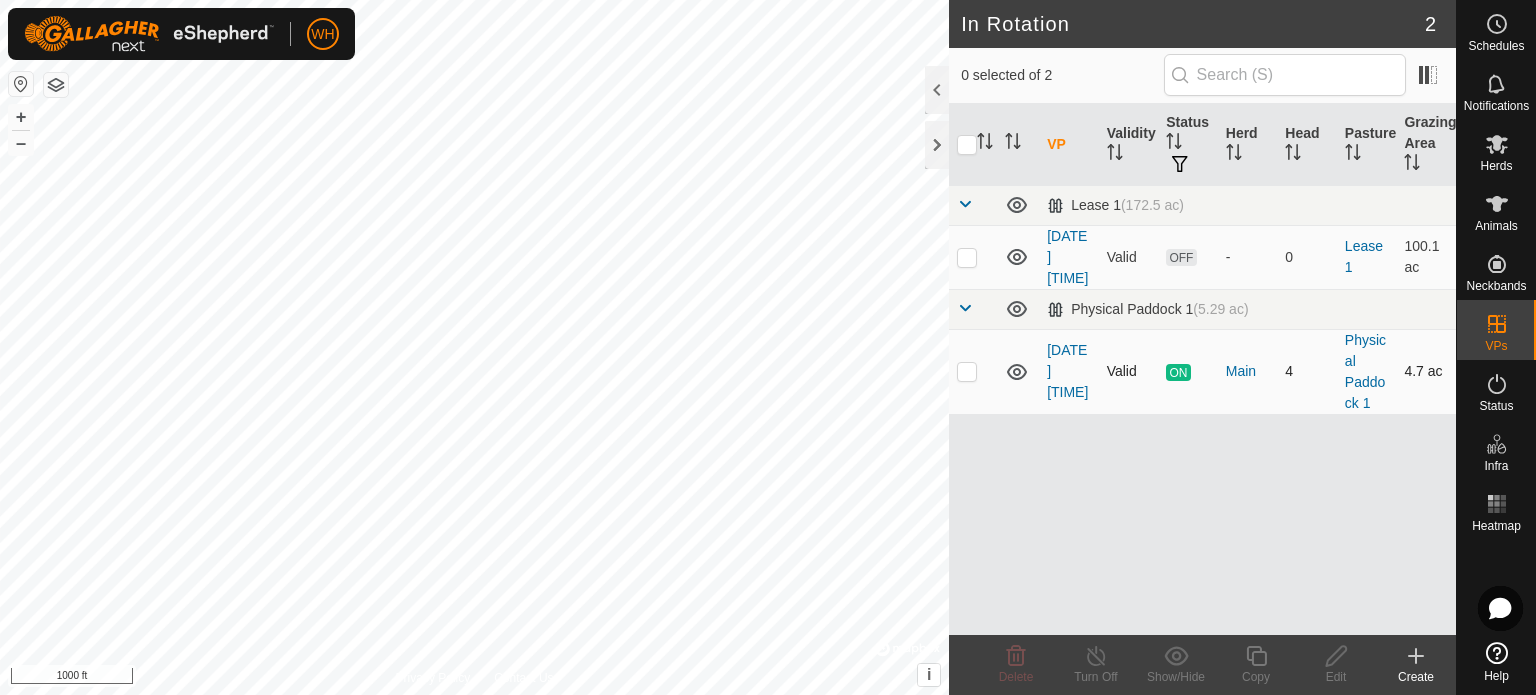 click at bounding box center (967, 371) 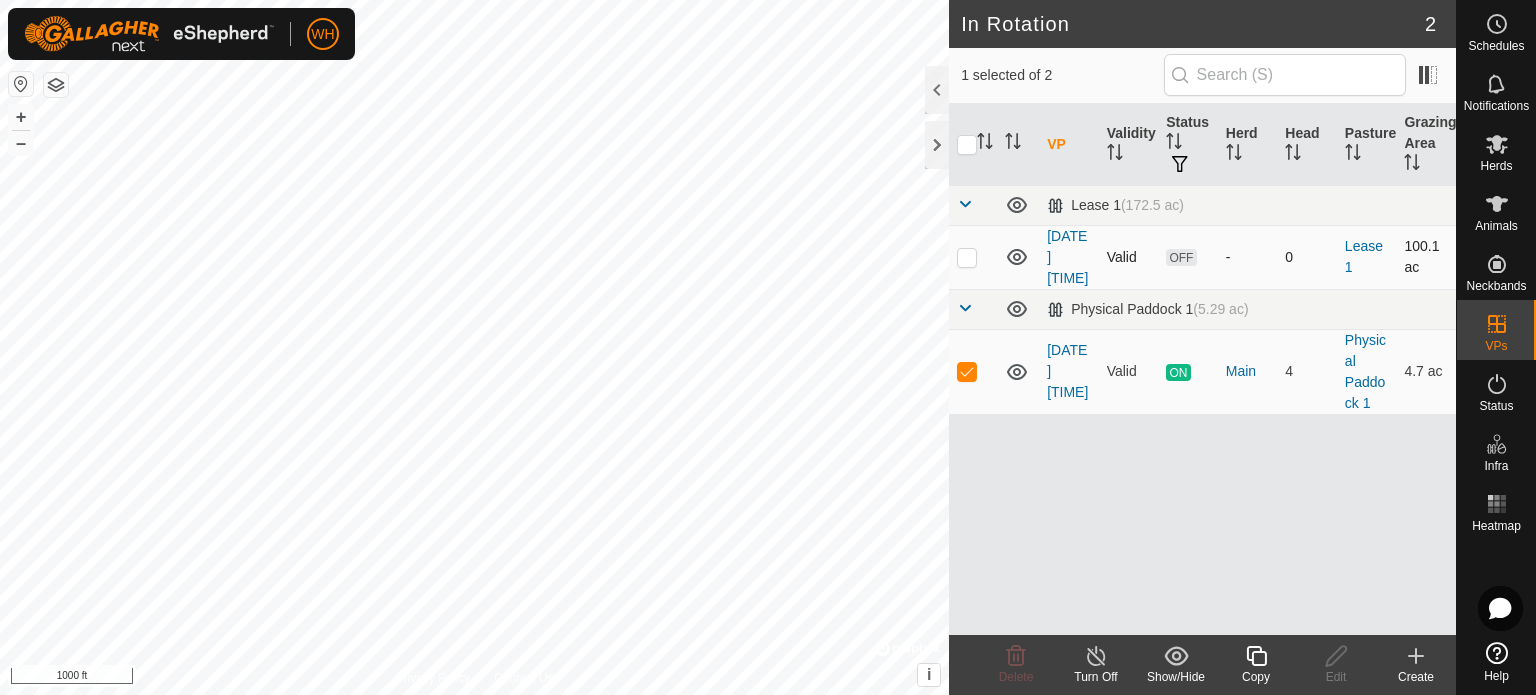 click at bounding box center (973, 257) 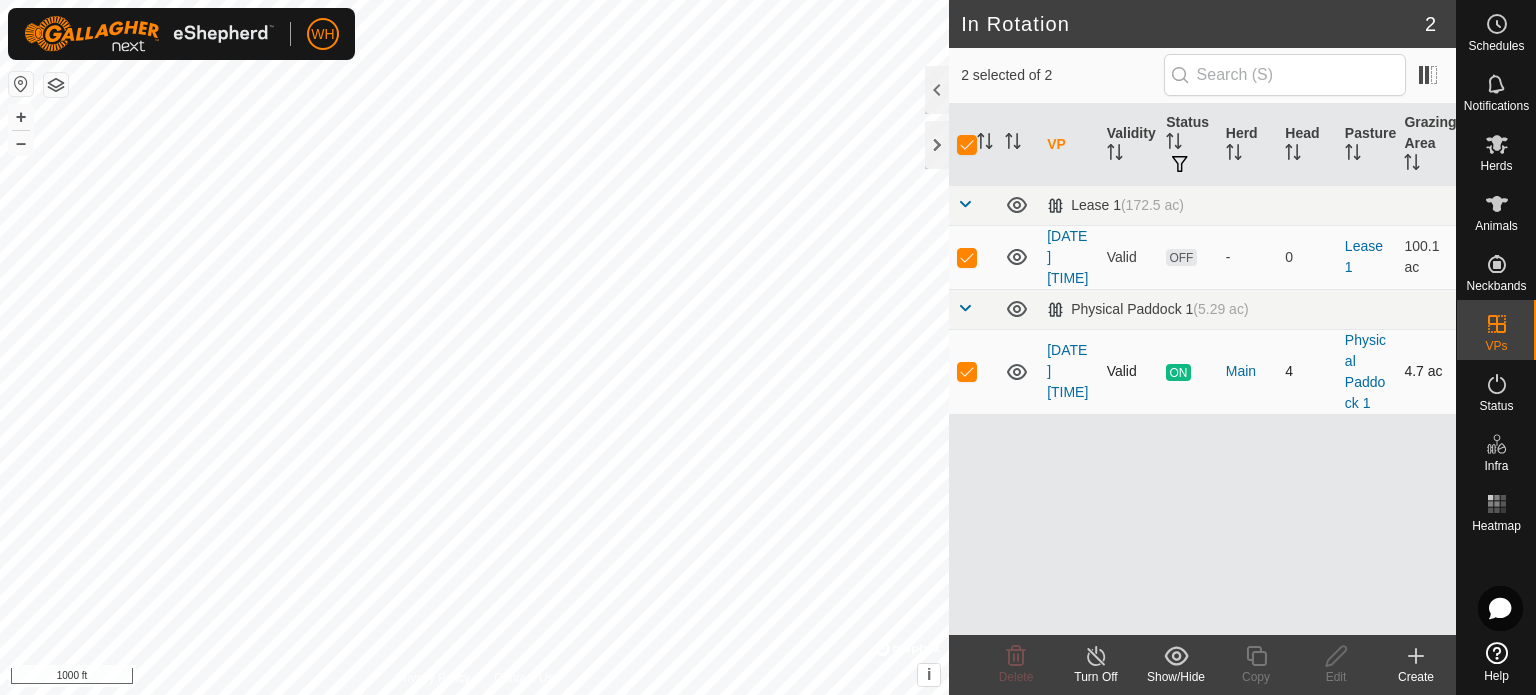 click at bounding box center [967, 371] 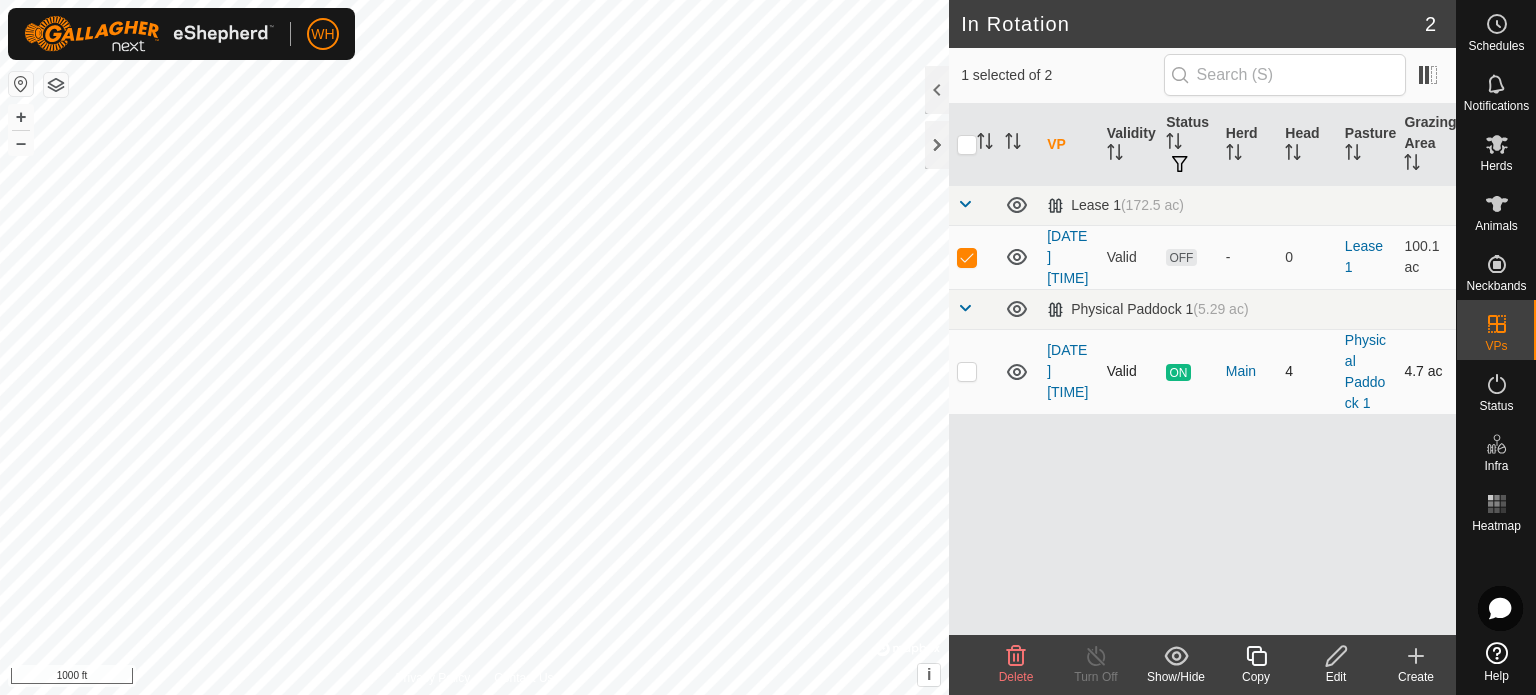 click at bounding box center [967, 371] 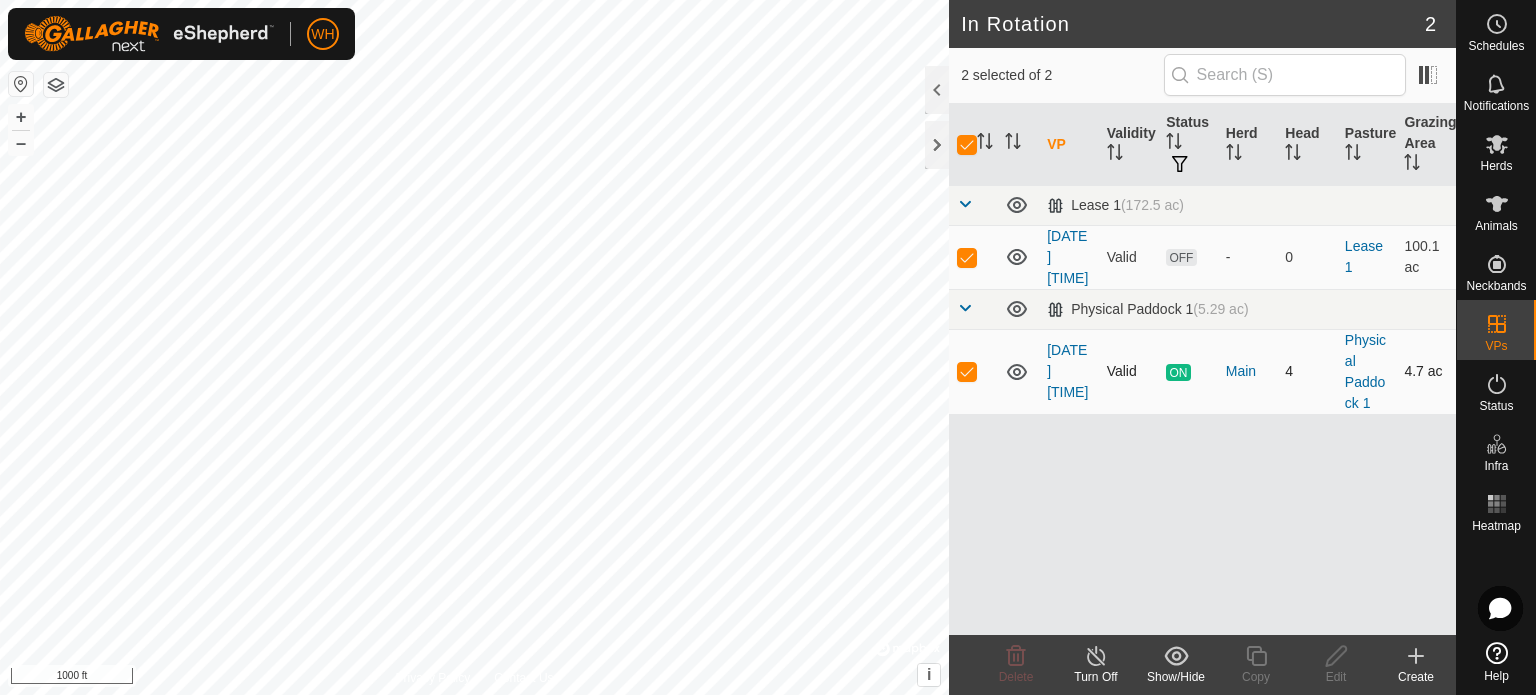 click at bounding box center [967, 371] 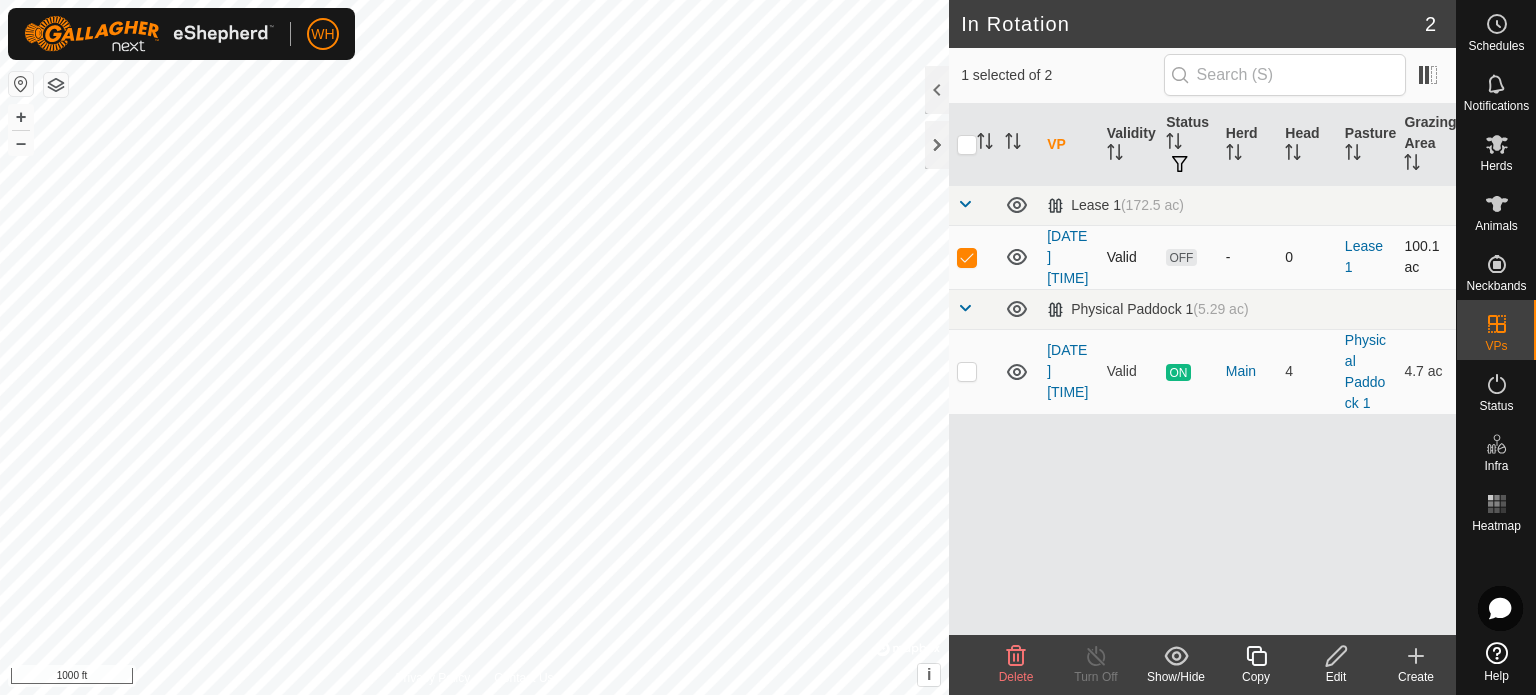 click at bounding box center (973, 257) 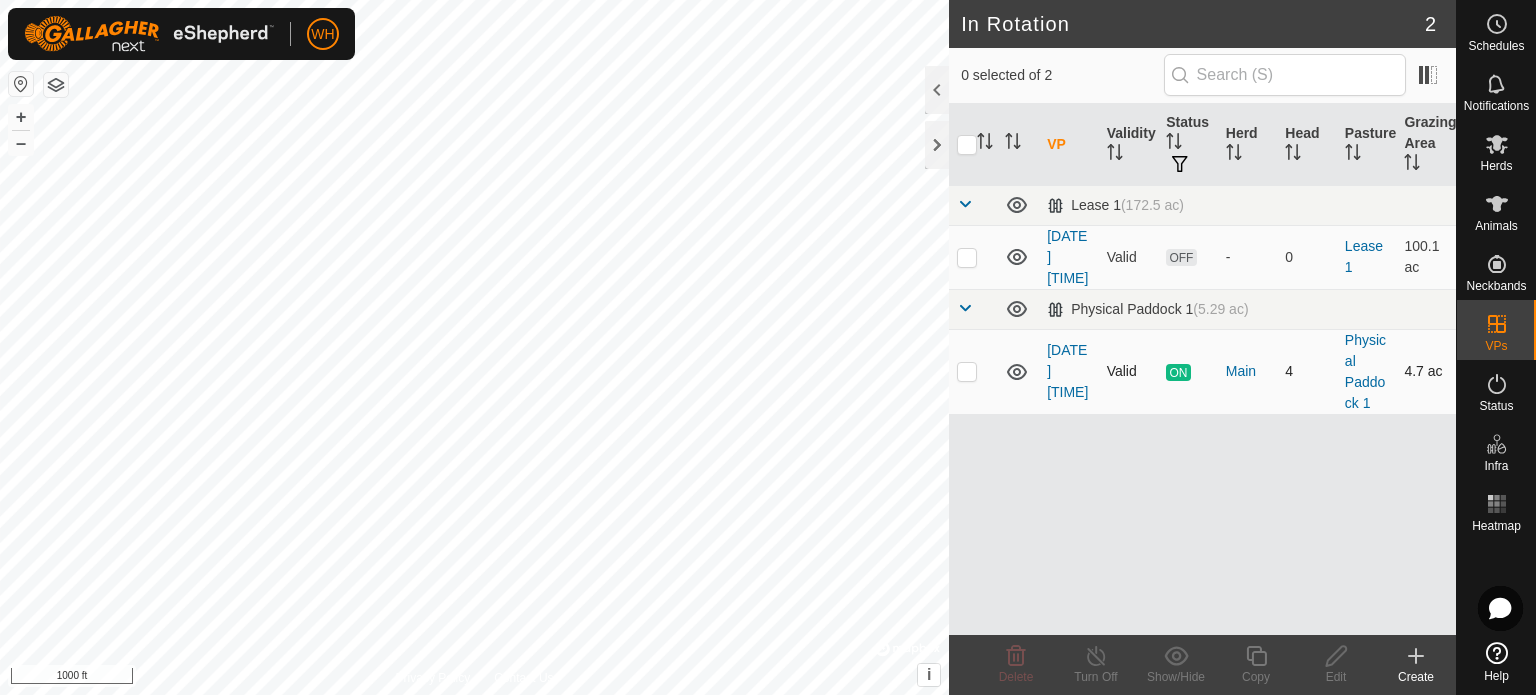 click at bounding box center [967, 371] 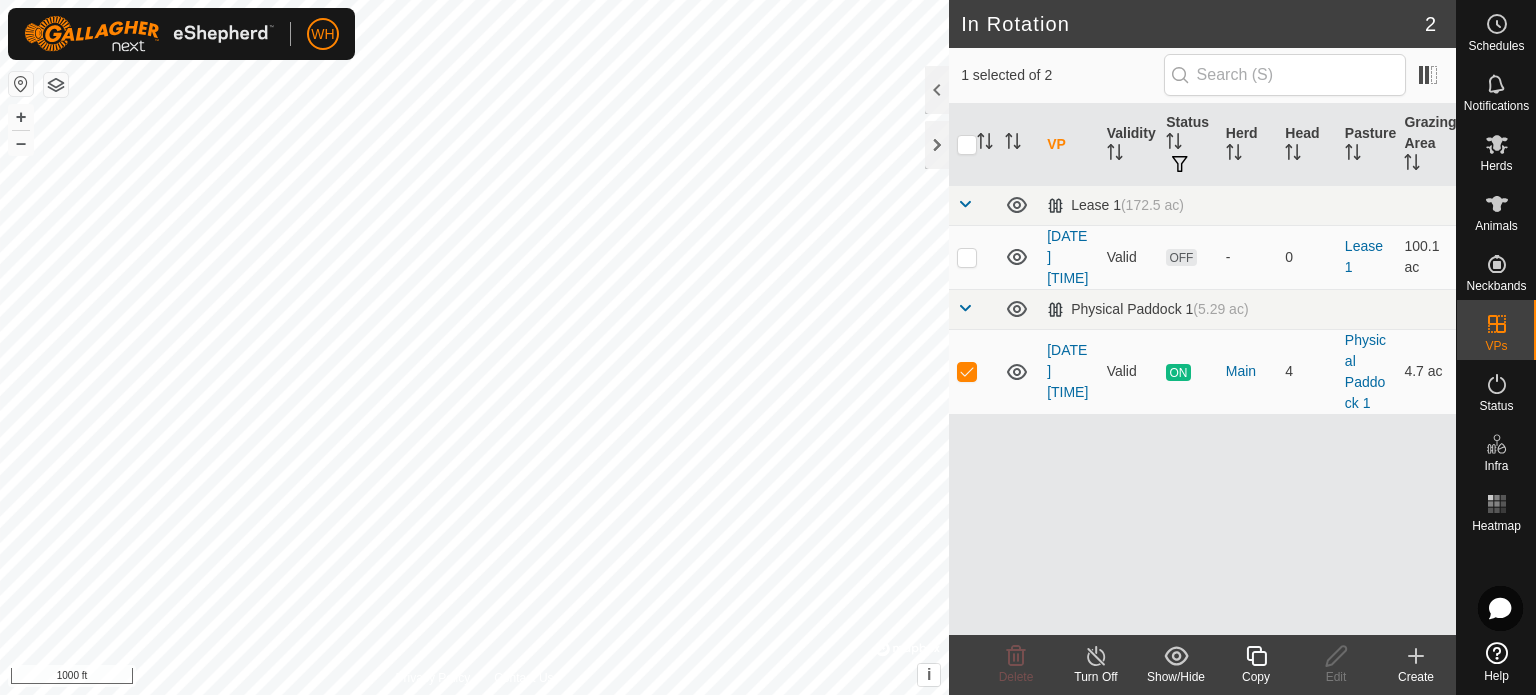 click on "Turn Off" 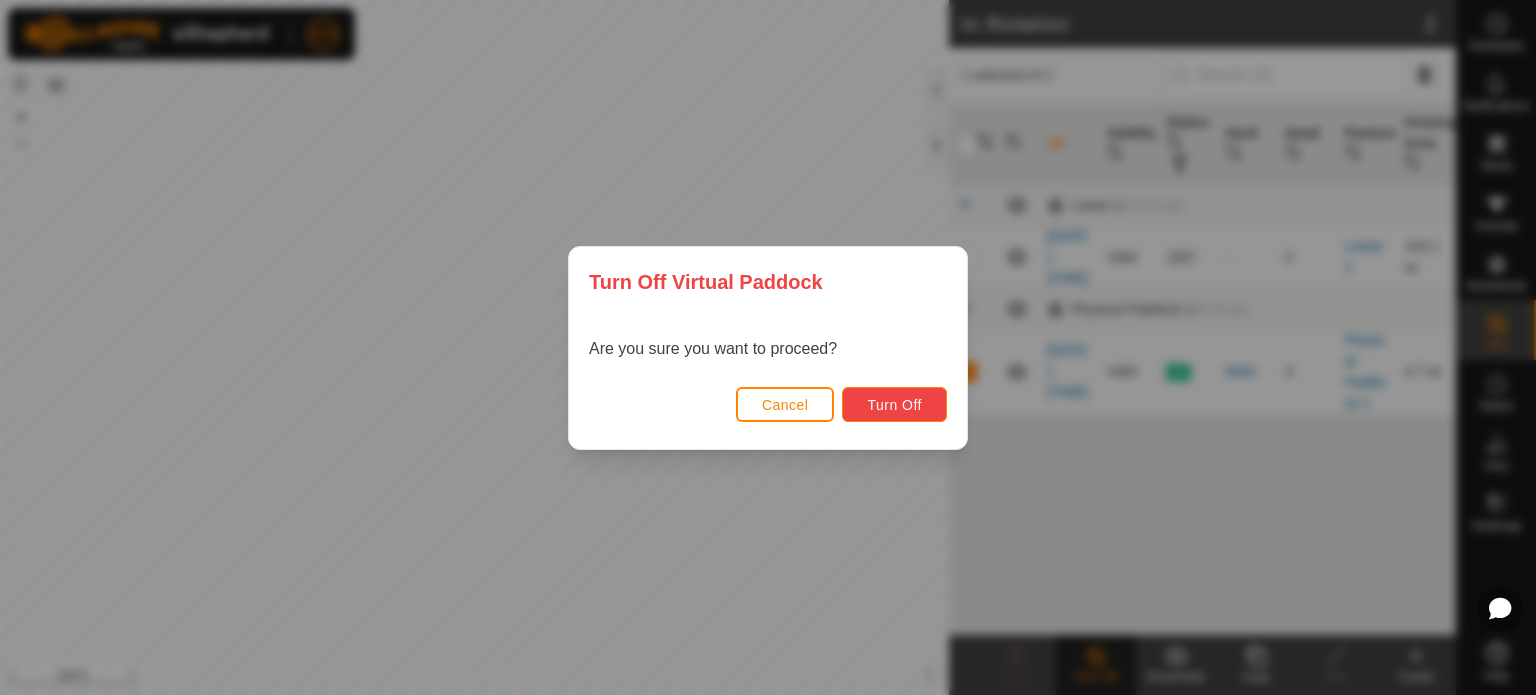 click on "Turn Off" at bounding box center [894, 405] 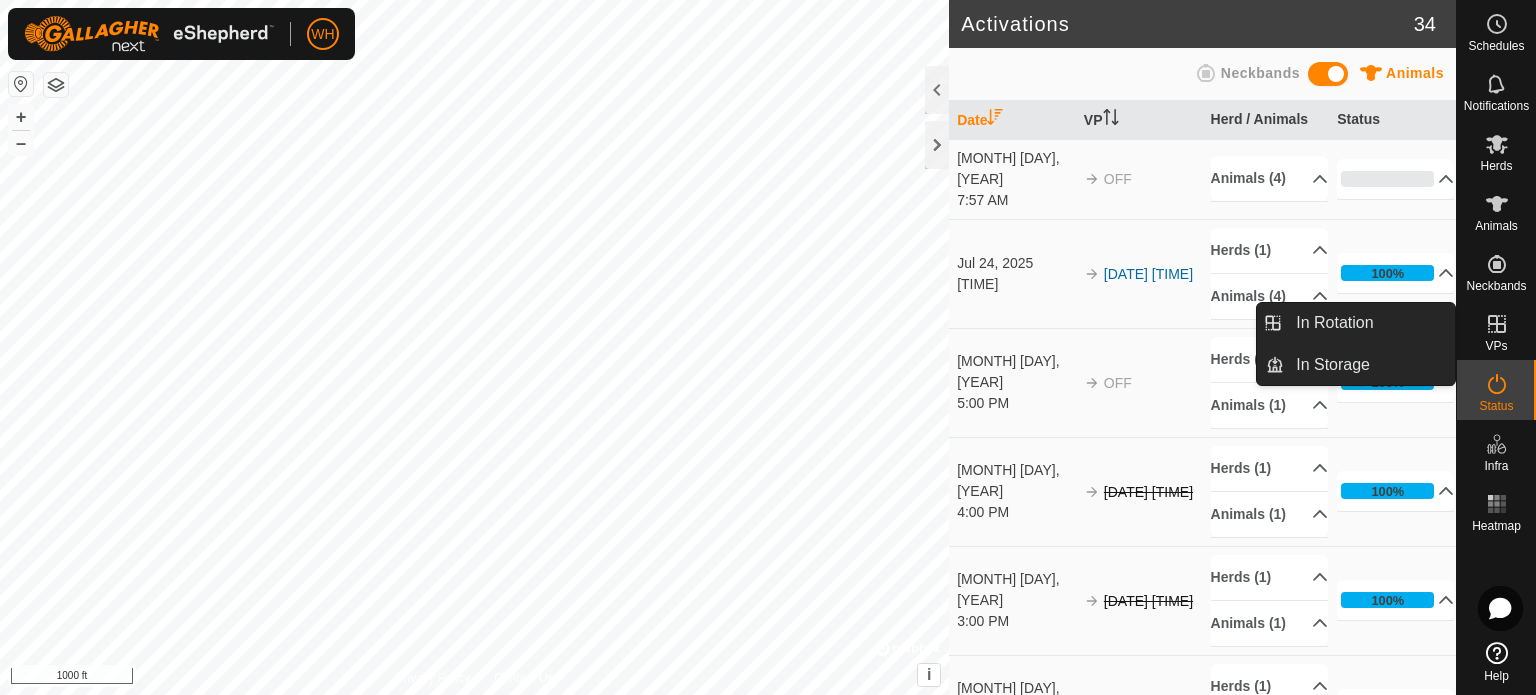 click on "VPs" at bounding box center [1496, 346] 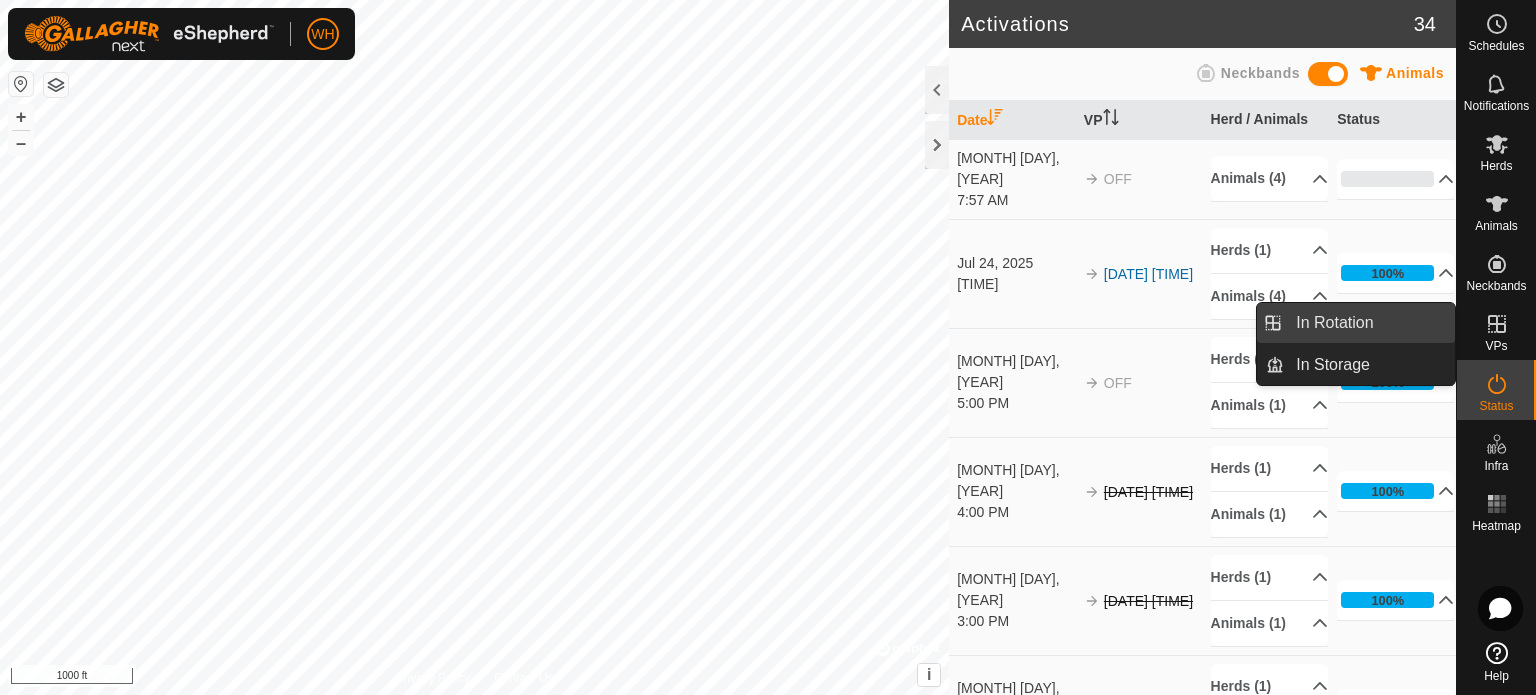 click on "In Rotation" at bounding box center (1369, 323) 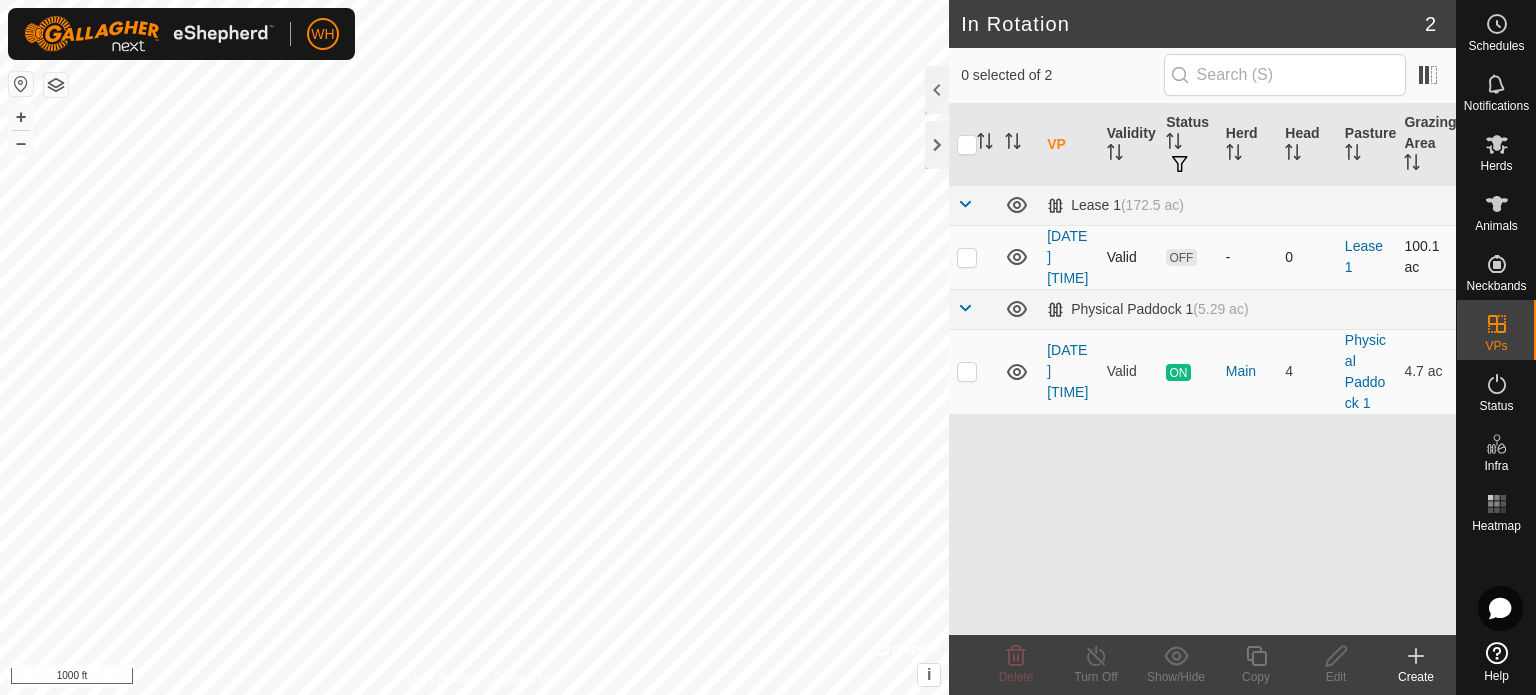 click at bounding box center (967, 257) 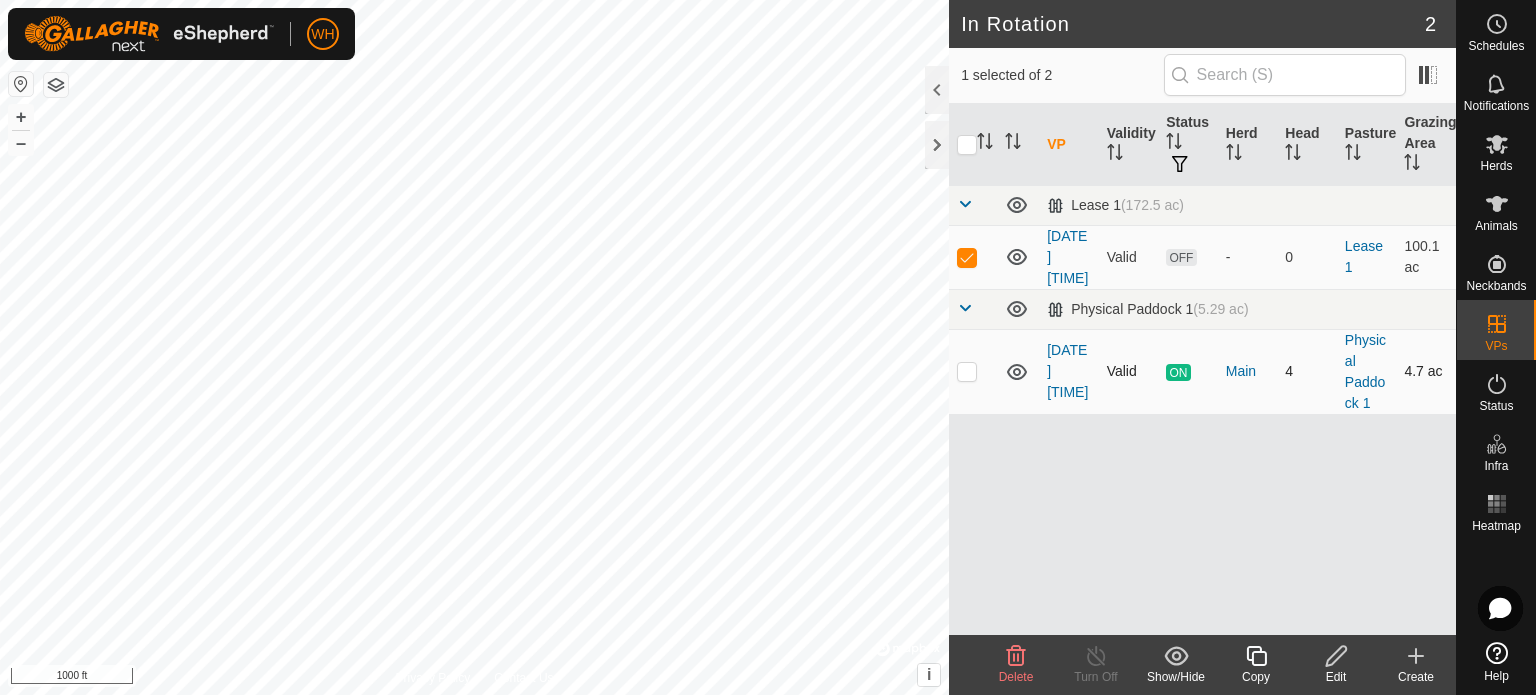 click at bounding box center [967, 371] 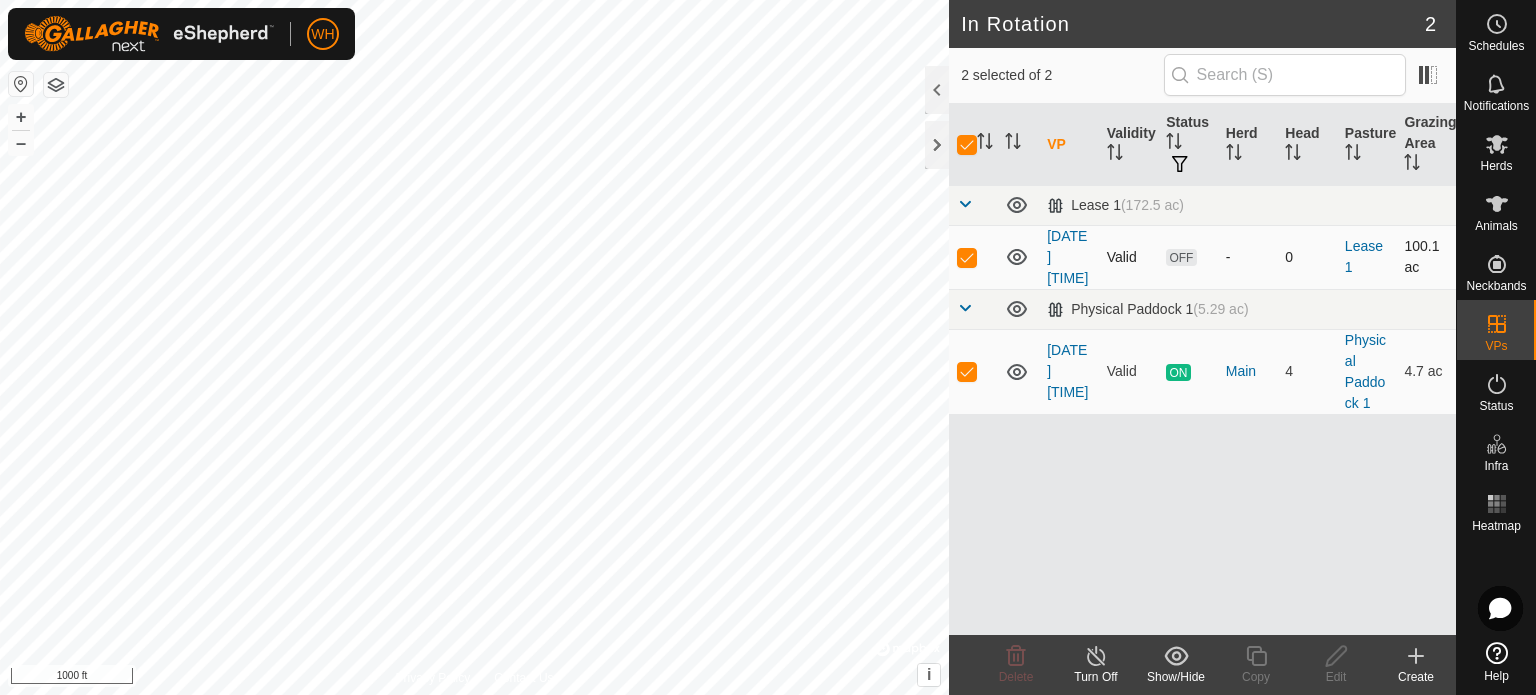 click at bounding box center [967, 257] 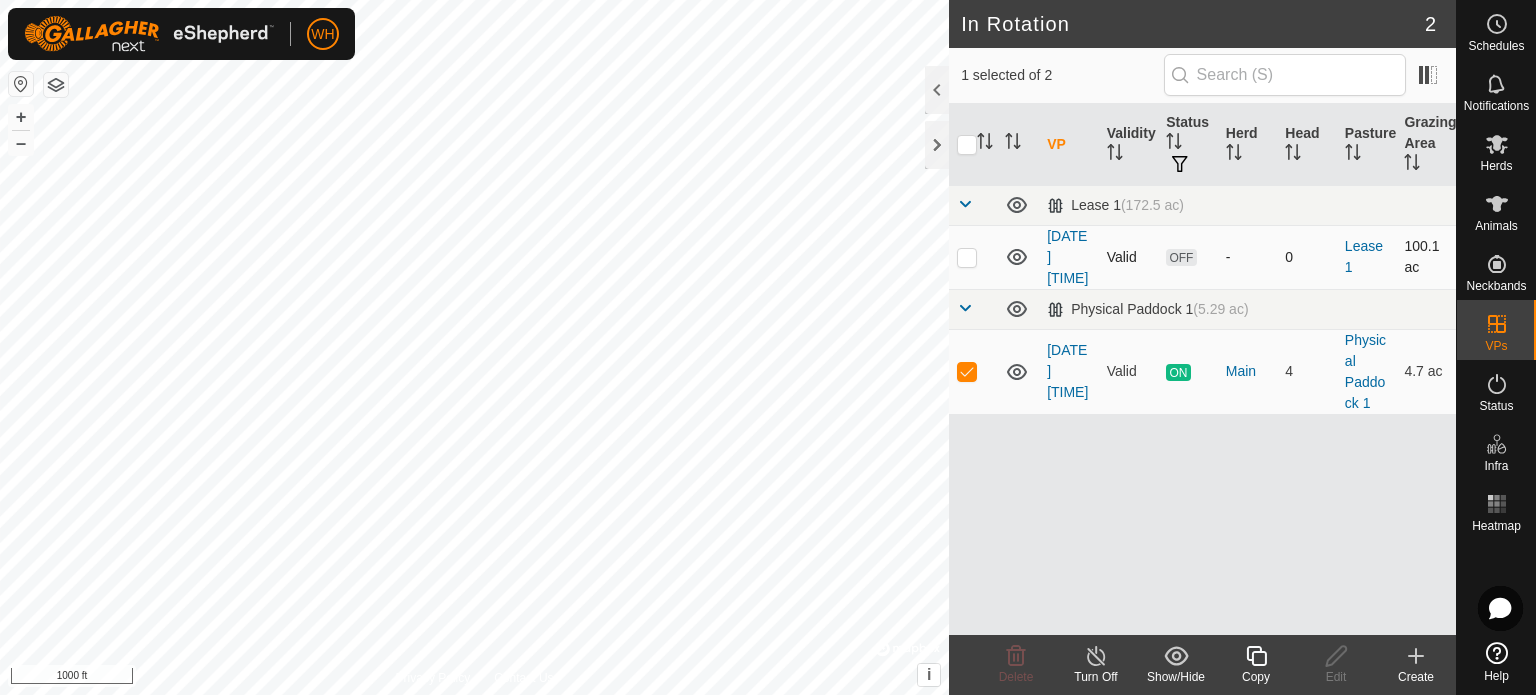 click at bounding box center [967, 257] 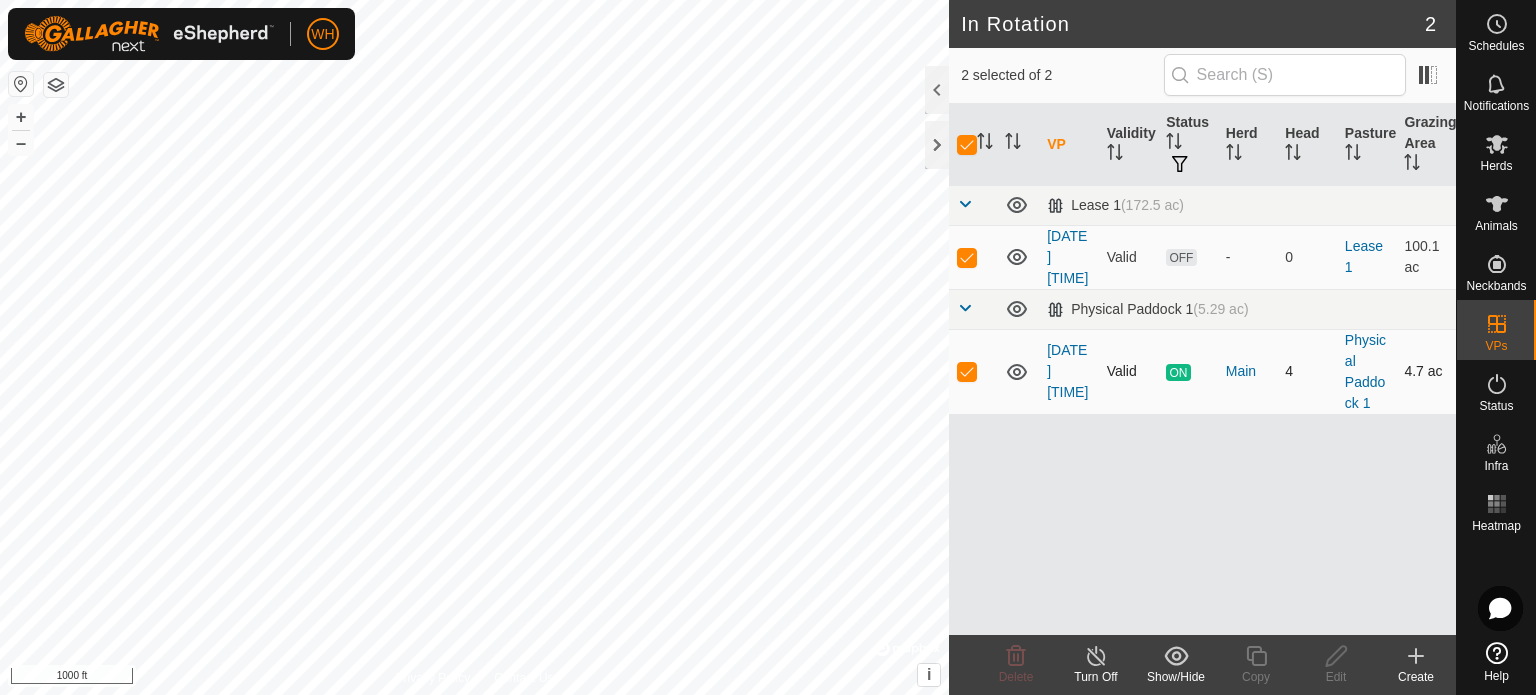 click at bounding box center (967, 371) 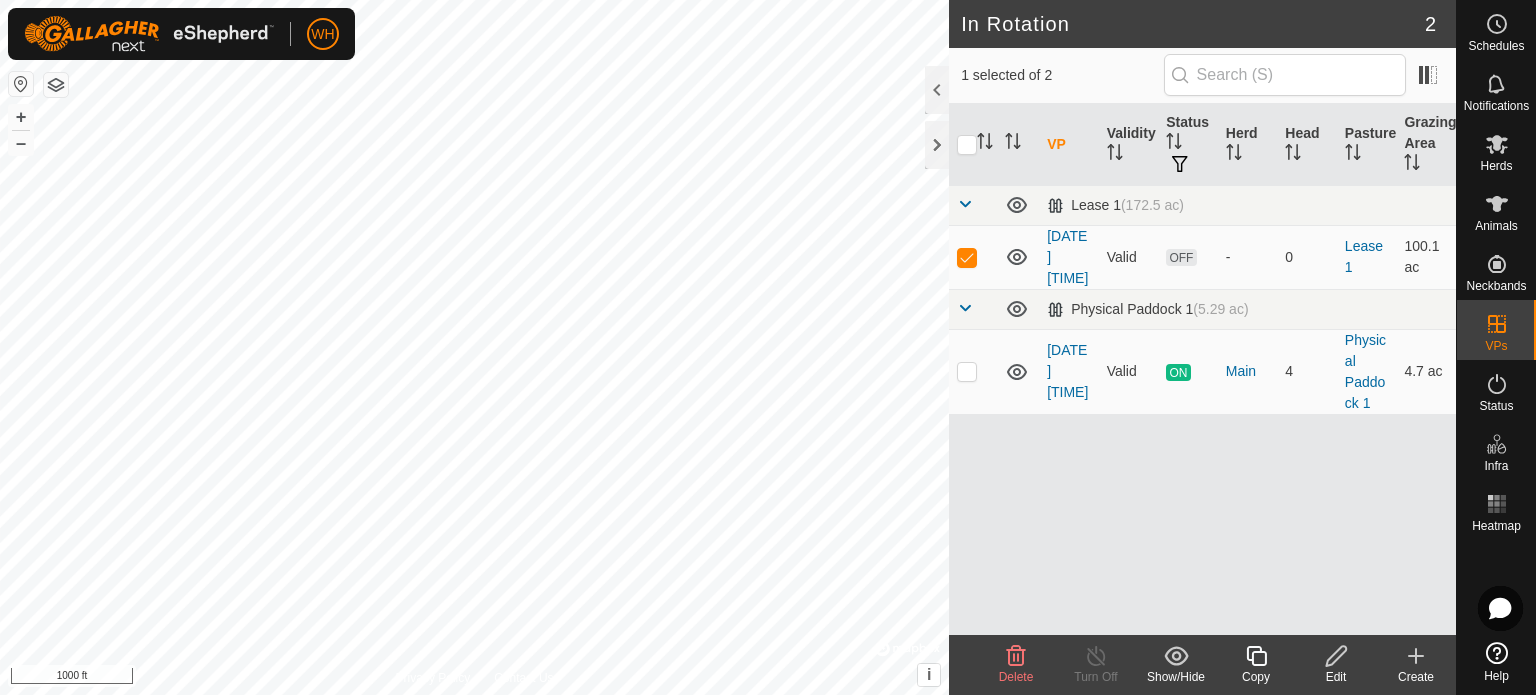 click on "Edit" 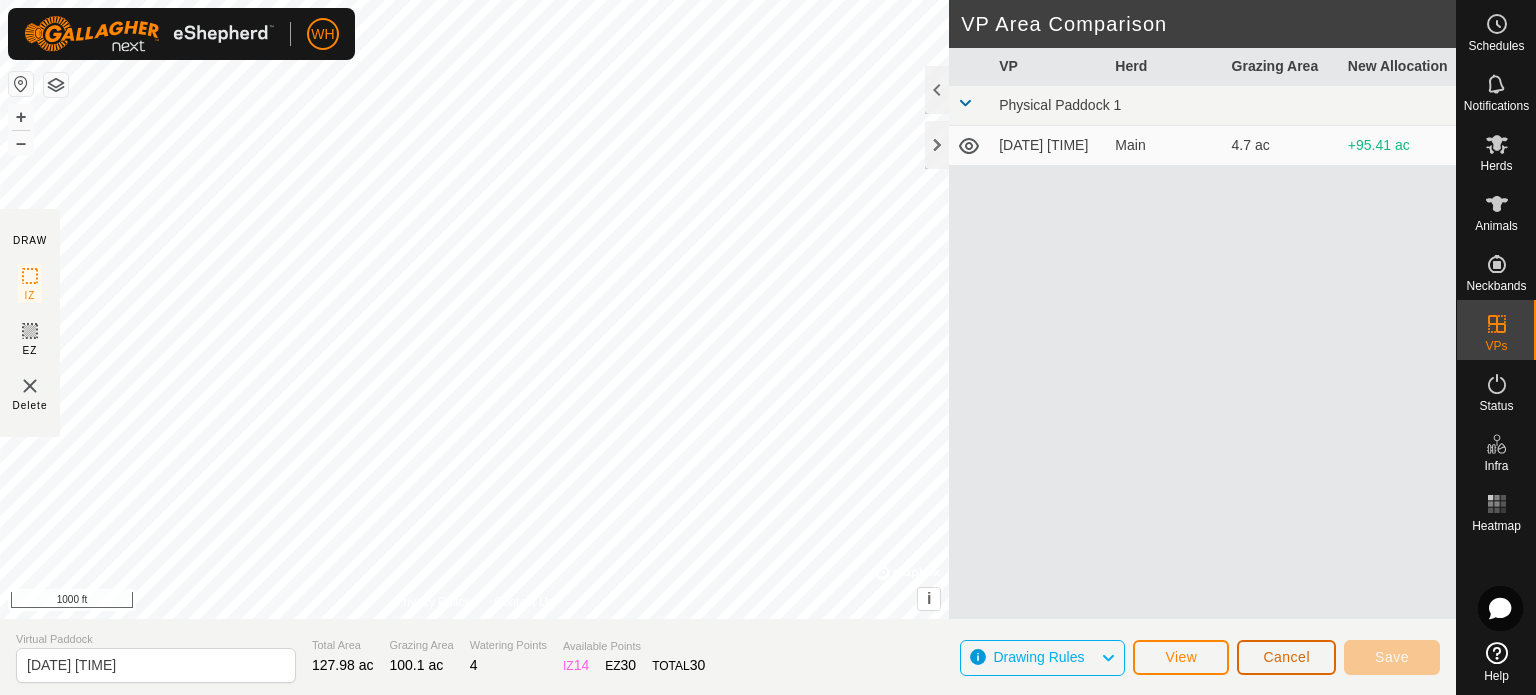 click on "Cancel" 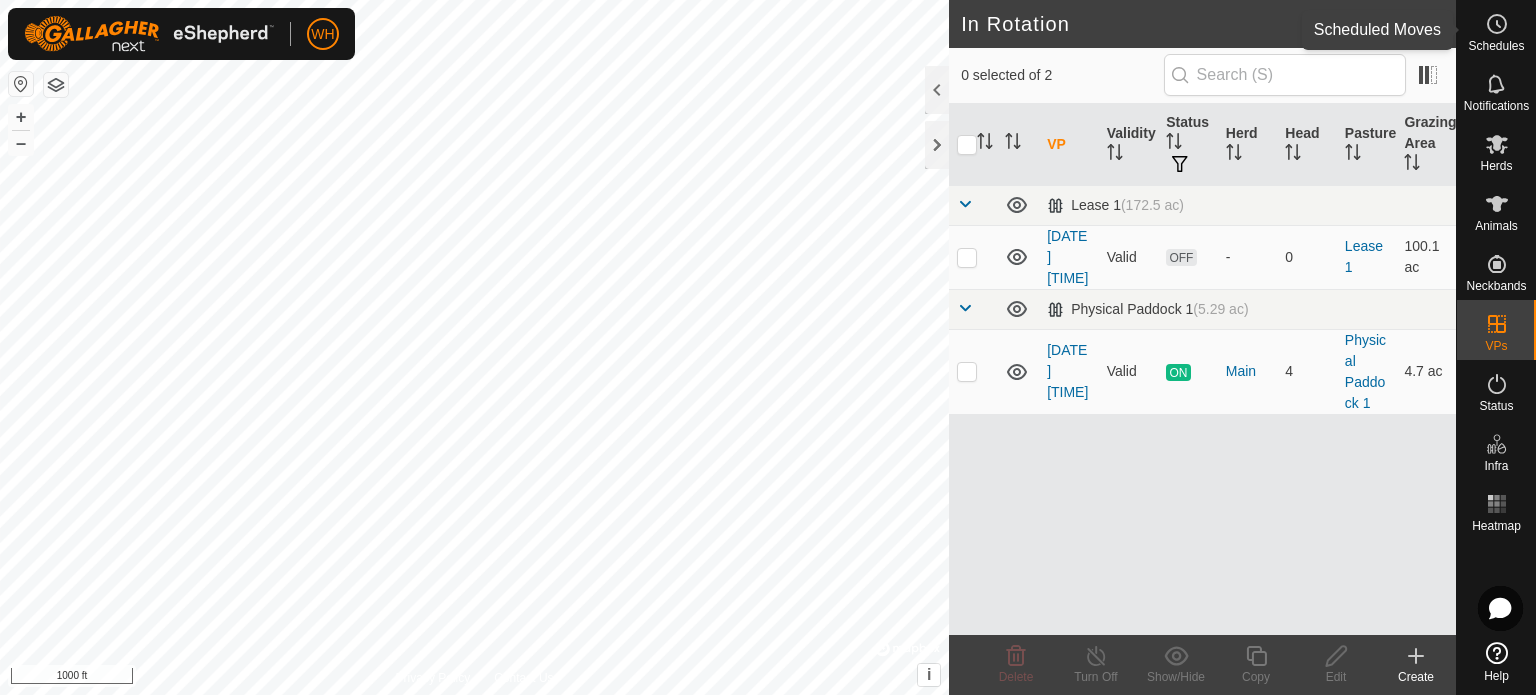 click 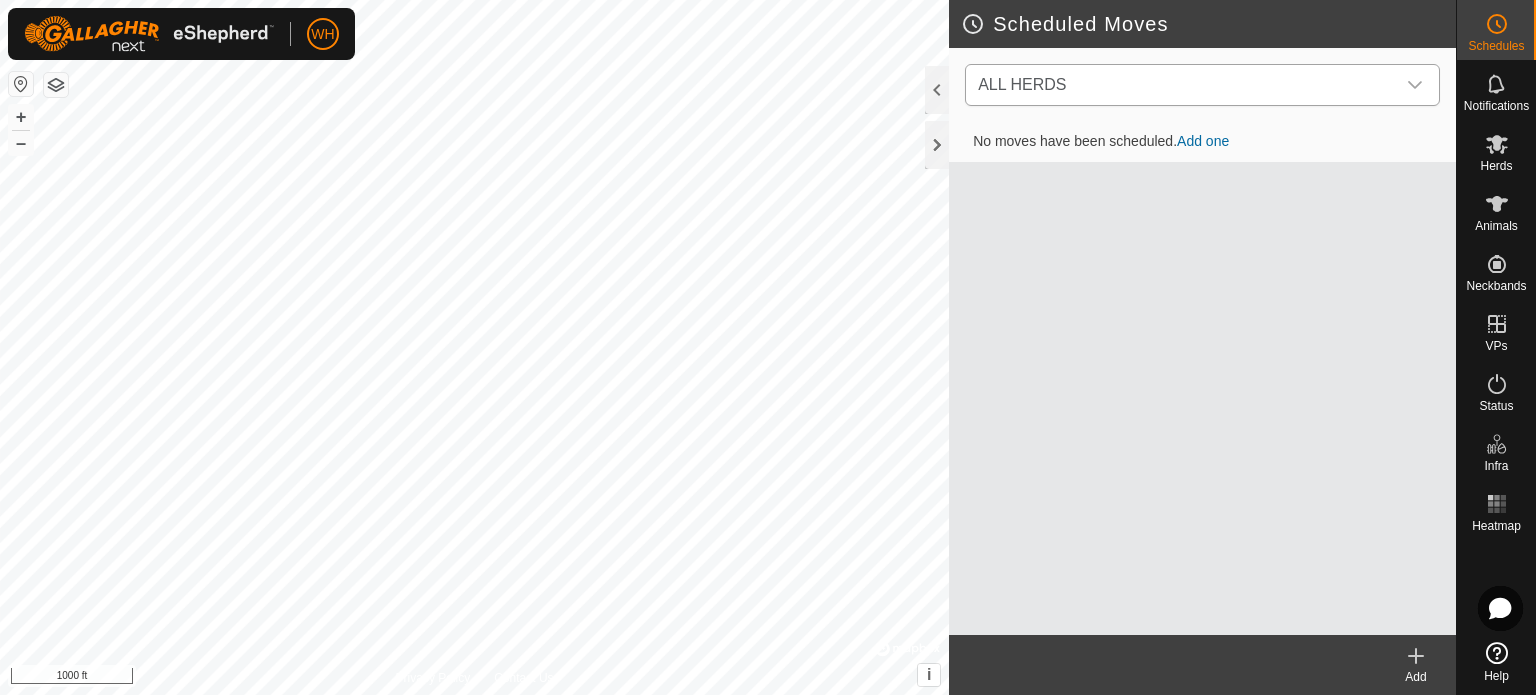 click at bounding box center [1415, 85] 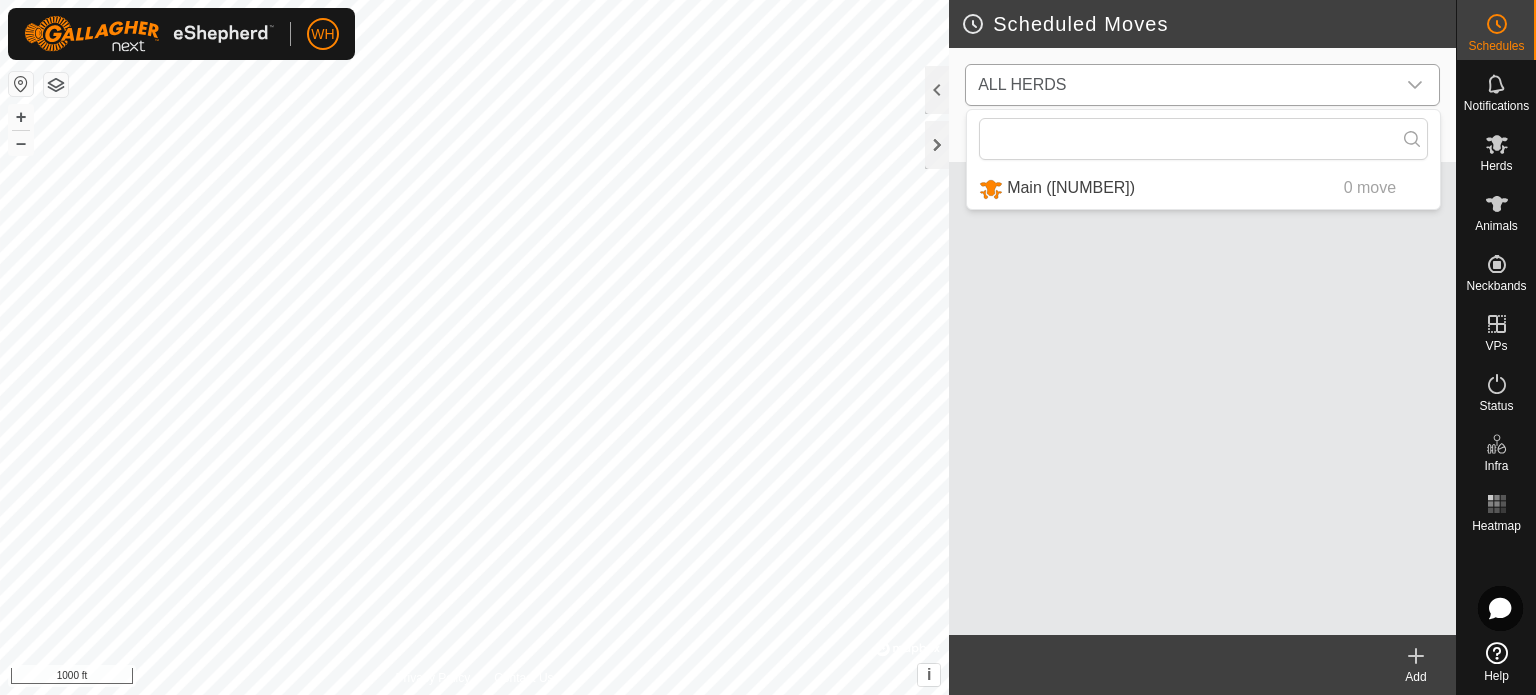 click on "Main ([NUMBER]) 0 move" at bounding box center [1203, 188] 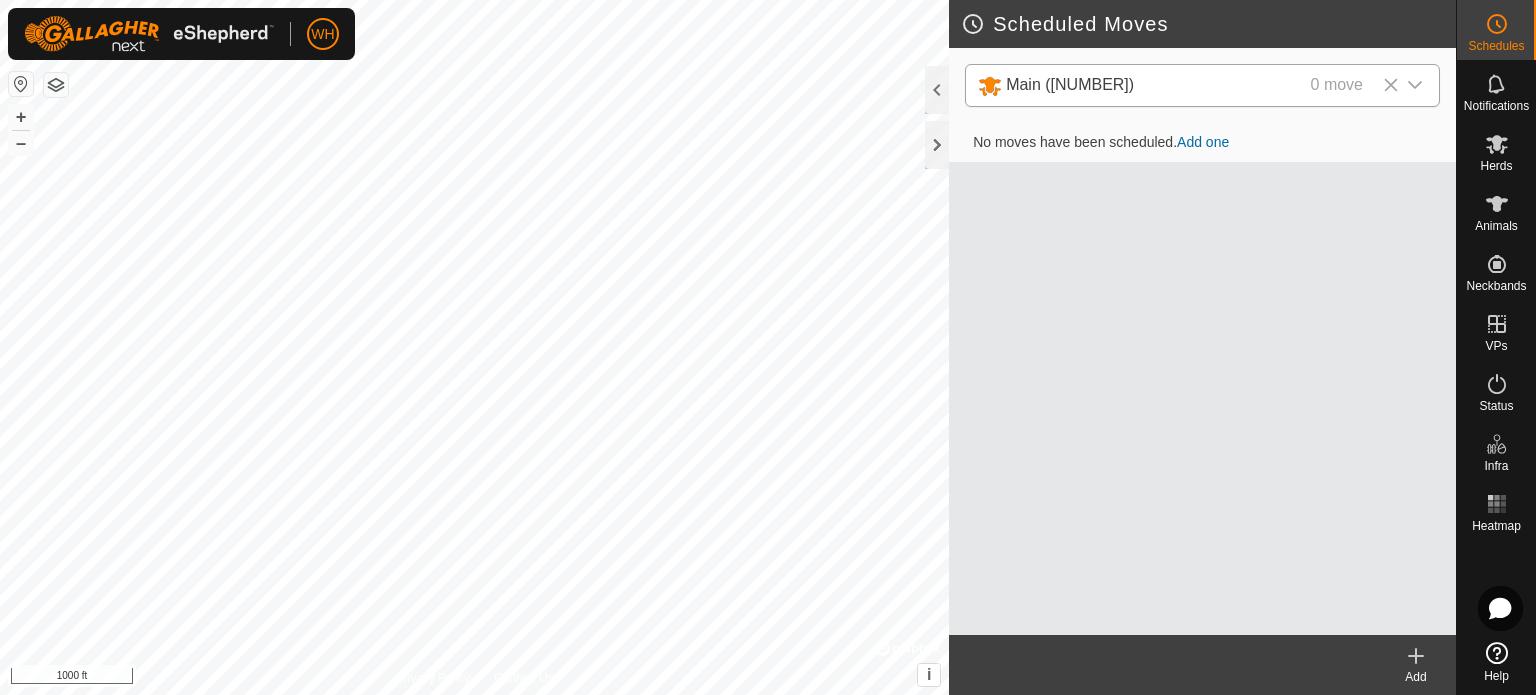 click on "Add one" at bounding box center [1203, 142] 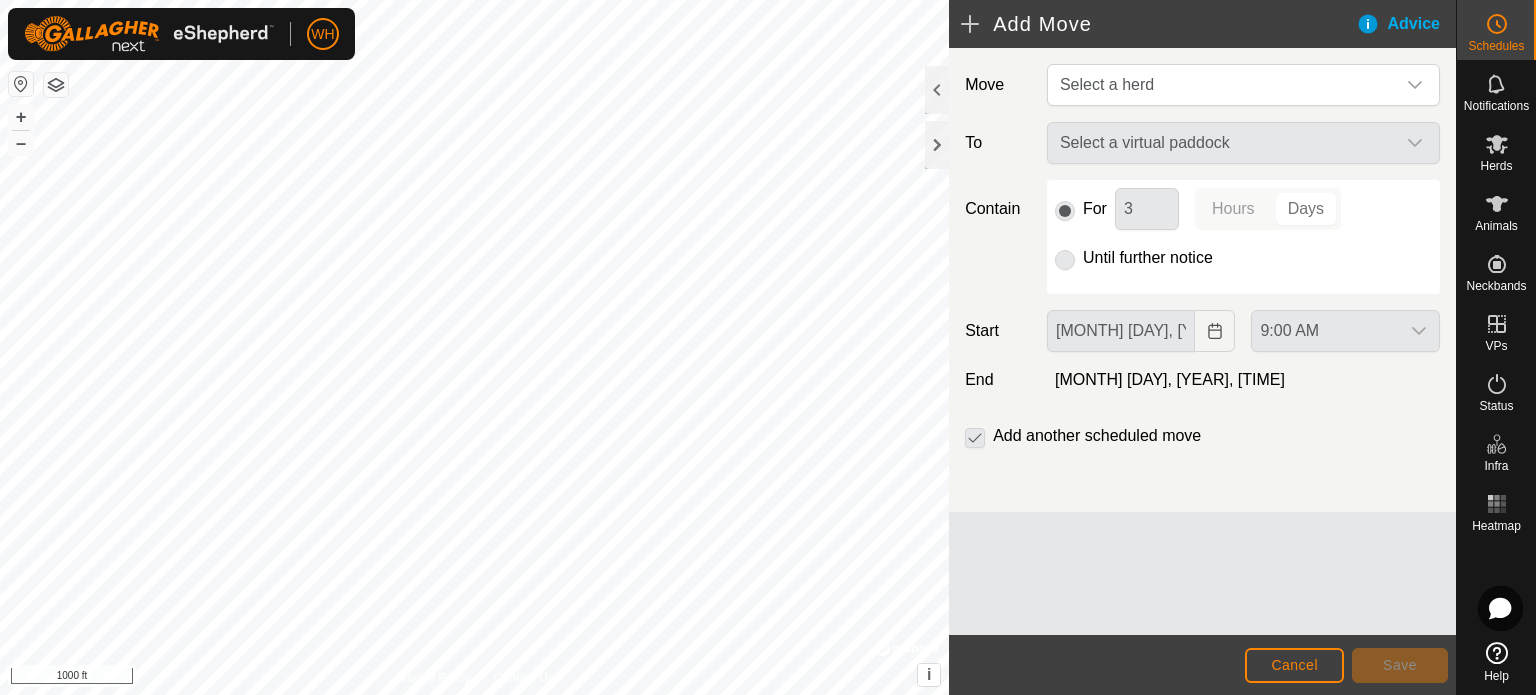 click 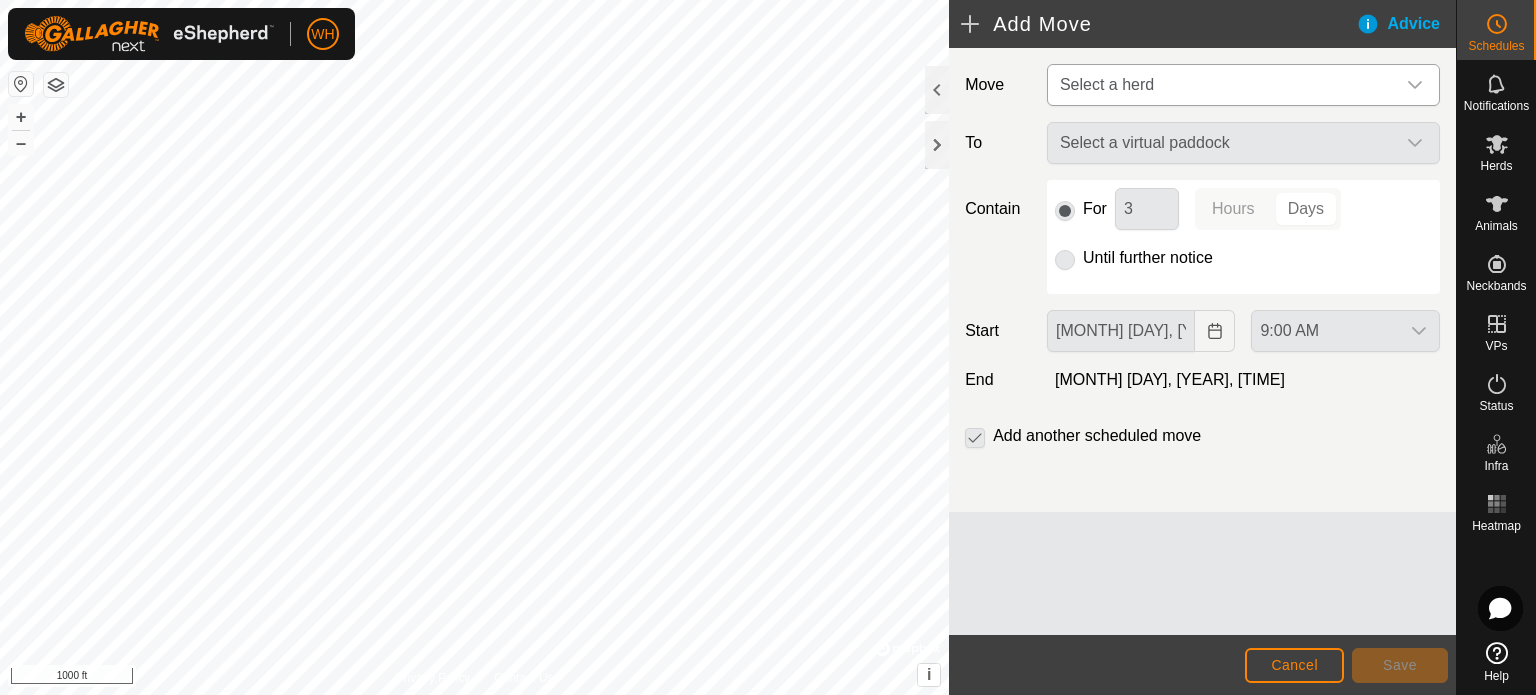 click 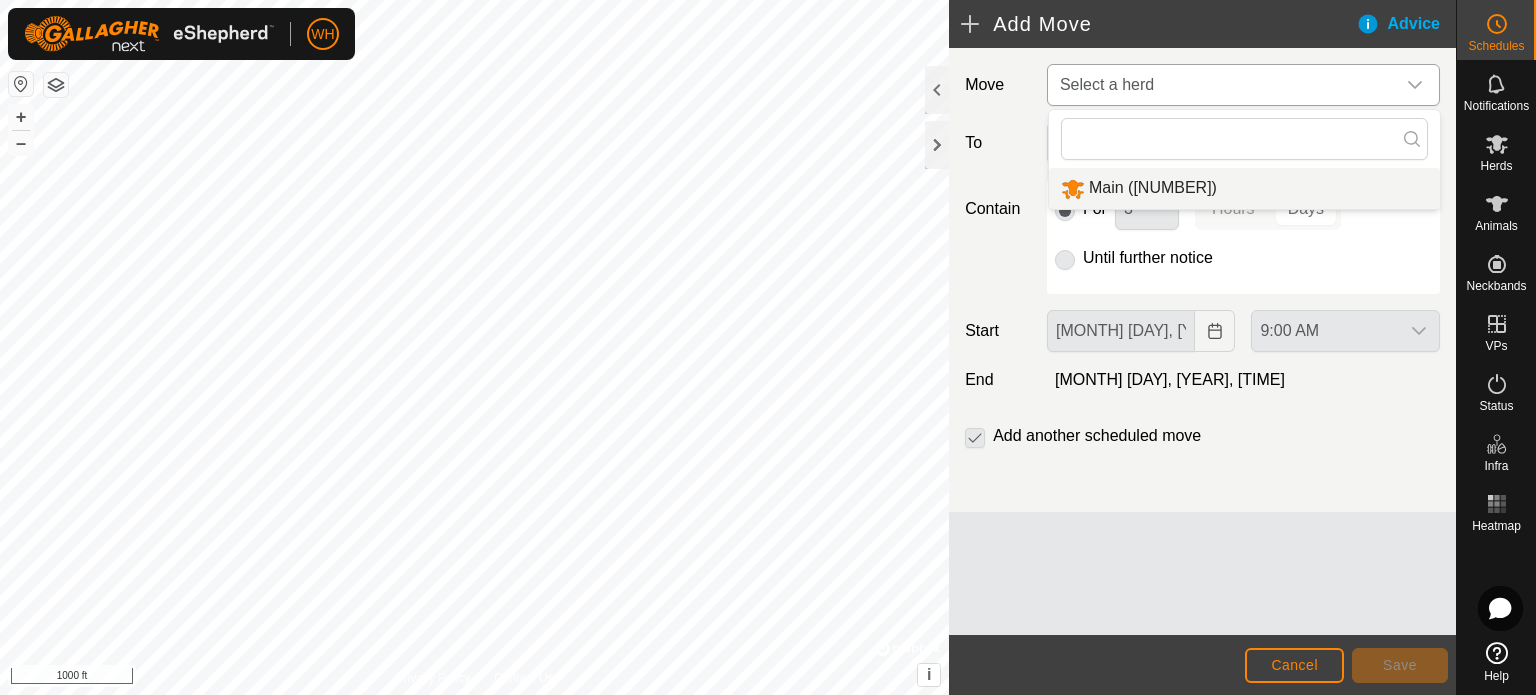click on "Main ([NUMBER])" at bounding box center (1244, 188) 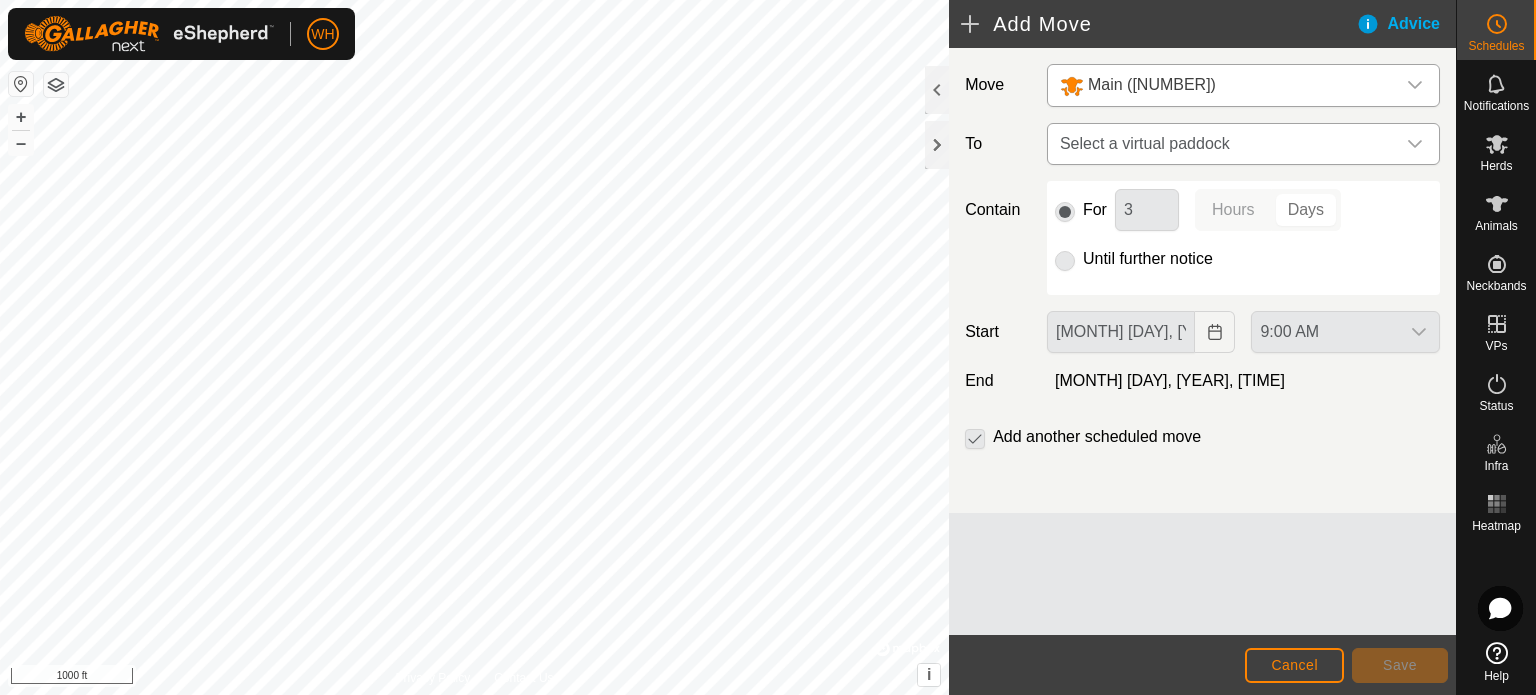 click 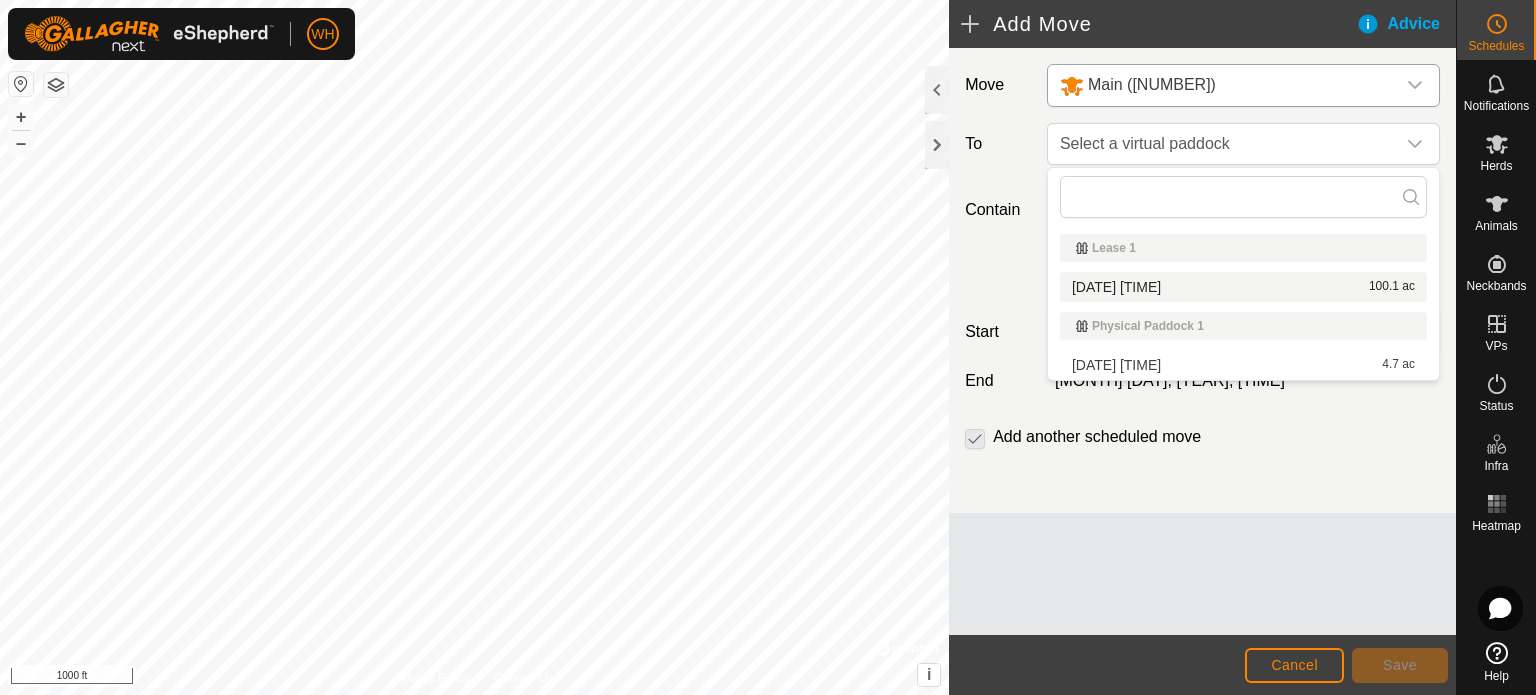 click on "[DATE] [TIME]  100.1 ac" at bounding box center (1243, 287) 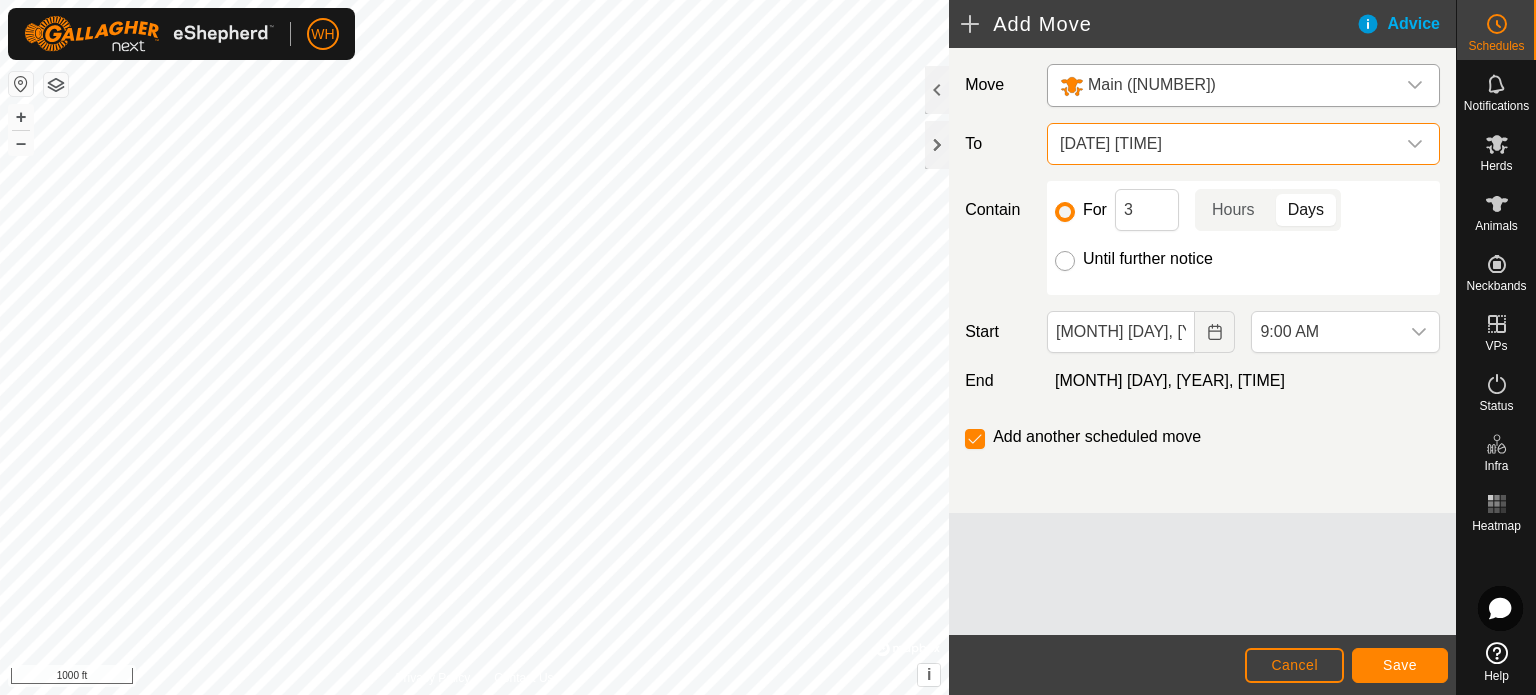 click on "Until further notice" at bounding box center [1065, 261] 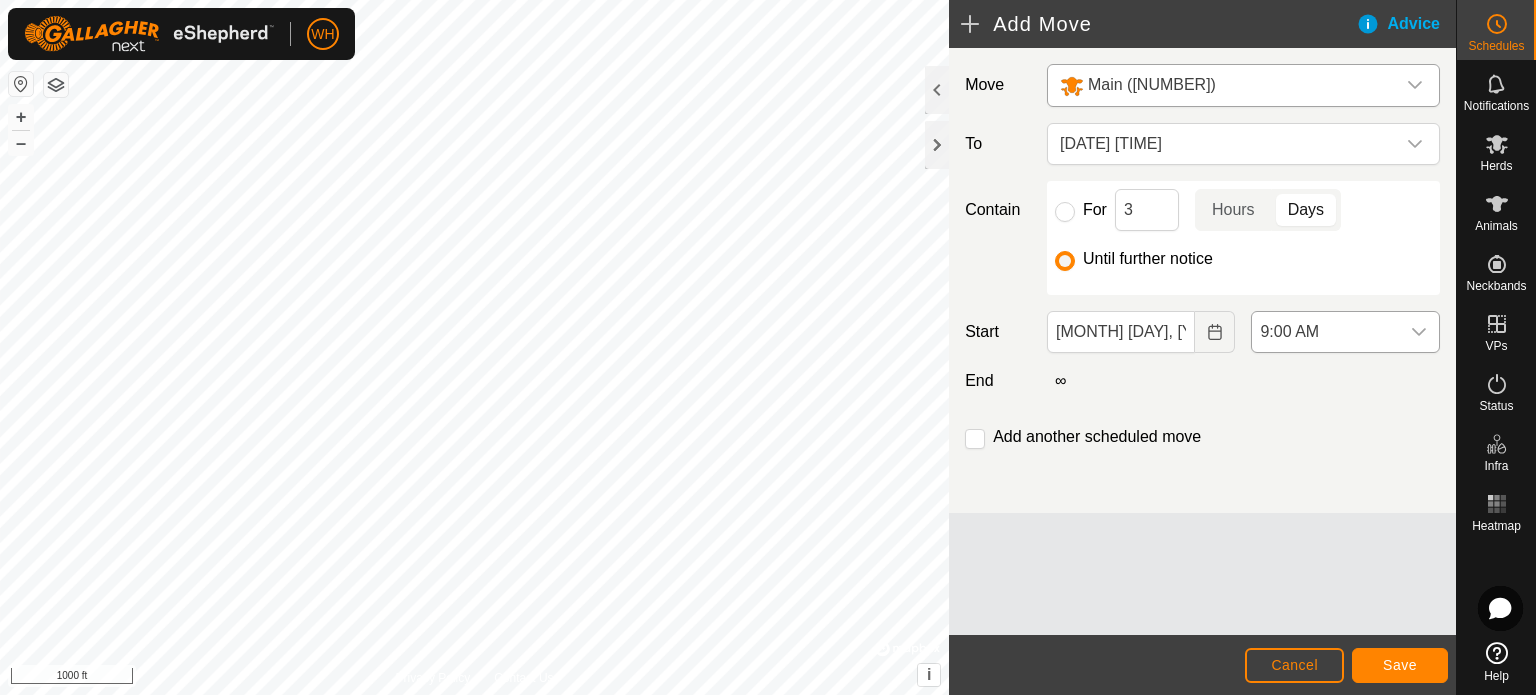 click 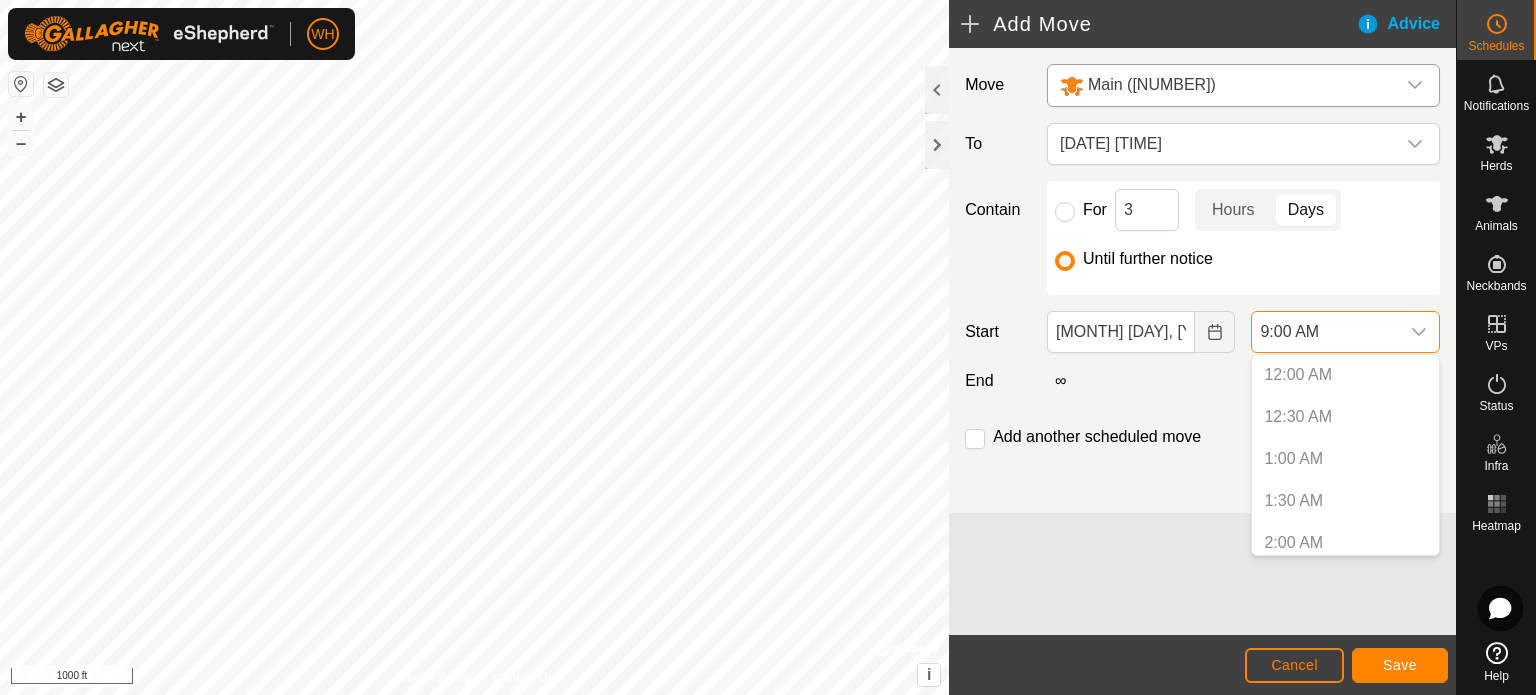 scroll, scrollTop: 596, scrollLeft: 0, axis: vertical 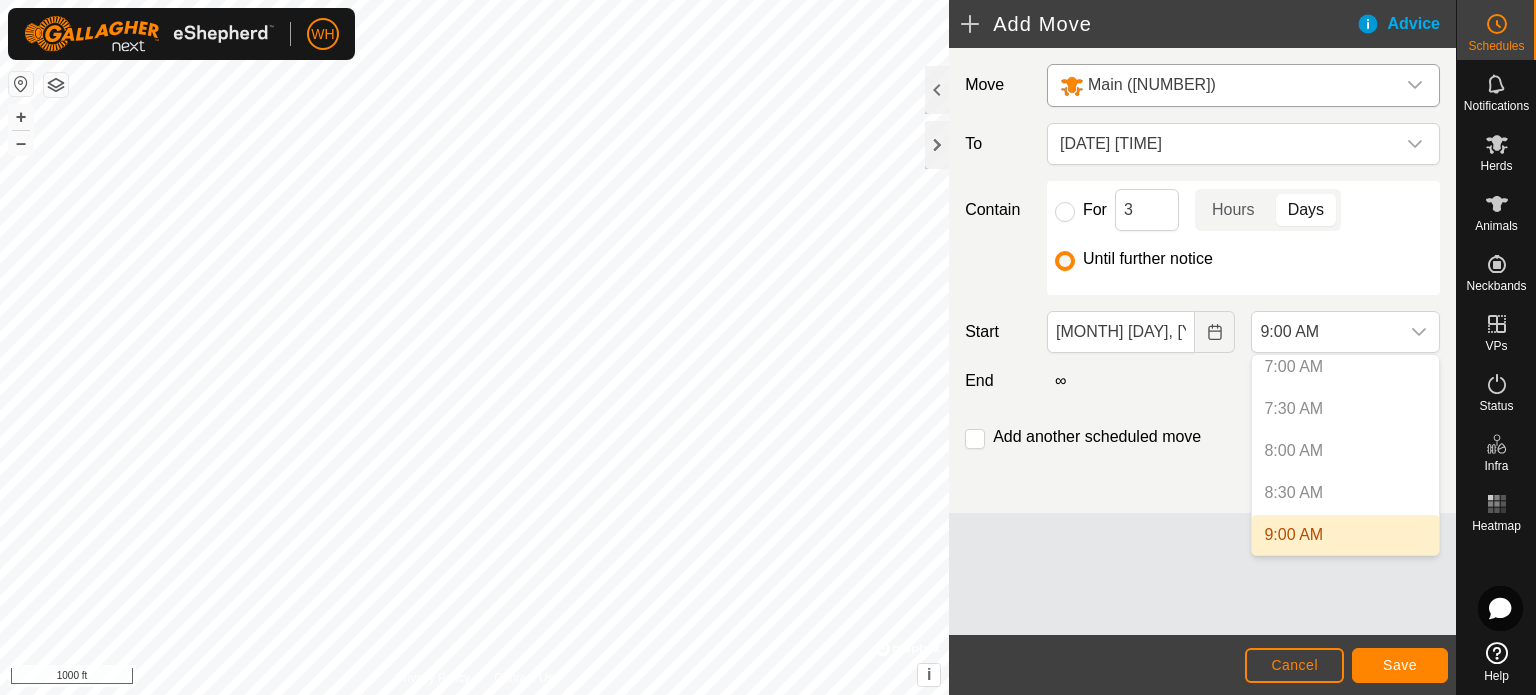 click on "7:30 AM" at bounding box center (1345, 409) 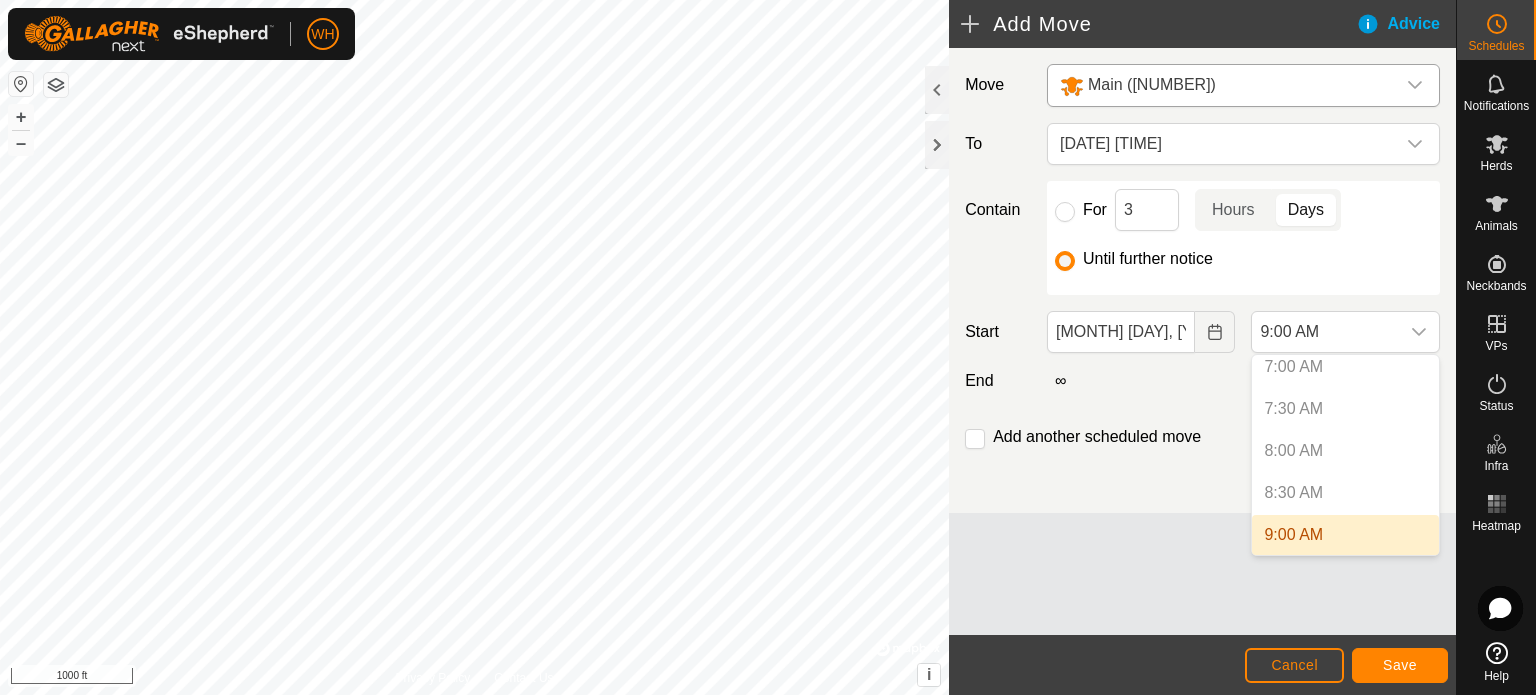 click on "8:30 AM" at bounding box center (1345, 493) 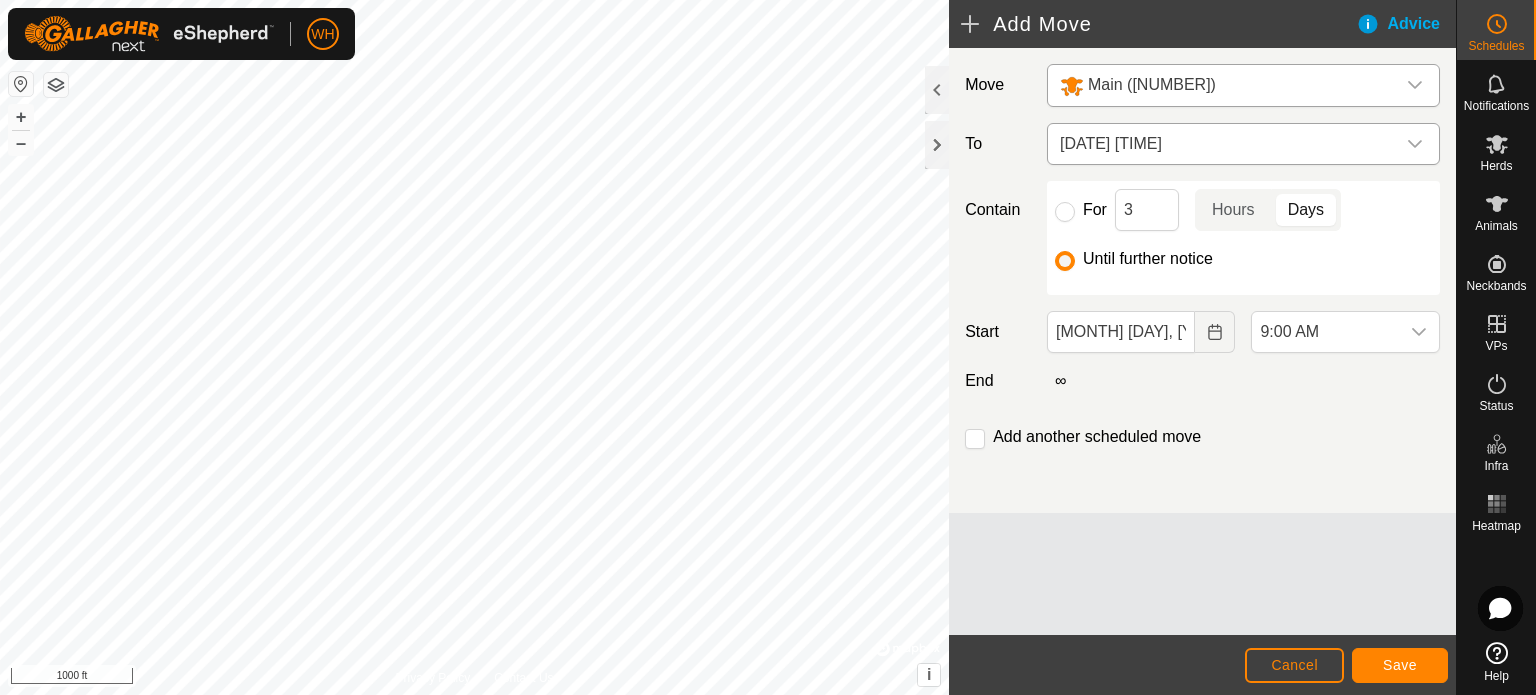 click 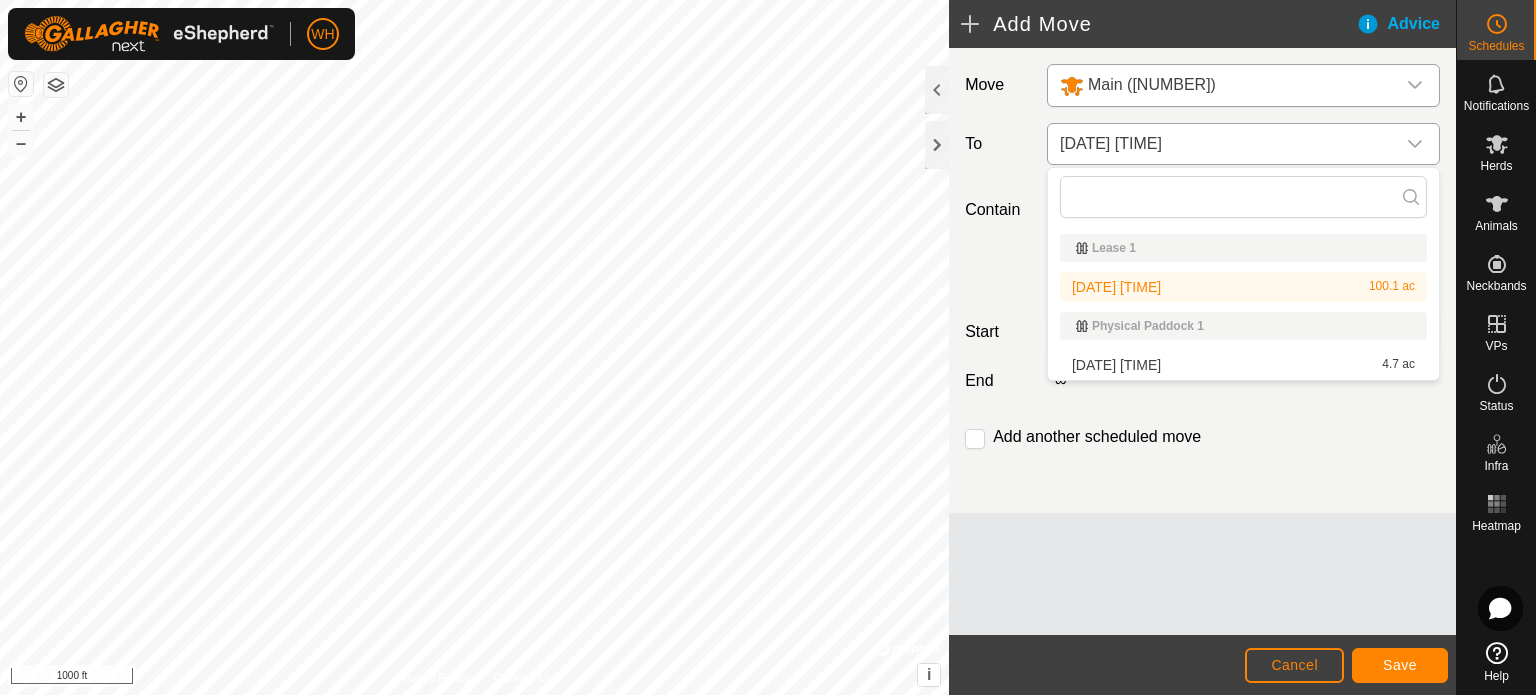 click 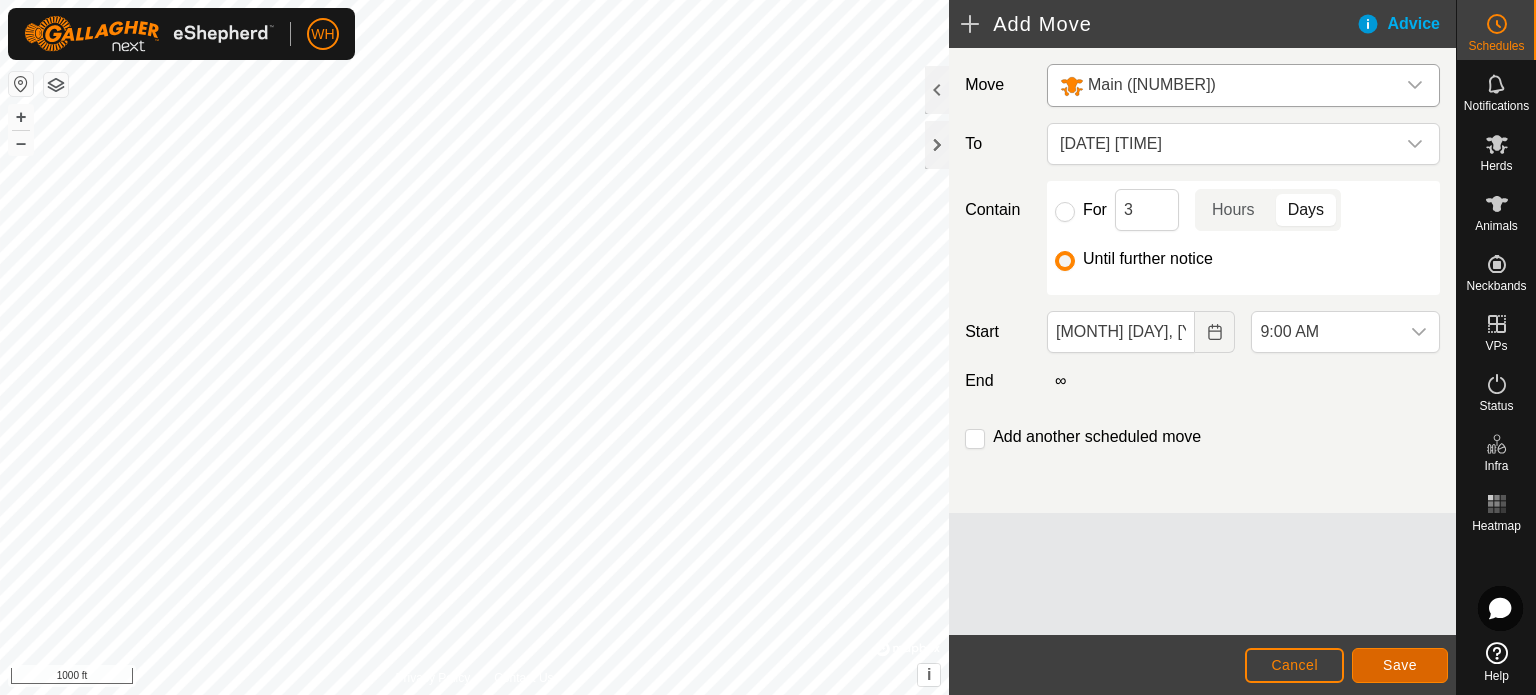 click on "Save" 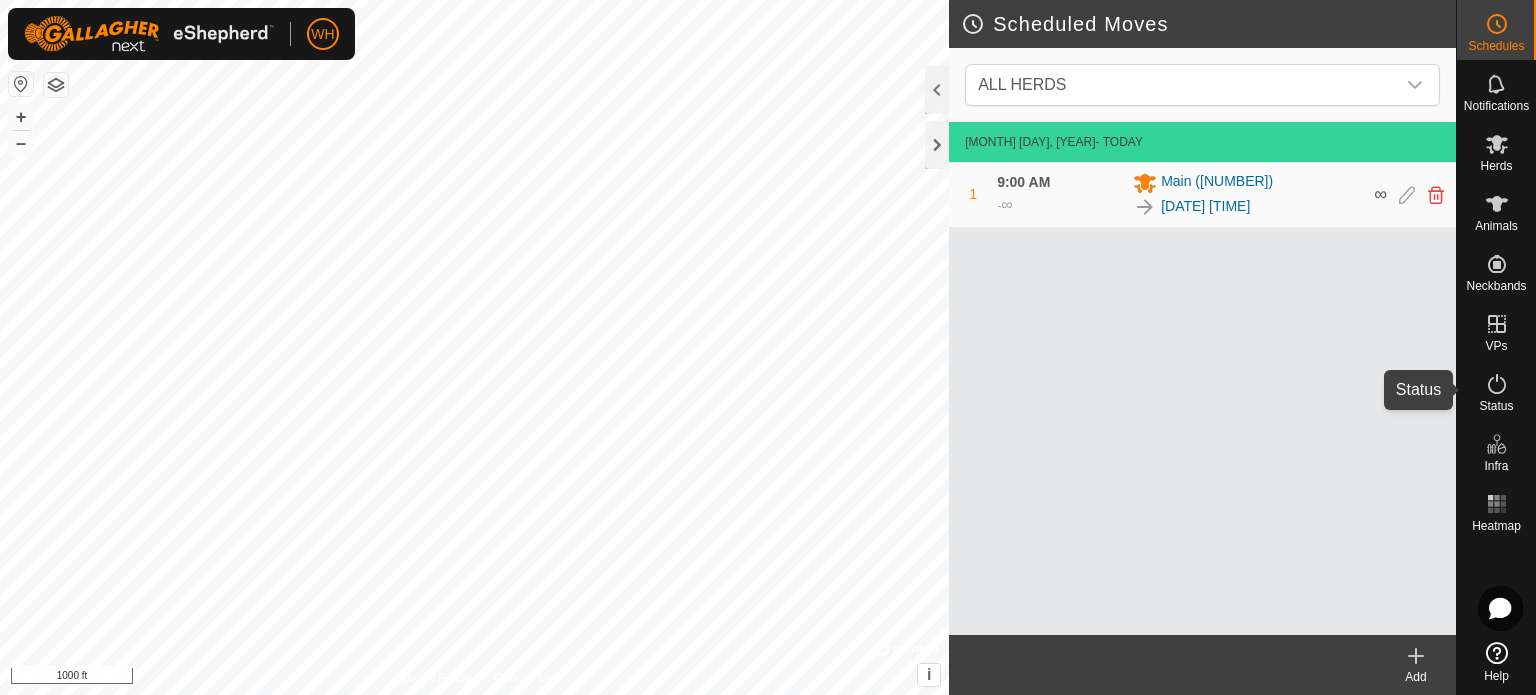 click 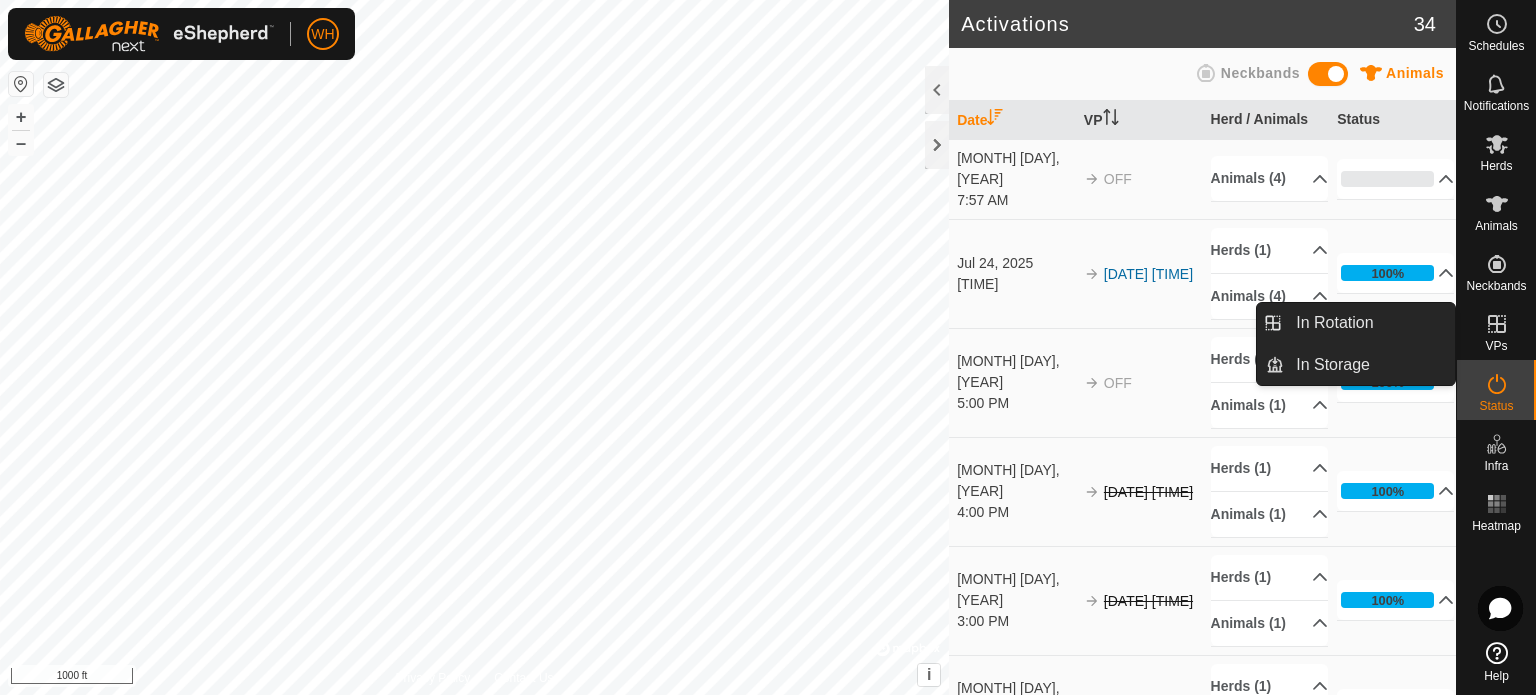 click 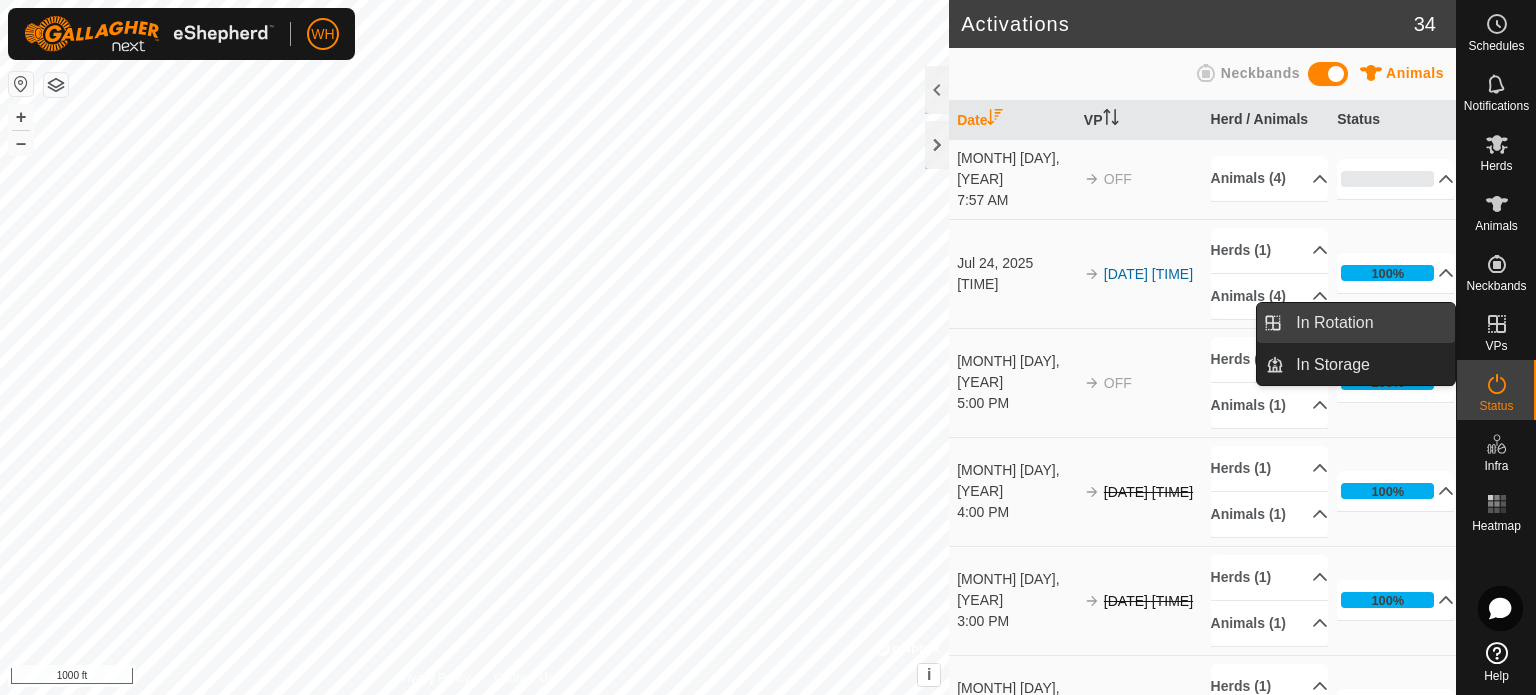 click on "In Rotation" at bounding box center [1369, 323] 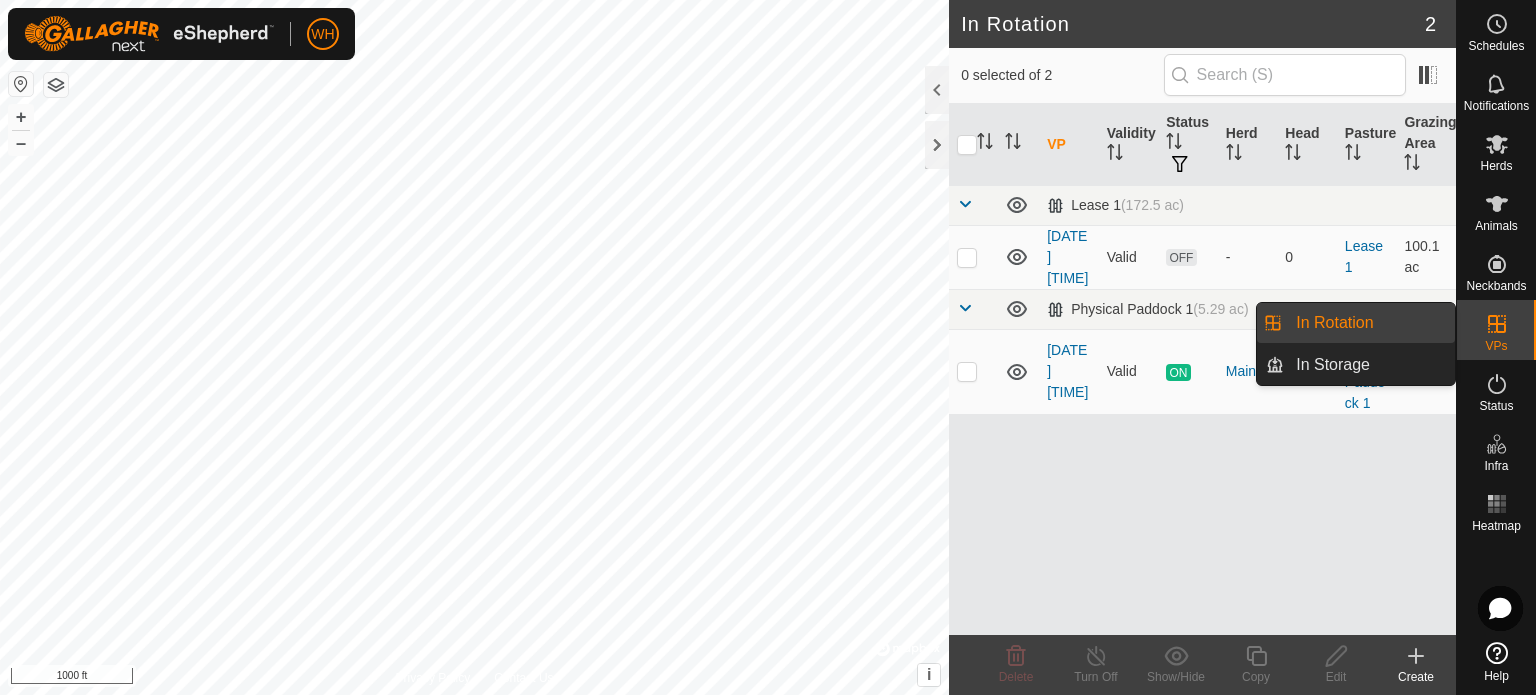 click on "In Rotation" at bounding box center (1369, 323) 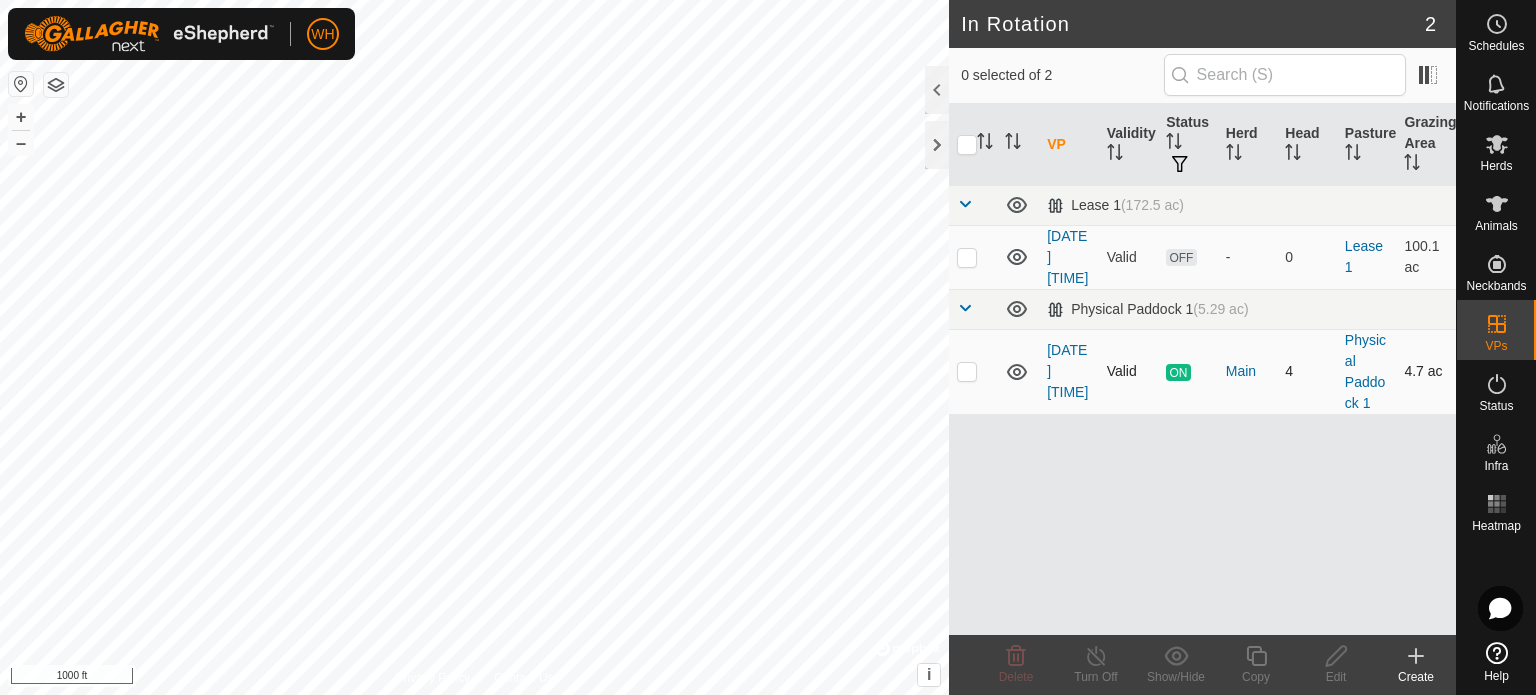 click at bounding box center (967, 371) 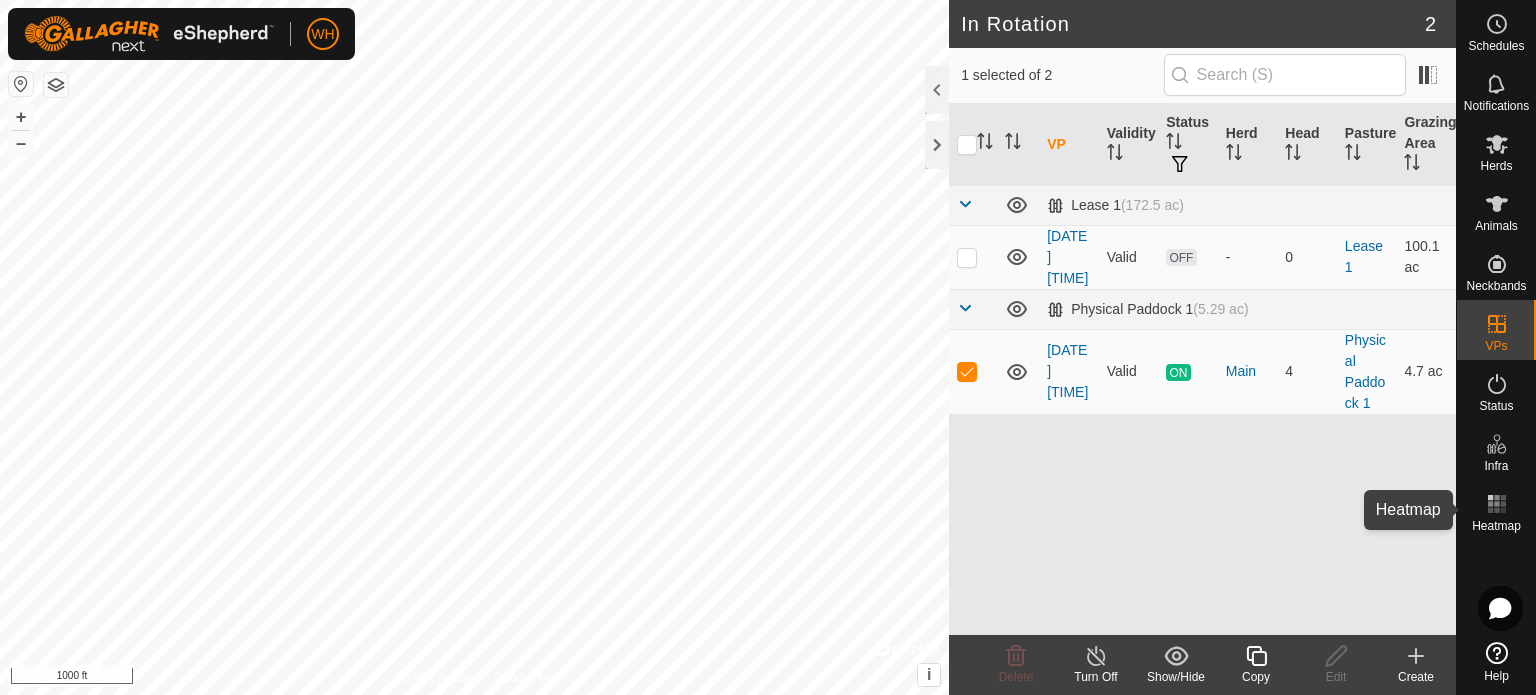click on "Heatmap" at bounding box center [1496, 526] 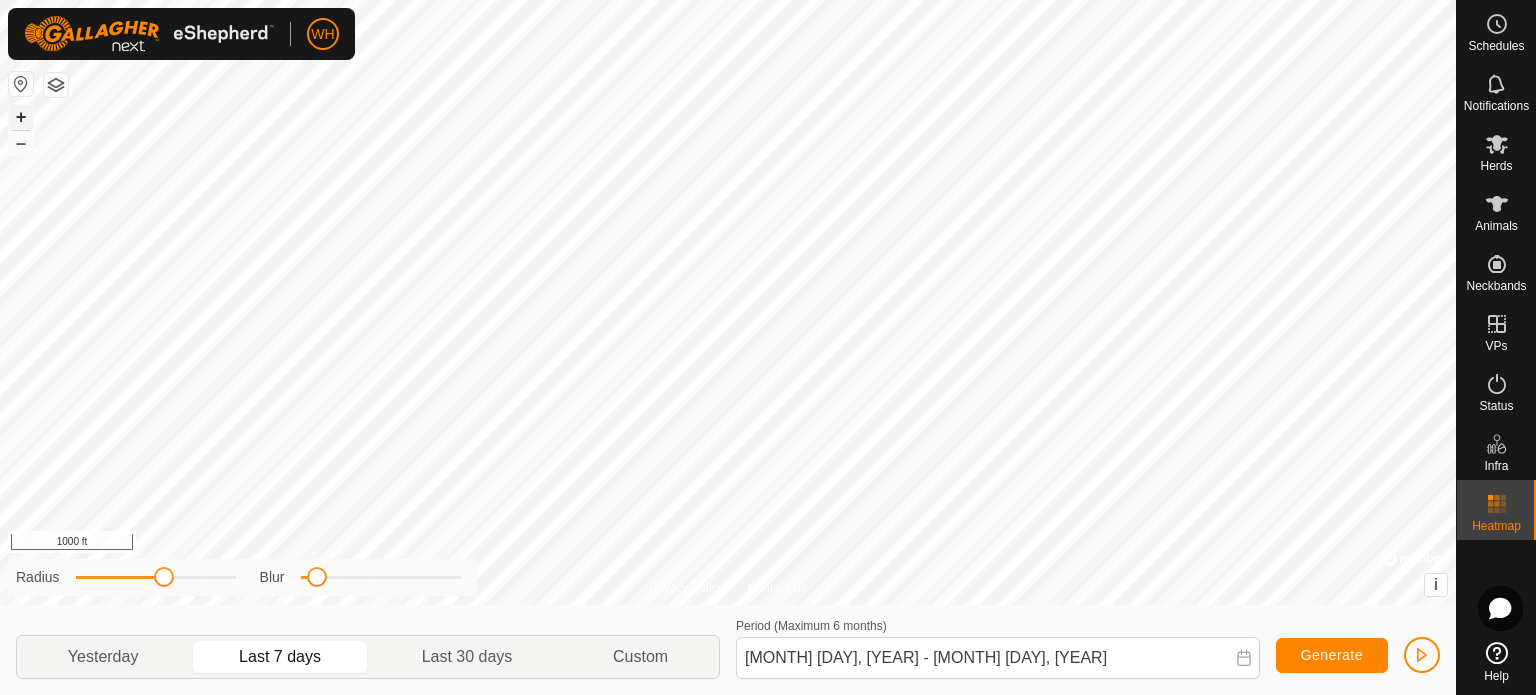 click on "+" at bounding box center [21, 117] 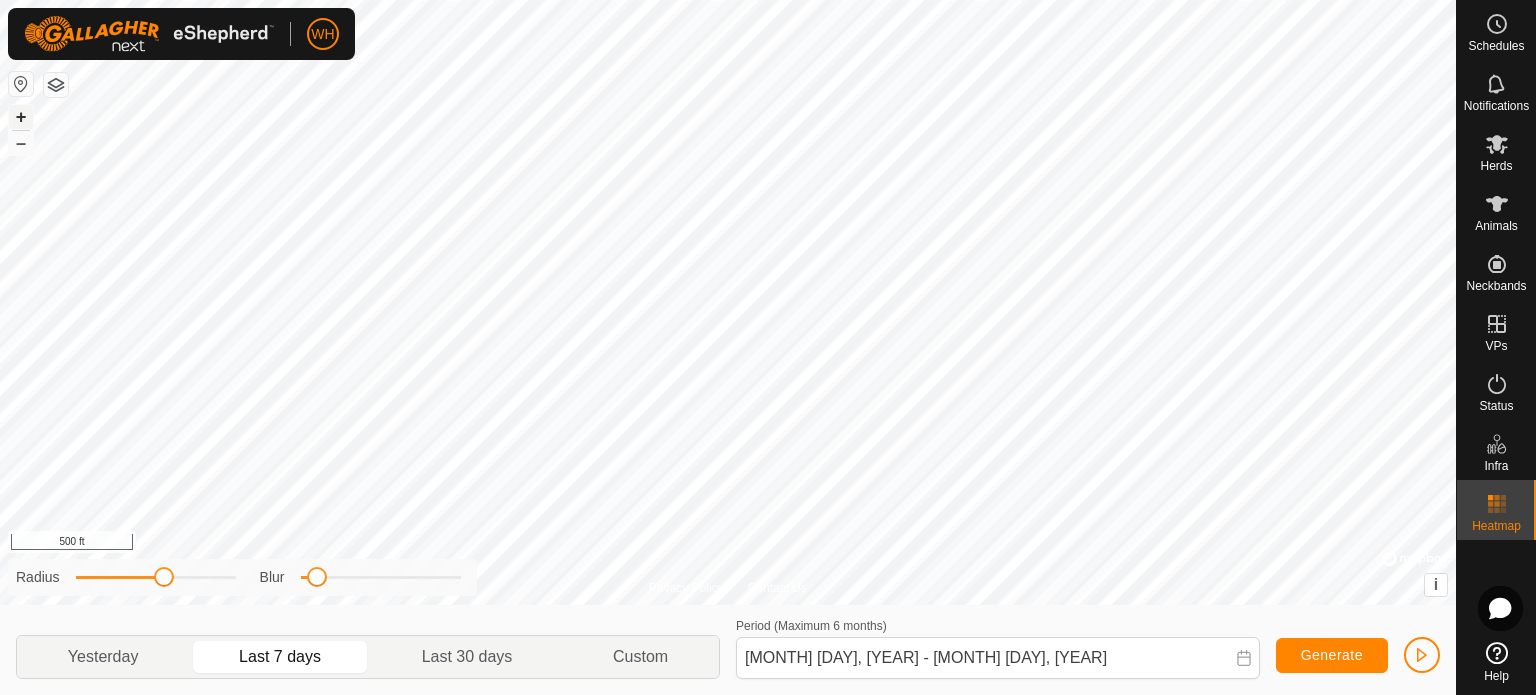 click on "+" at bounding box center (21, 117) 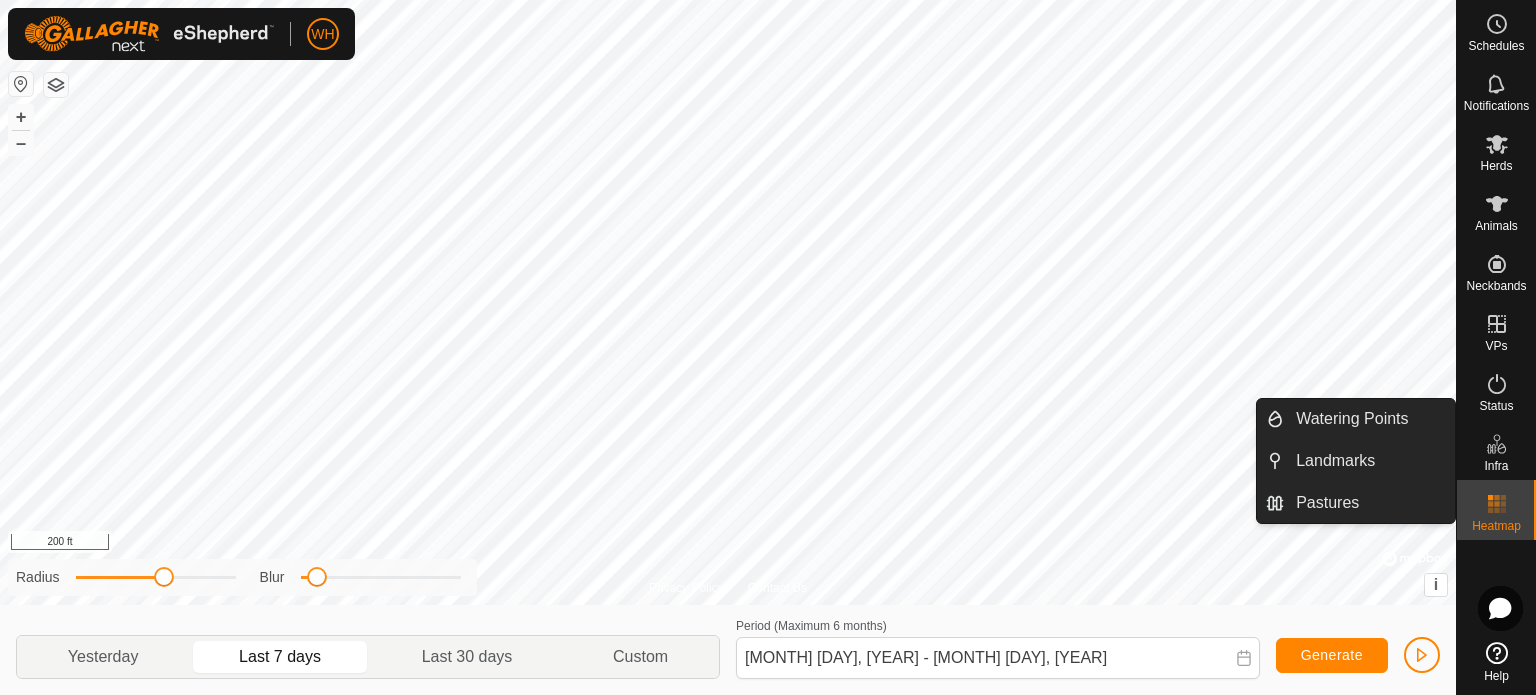 click at bounding box center (1497, 444) 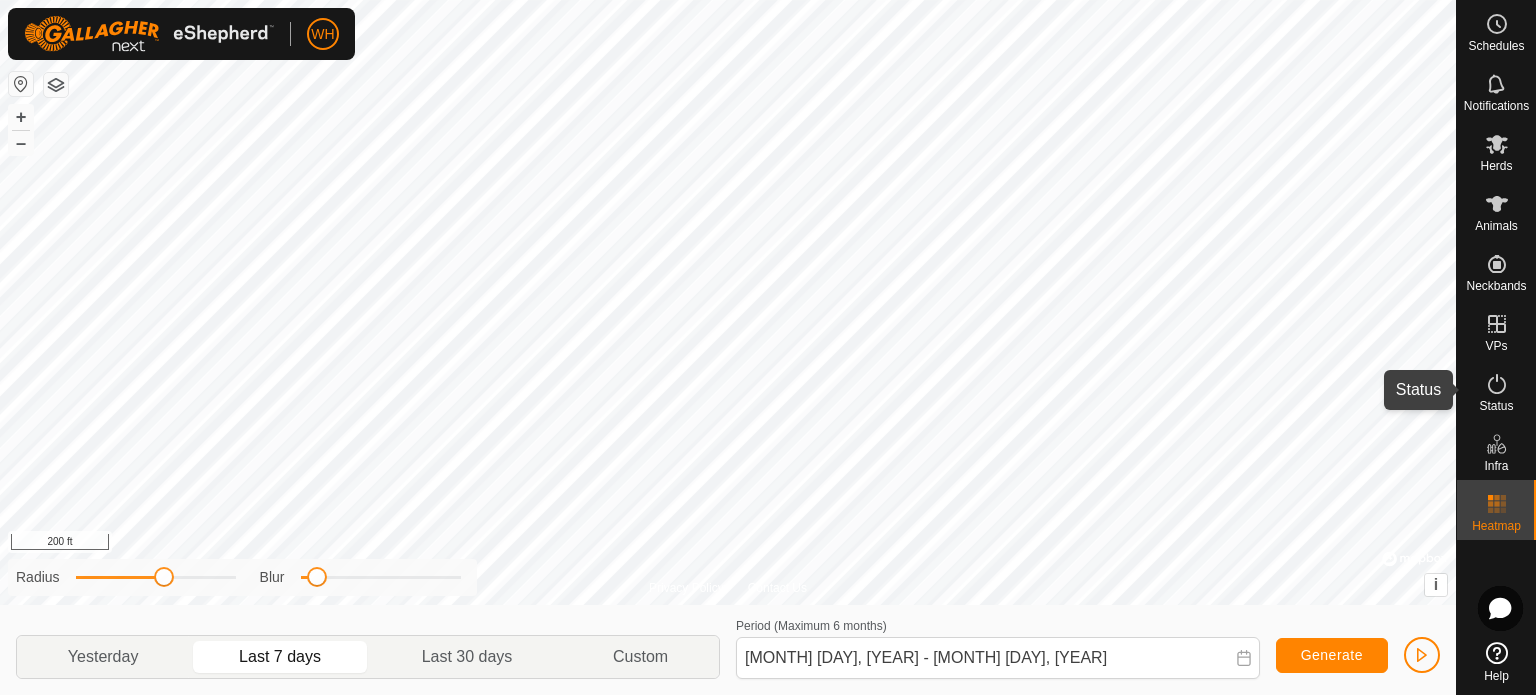 click on "Status" at bounding box center [1496, 406] 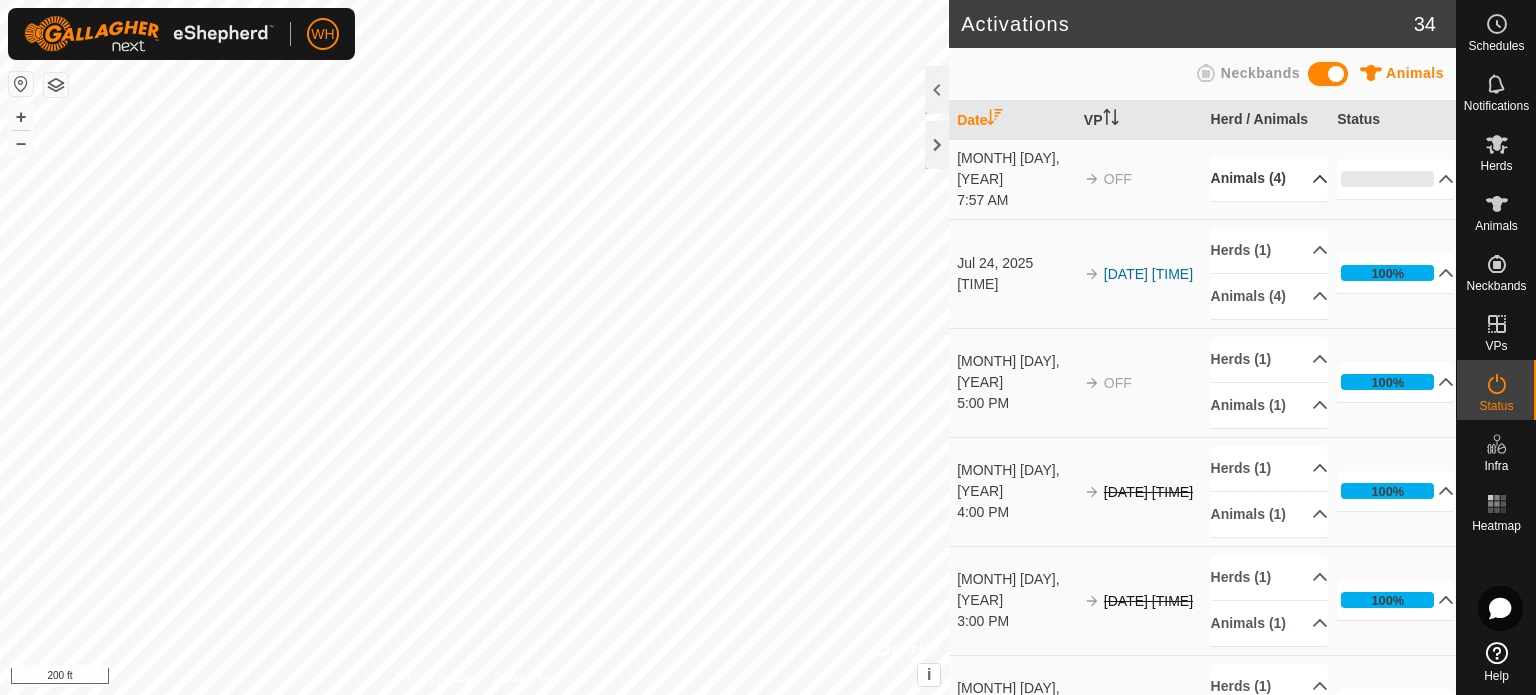 click on "Animals (4)" at bounding box center [1269, 178] 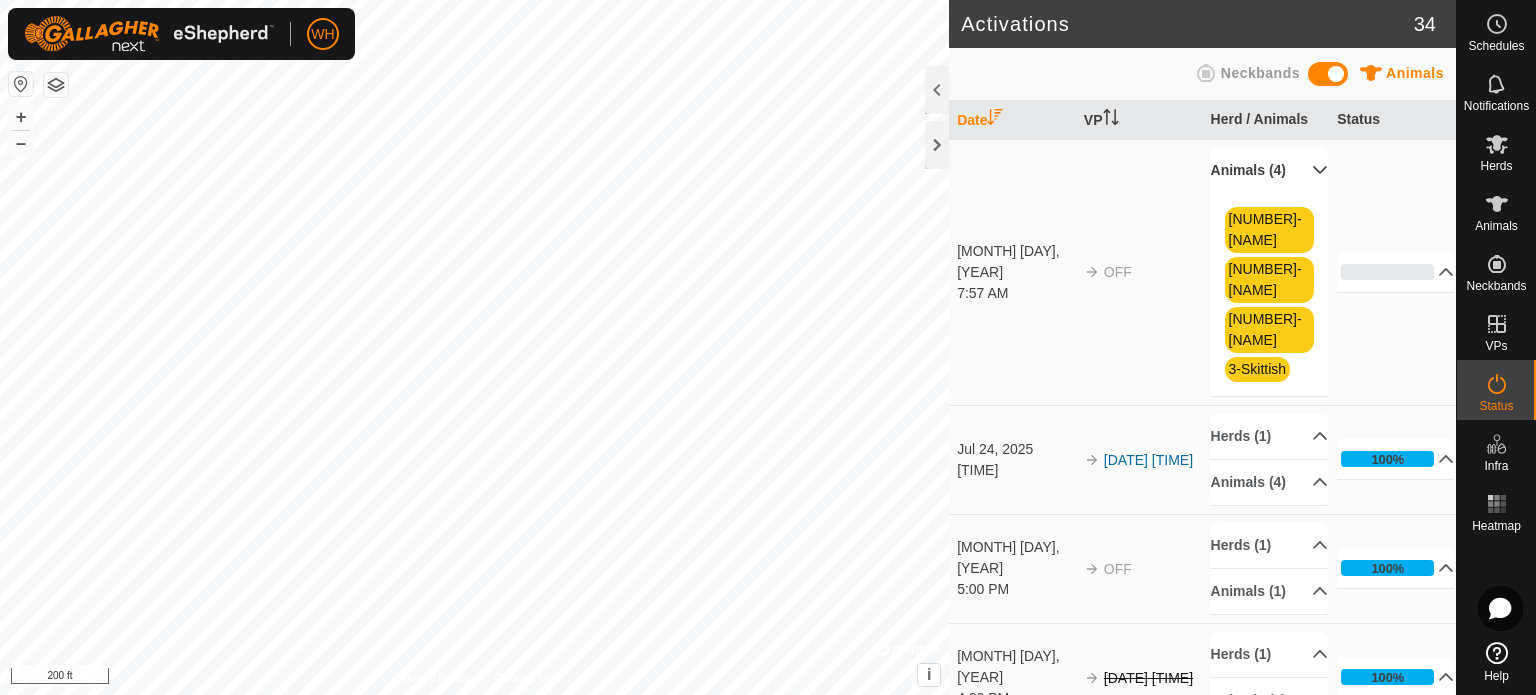 click on "Animals (4)" at bounding box center [1269, 170] 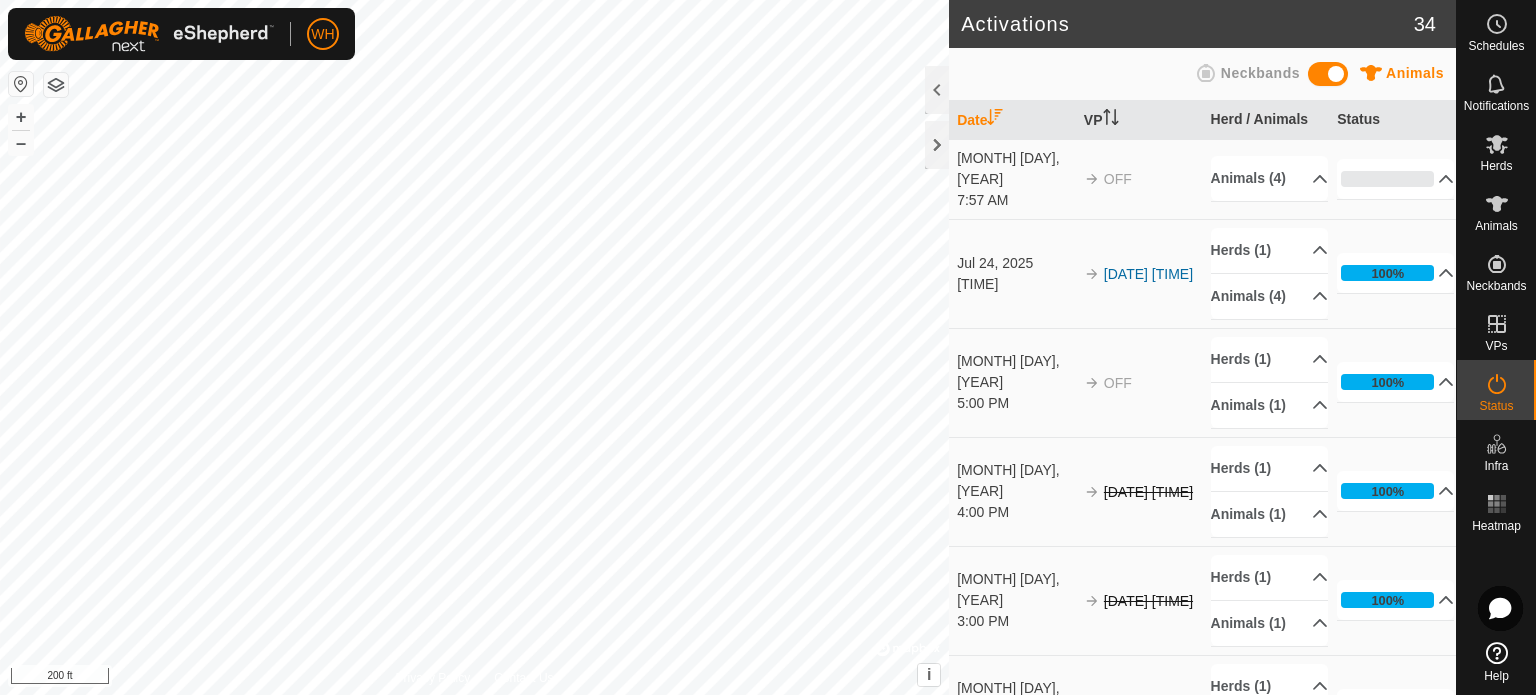 click at bounding box center [1328, 74] 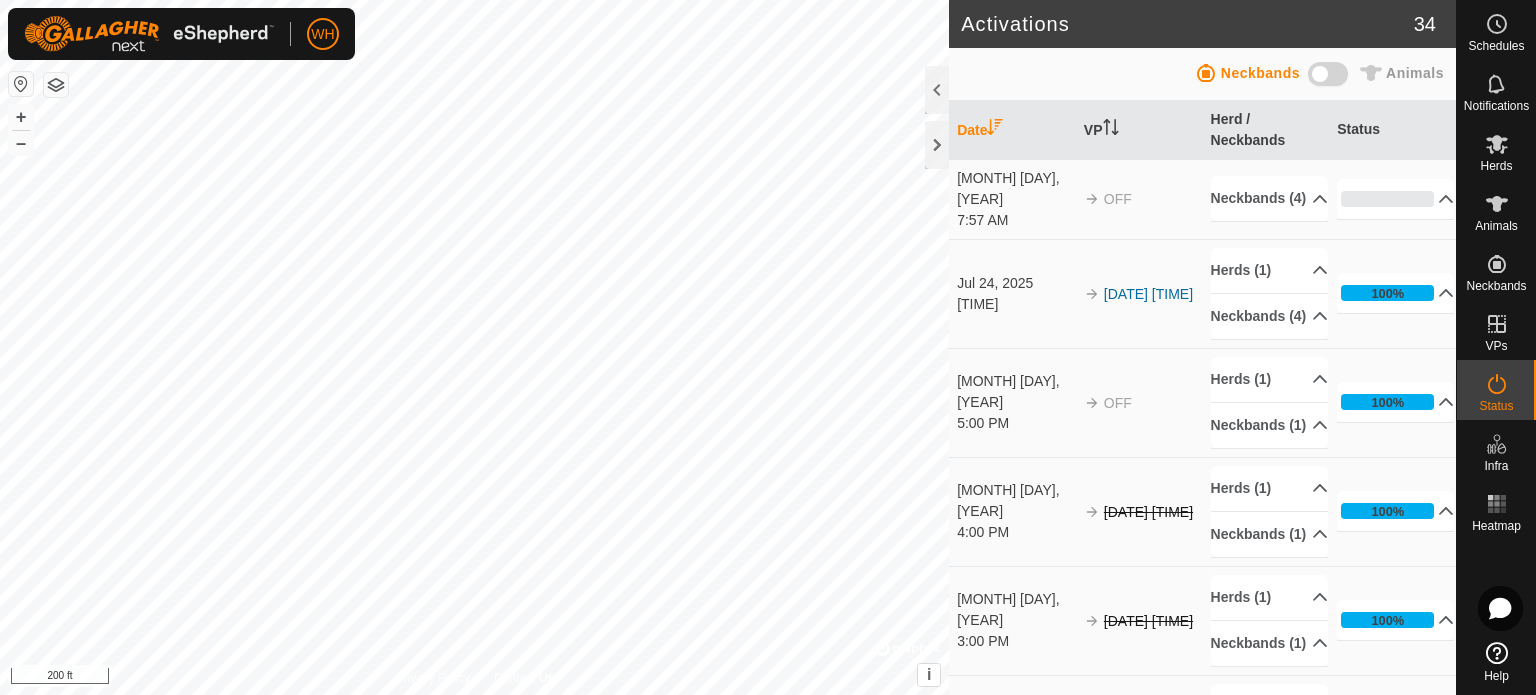 click at bounding box center (1328, 74) 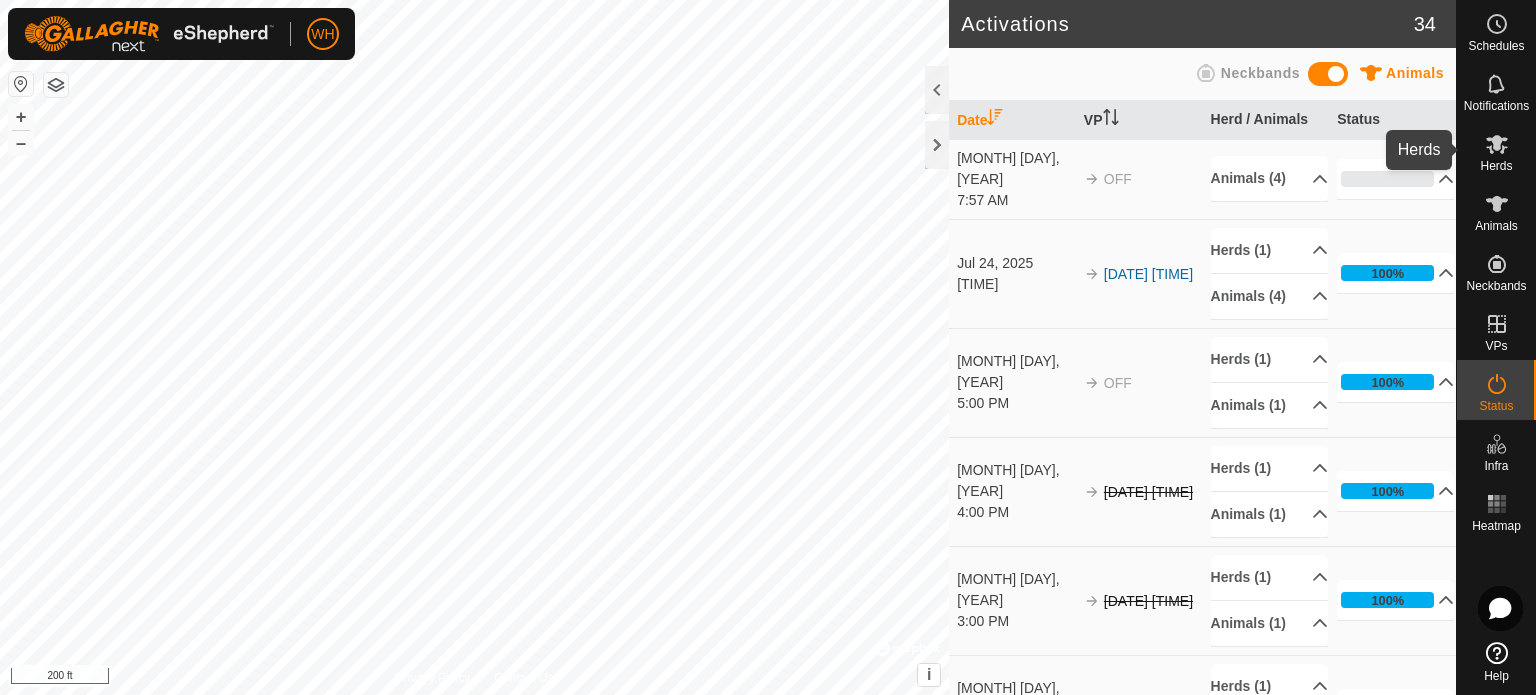 click 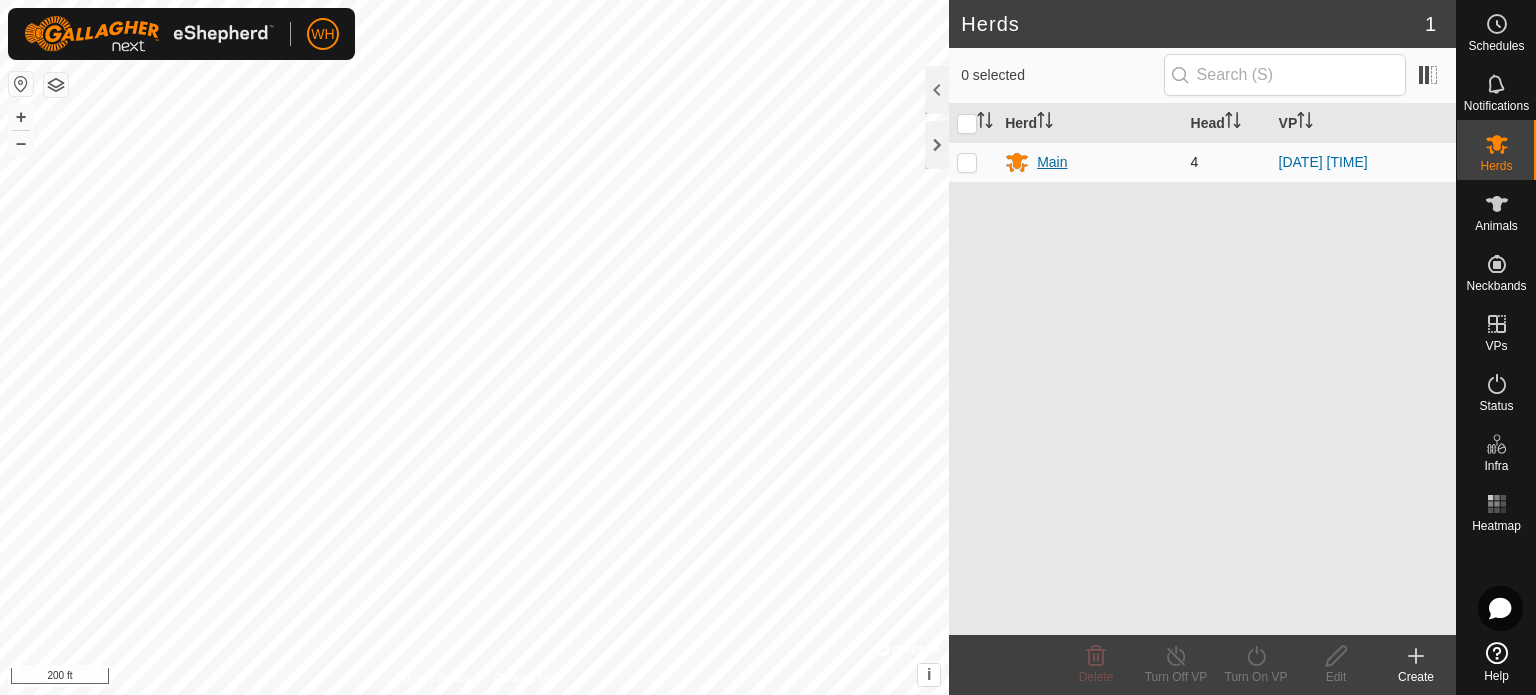 click on "Main" at bounding box center (1052, 162) 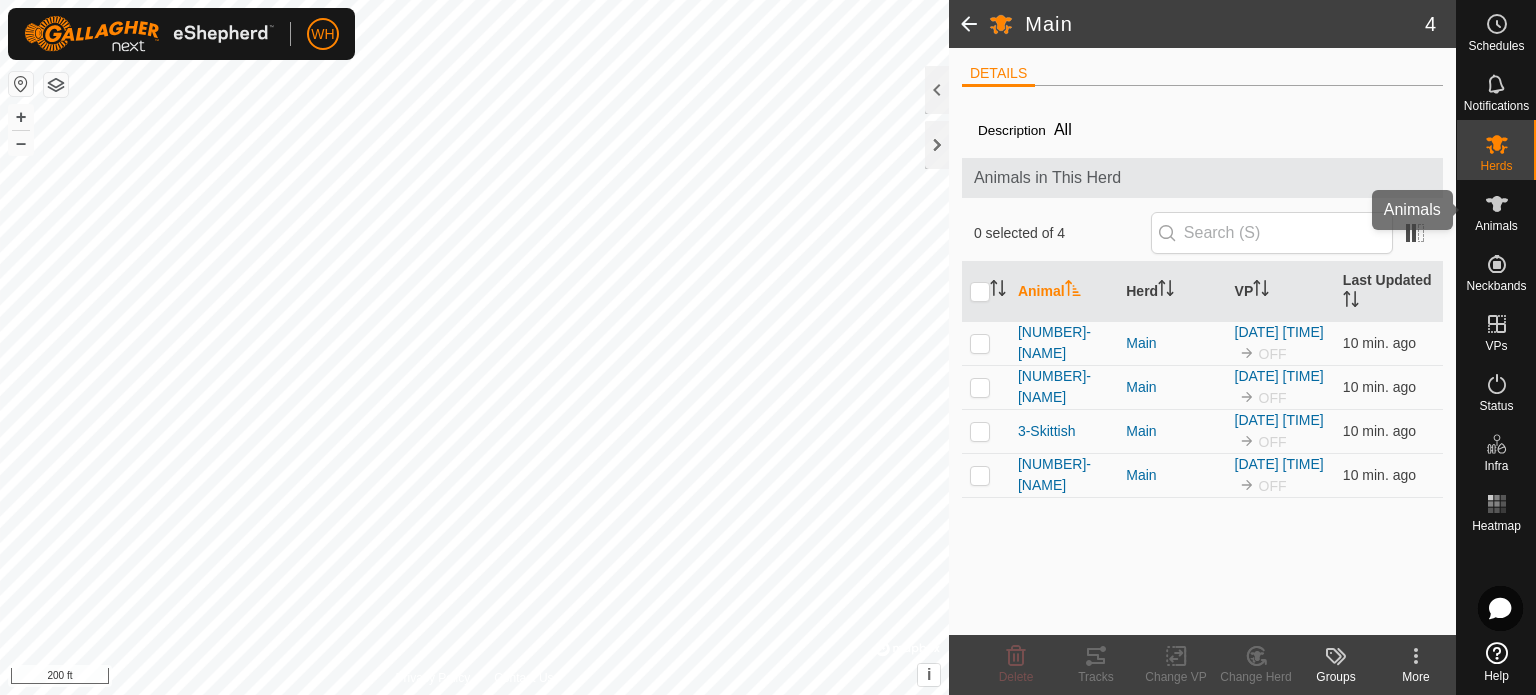 click 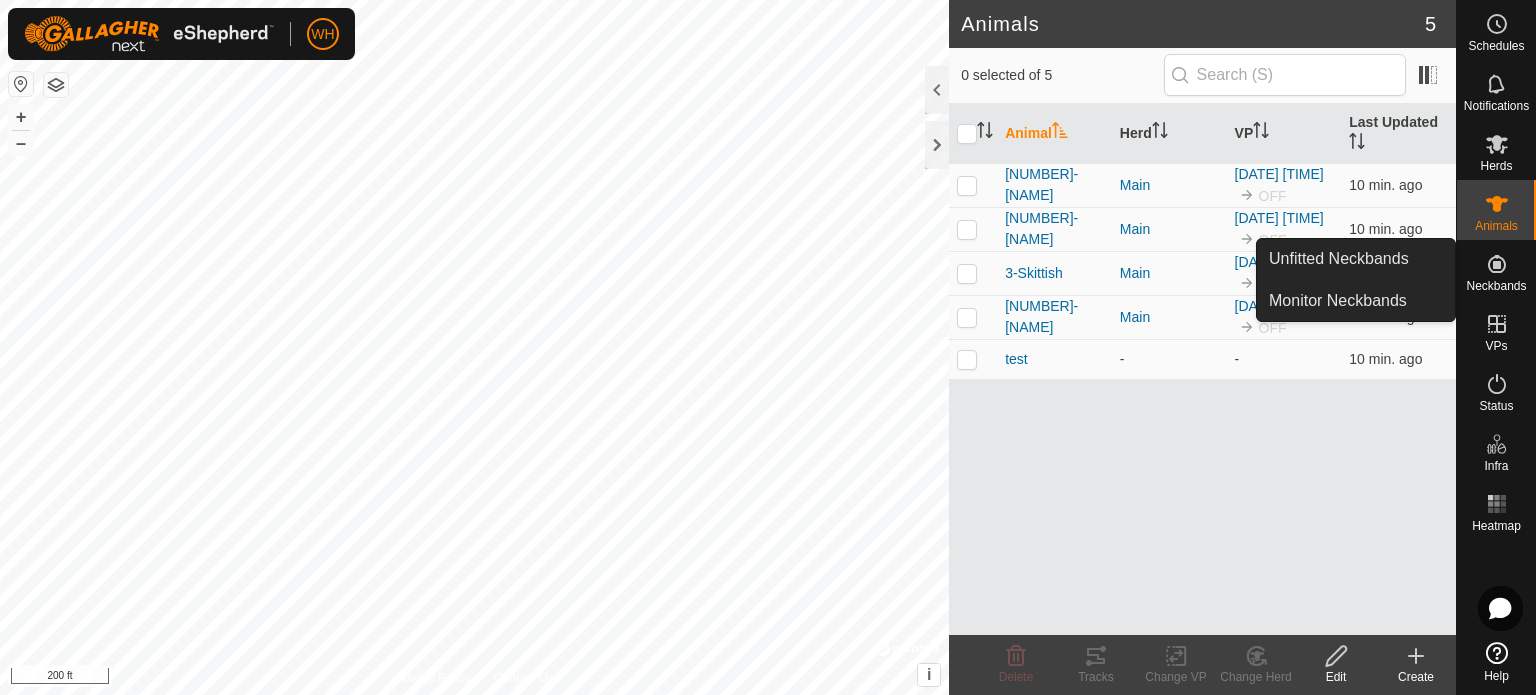 click on "Neckbands" at bounding box center [1496, 286] 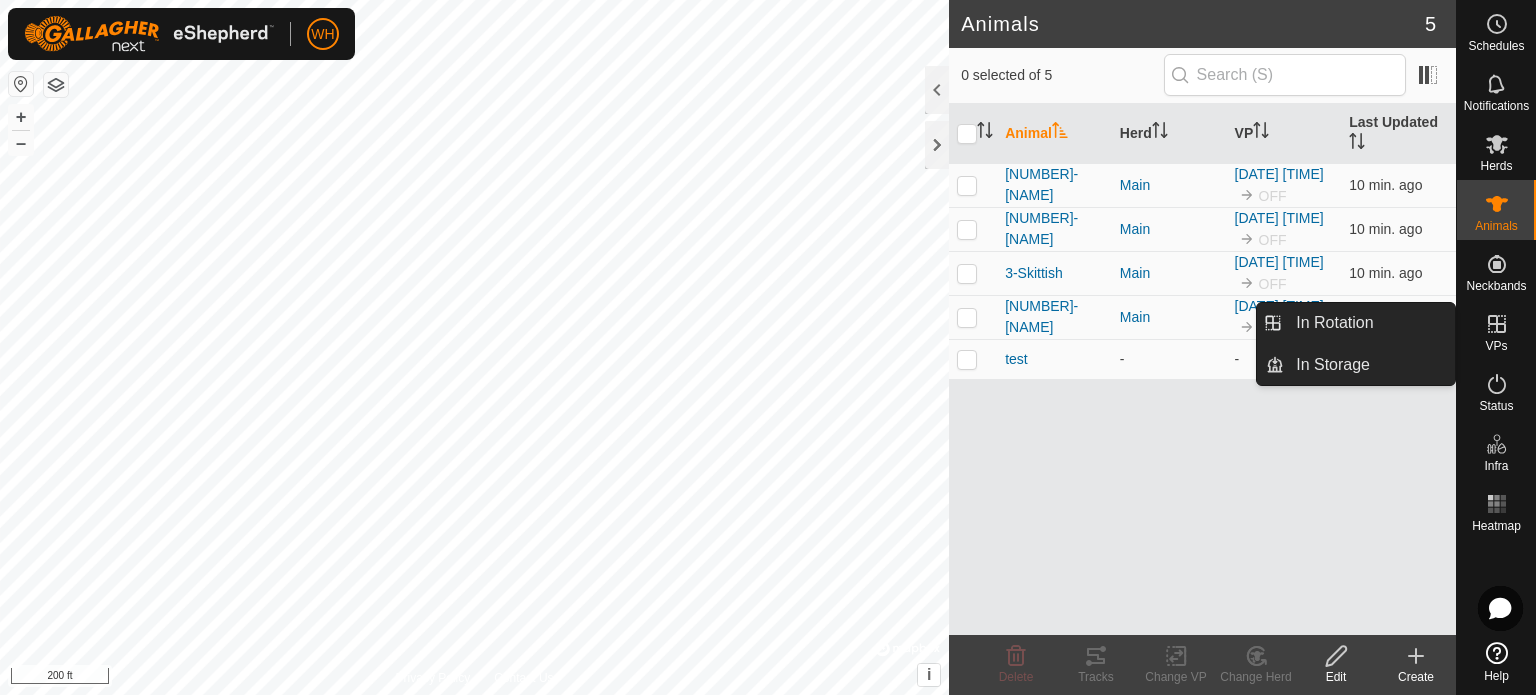 click 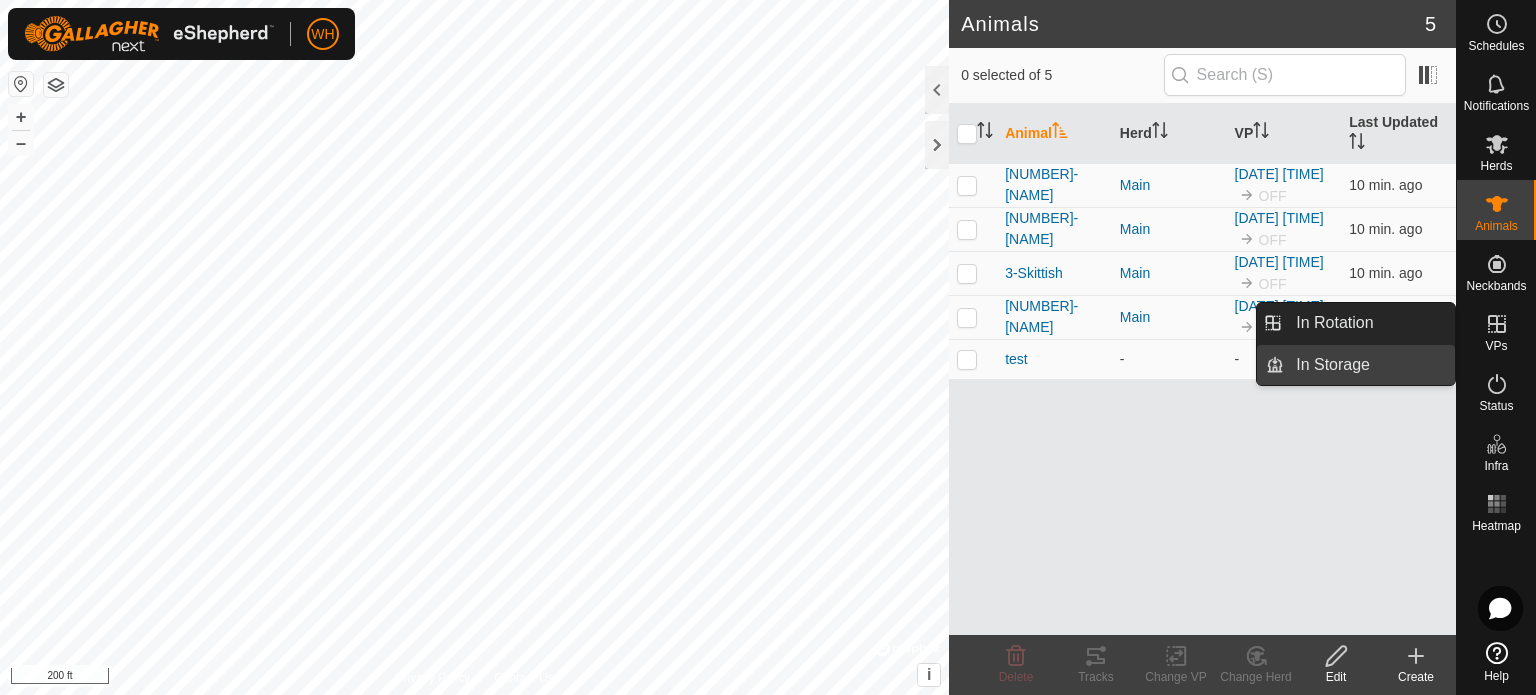 click on "In Storage" at bounding box center (1369, 365) 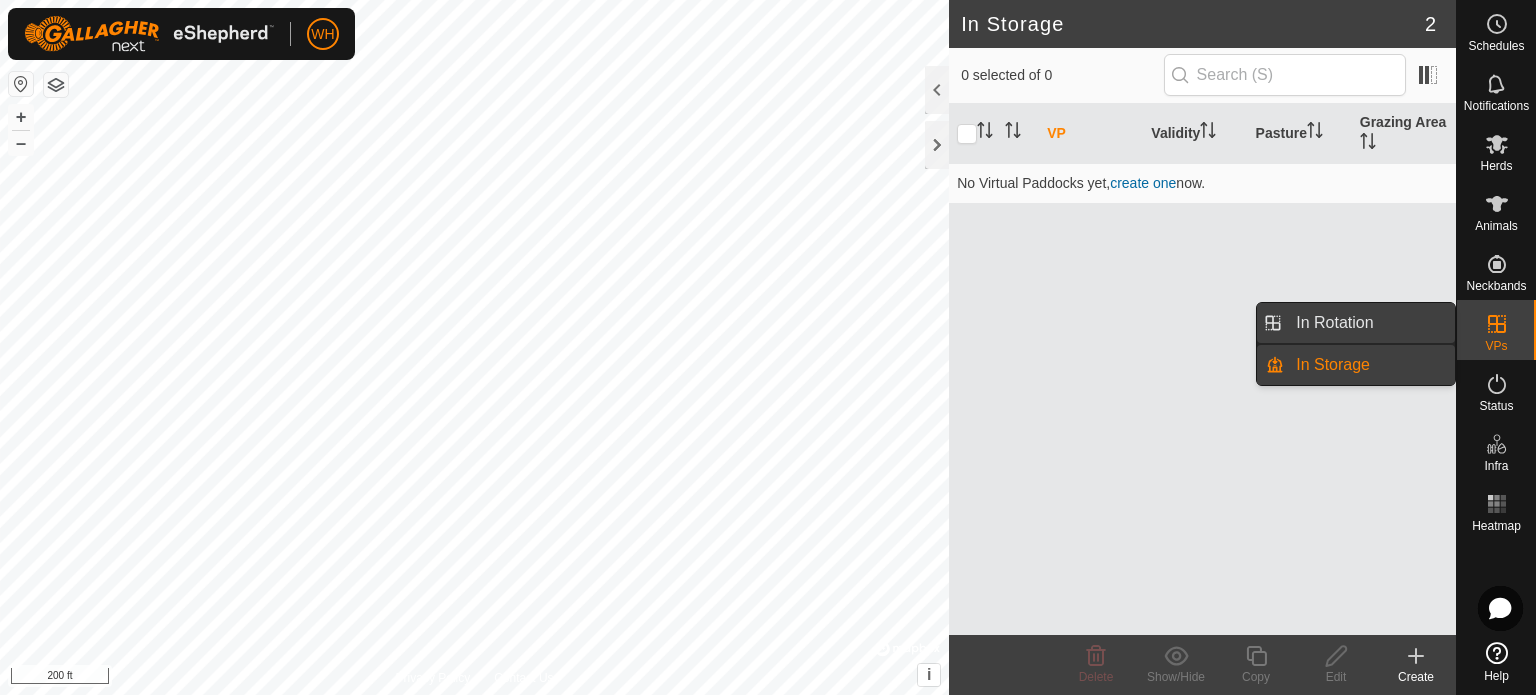 click on "In Rotation" at bounding box center (1369, 323) 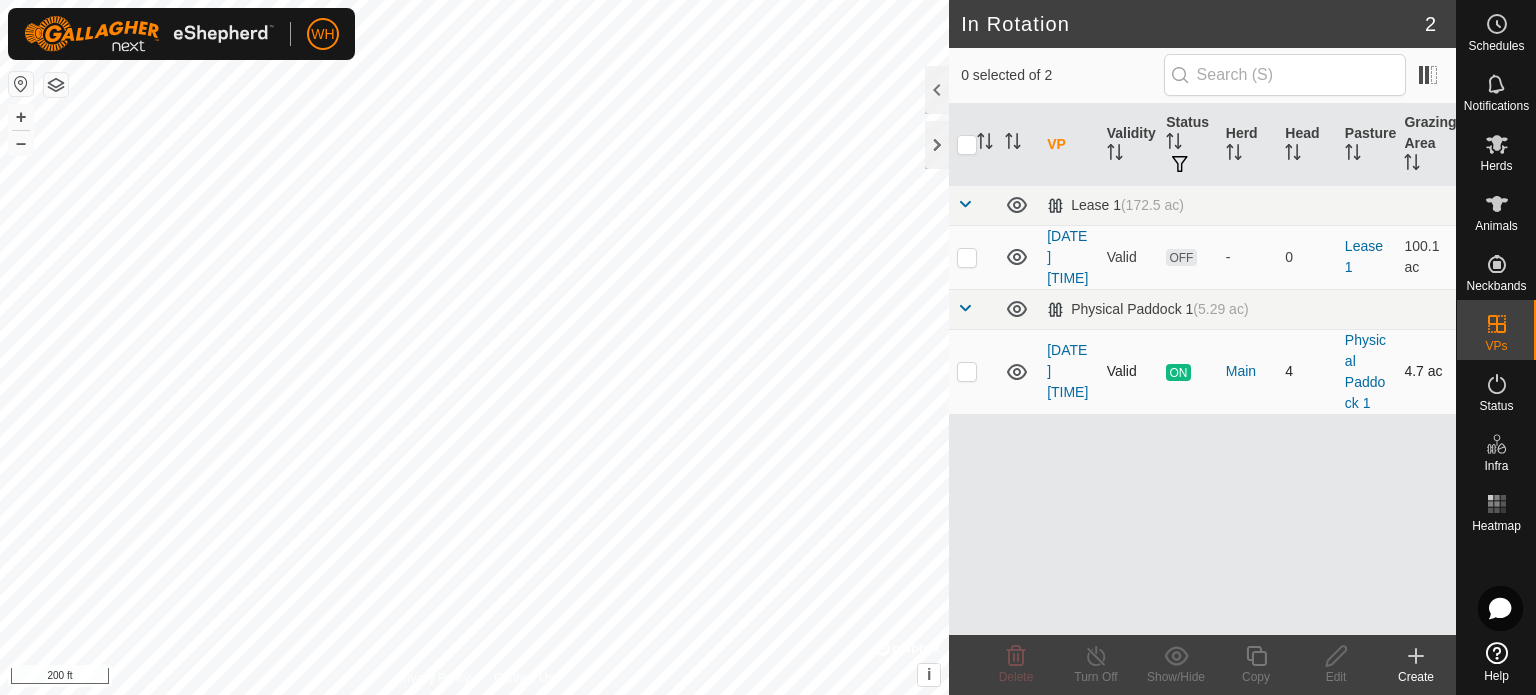 click at bounding box center (967, 371) 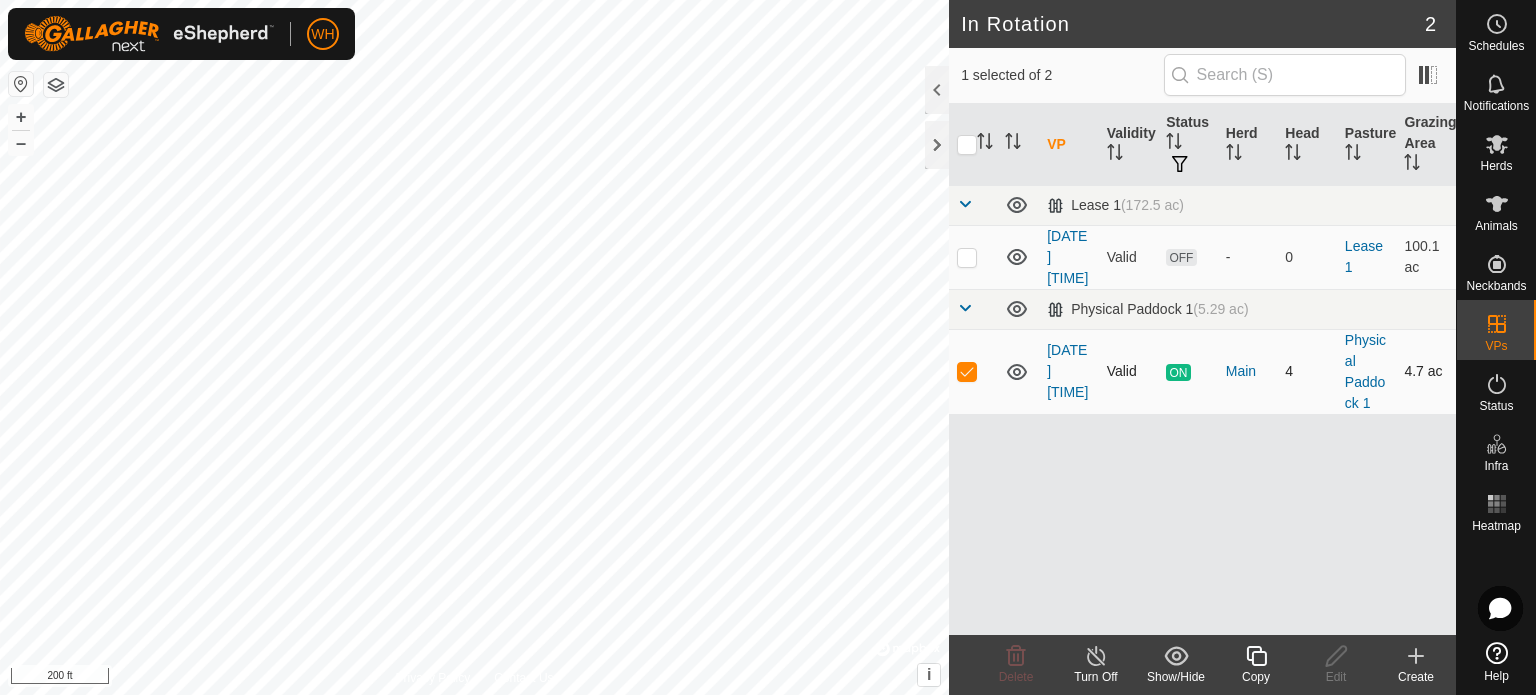 click on "ON" at bounding box center [1178, 372] 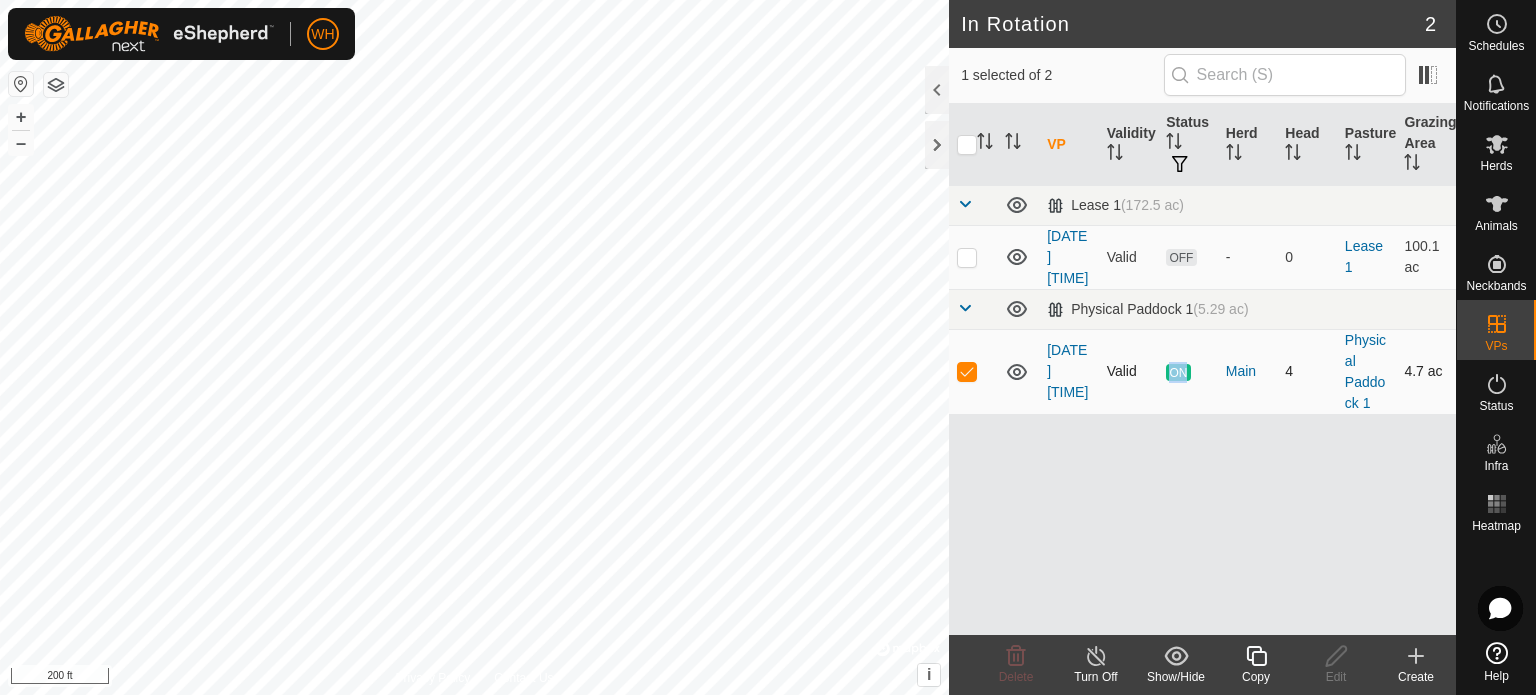 click on "ON" at bounding box center [1178, 372] 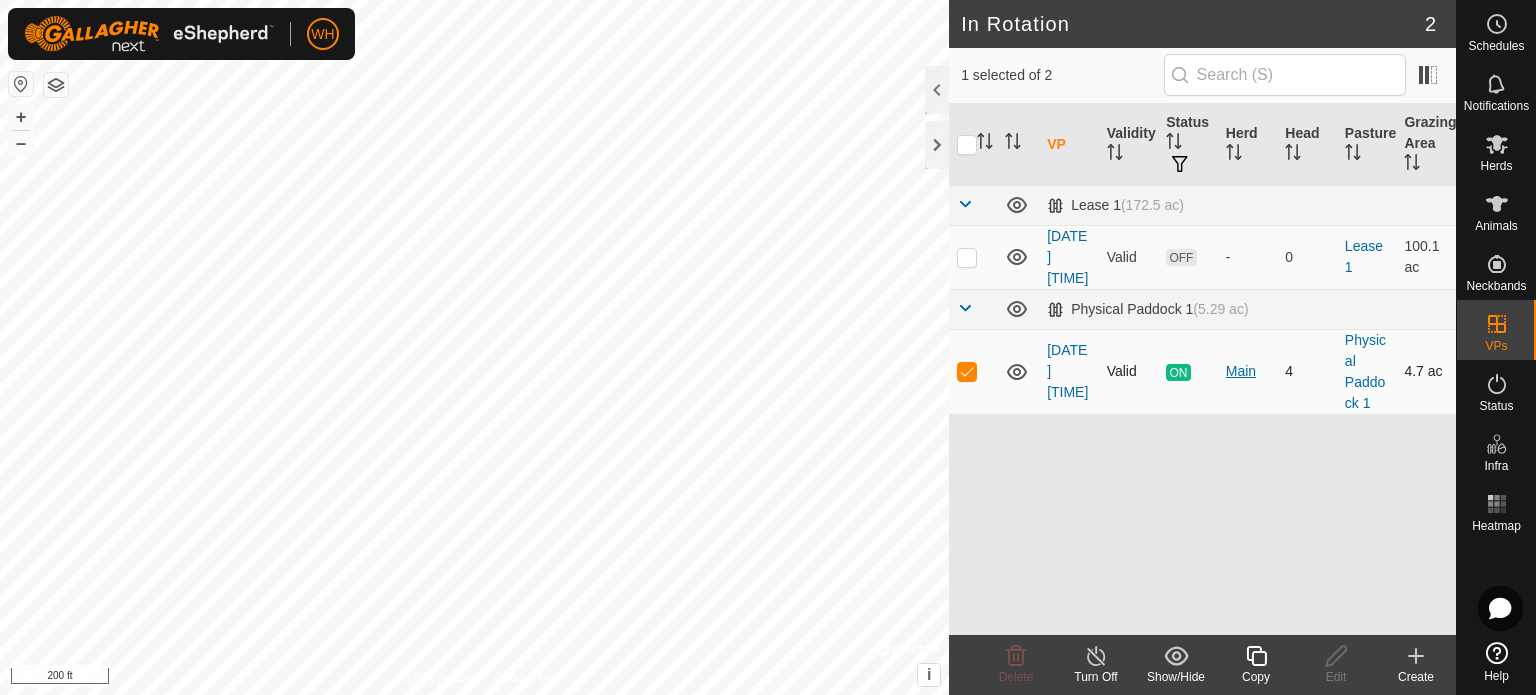 click on "Main" at bounding box center [1248, 371] 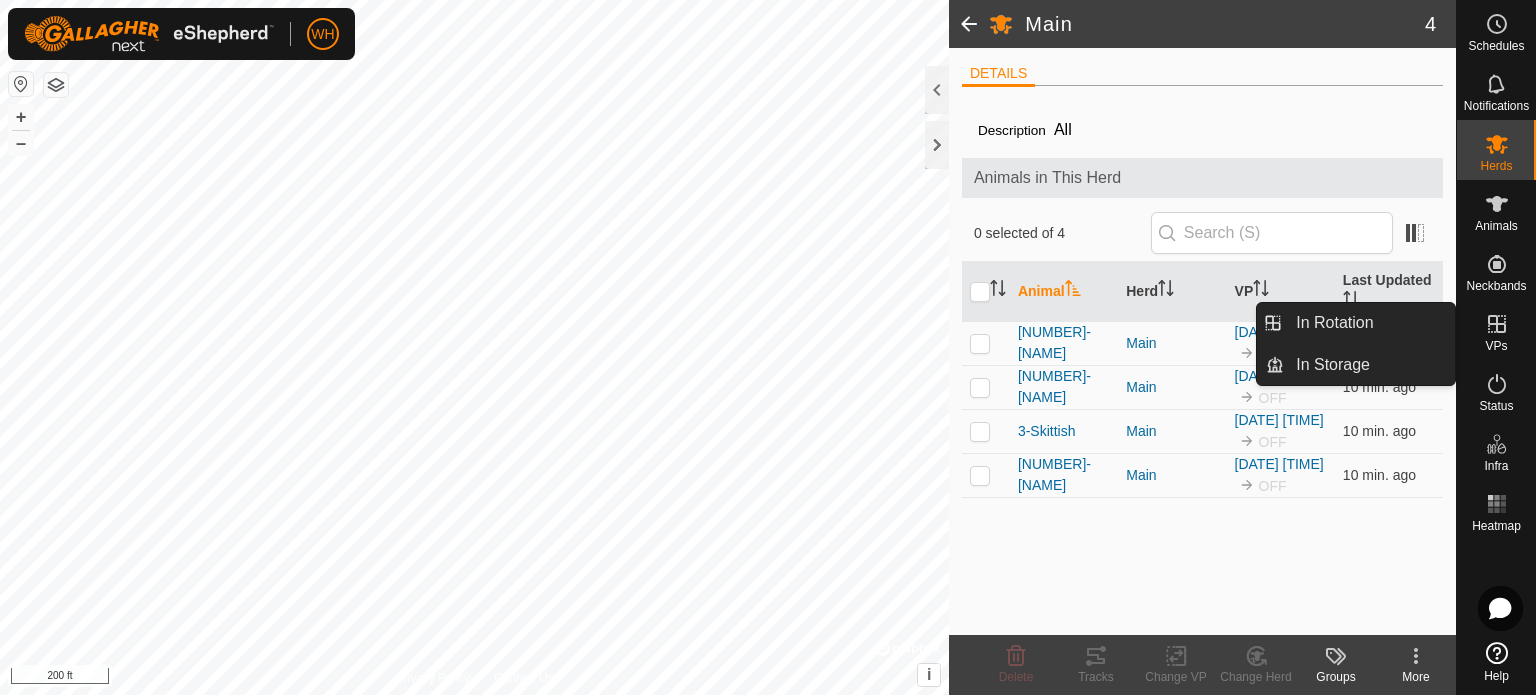 click on "VPs" at bounding box center (1496, 346) 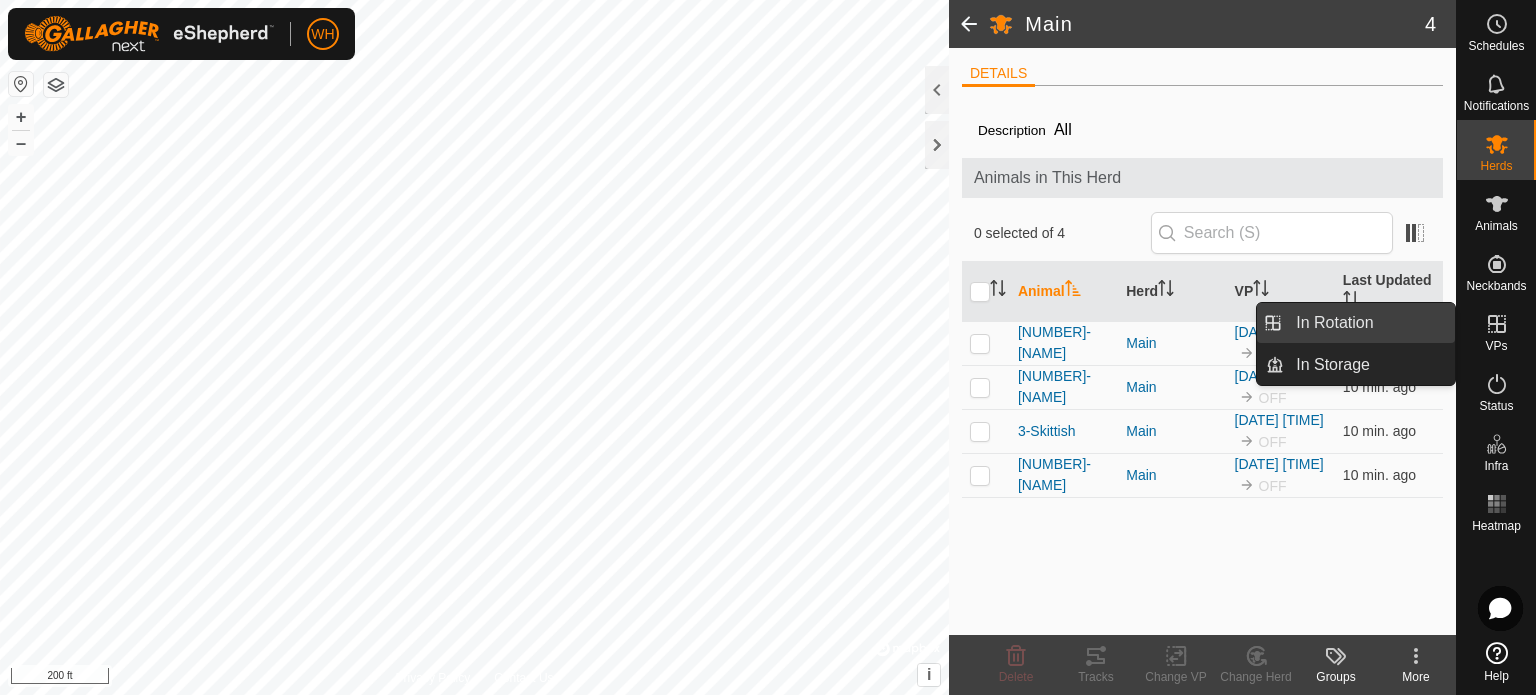 click on "In Rotation" at bounding box center [1369, 323] 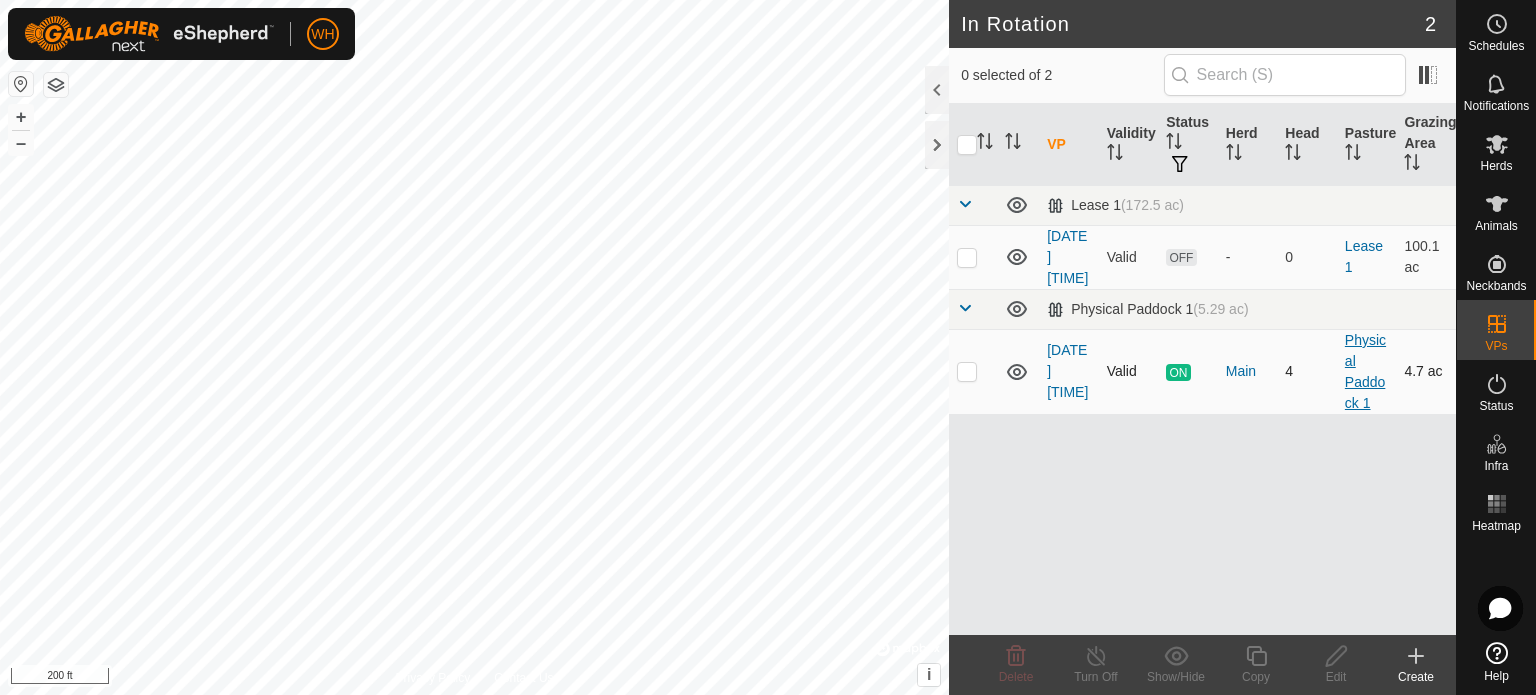 click on "Physical Paddock 1" at bounding box center [1365, 371] 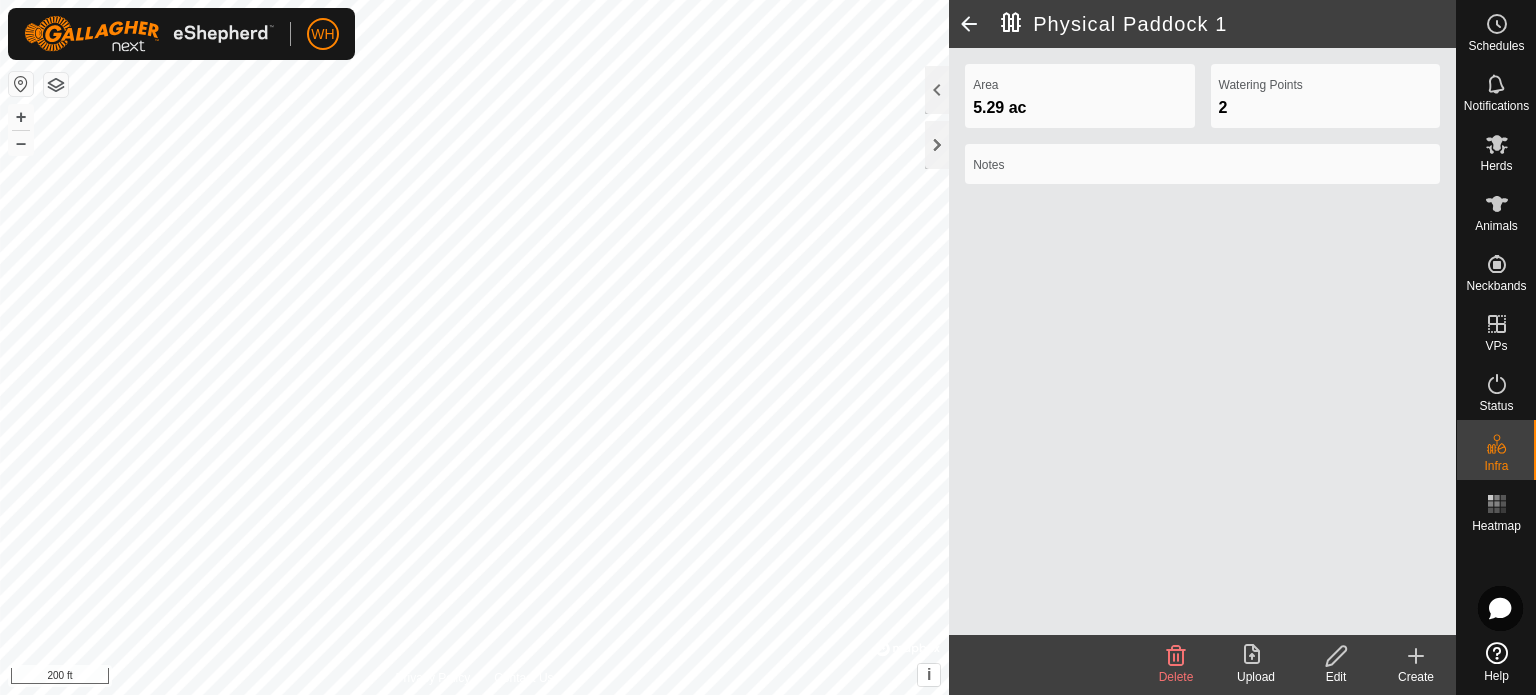 click 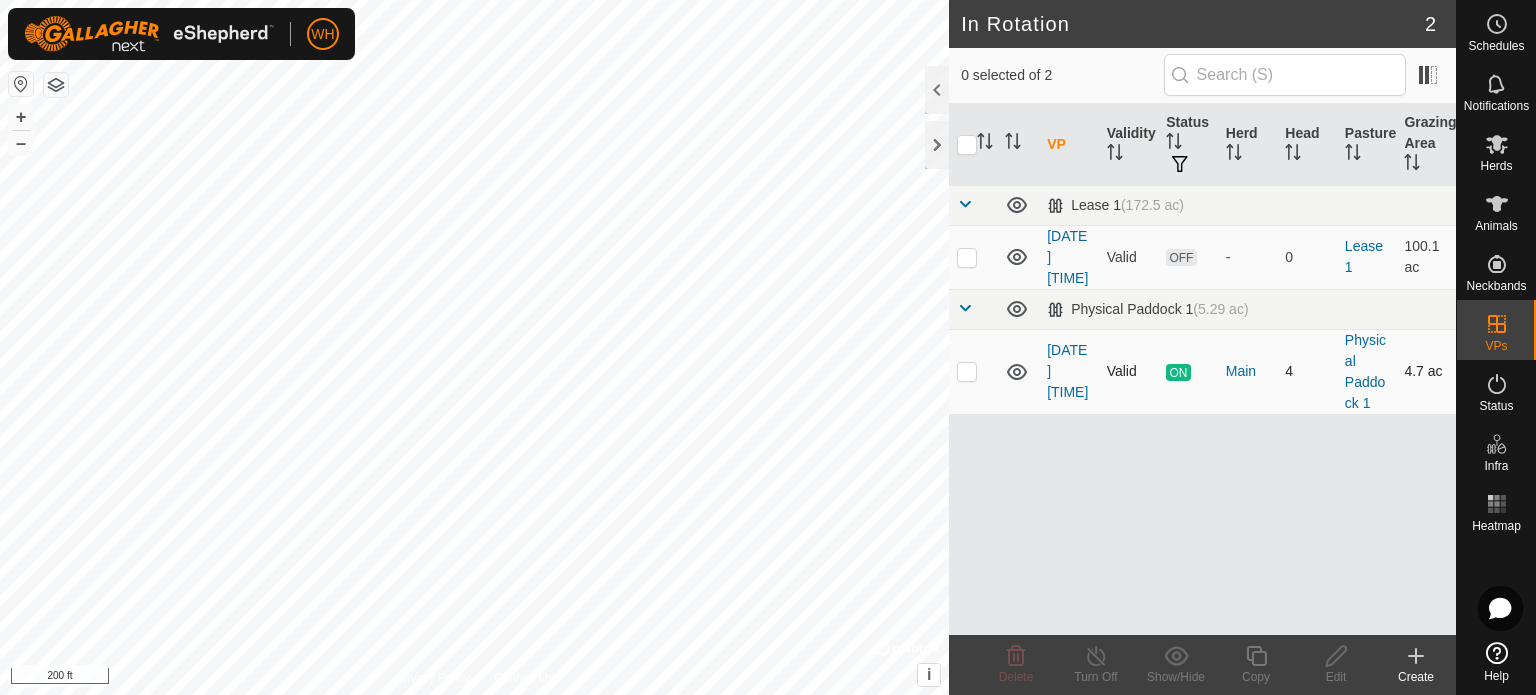 click at bounding box center [967, 371] 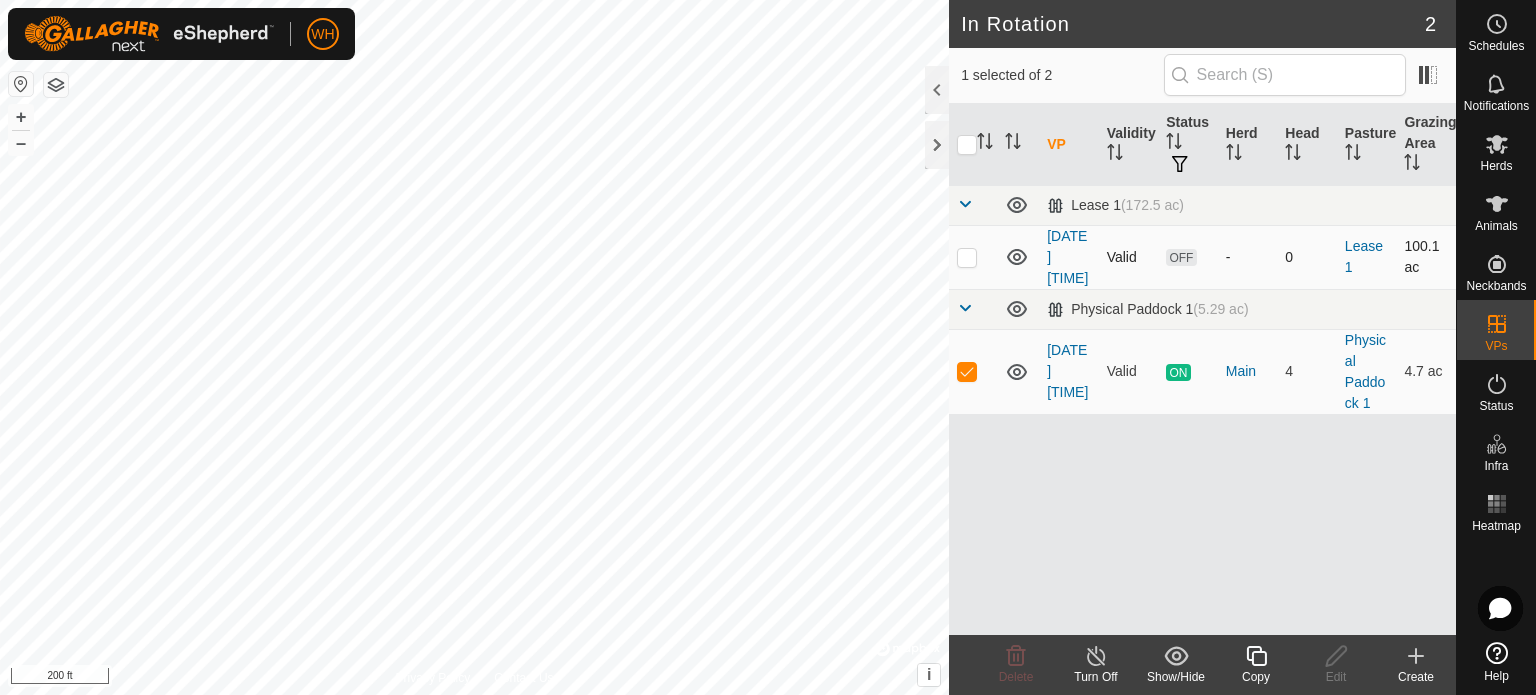 click at bounding box center [967, 257] 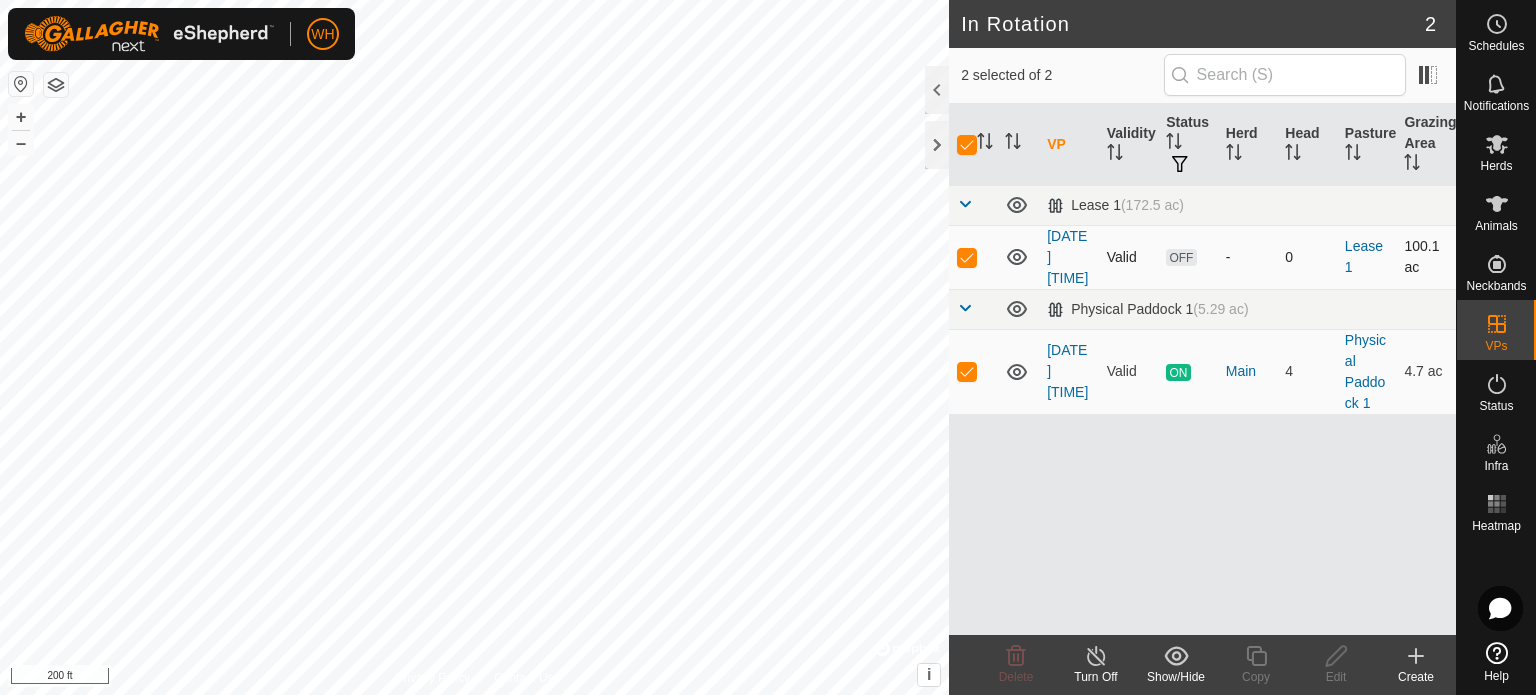 click on "OFF" at bounding box center [1181, 257] 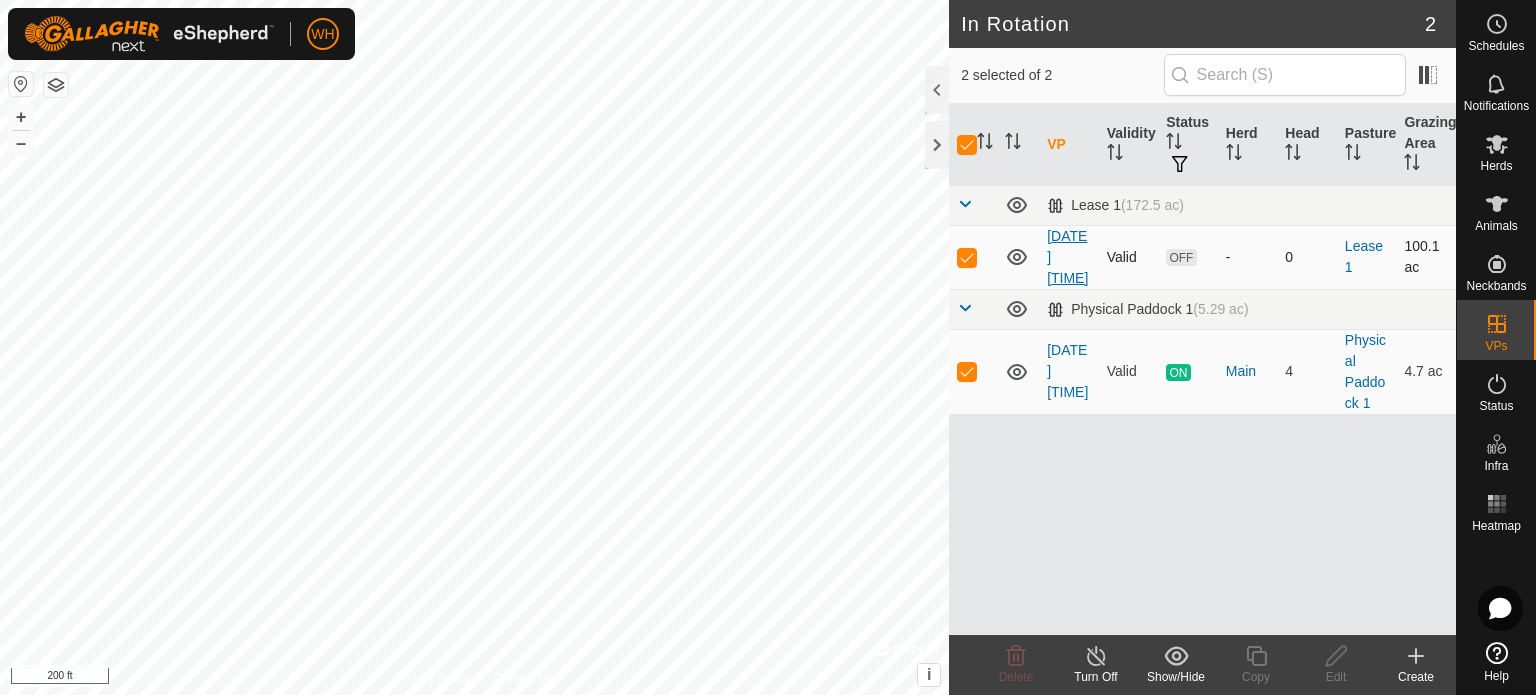 click on "[DATE] [TIME]" at bounding box center [1067, 257] 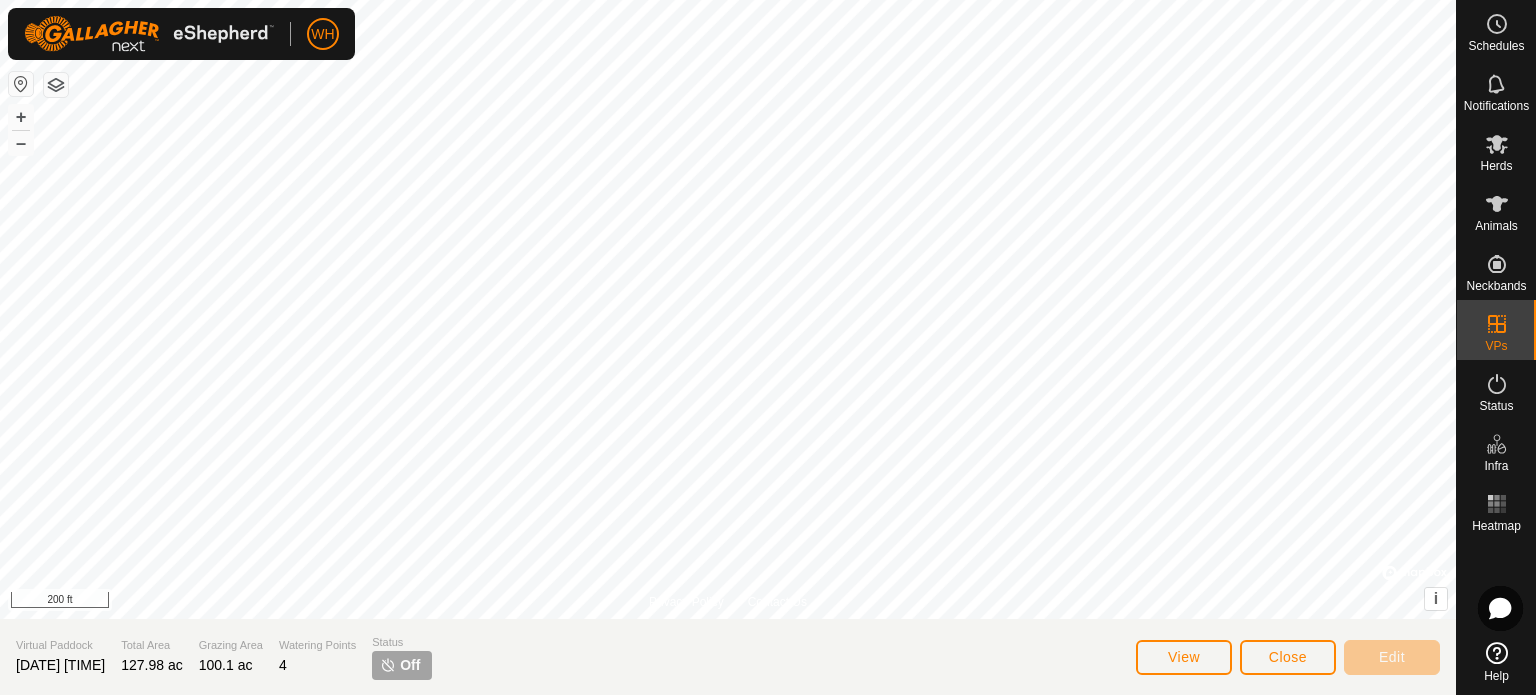 click on "Off" 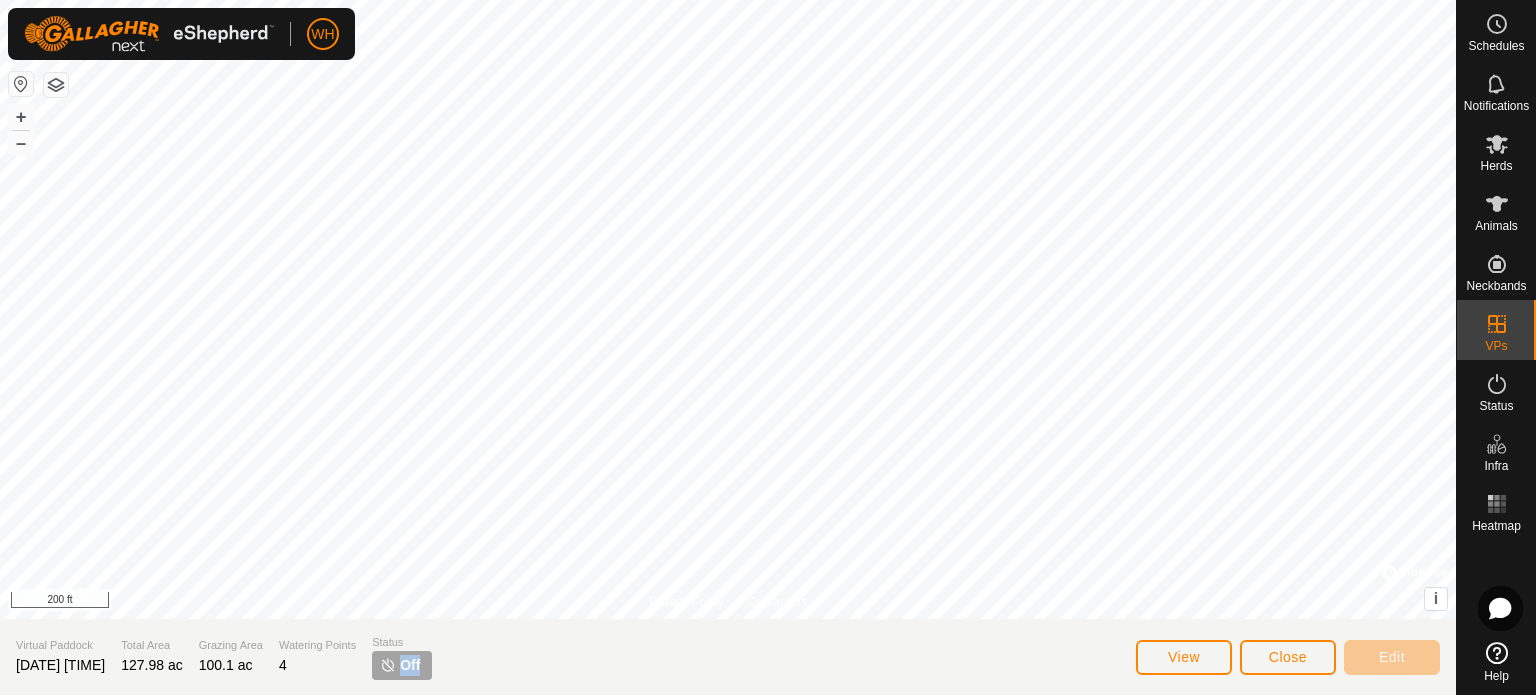 click on "Off" 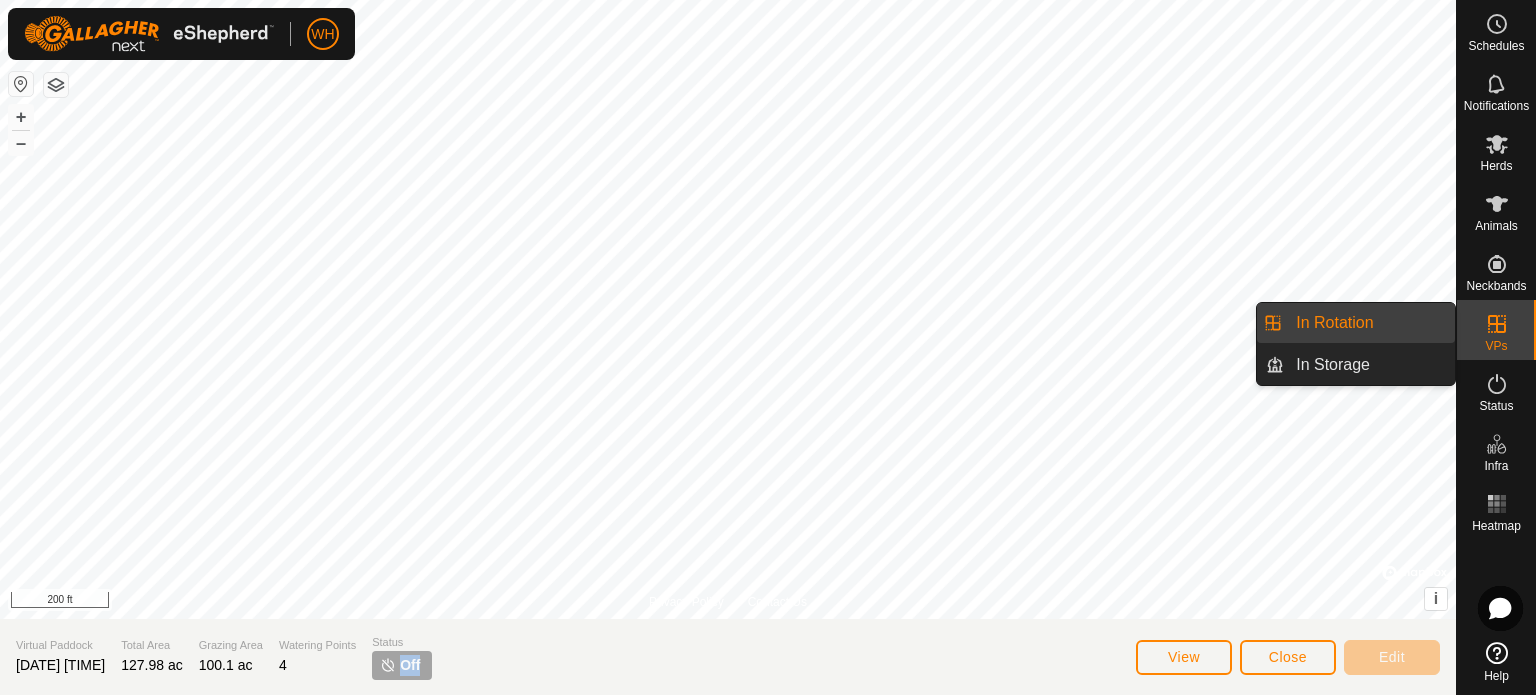 click on "In Rotation" at bounding box center (1369, 323) 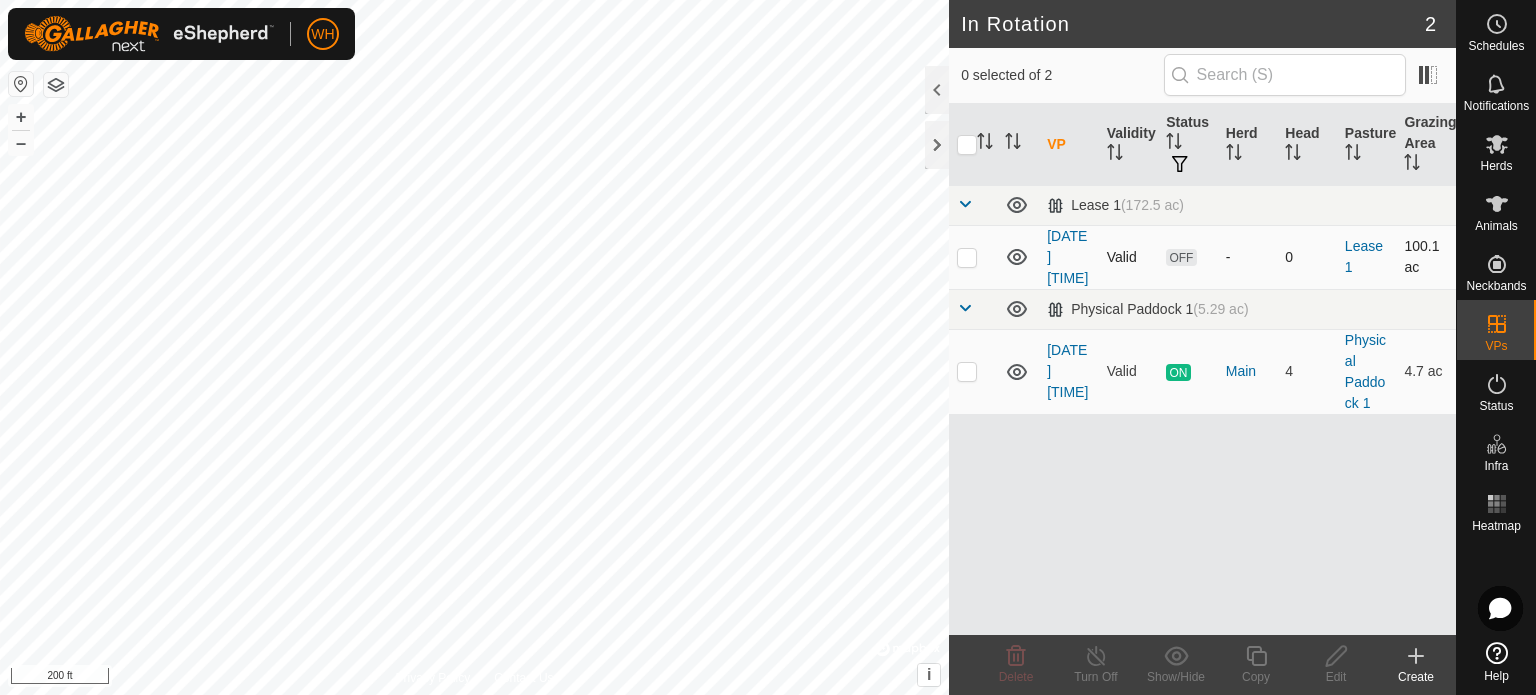 click at bounding box center (967, 257) 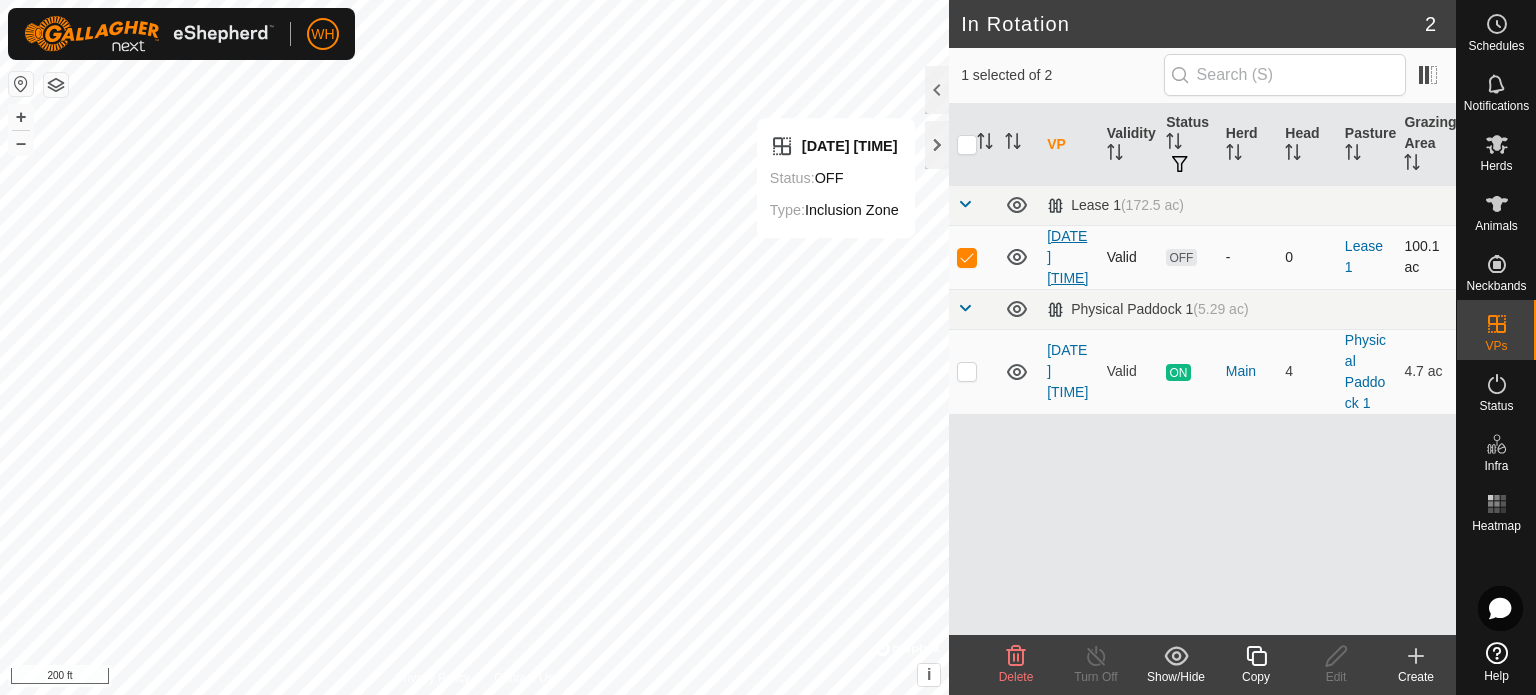 click on "[DATE] [TIME]" at bounding box center [1067, 257] 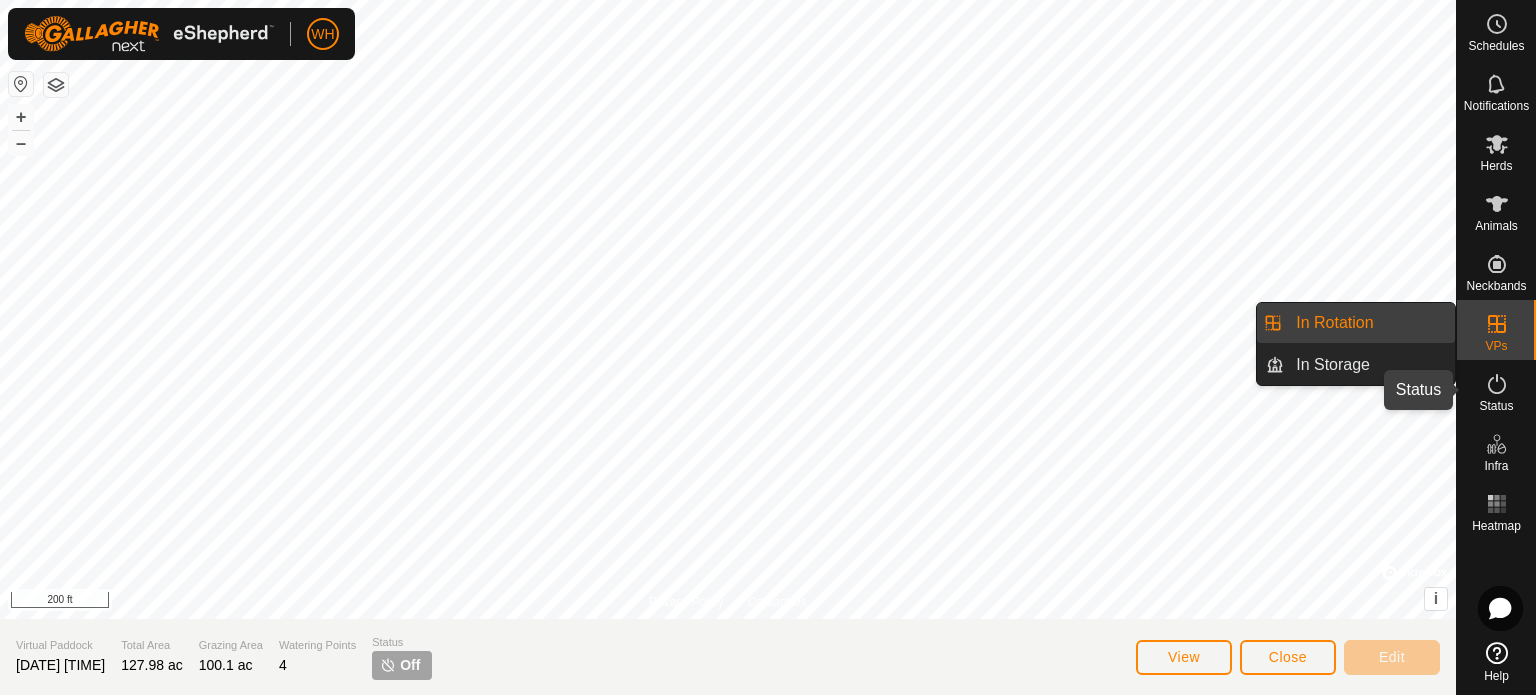click on "Status" at bounding box center [1496, 406] 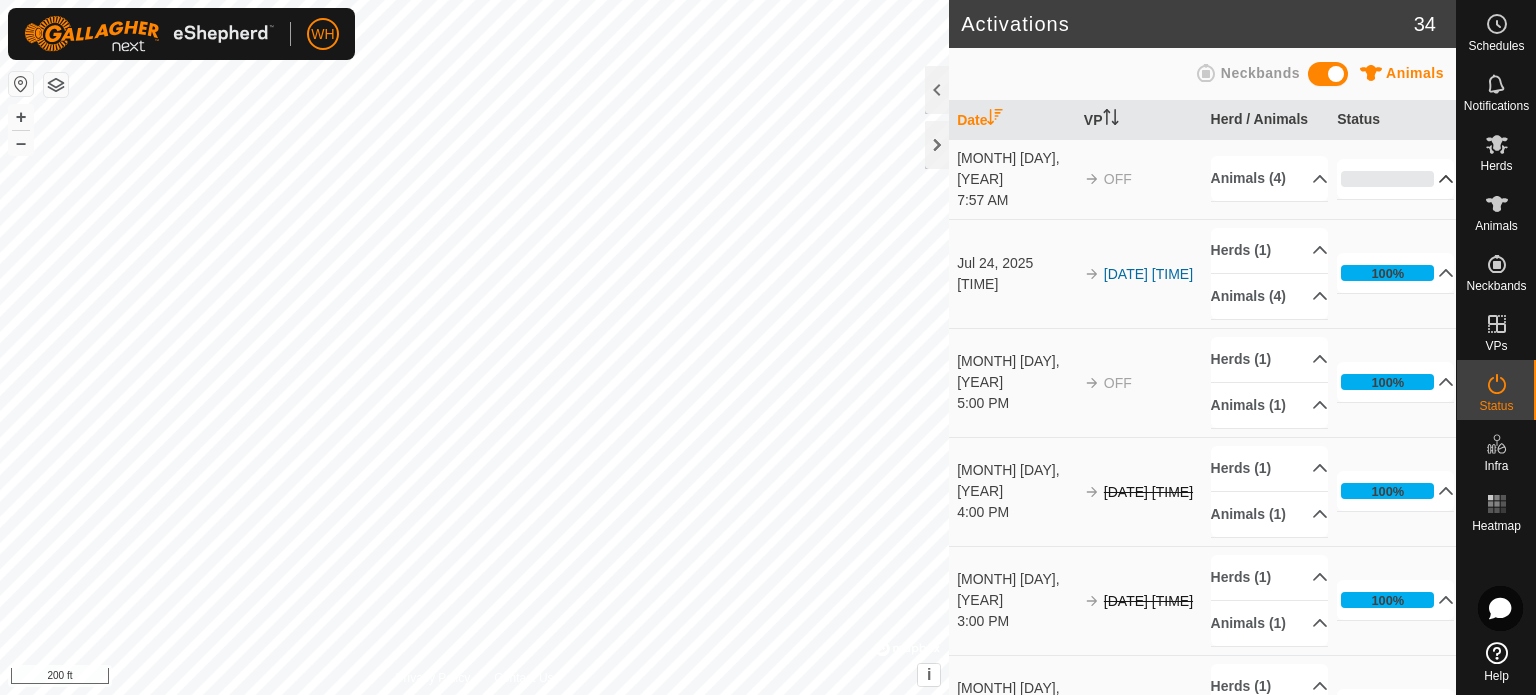 click on "0%" at bounding box center [1395, 179] 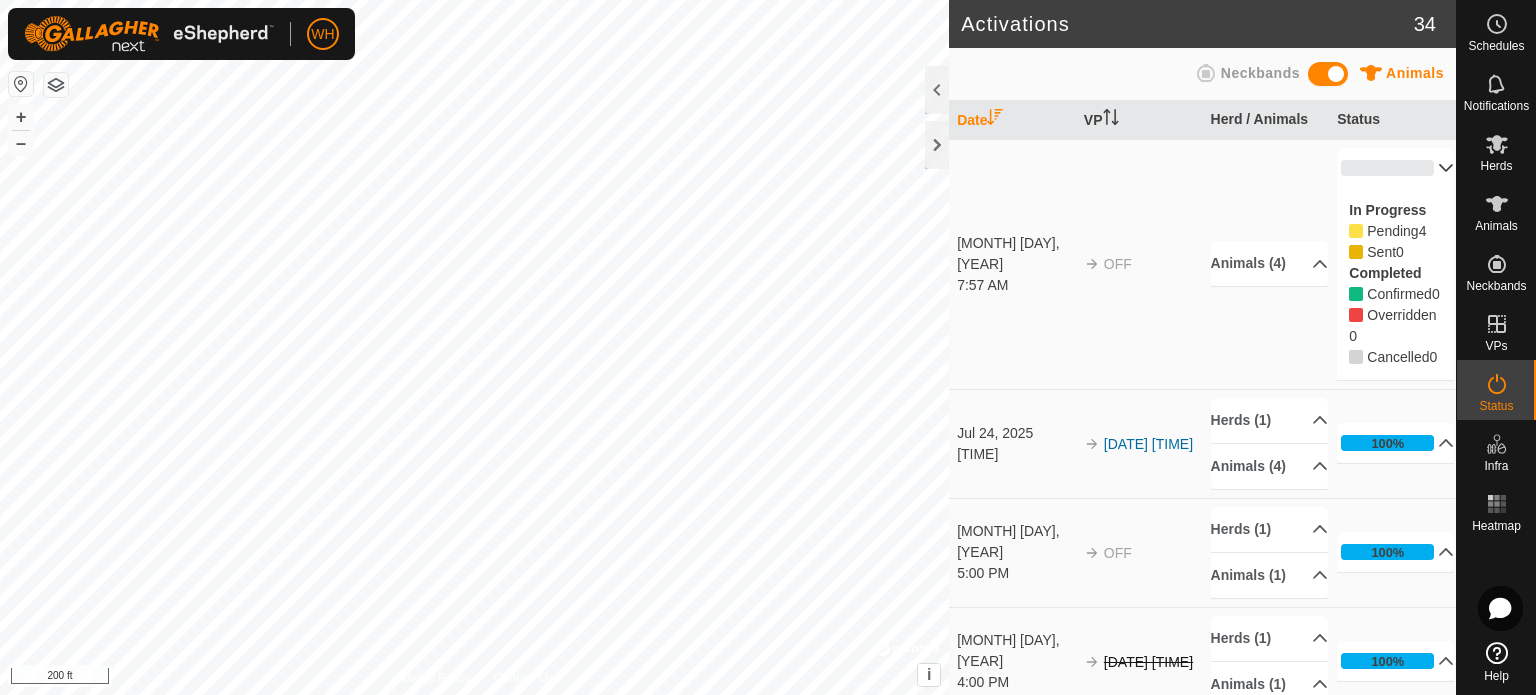 click 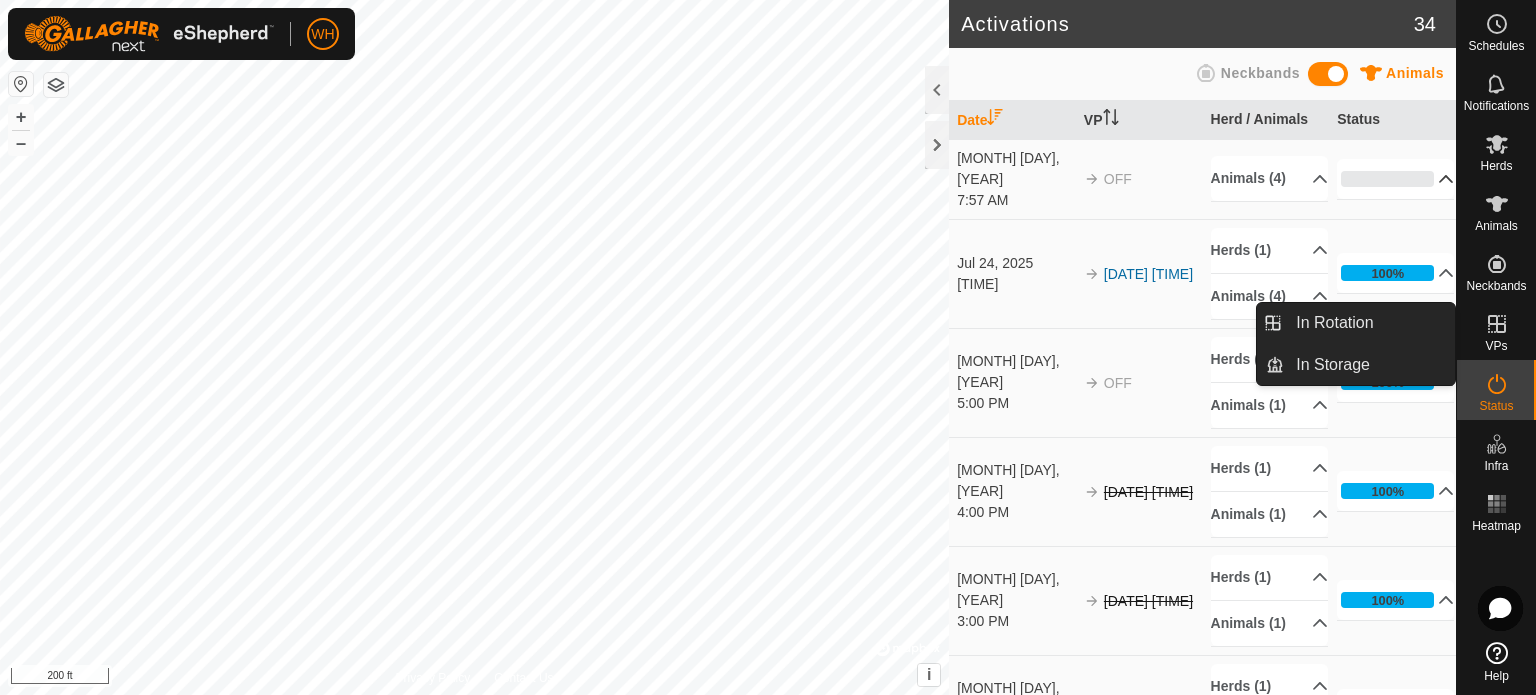 click 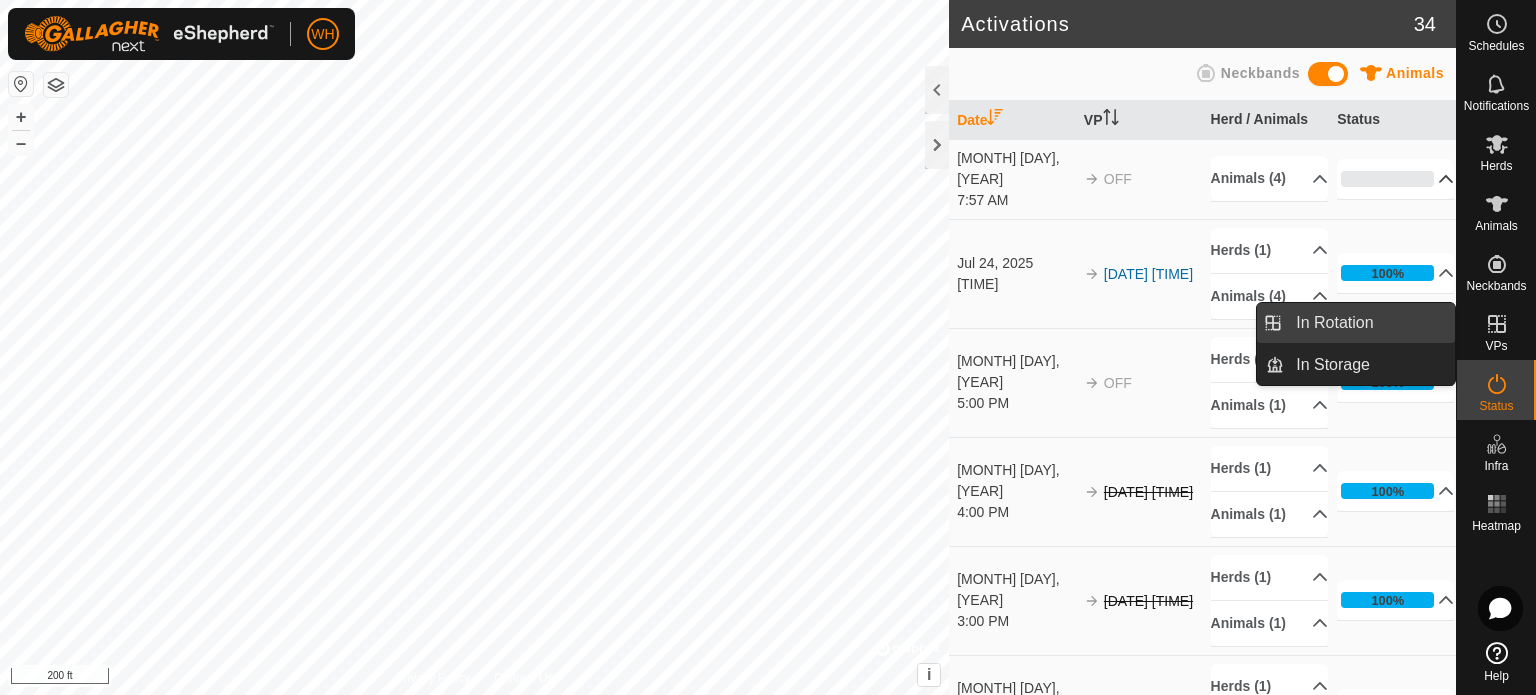 click on "In Rotation" at bounding box center (1369, 323) 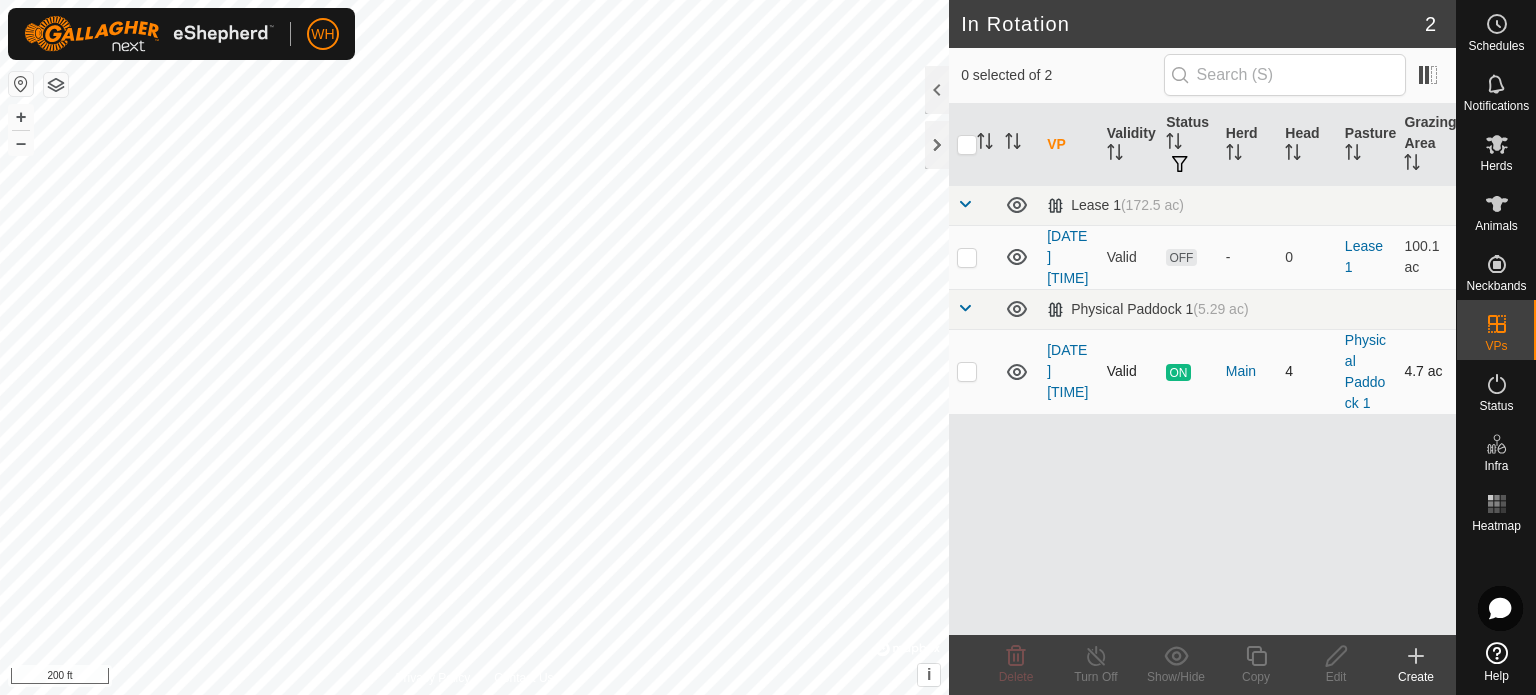click at bounding box center (967, 371) 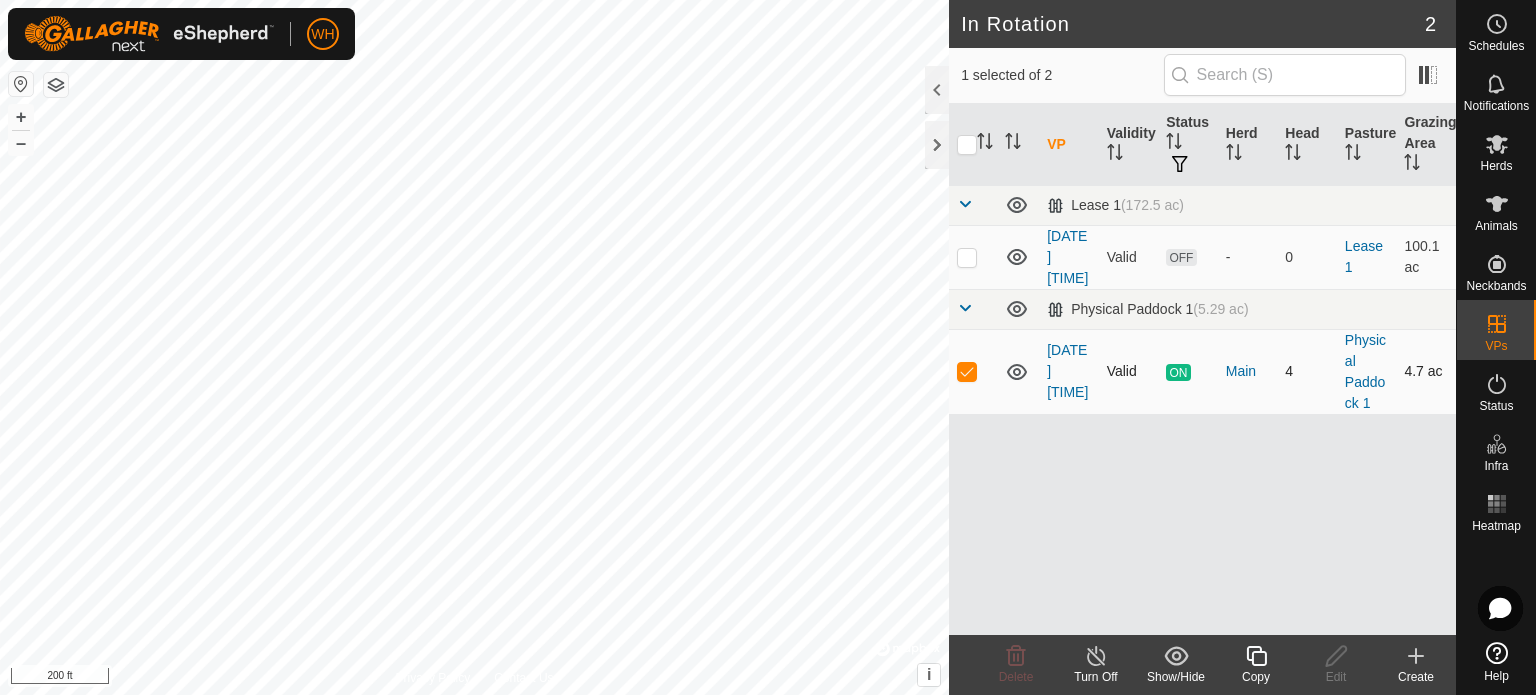checkbox on "true" 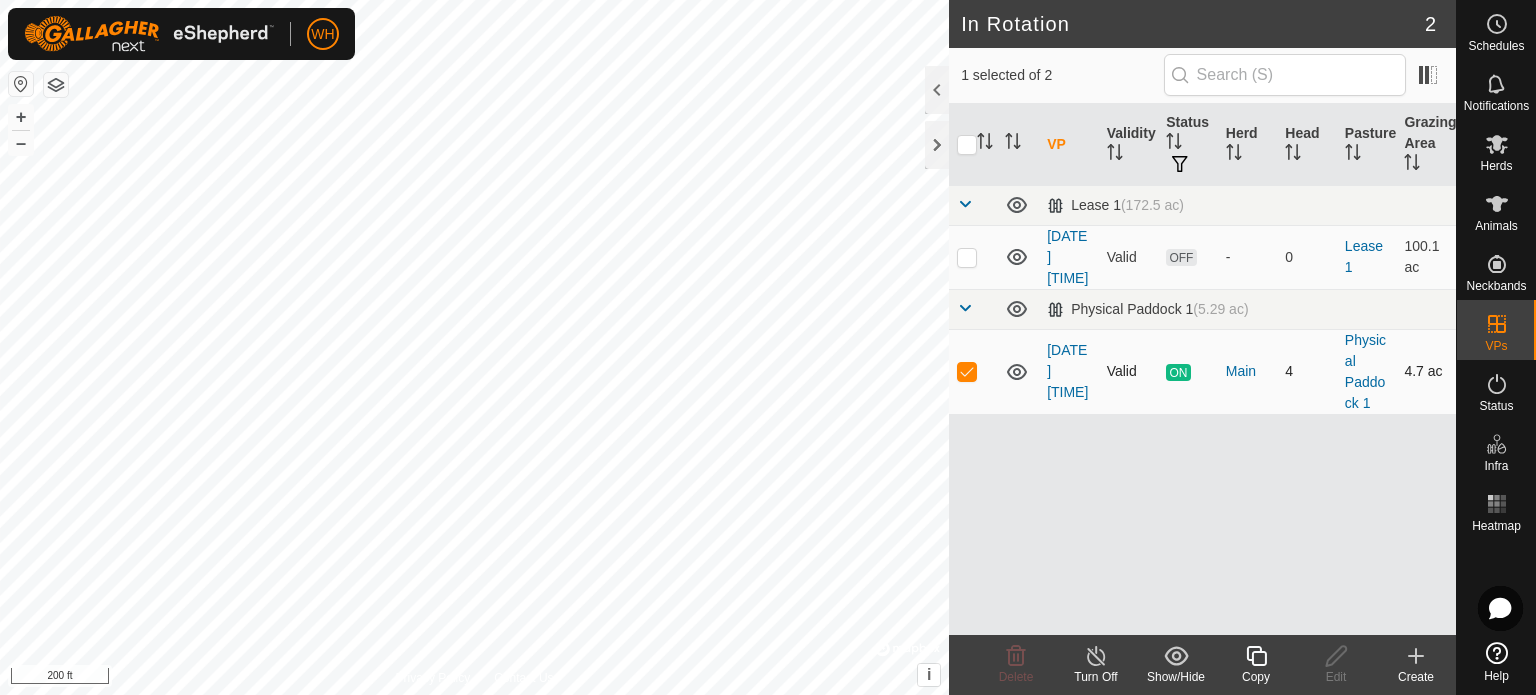 click on "ON" at bounding box center [1178, 372] 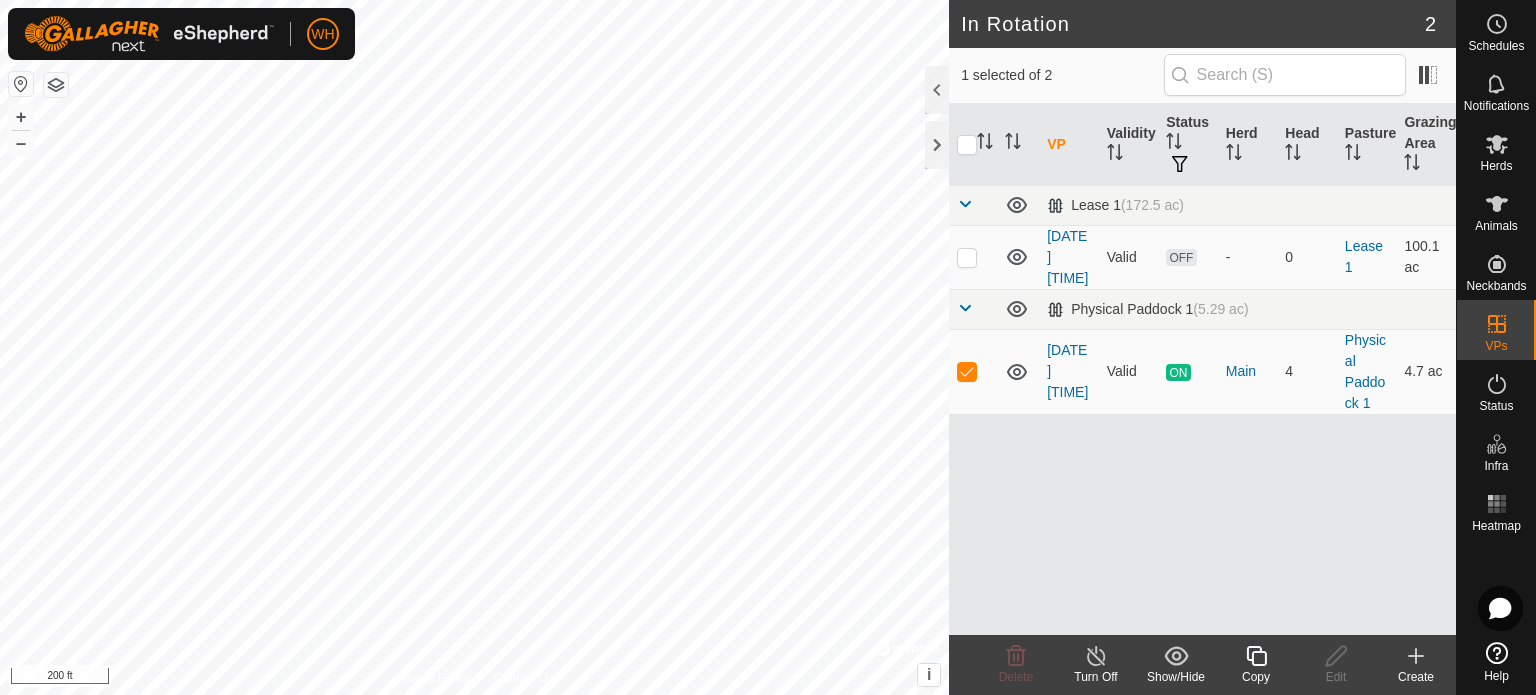 click on "VP" at bounding box center (1069, 145) 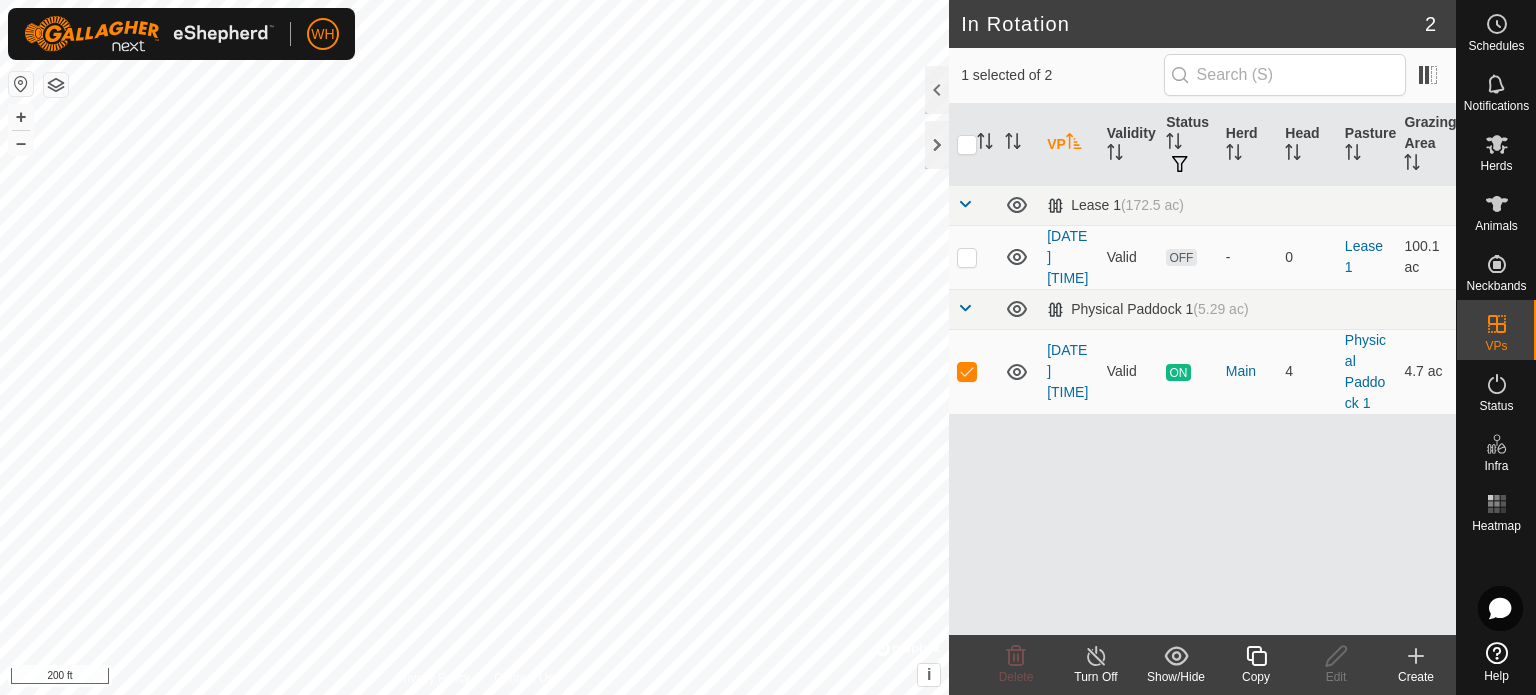 click on "VP" at bounding box center [1069, 145] 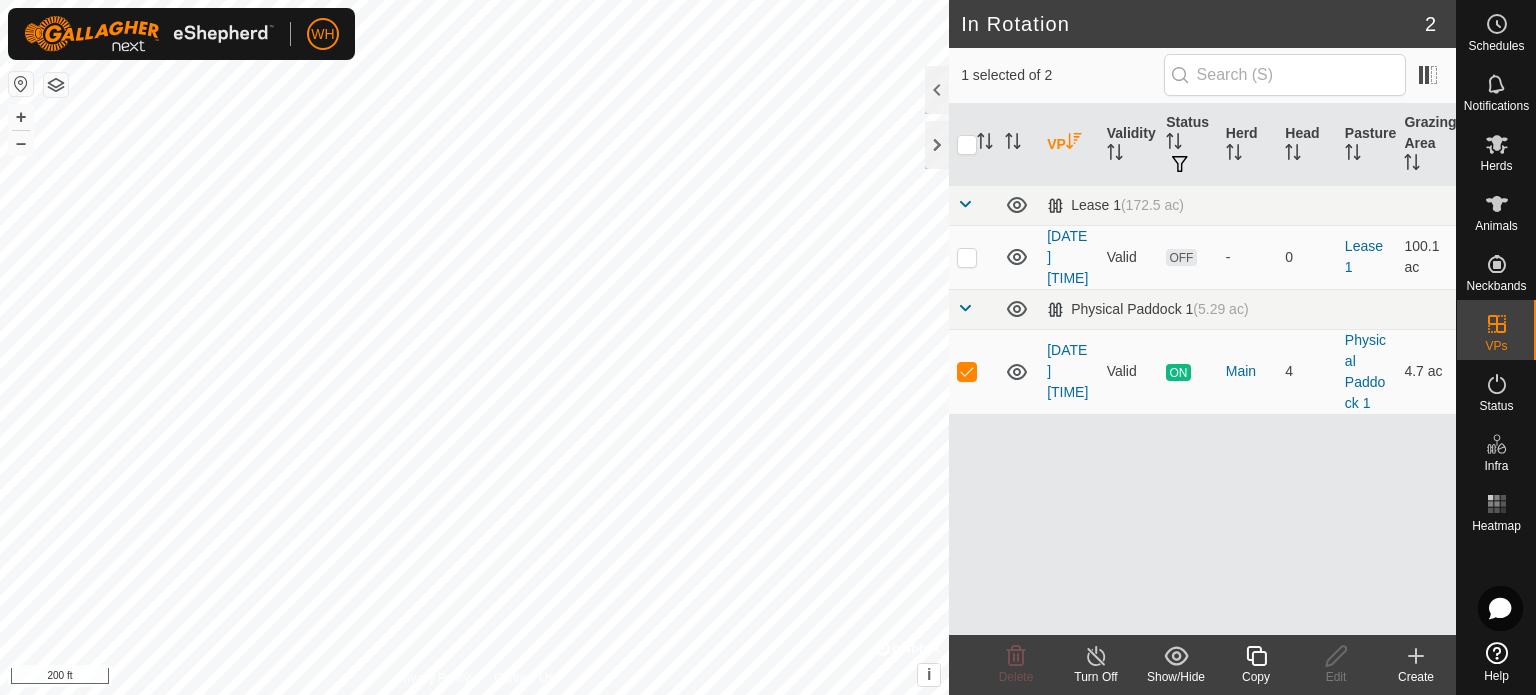 click on "VP" at bounding box center (1069, 145) 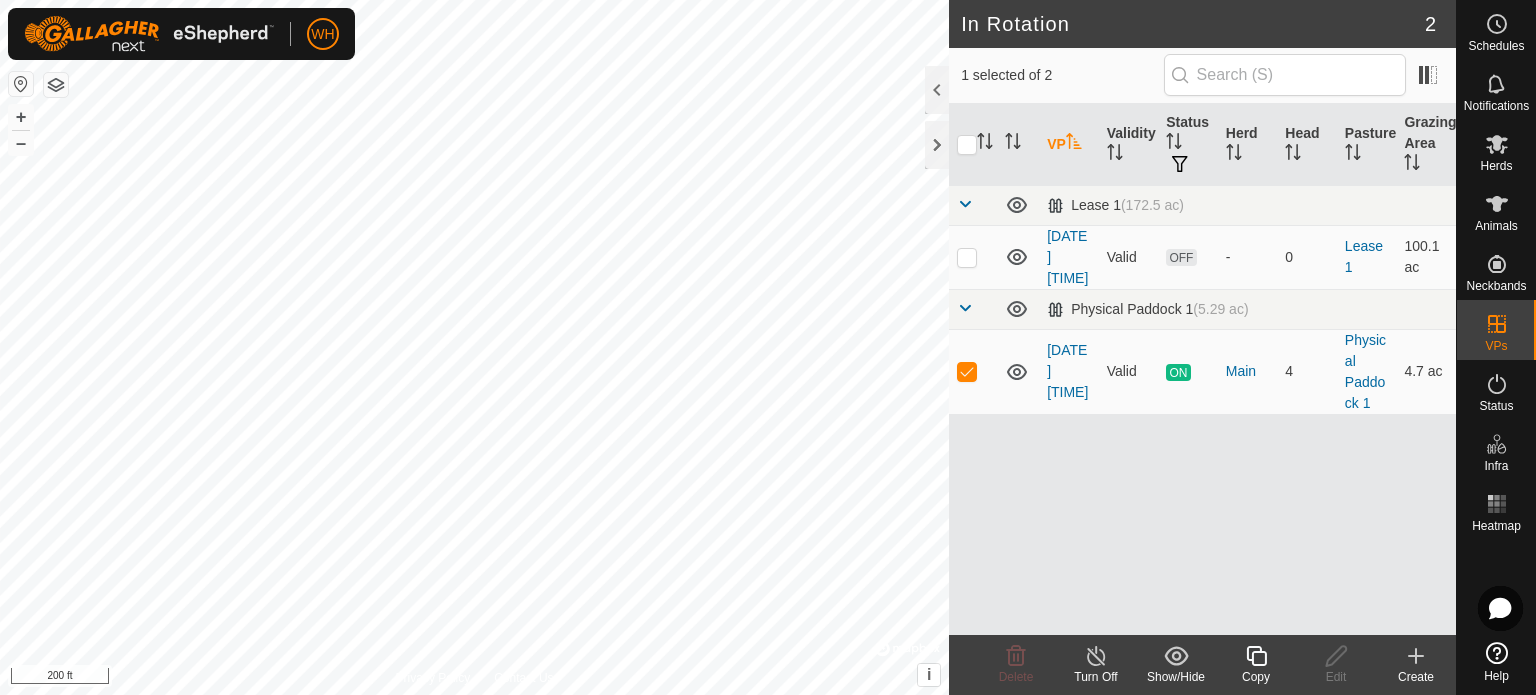 click 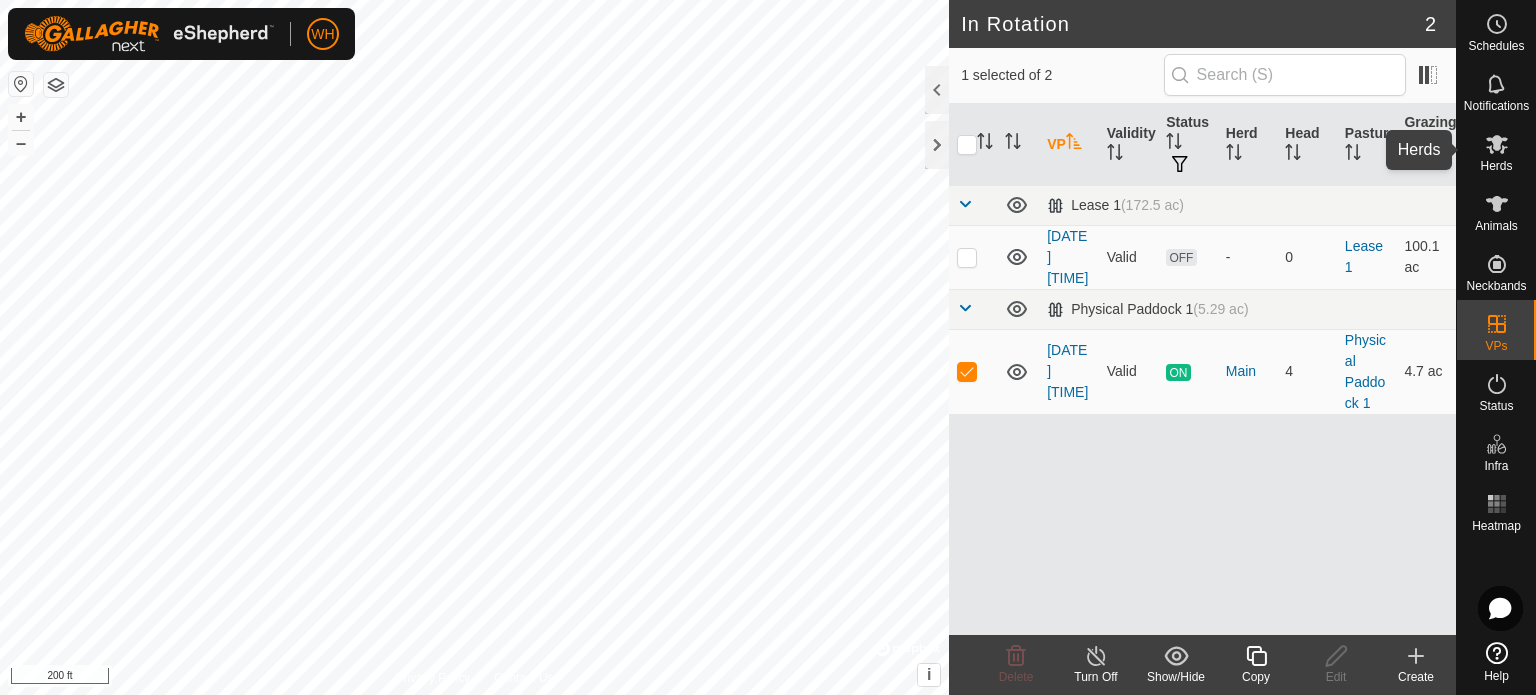 click 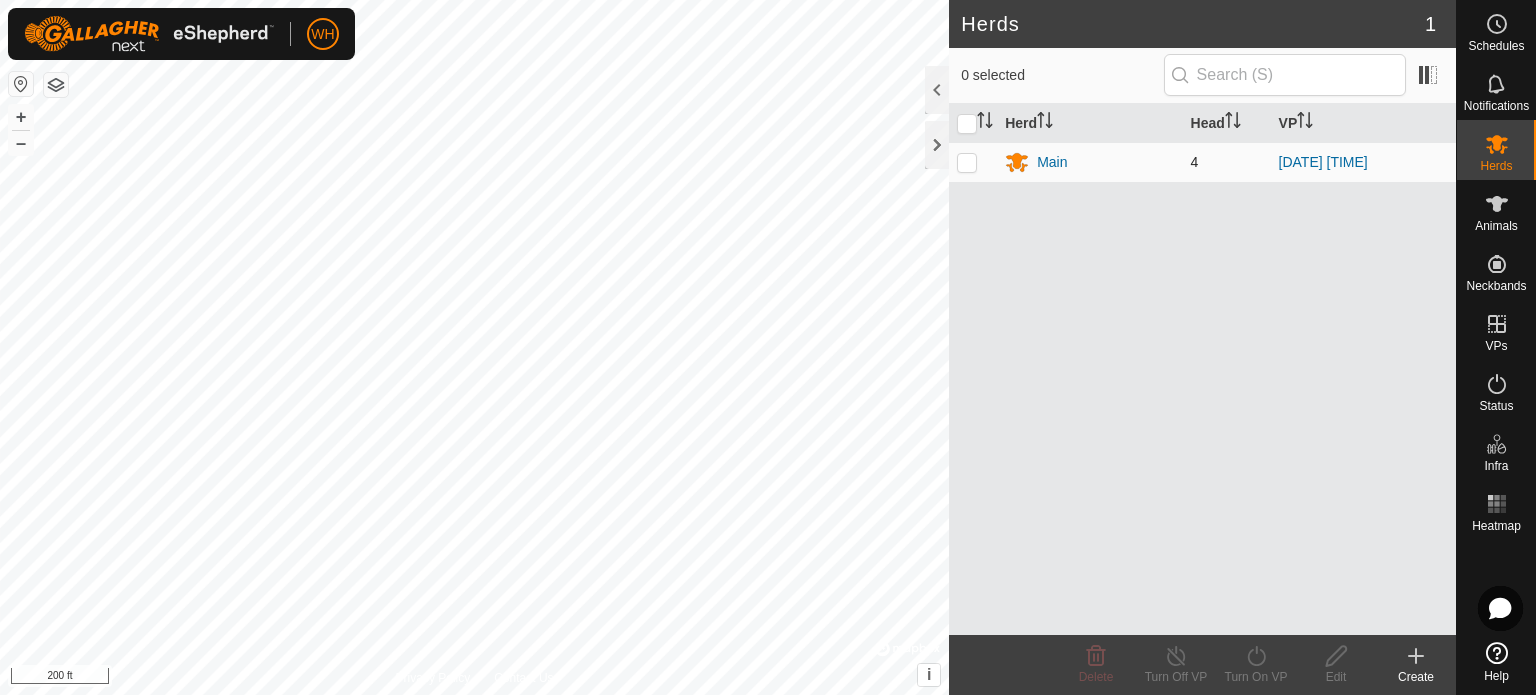 click at bounding box center [967, 162] 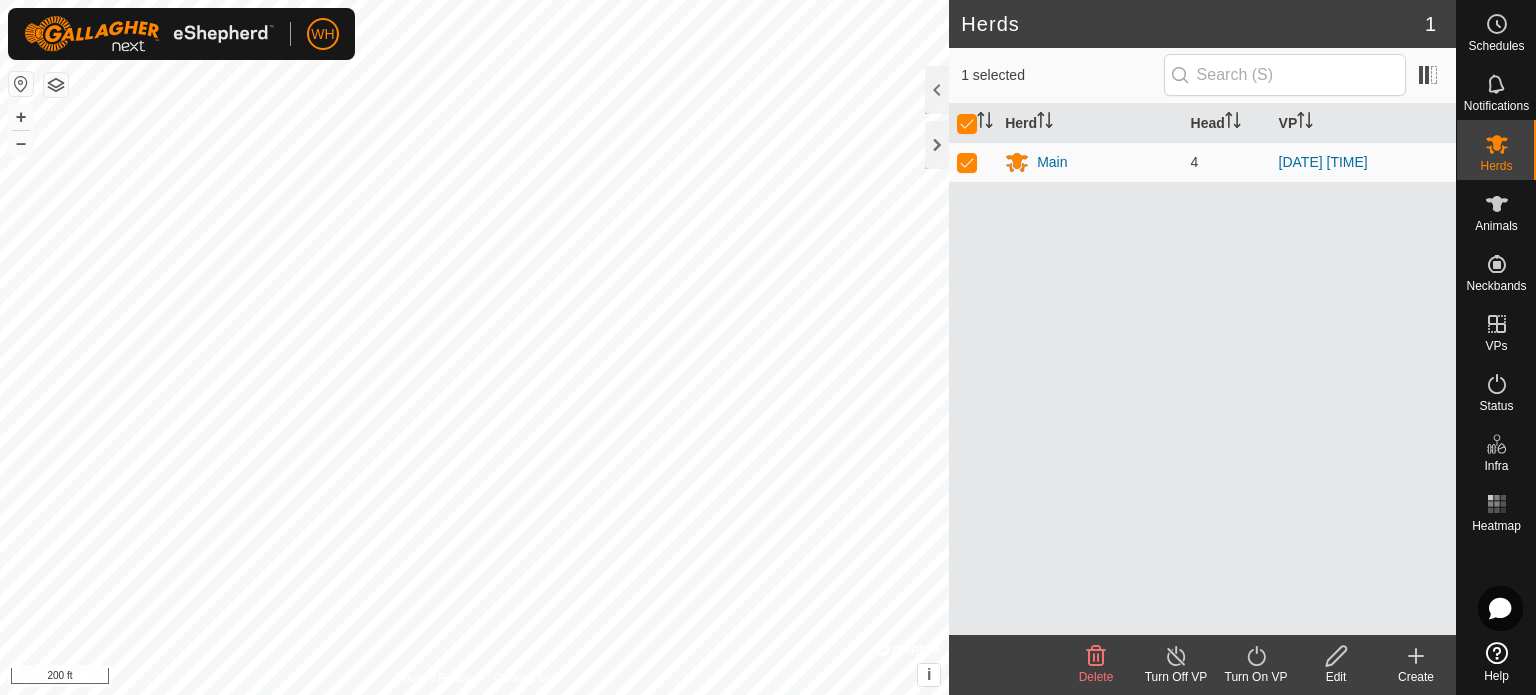 click on "Turn On VP" 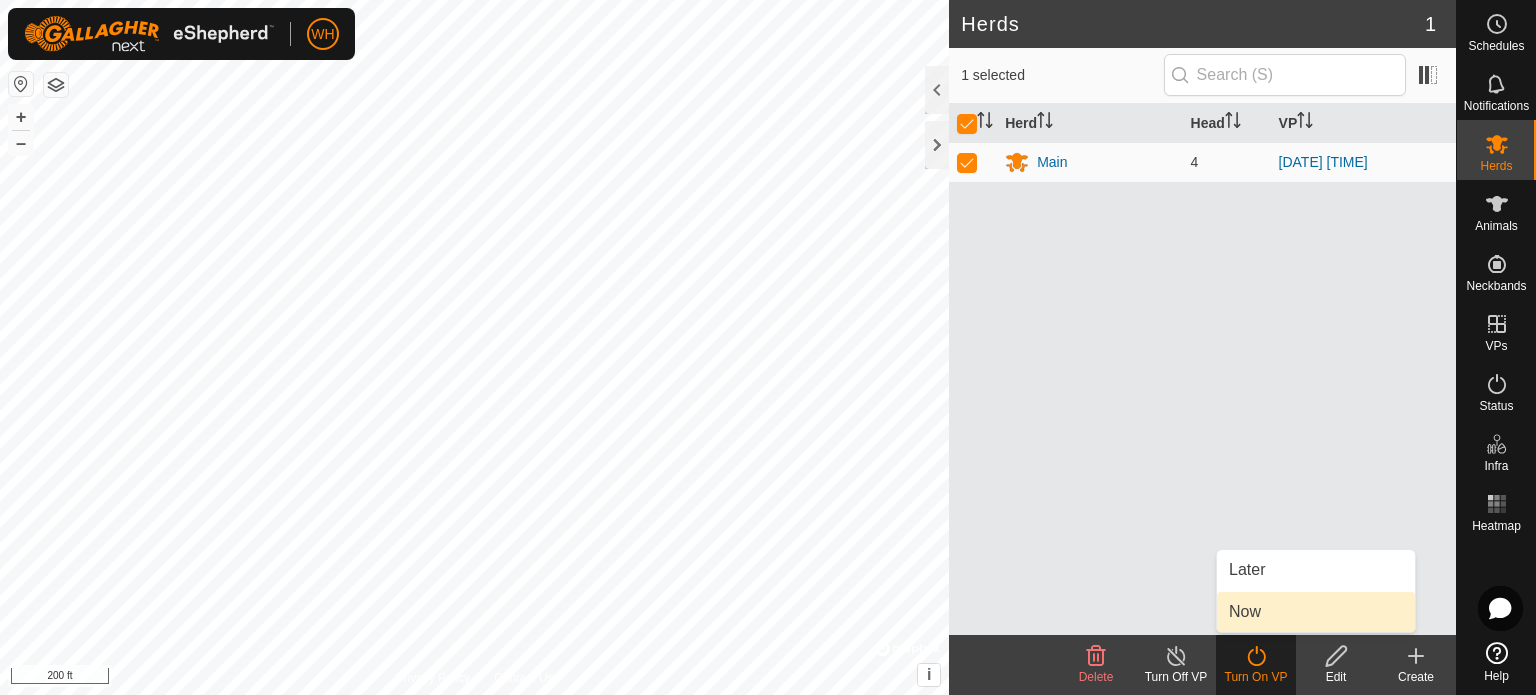 click on "Now" at bounding box center (1316, 612) 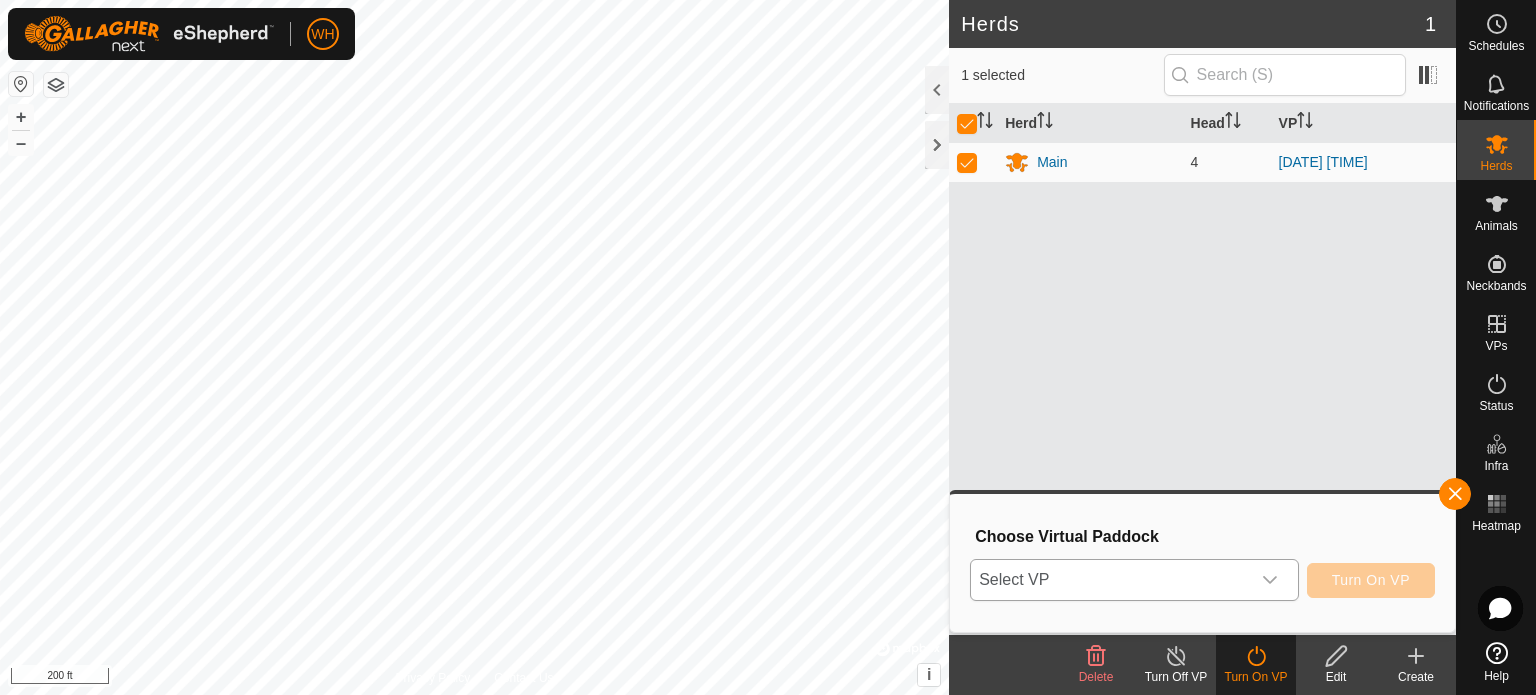 click 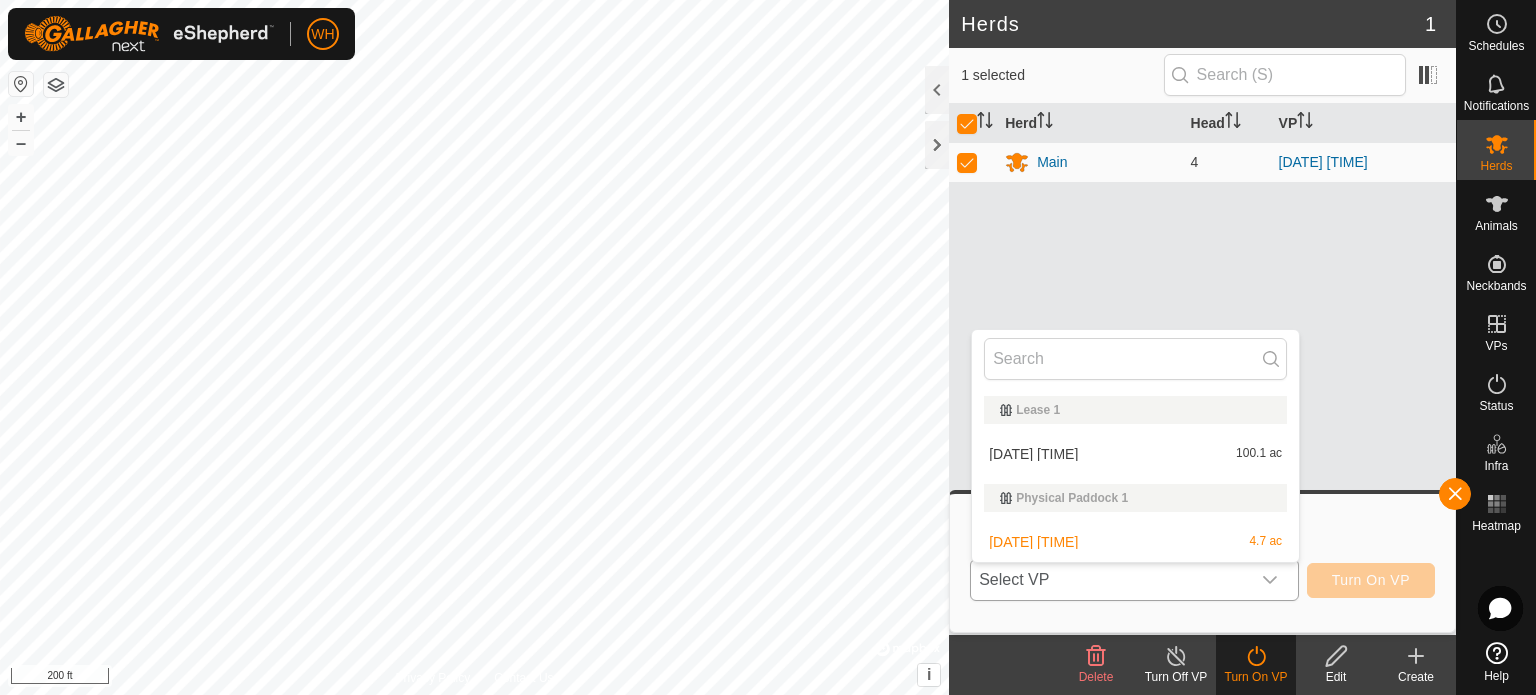 click on "[DATE] [TIME]  100.1 ac" at bounding box center [1135, 454] 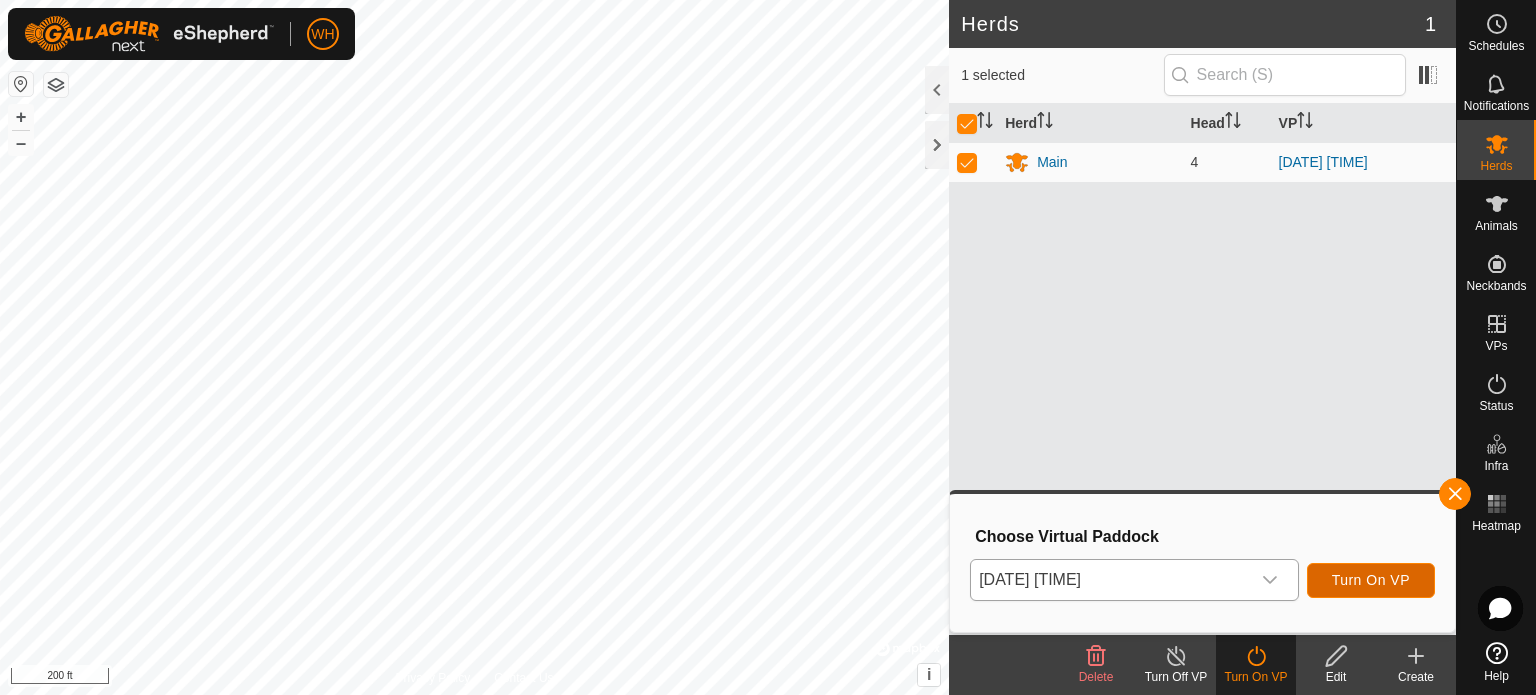 click on "Turn On VP" at bounding box center [1371, 580] 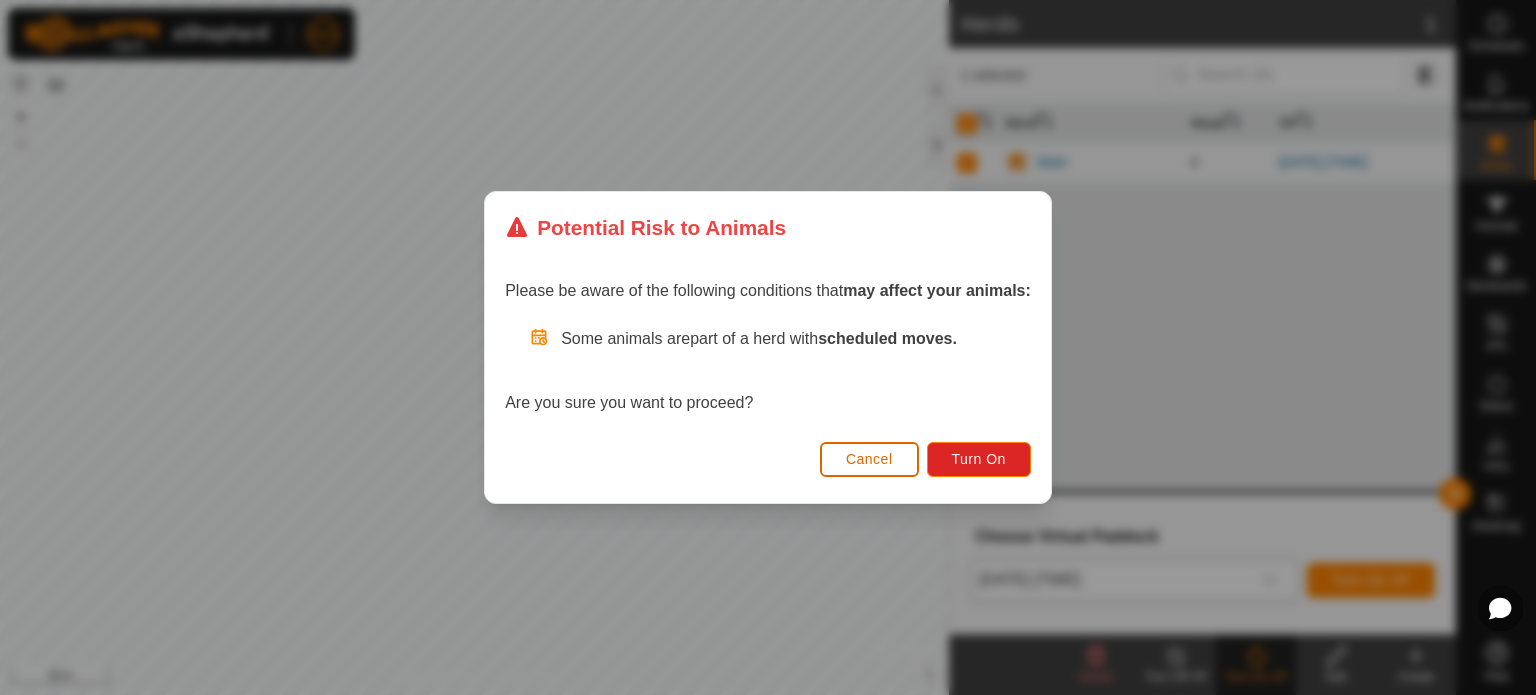 click on "Cancel" at bounding box center [869, 459] 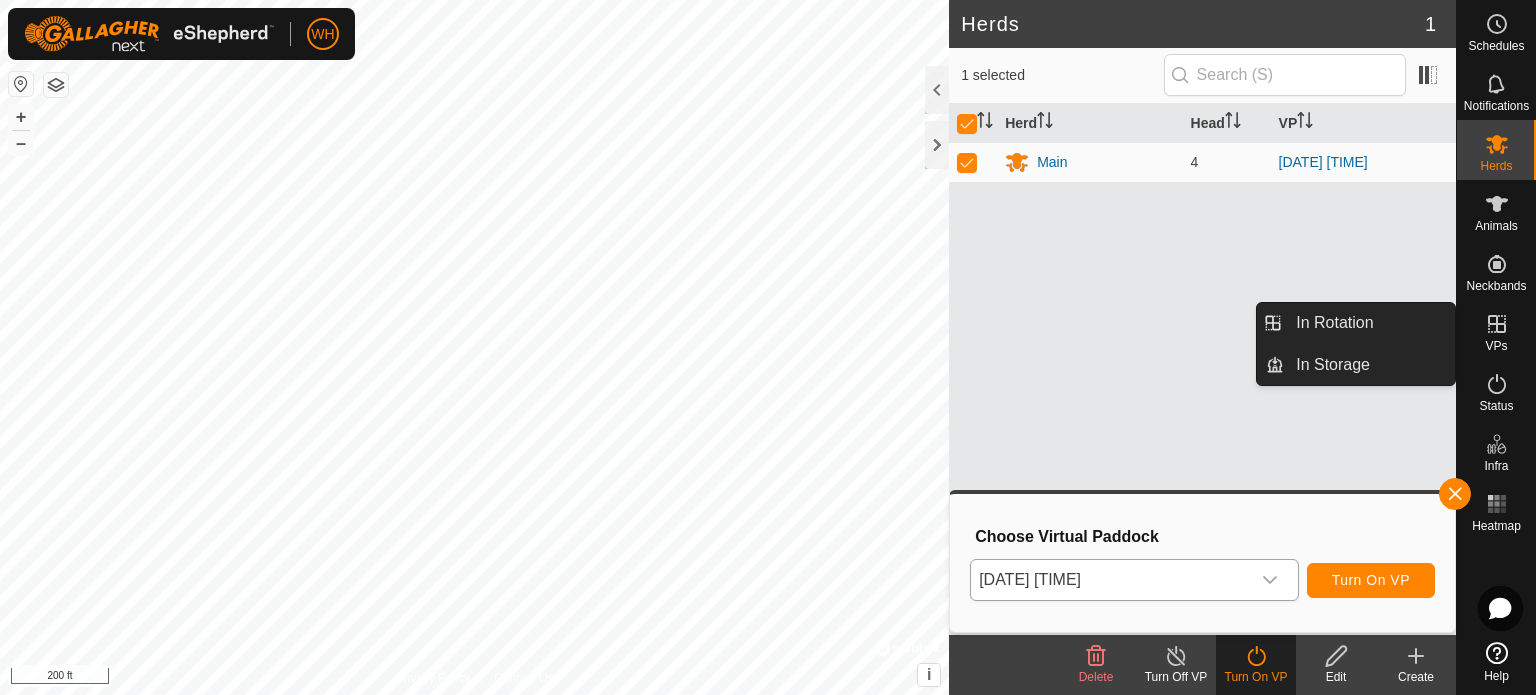 click on "VPs" at bounding box center [1496, 346] 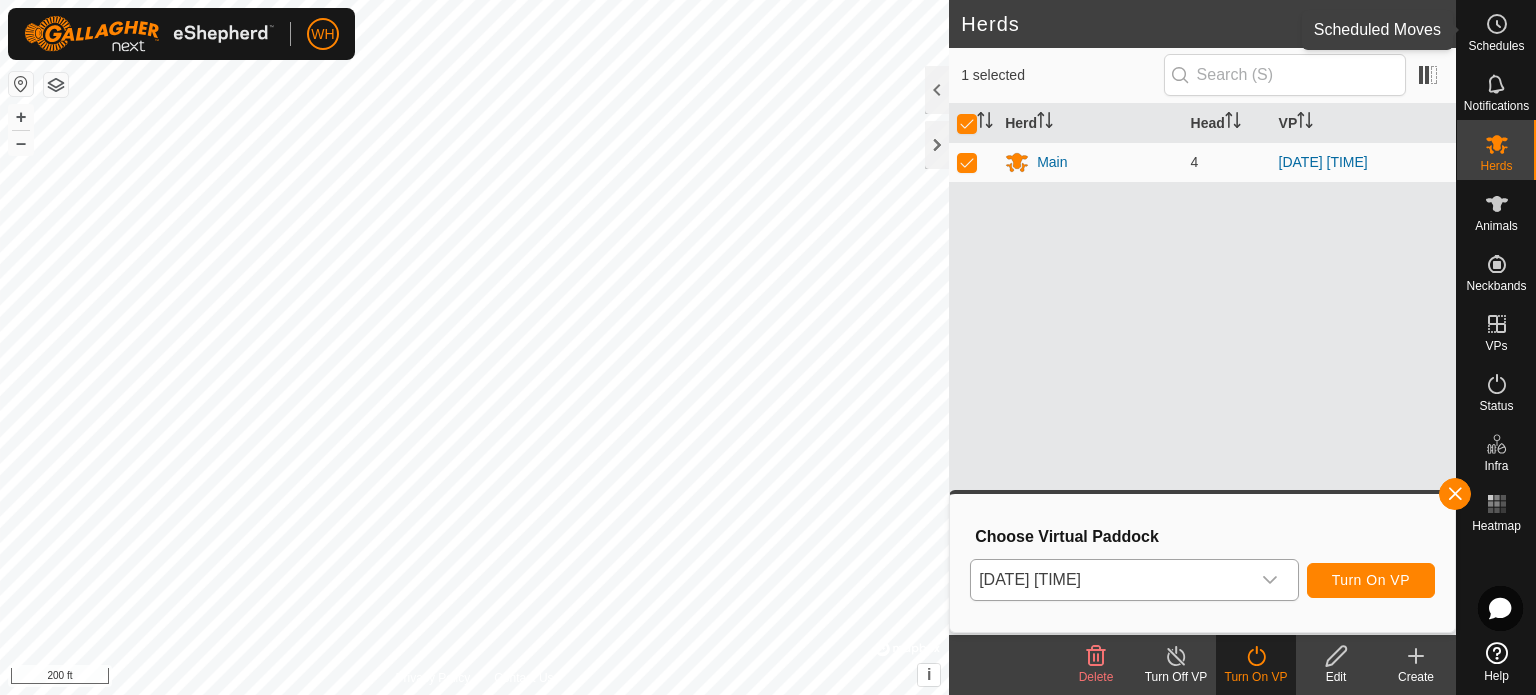 click 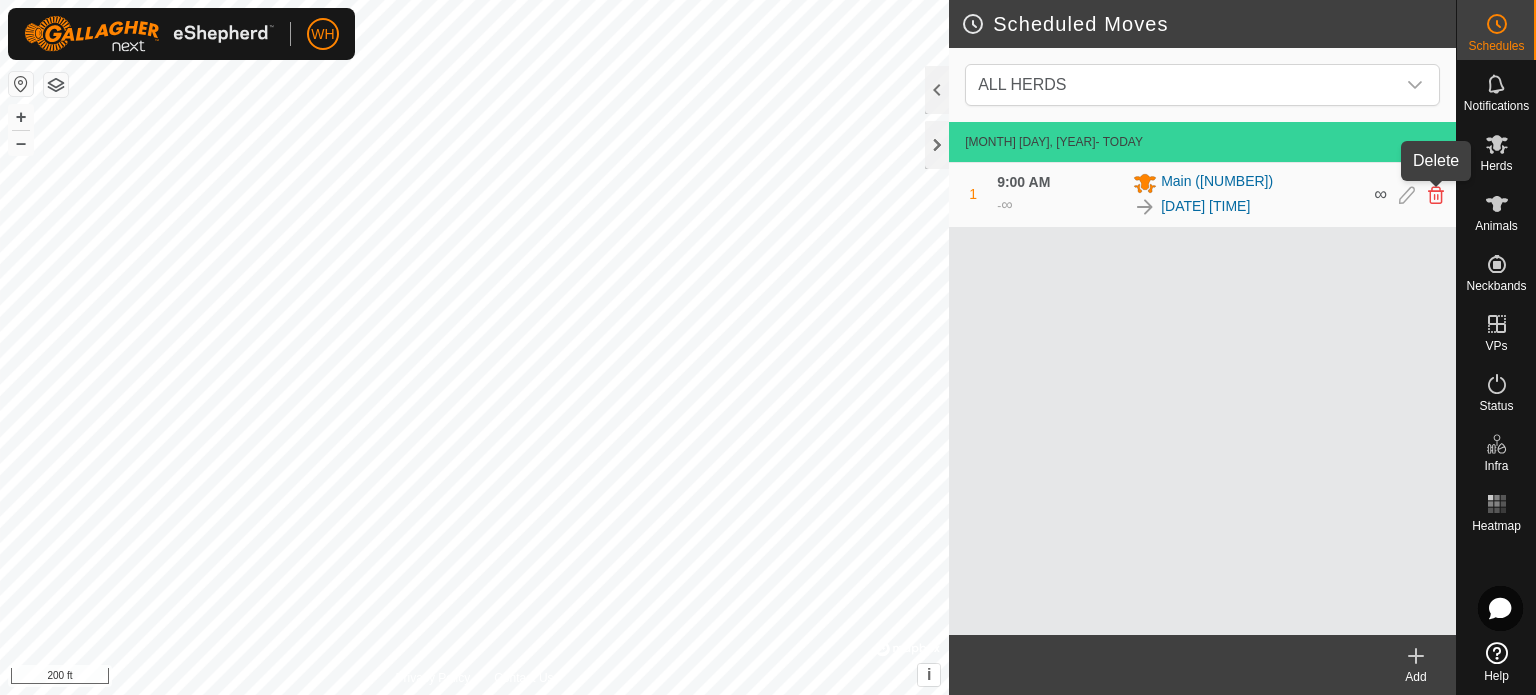 click at bounding box center [1436, 195] 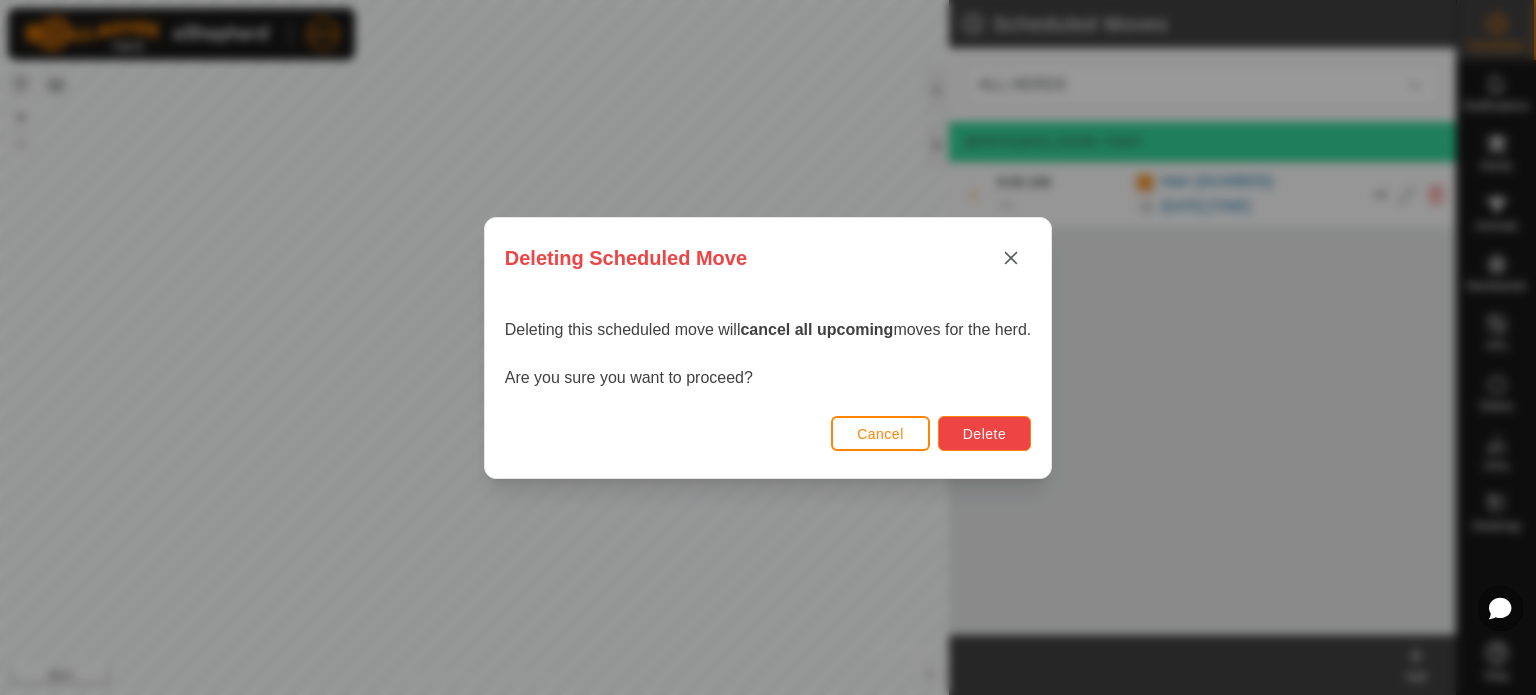 click on "Delete" at bounding box center (984, 434) 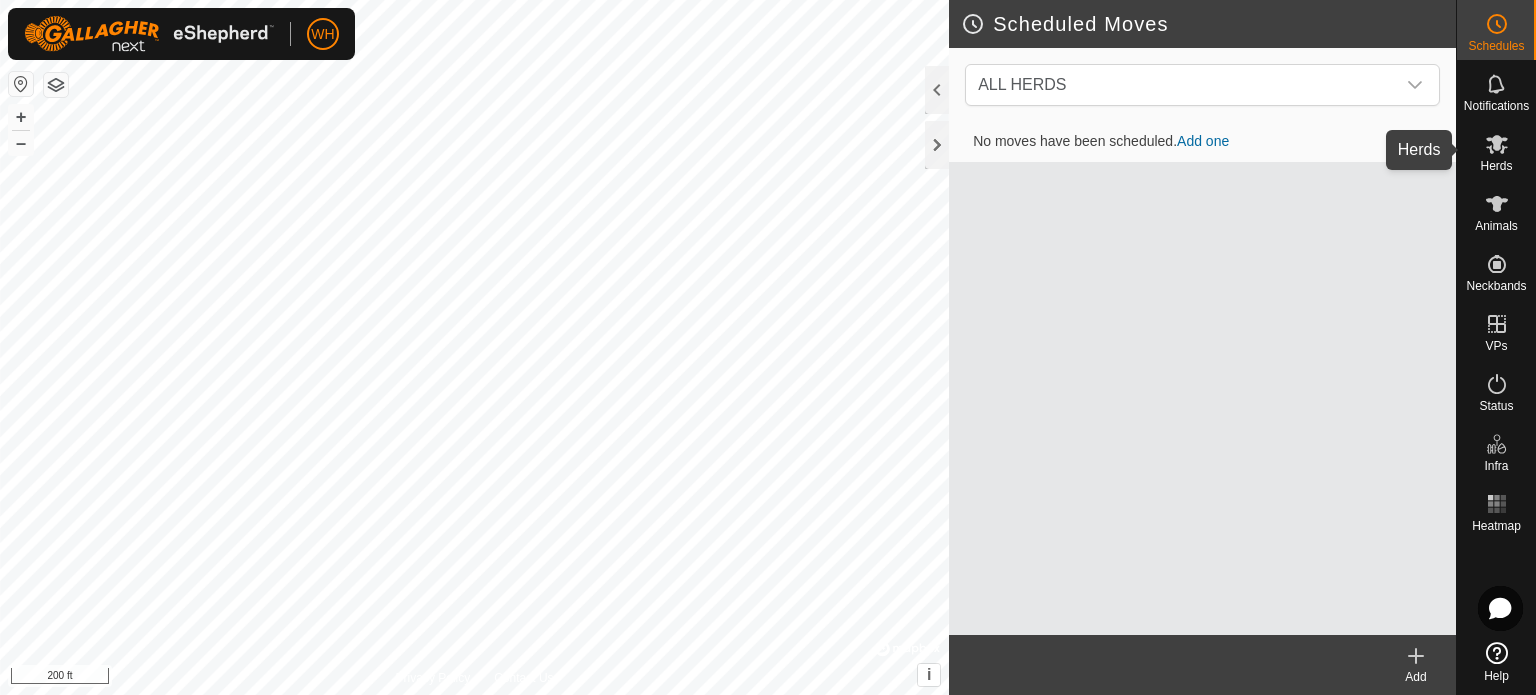 click on "Herds" at bounding box center (1496, 166) 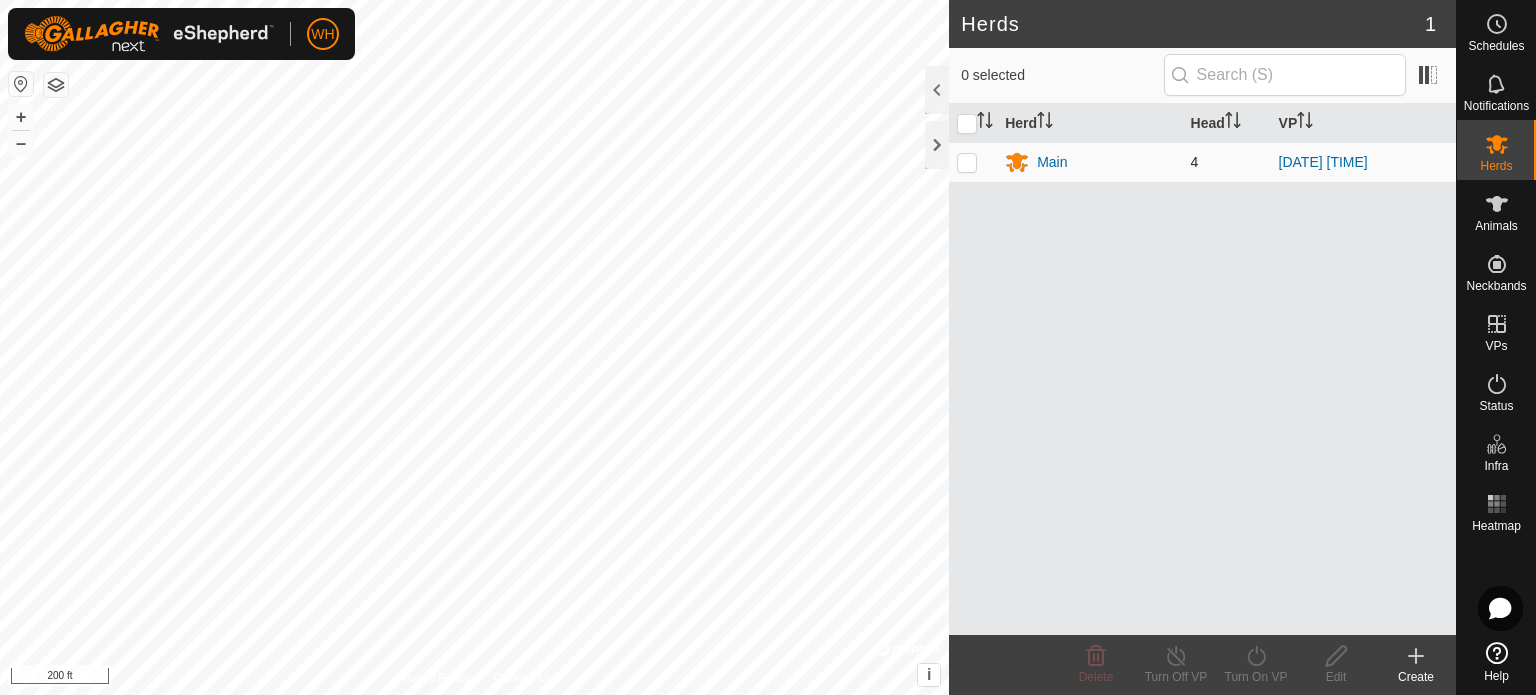click at bounding box center (967, 162) 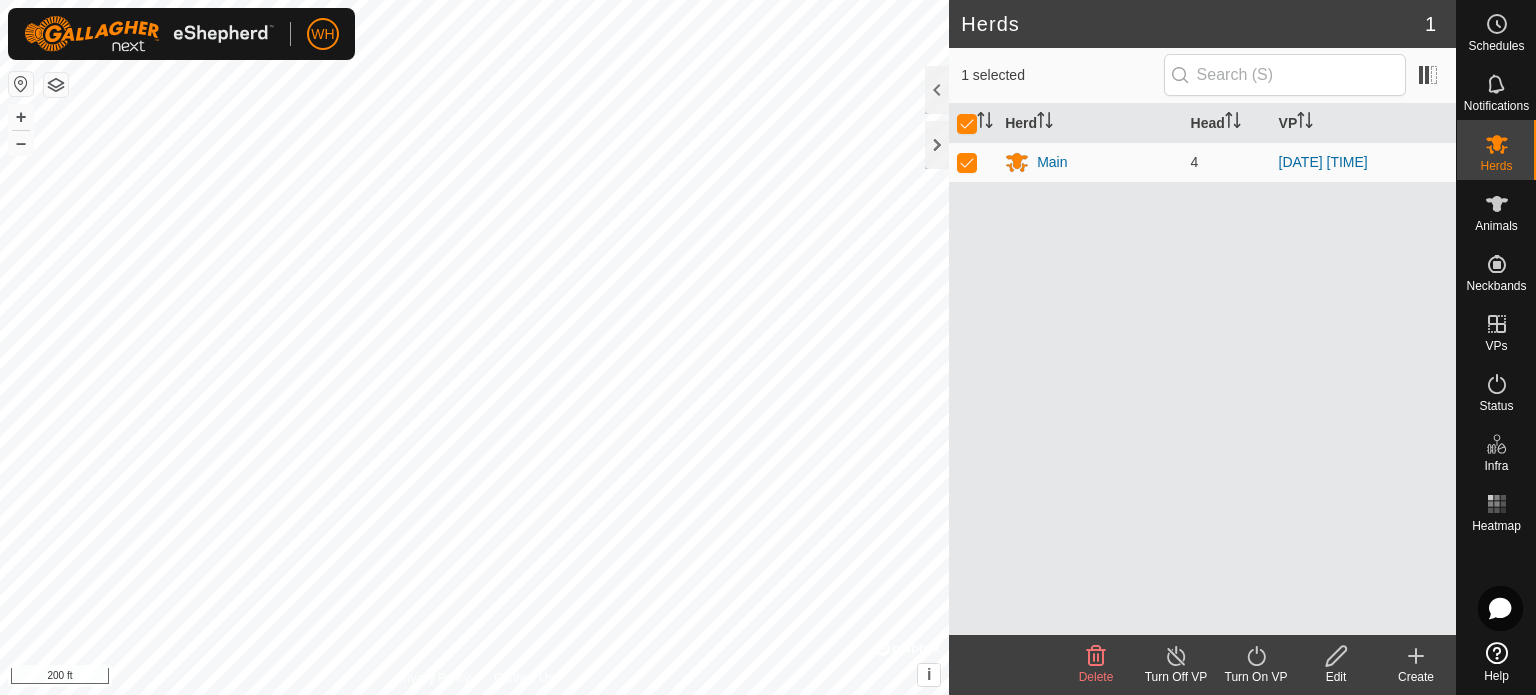 click 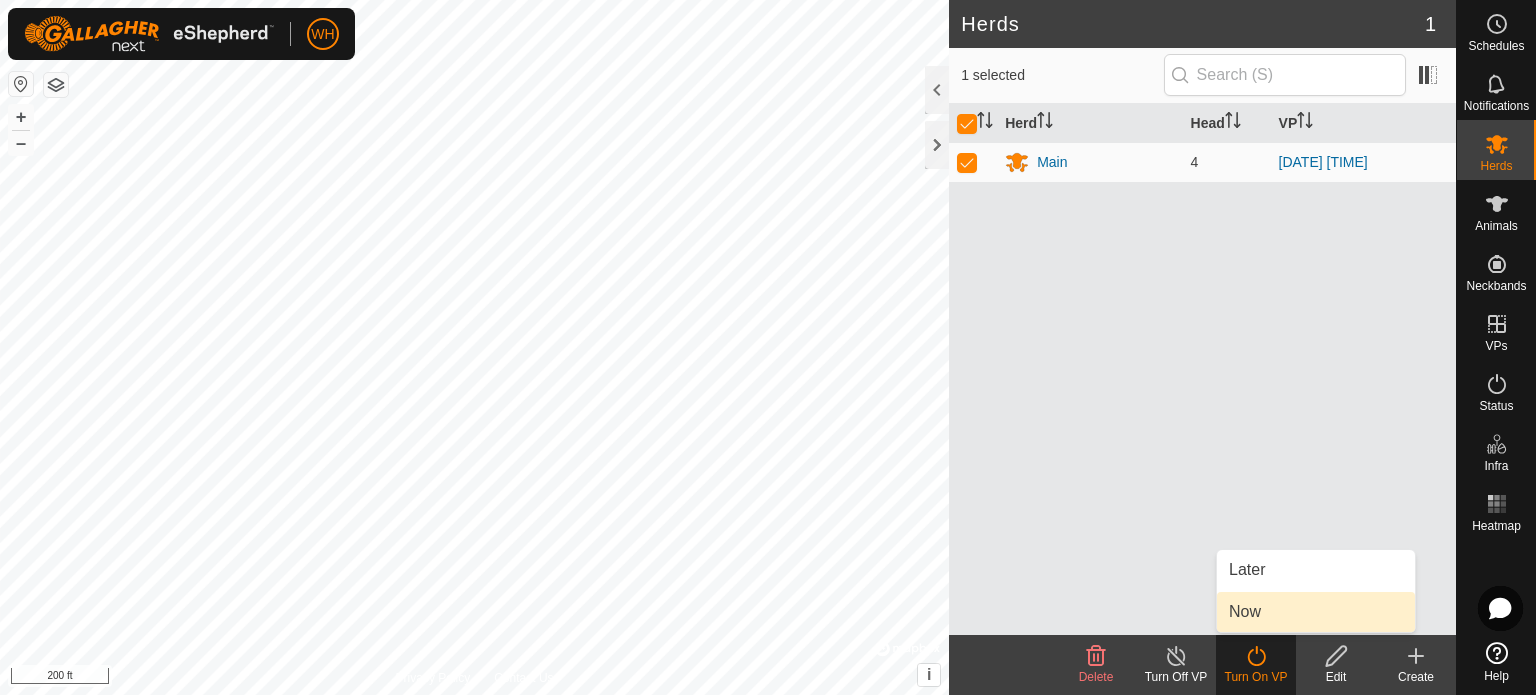 click on "Now" at bounding box center (1316, 612) 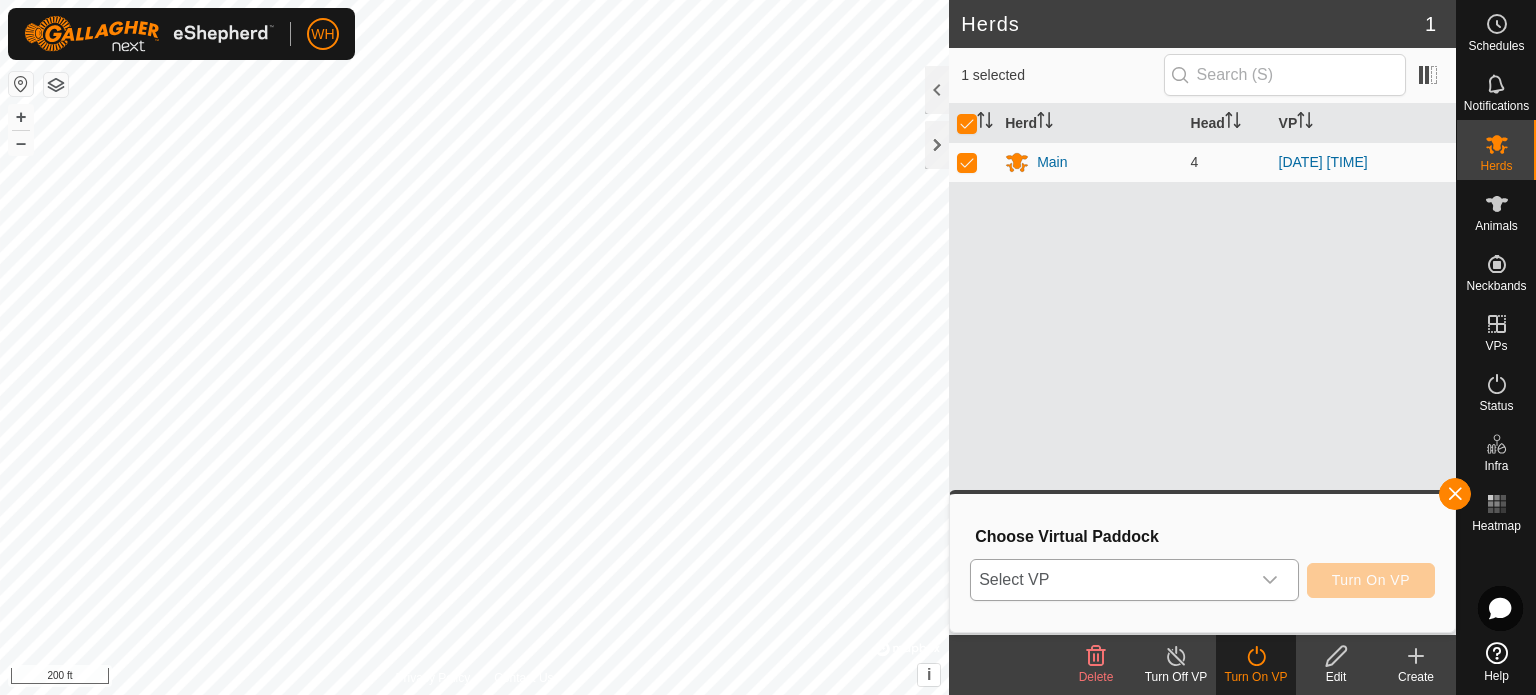 click at bounding box center [1270, 580] 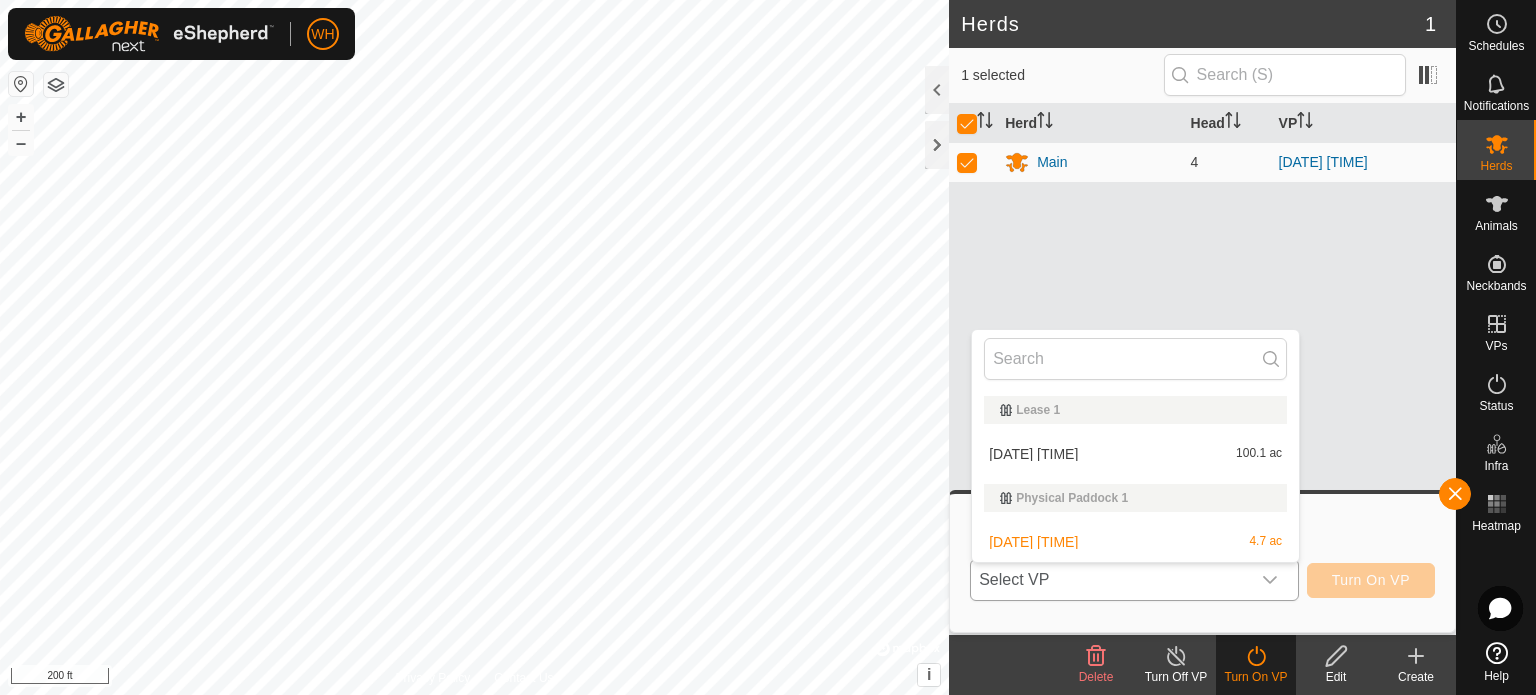 click on "[DATE] [TIME]  100.1 ac" at bounding box center [1135, 454] 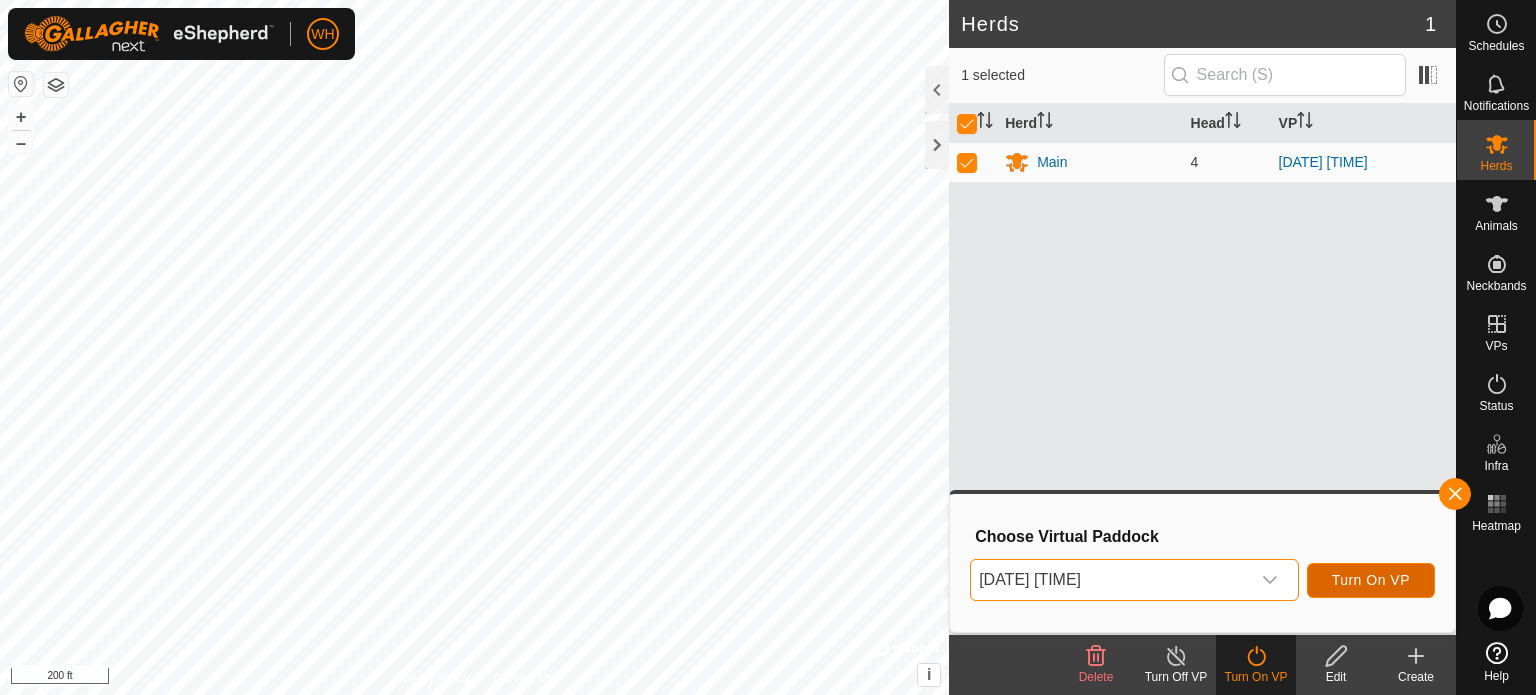 click on "Turn On VP" at bounding box center [1371, 580] 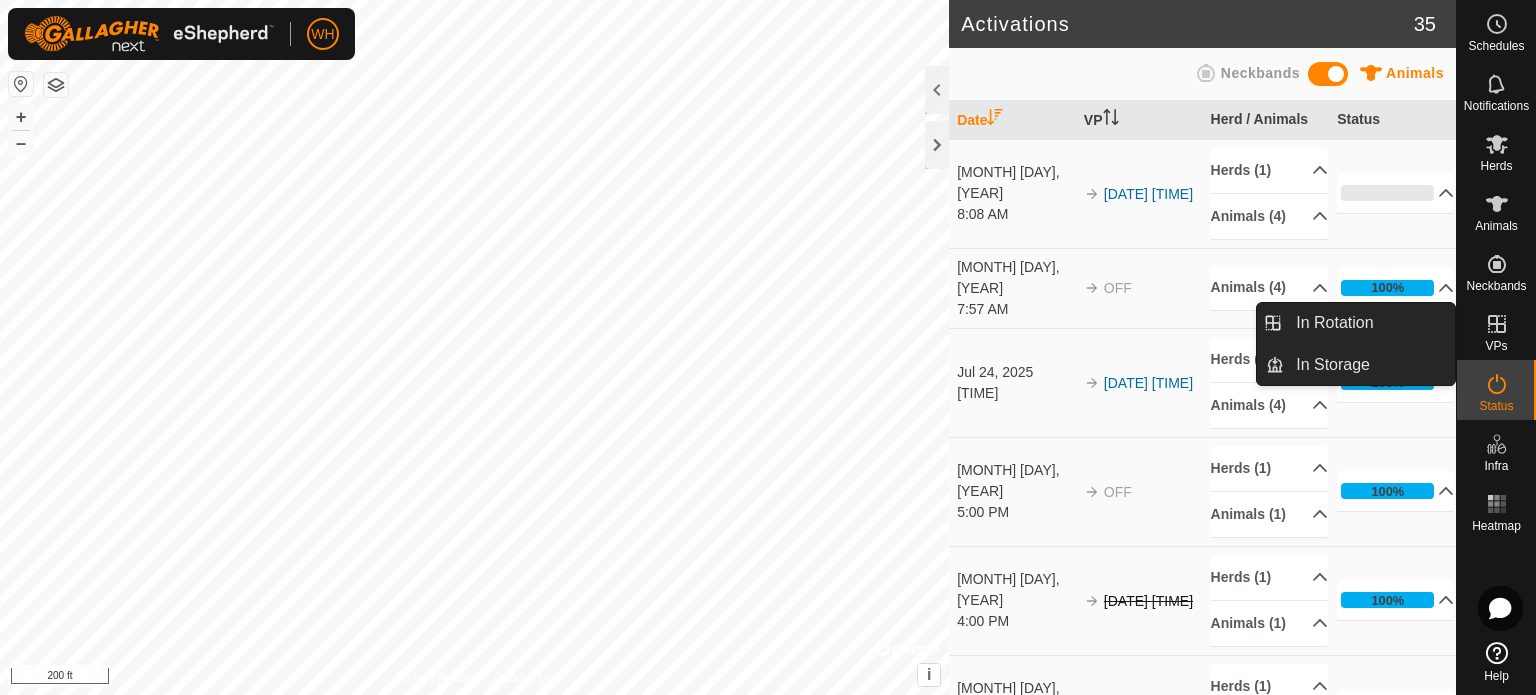 click 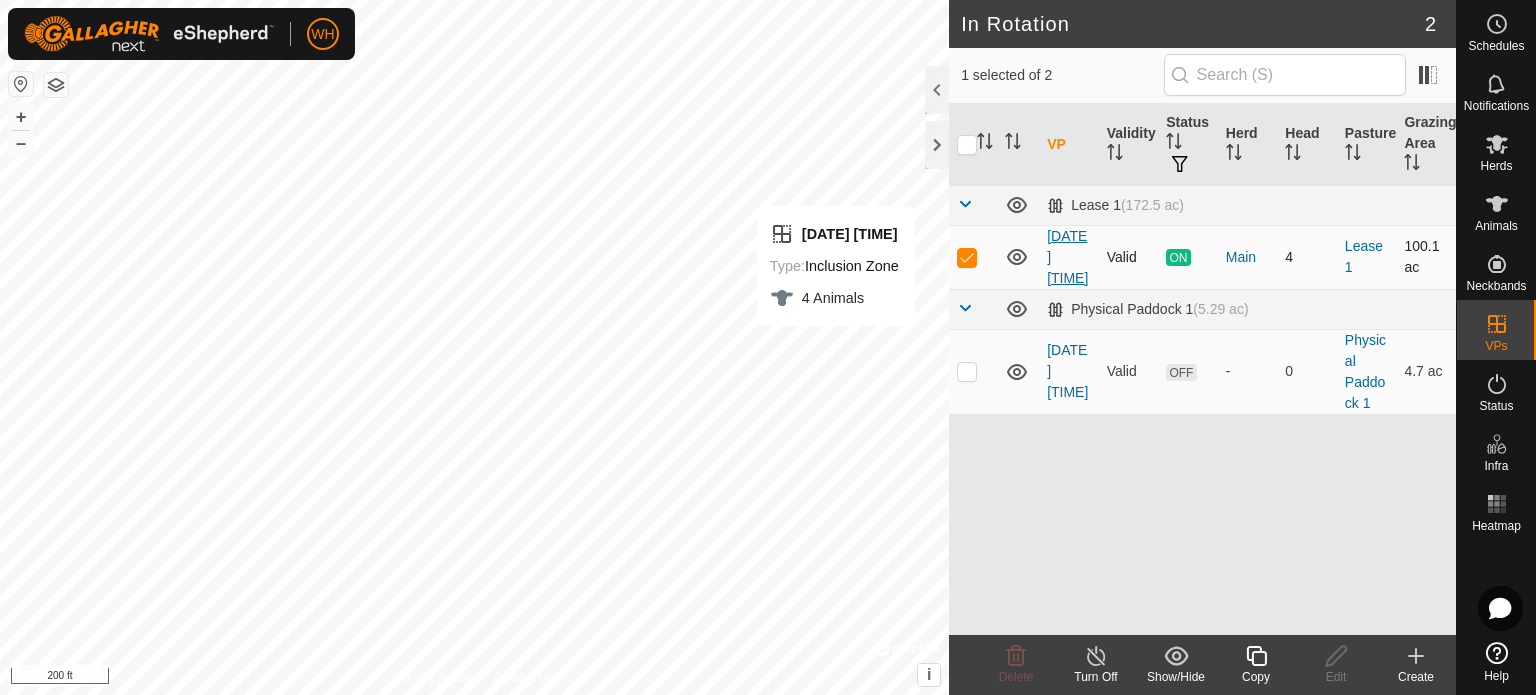 click on "[DATE] [TIME]" at bounding box center (1067, 257) 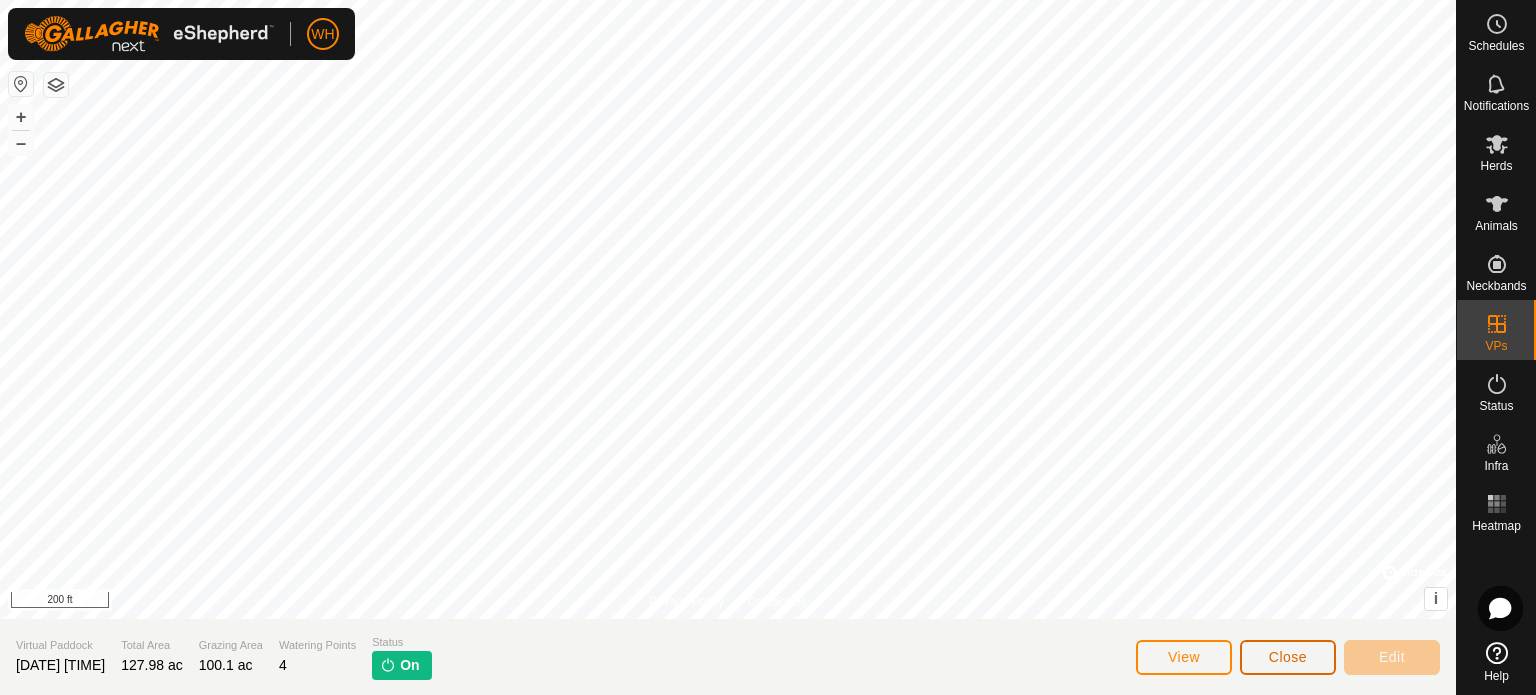 click on "Close" 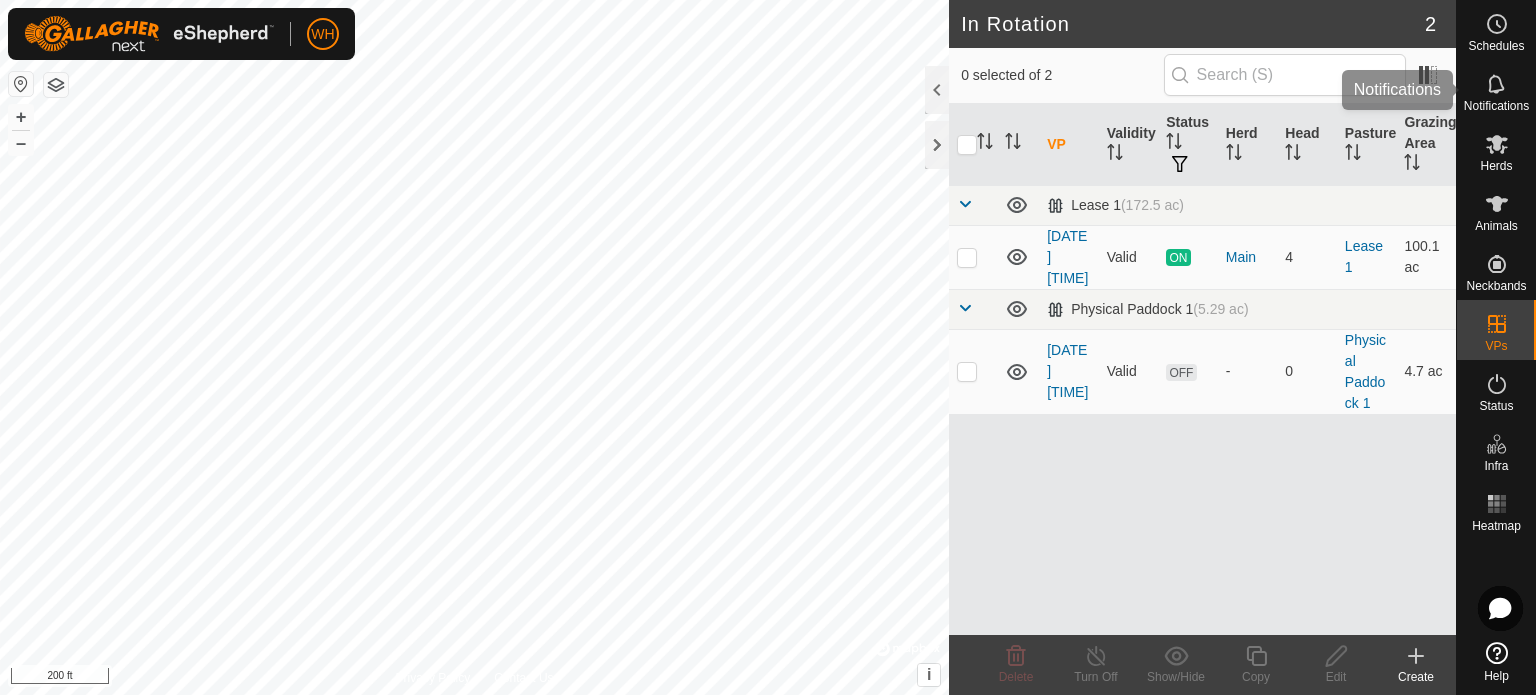 click 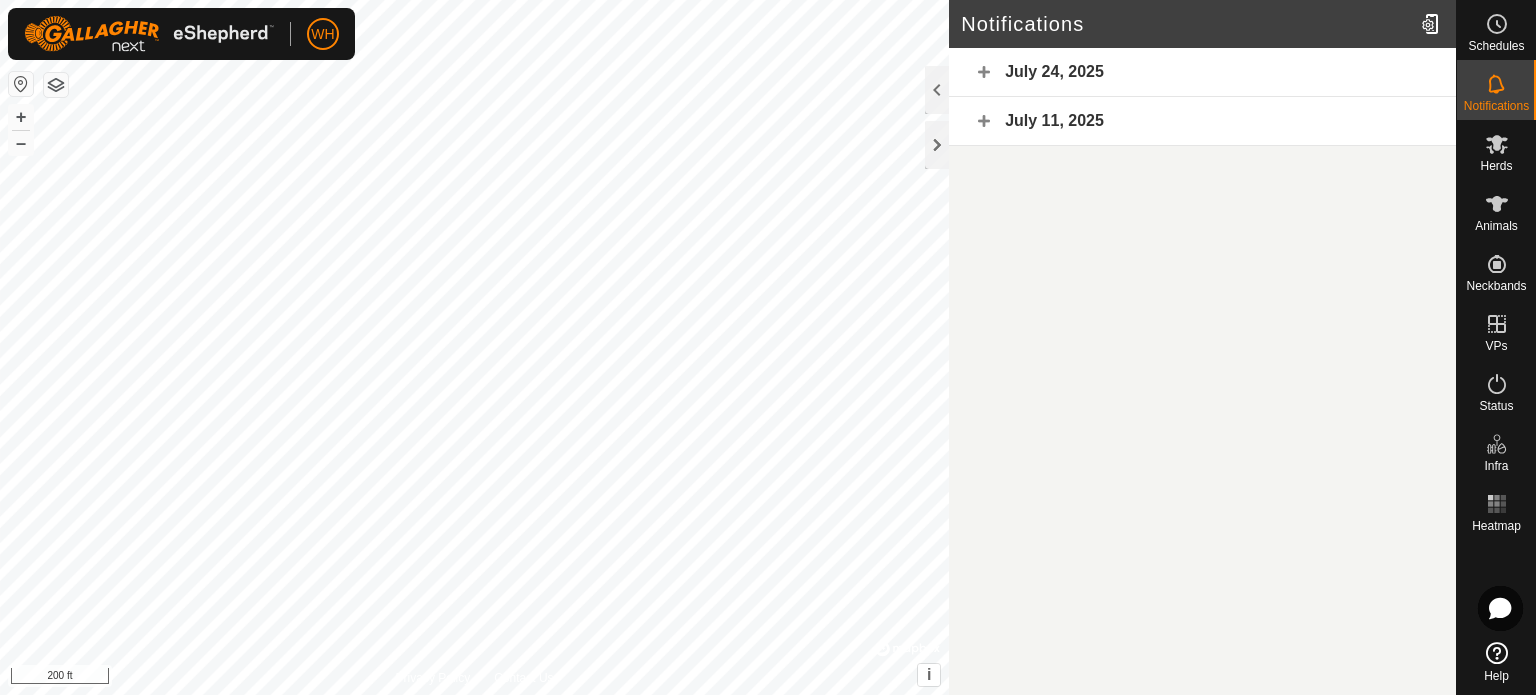 click on "July 24, 2025" 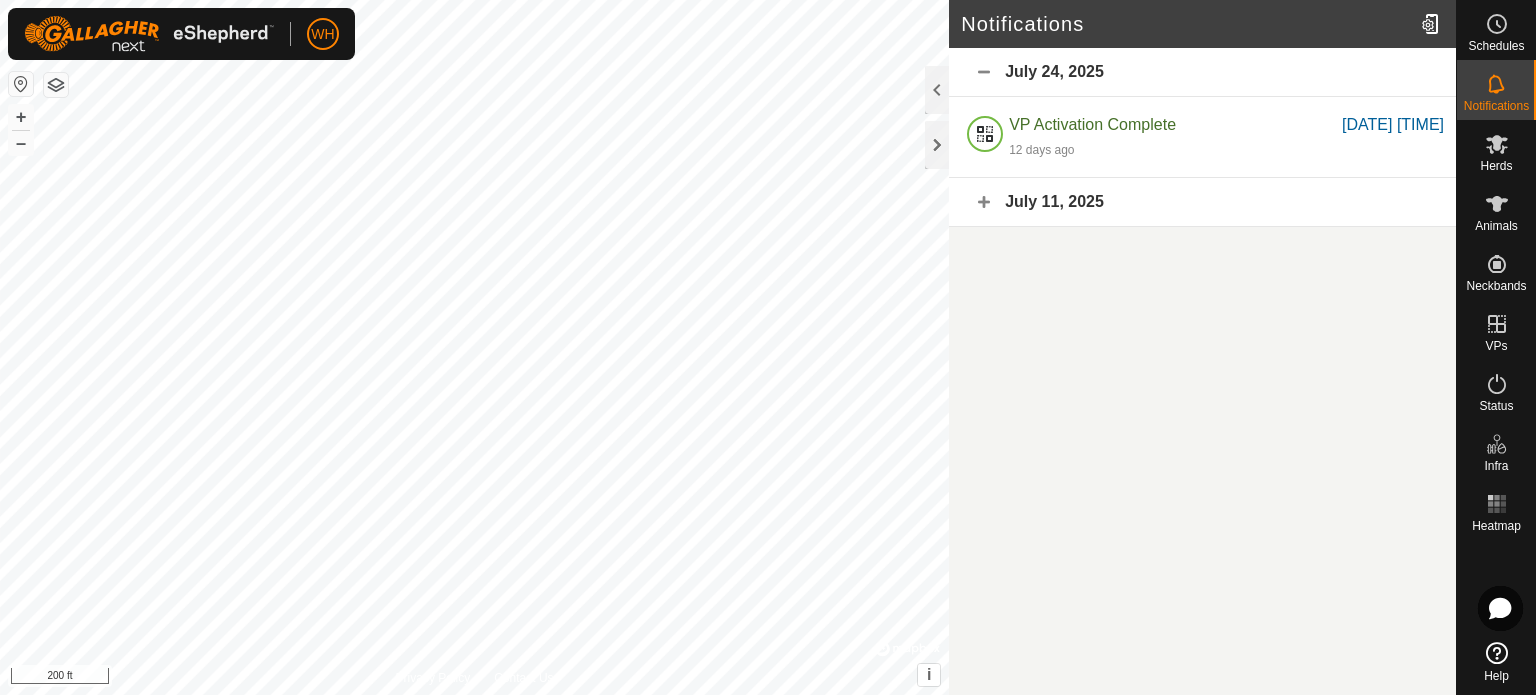 click on "July 24, 2025" 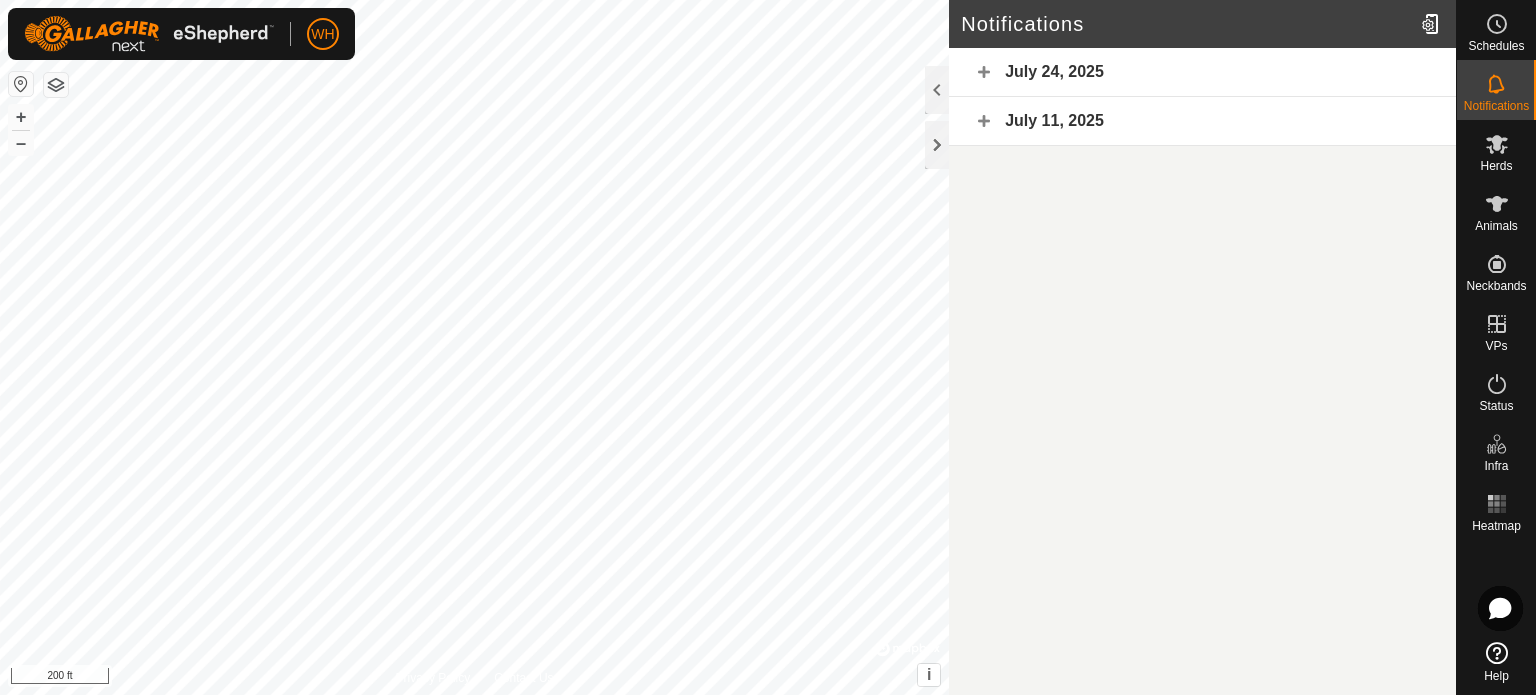 click on "July 11, 2025" 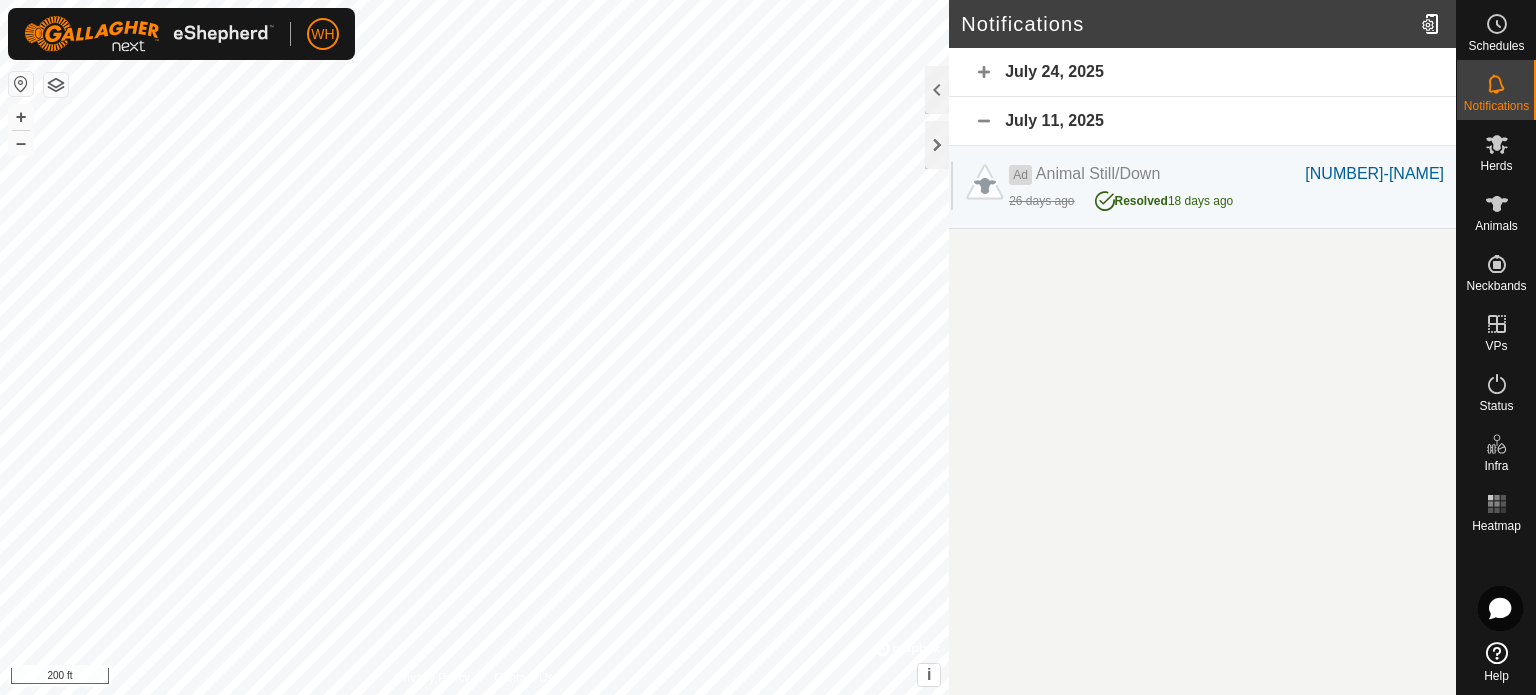click on "July 11, 2025" 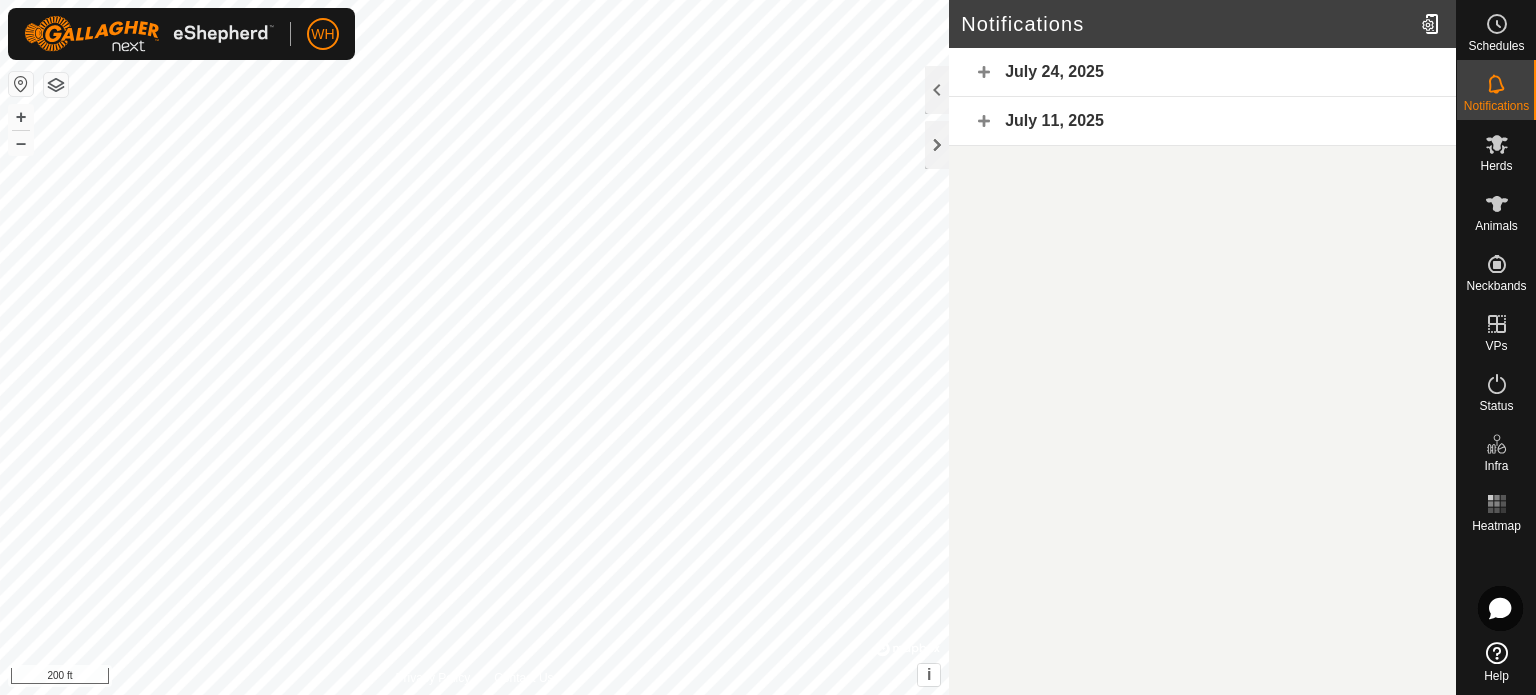 click on "July 24, 2025" 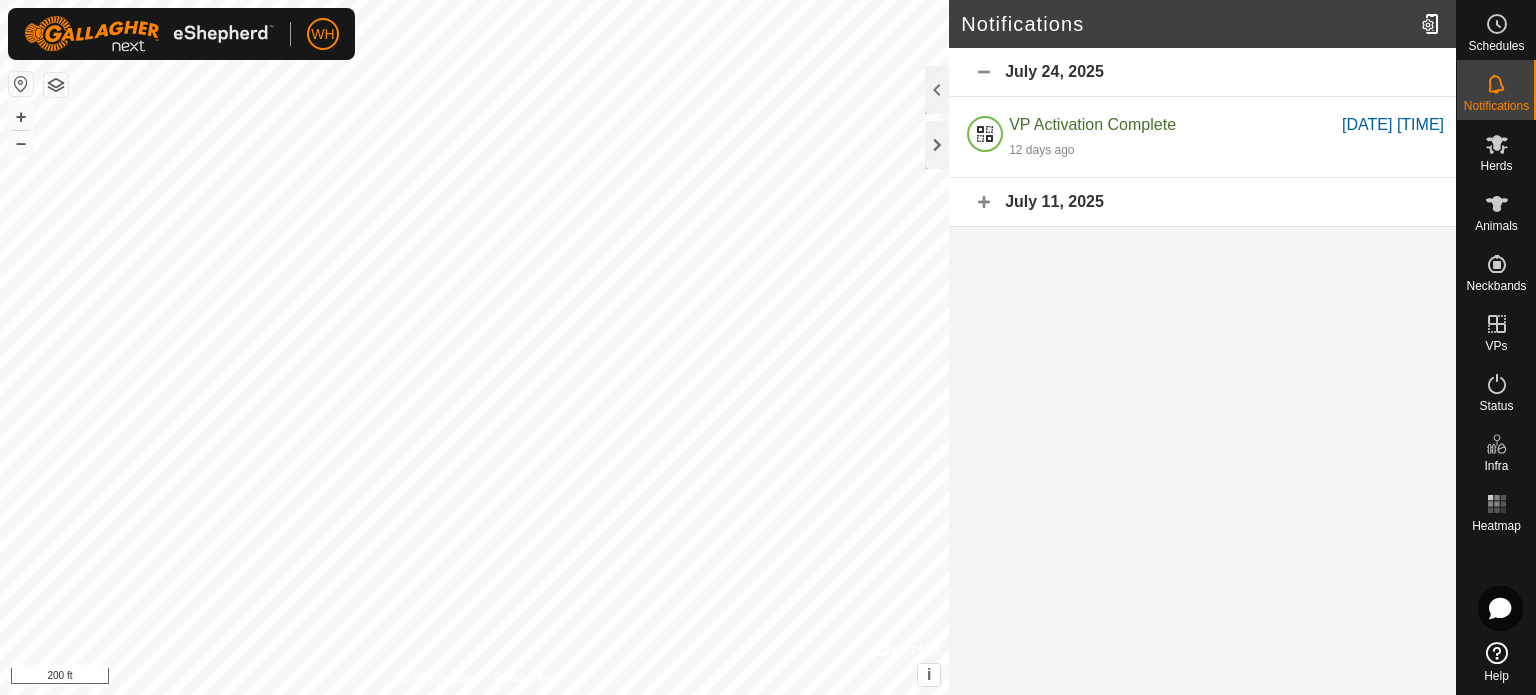 click on "July 24, 2025" 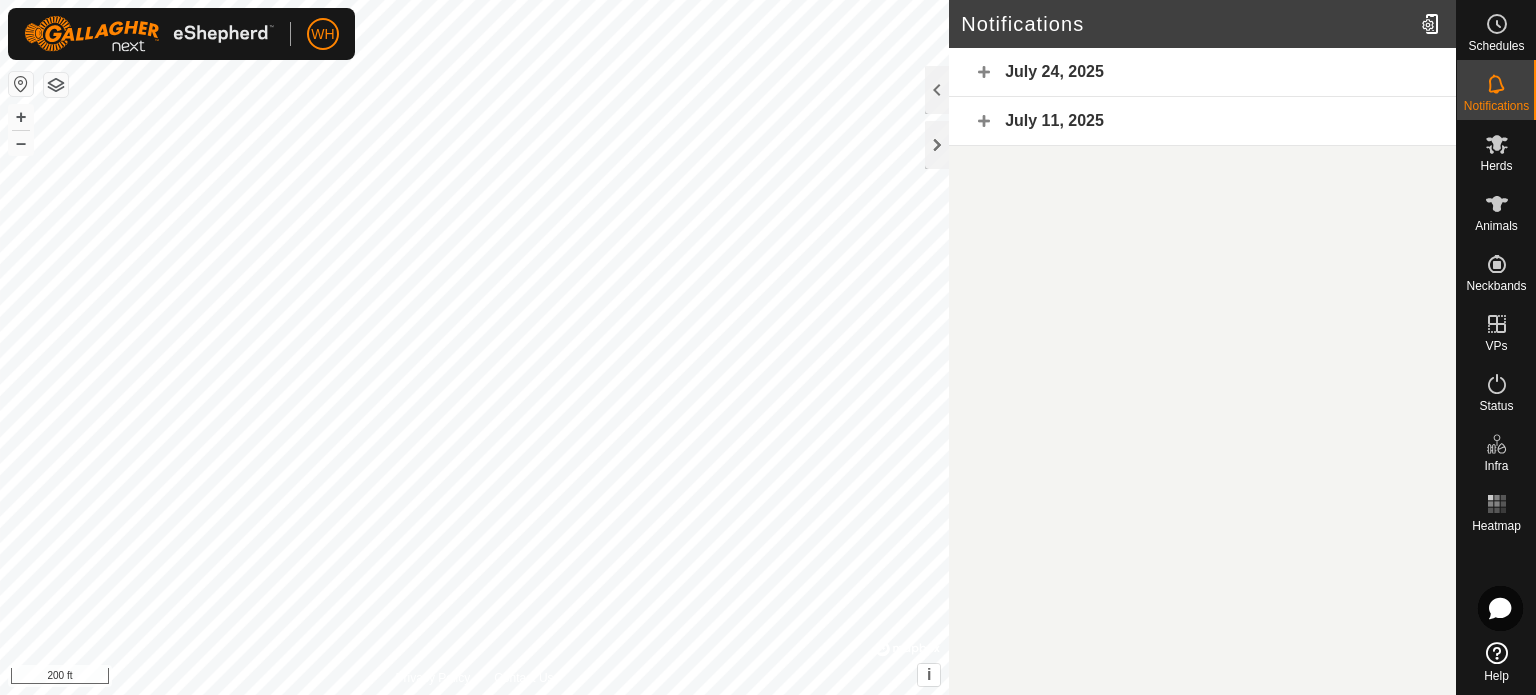 click on "July 24, 2025" 